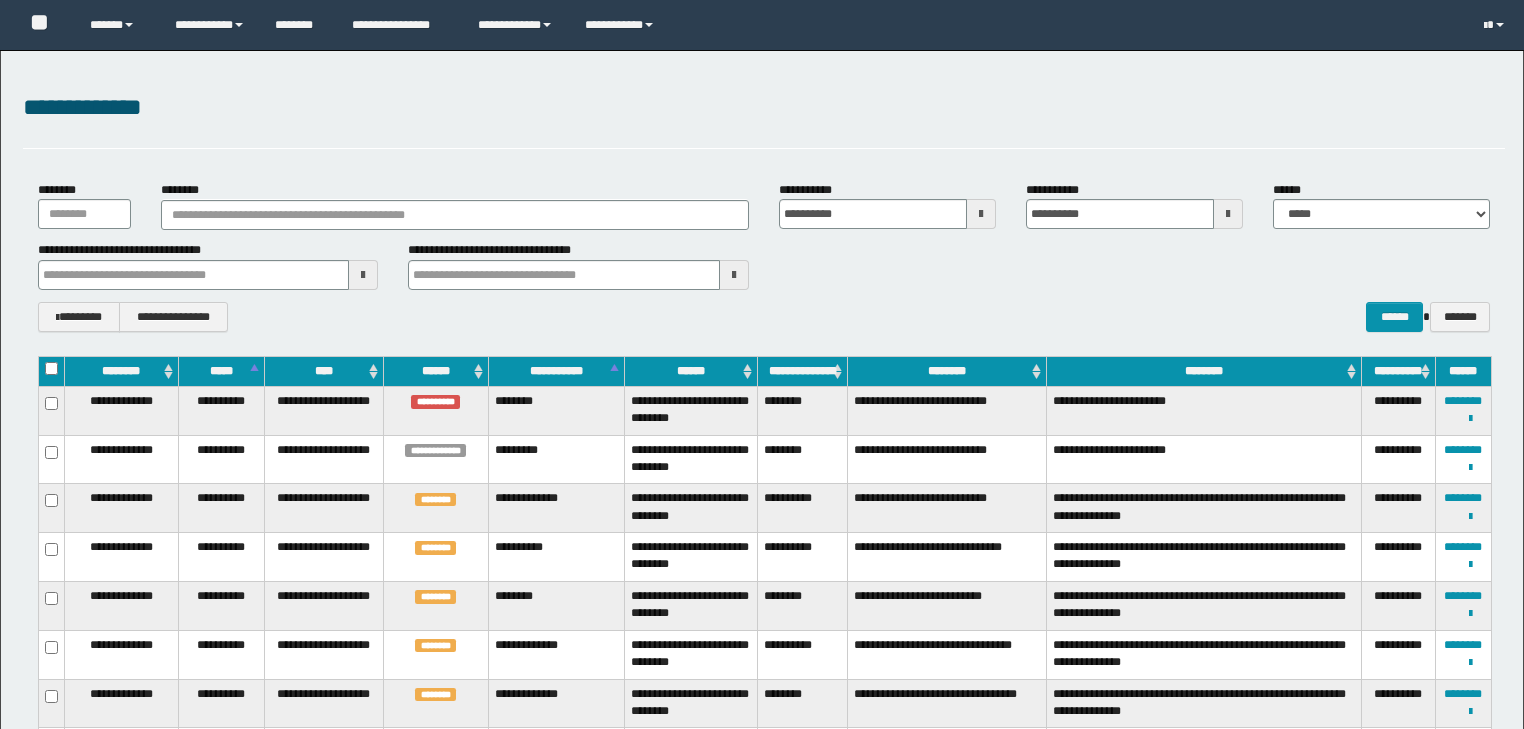 scroll, scrollTop: 0, scrollLeft: 0, axis: both 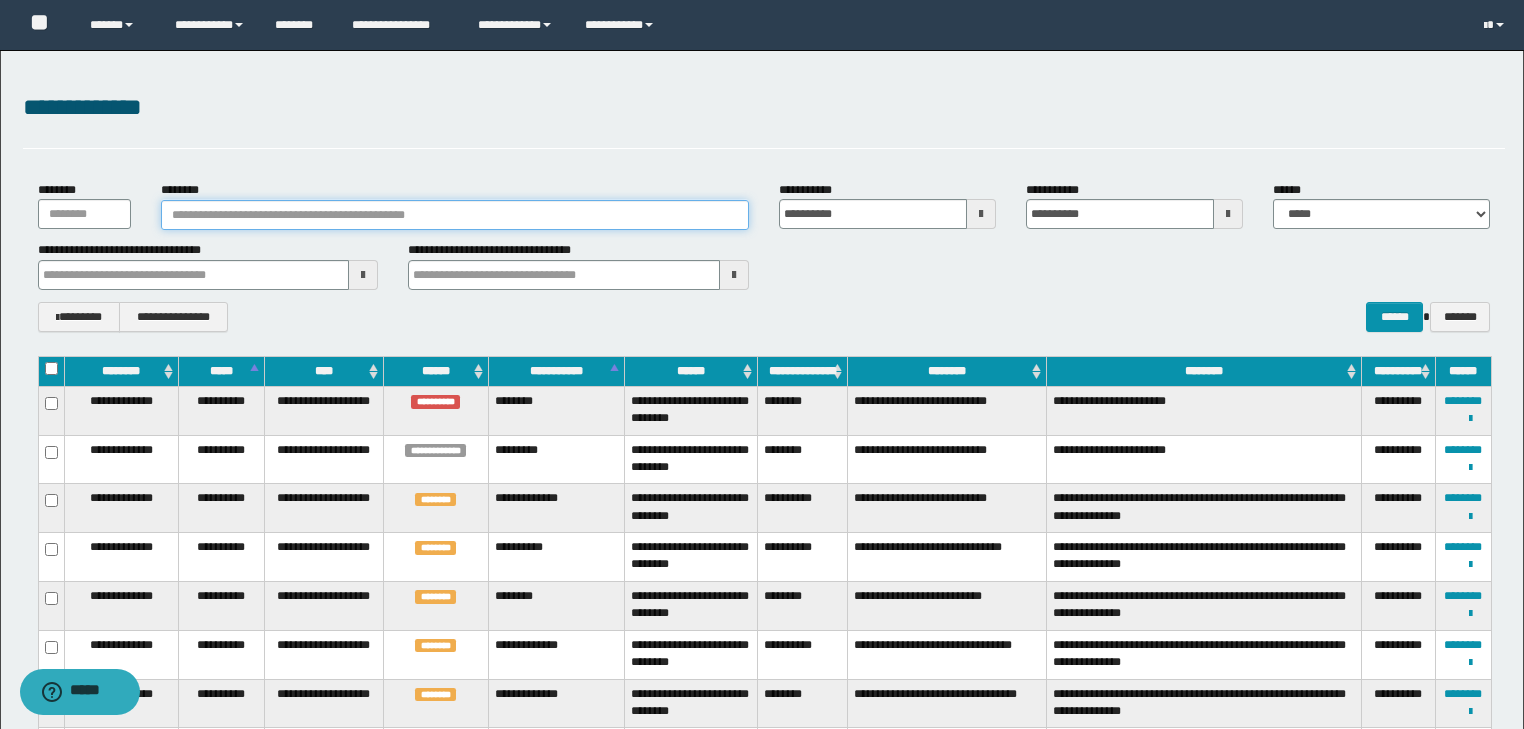 click on "********" at bounding box center (455, 215) 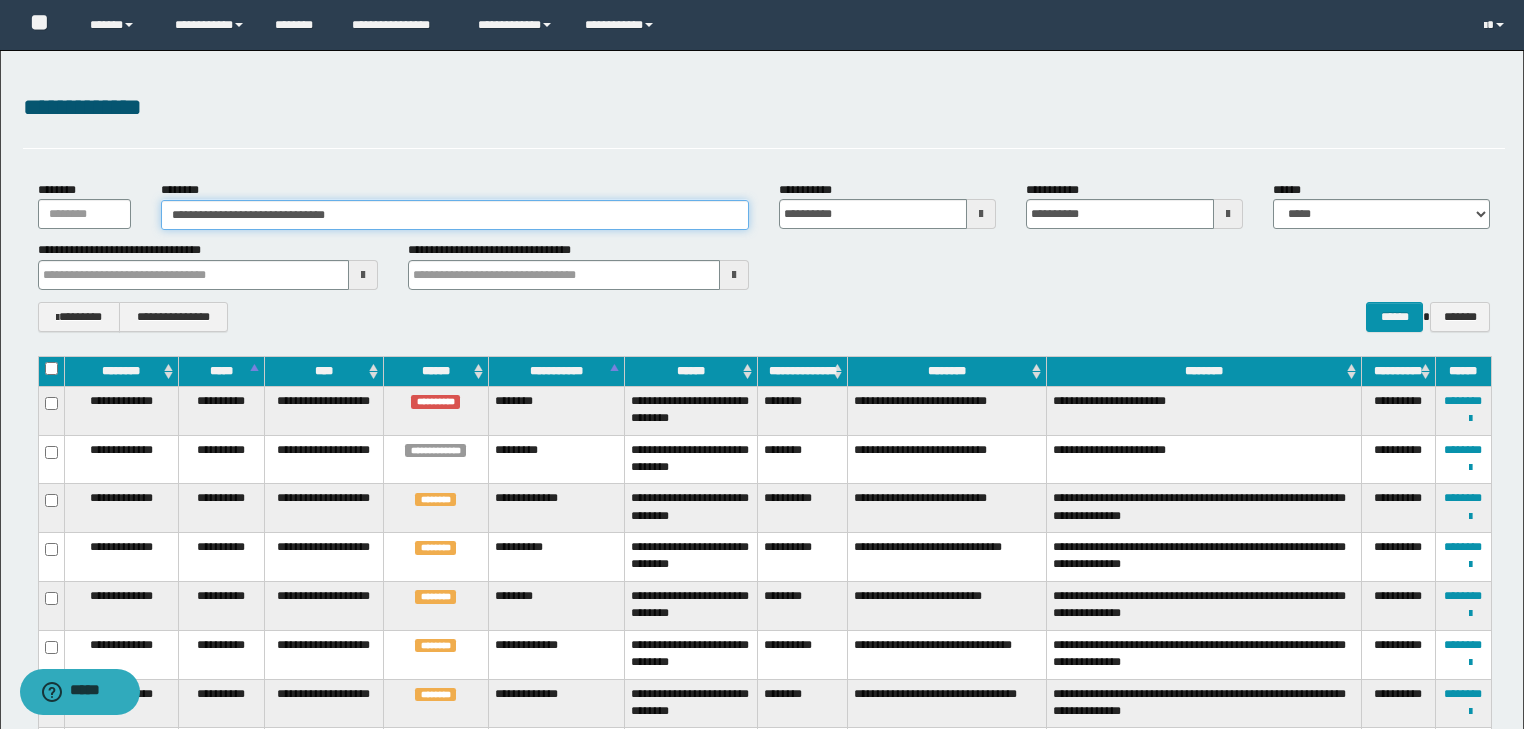 type on "**********" 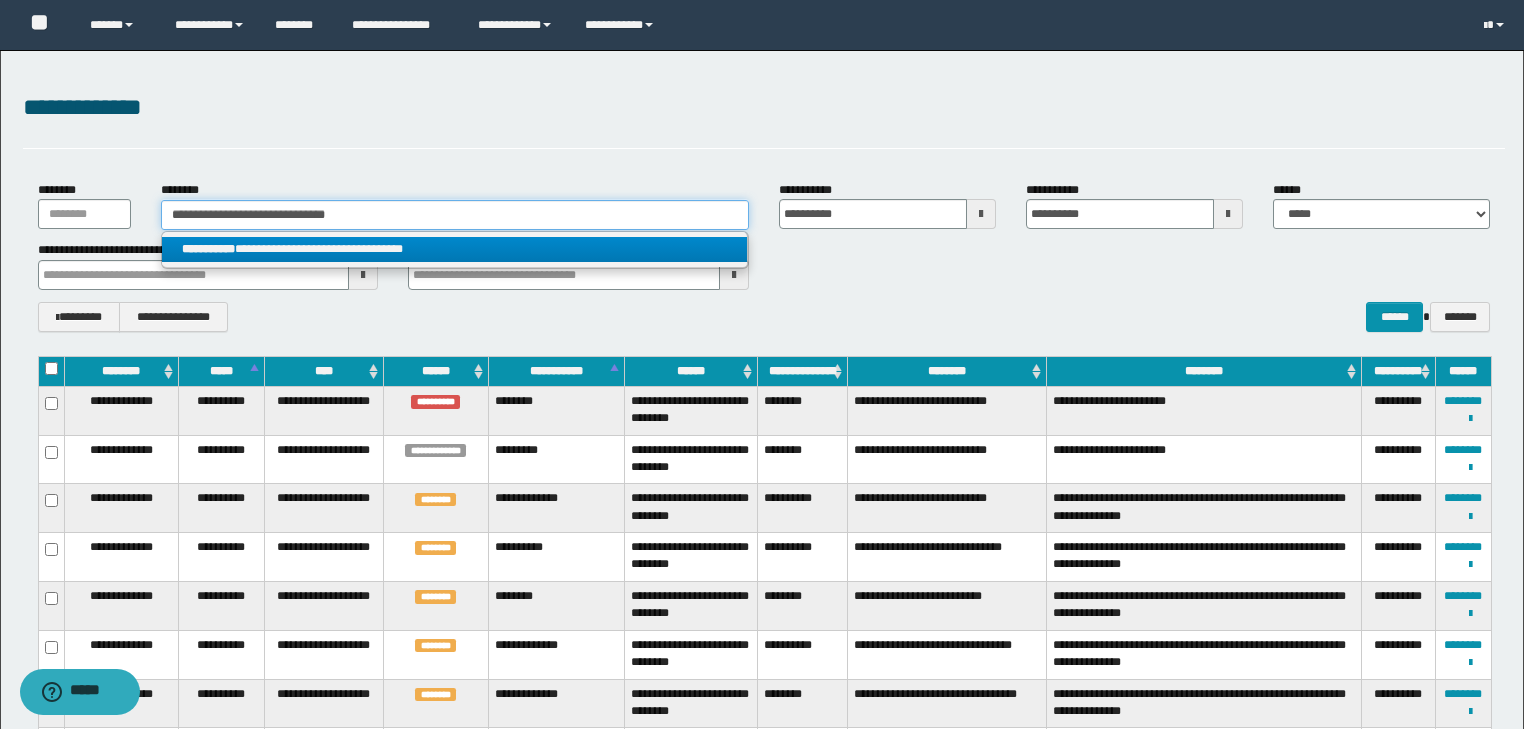 type on "**********" 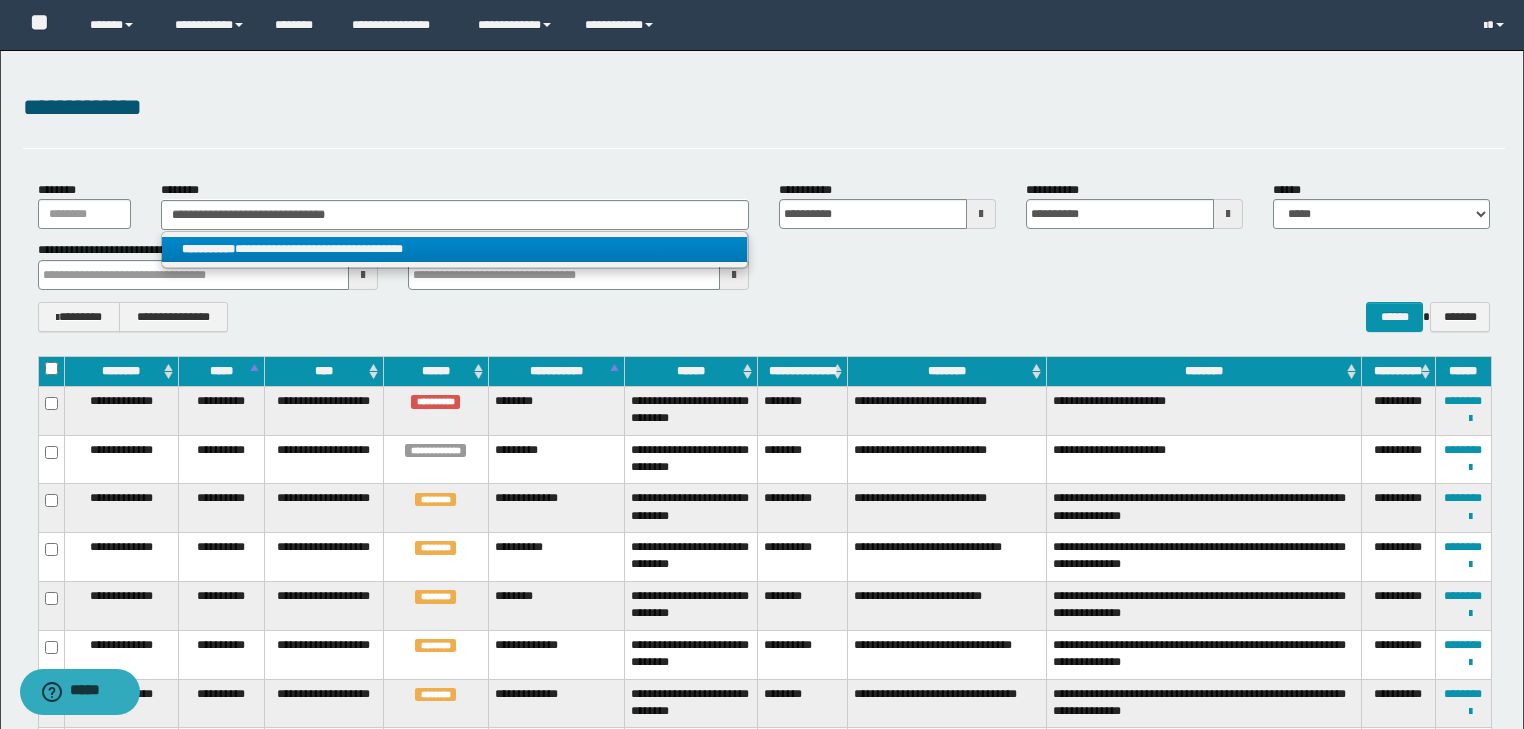 click on "**********" at bounding box center [454, 249] 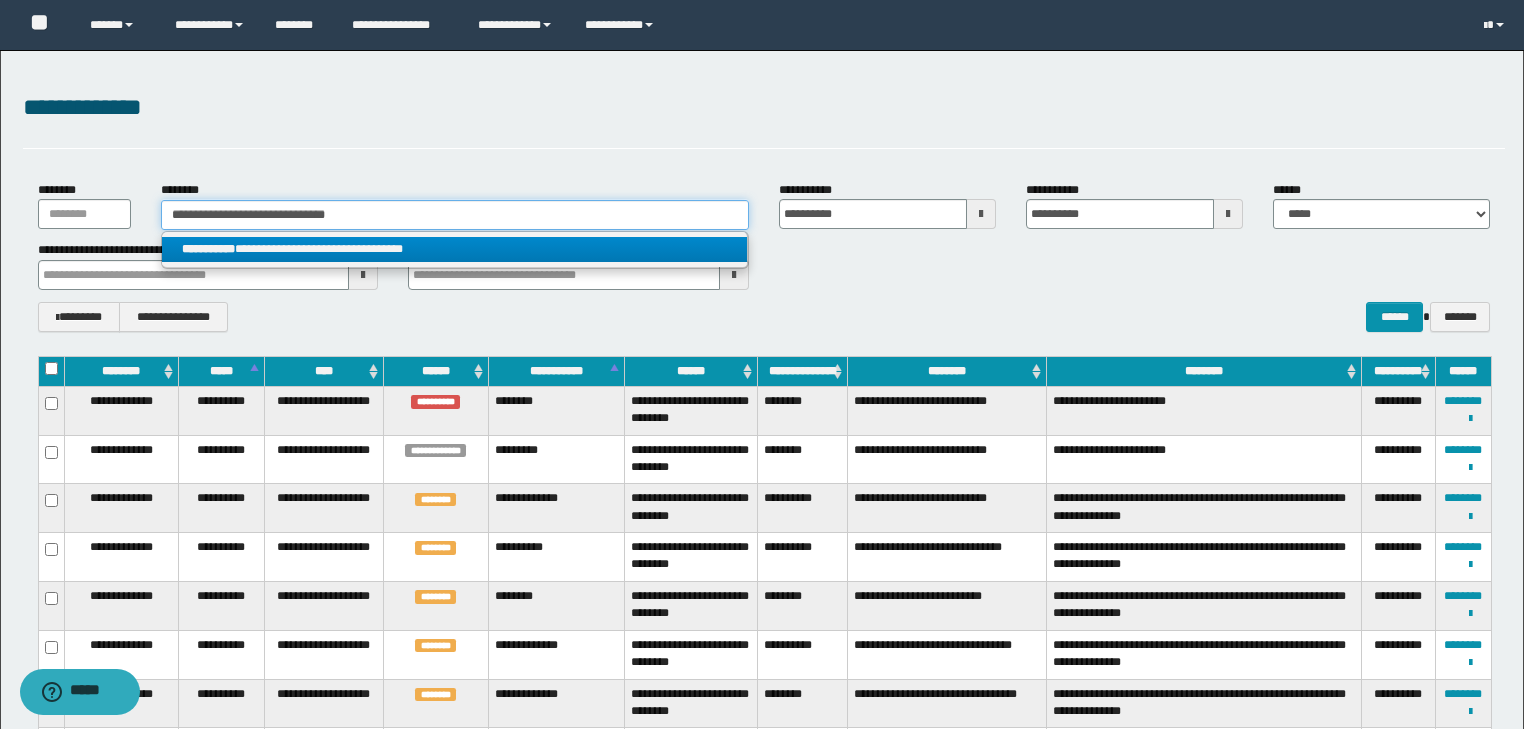 type 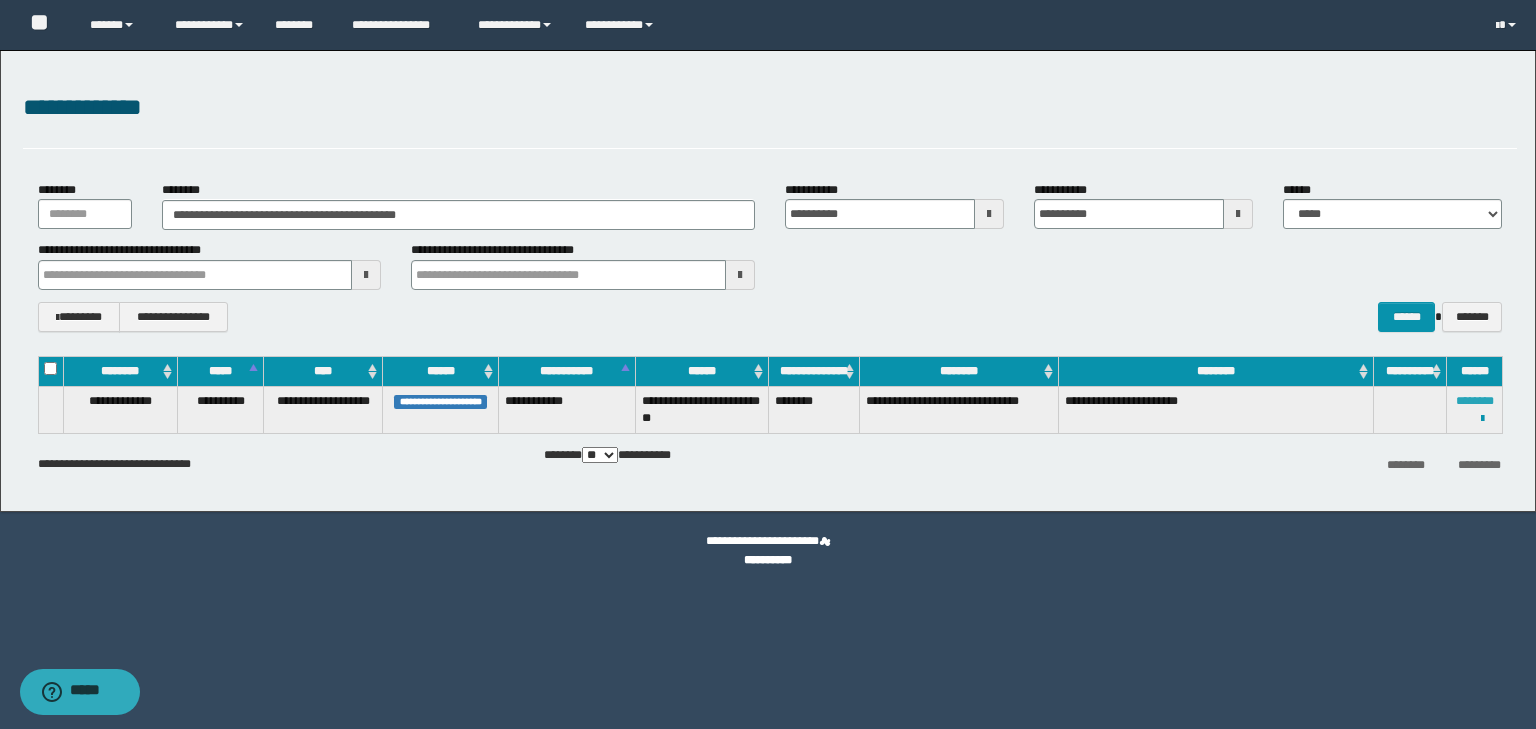 click on "********" at bounding box center (1475, 401) 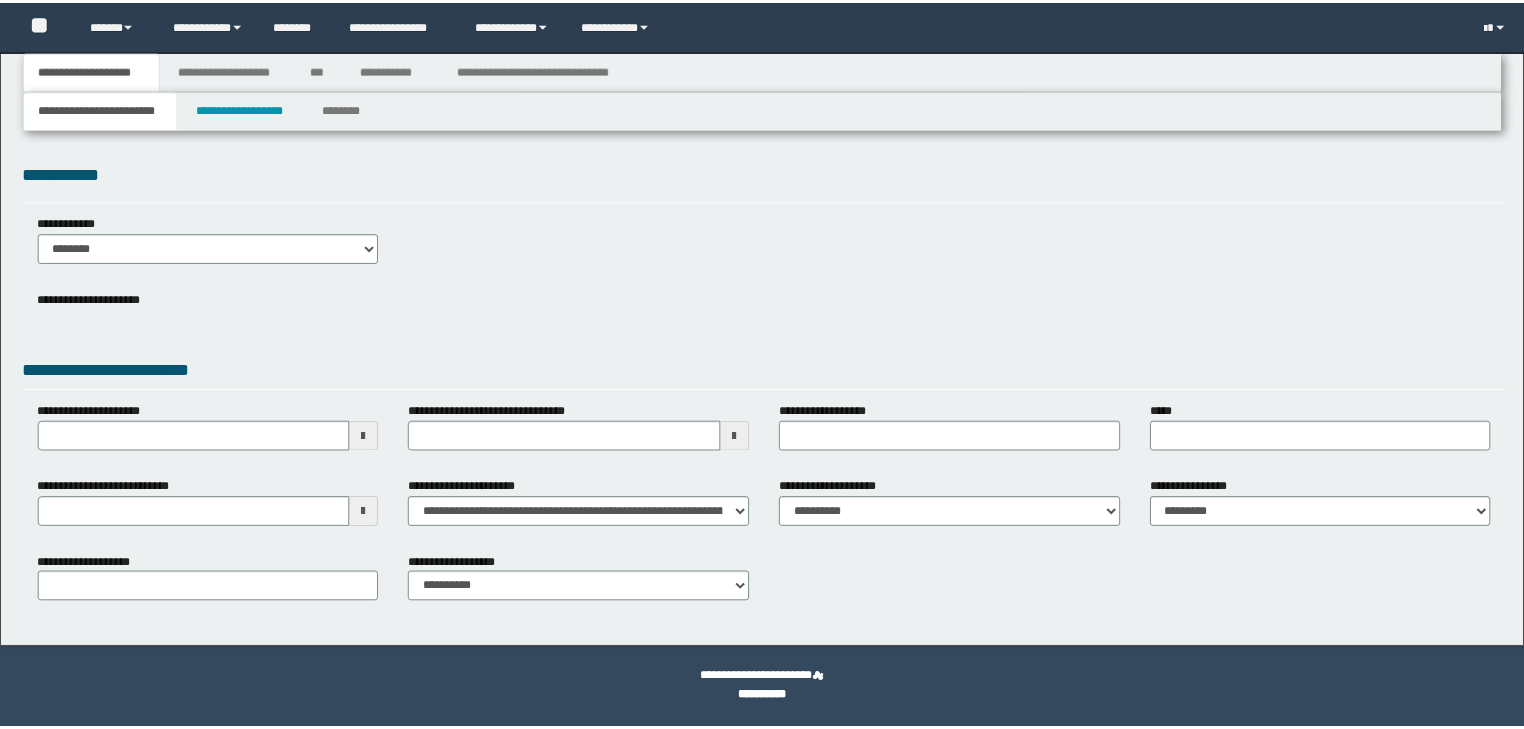 scroll, scrollTop: 0, scrollLeft: 0, axis: both 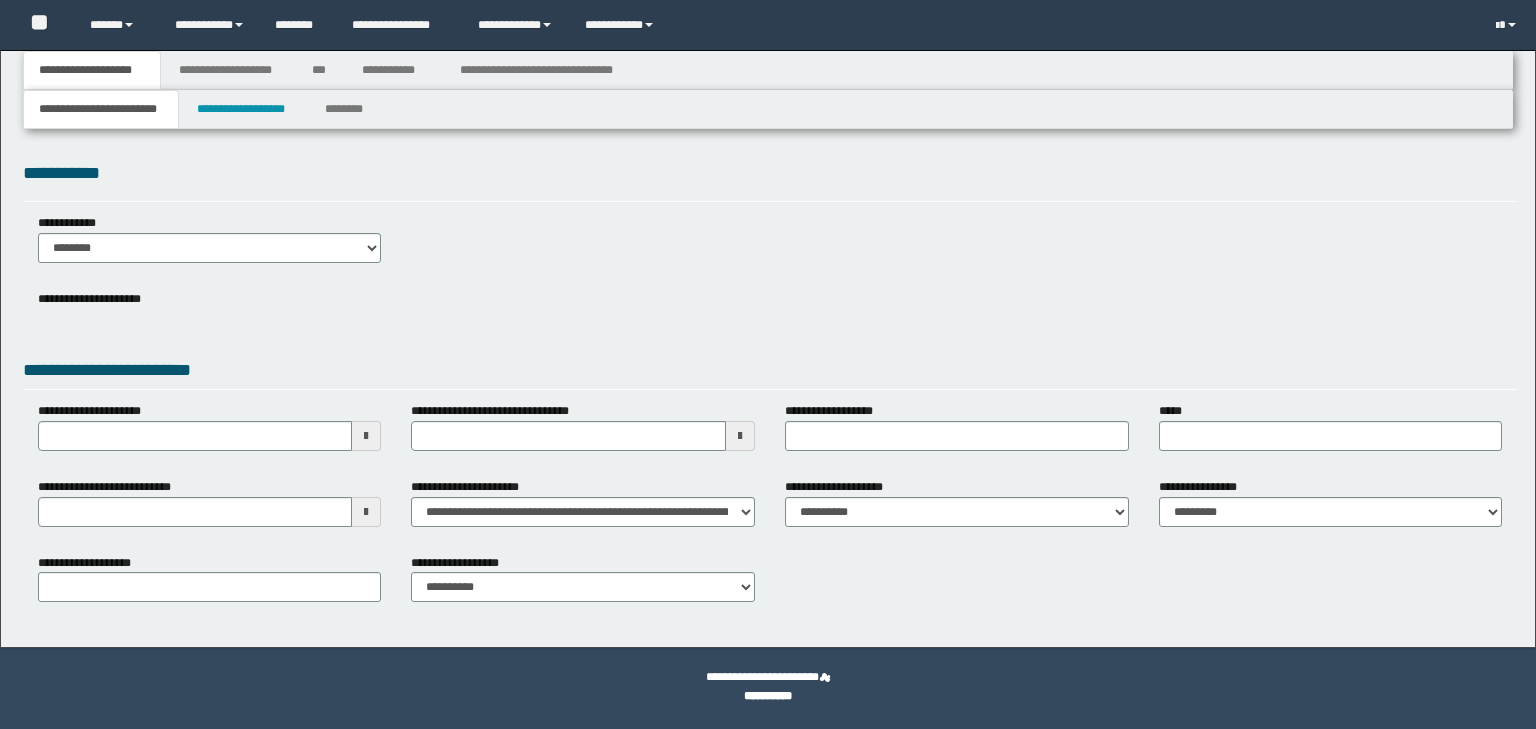 select on "*" 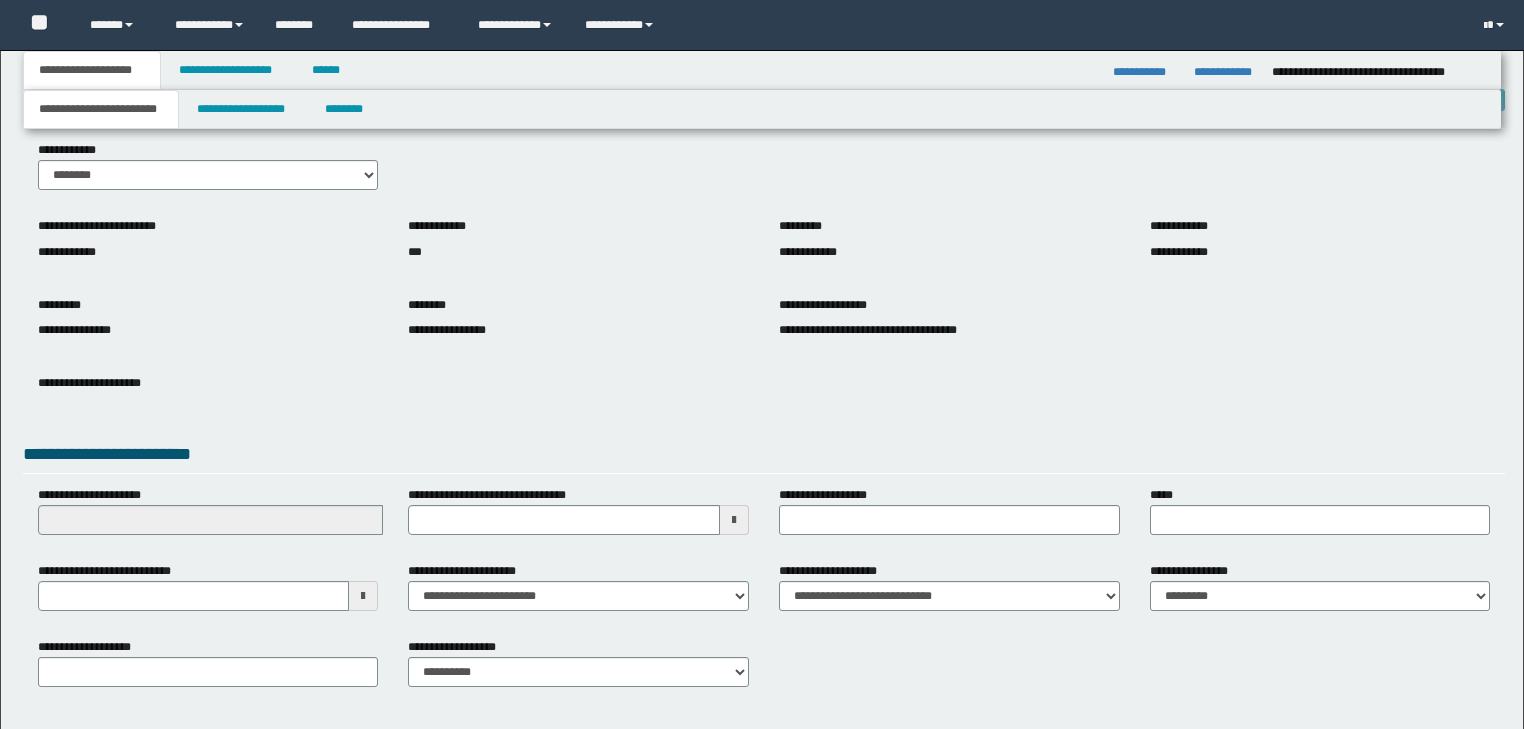 scroll, scrollTop: 154, scrollLeft: 0, axis: vertical 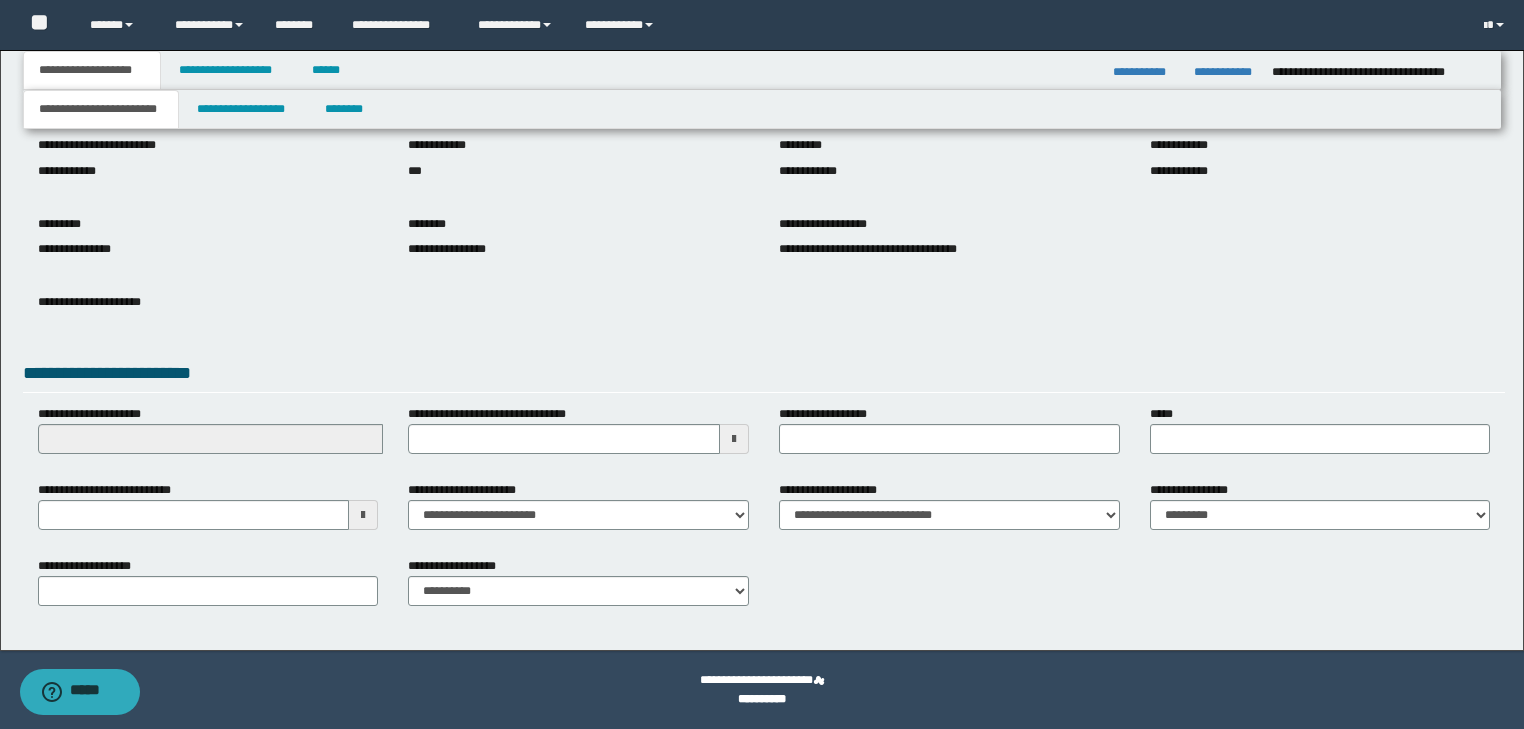 click on "**********" at bounding box center (762, 273) 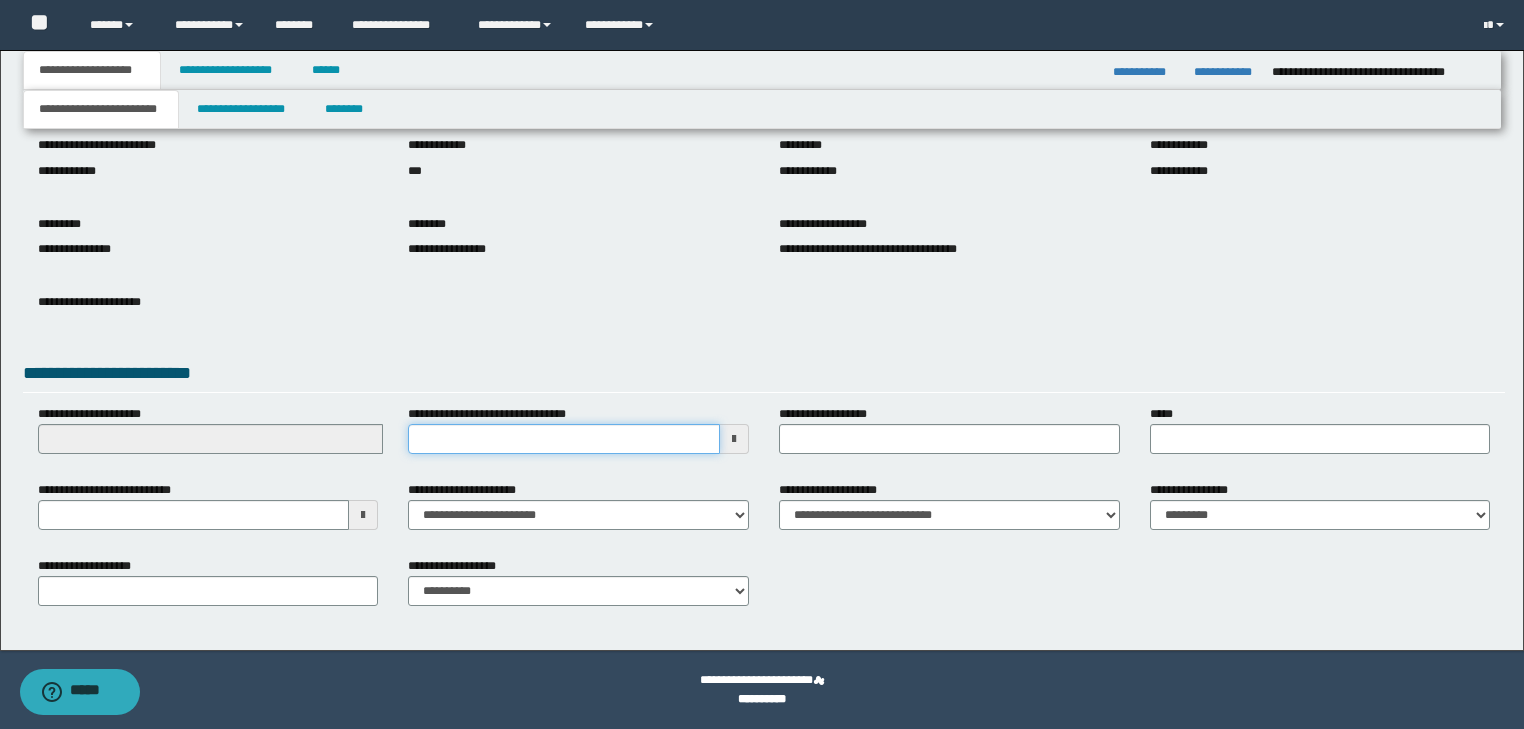 click on "**********" at bounding box center (564, 439) 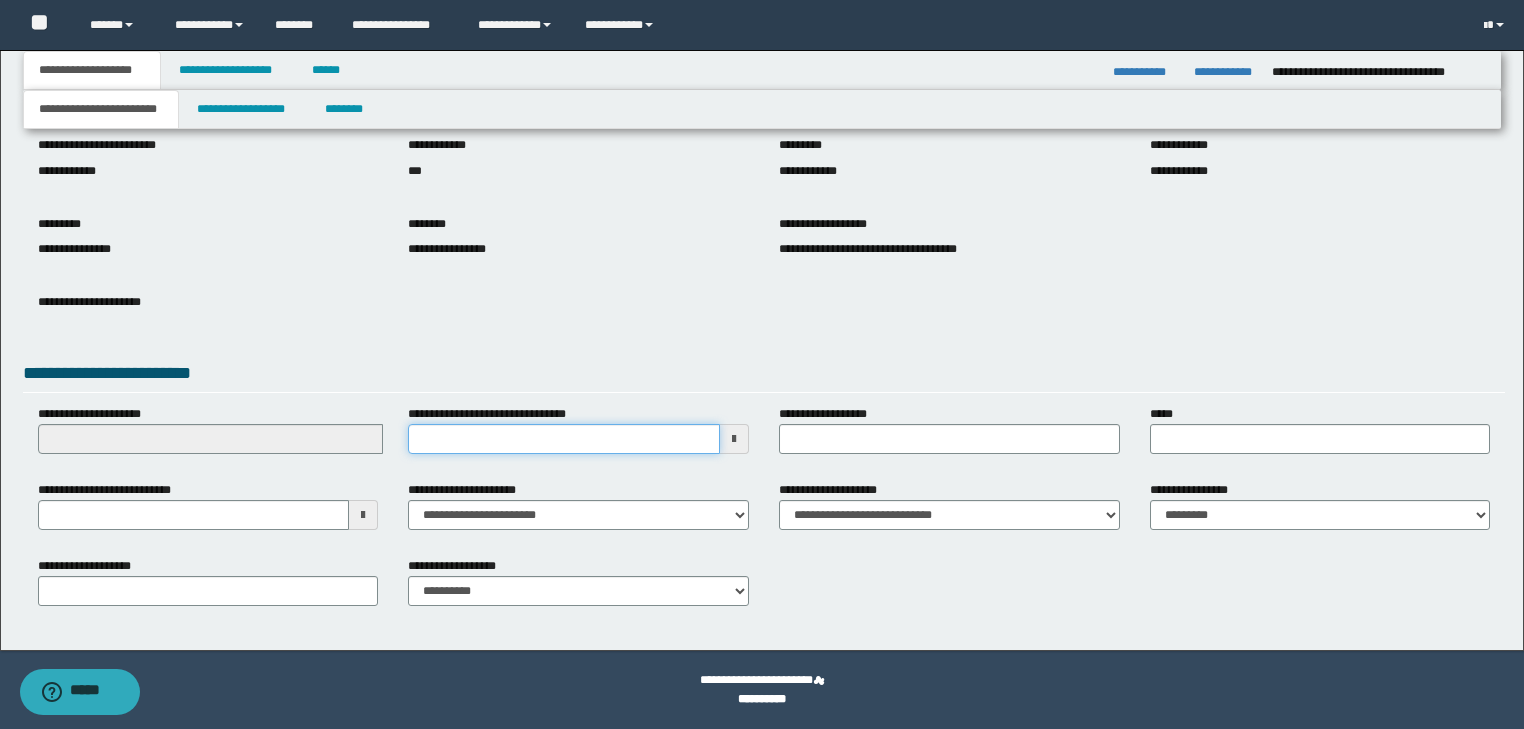 type on "**********" 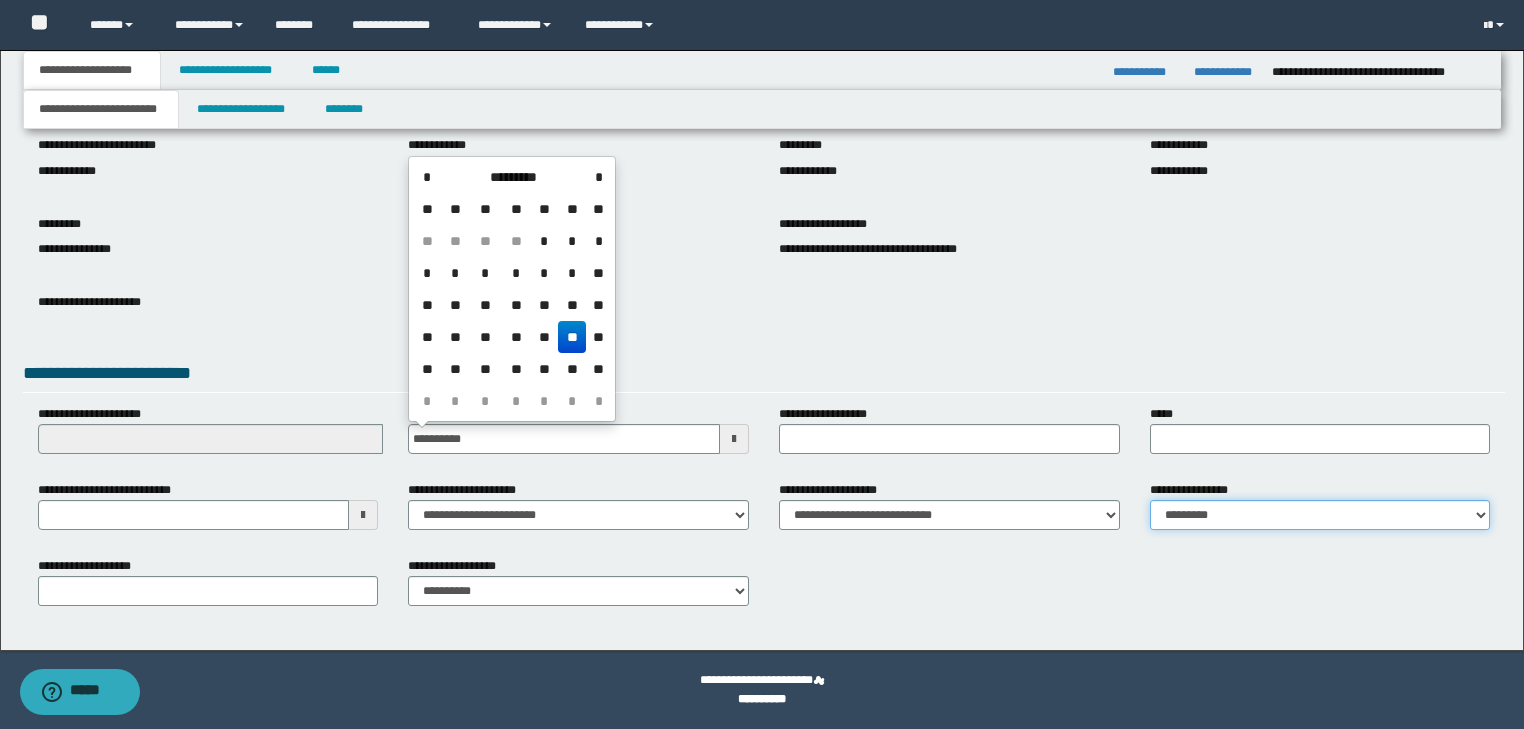 click on "**********" at bounding box center (1320, 515) 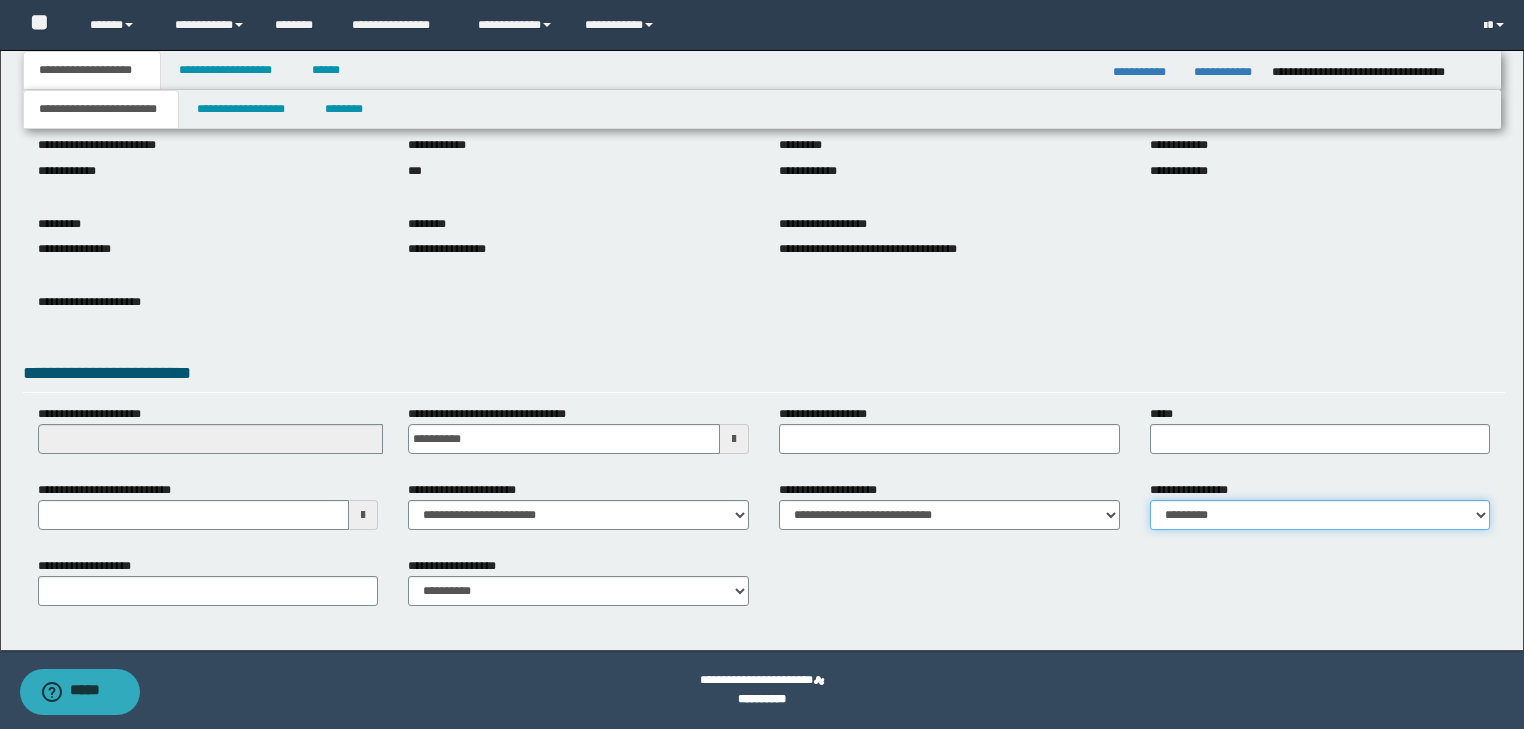 select on "*" 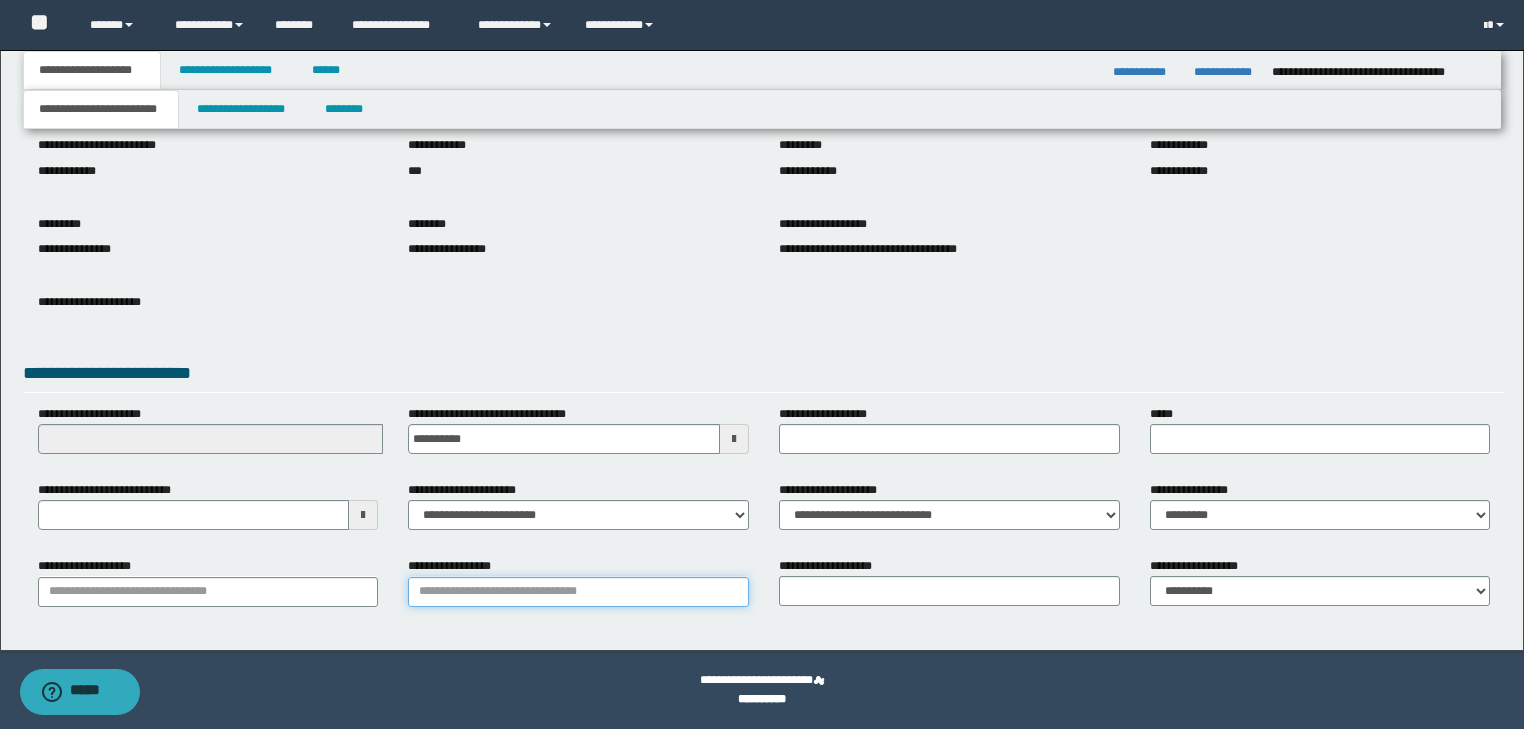 click on "**********" at bounding box center (578, 592) 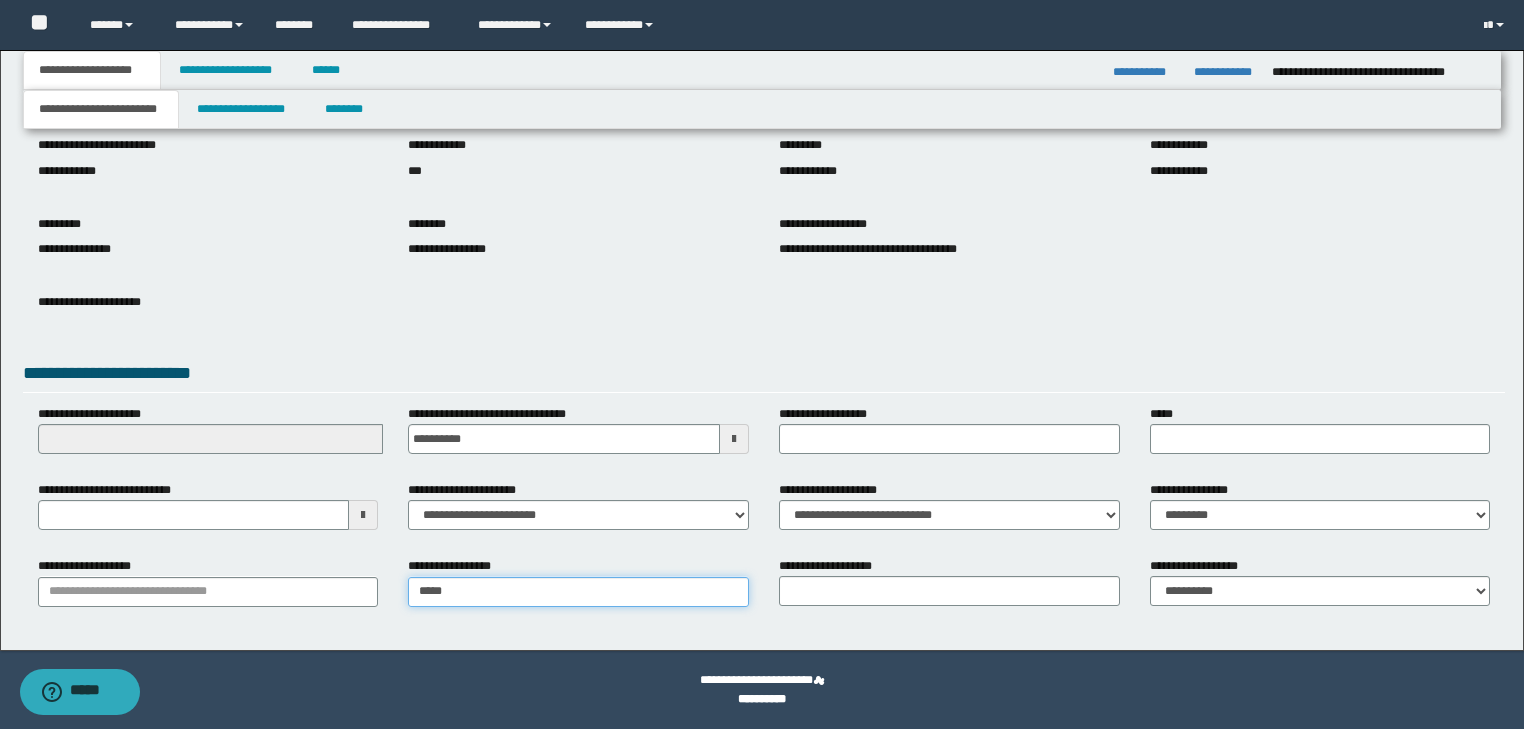 type on "*****" 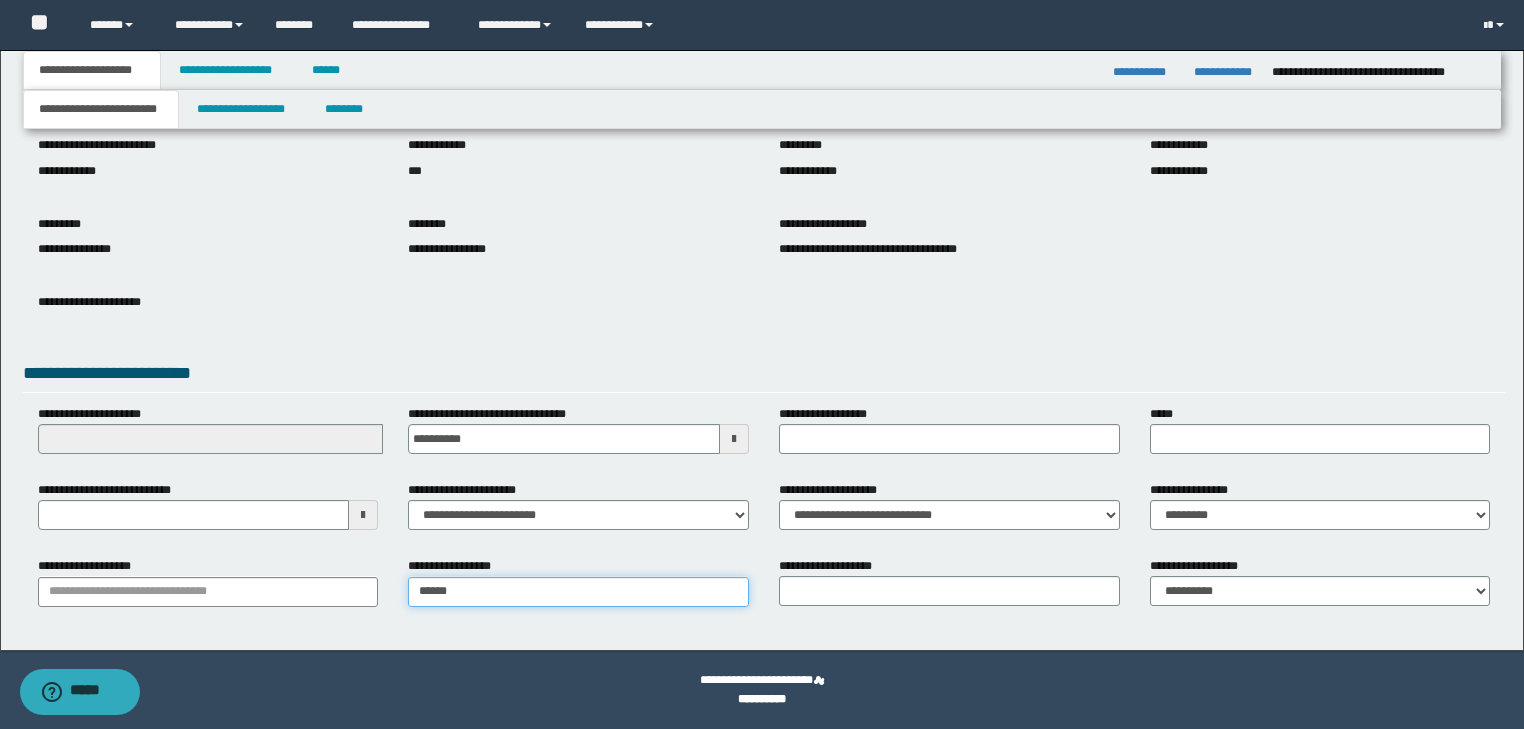 type on "**********" 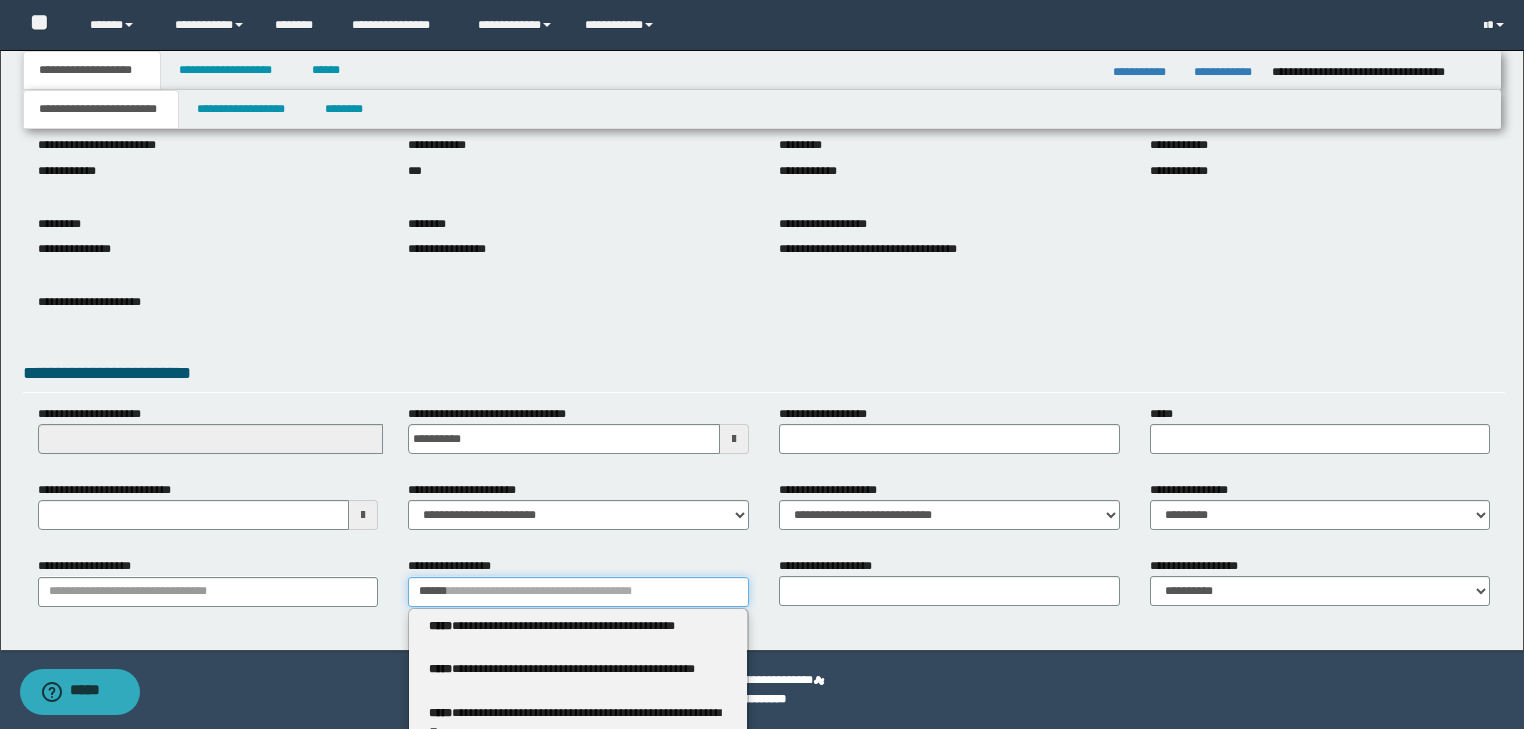 type 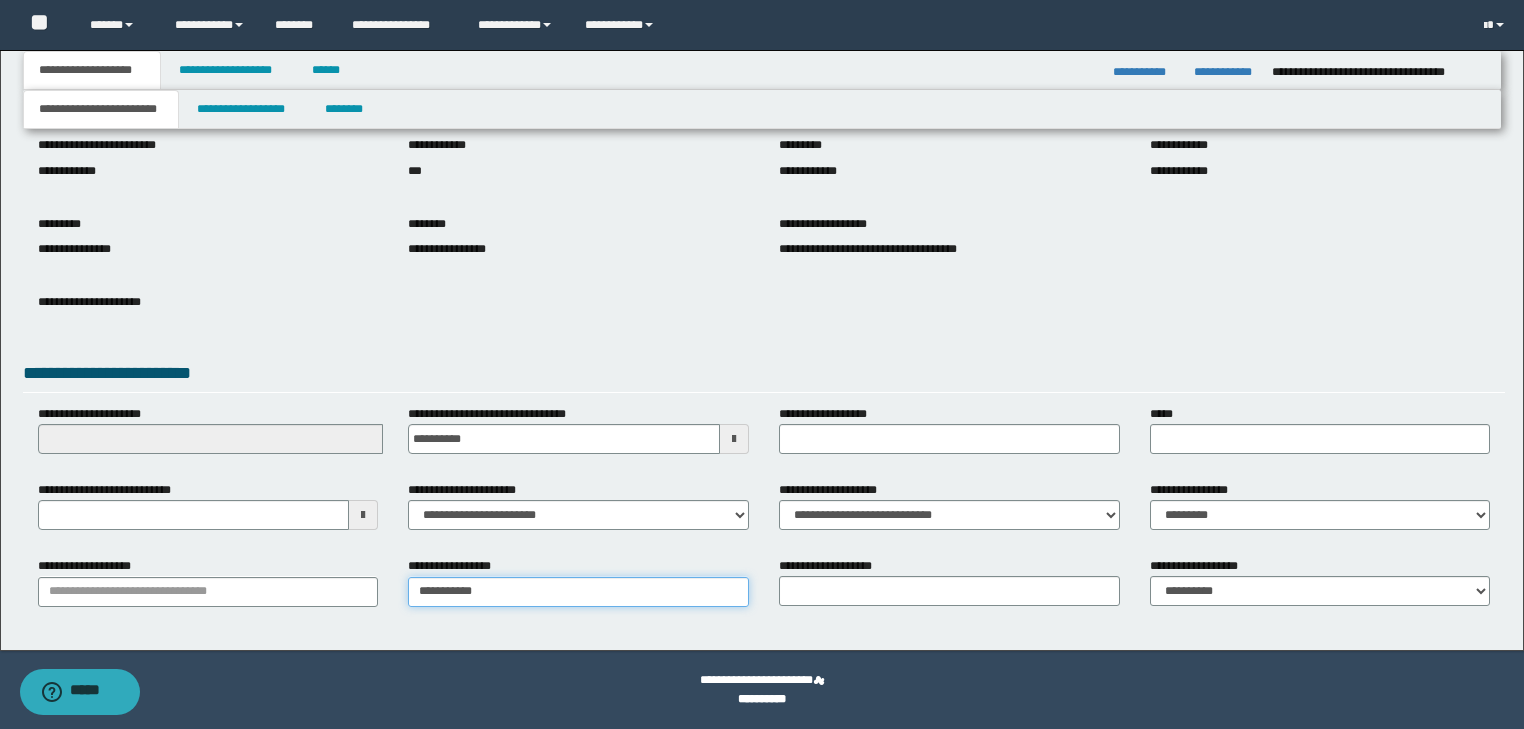 type on "**********" 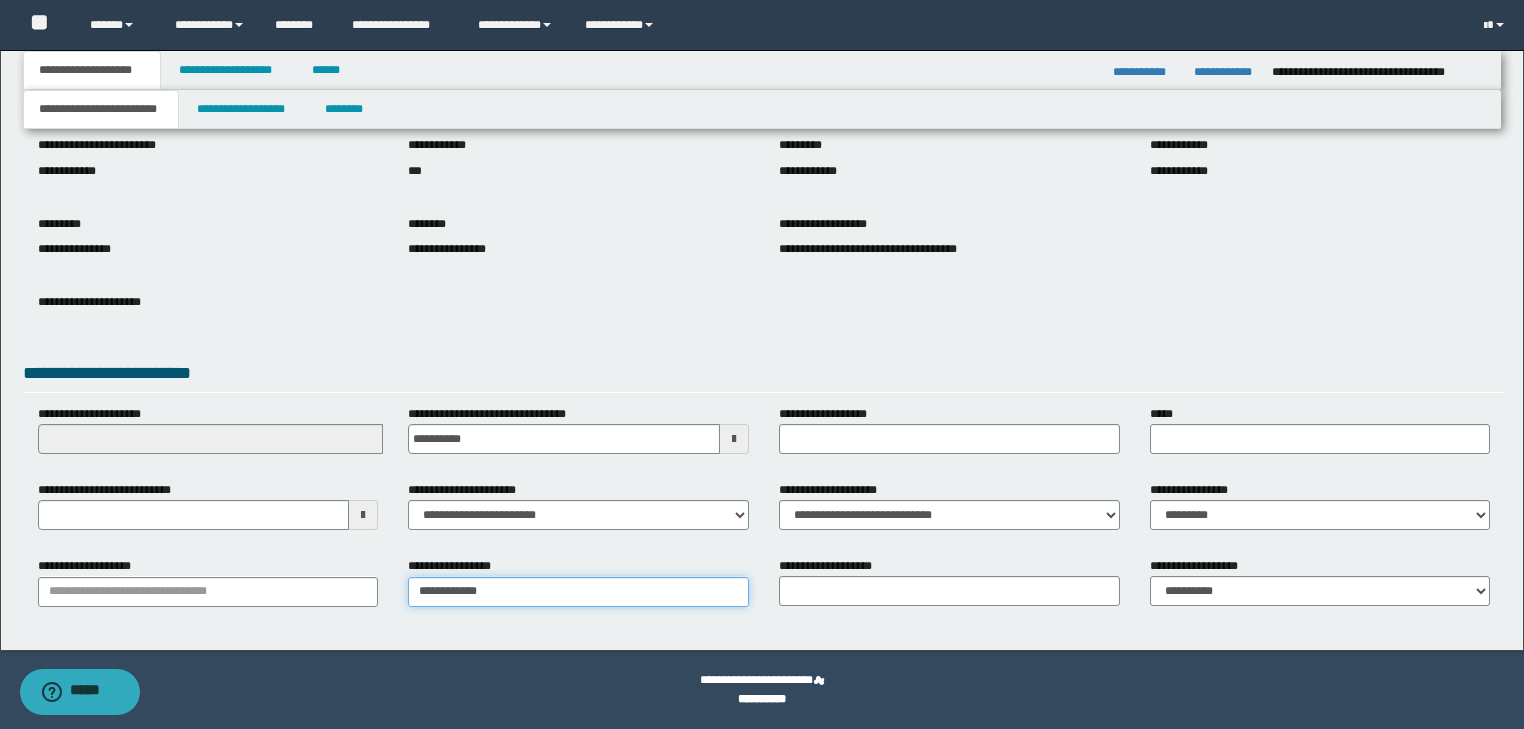 type on "**********" 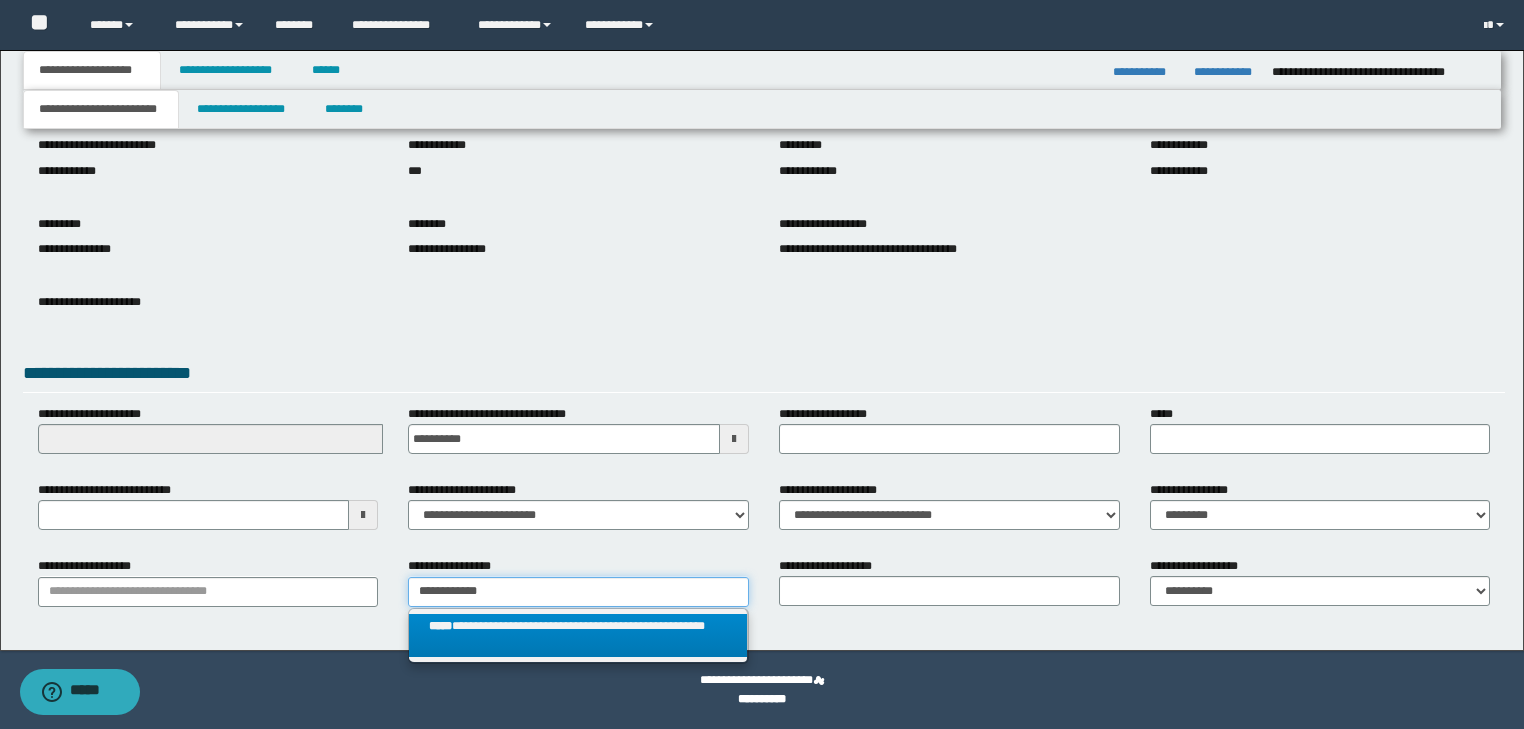 type on "**********" 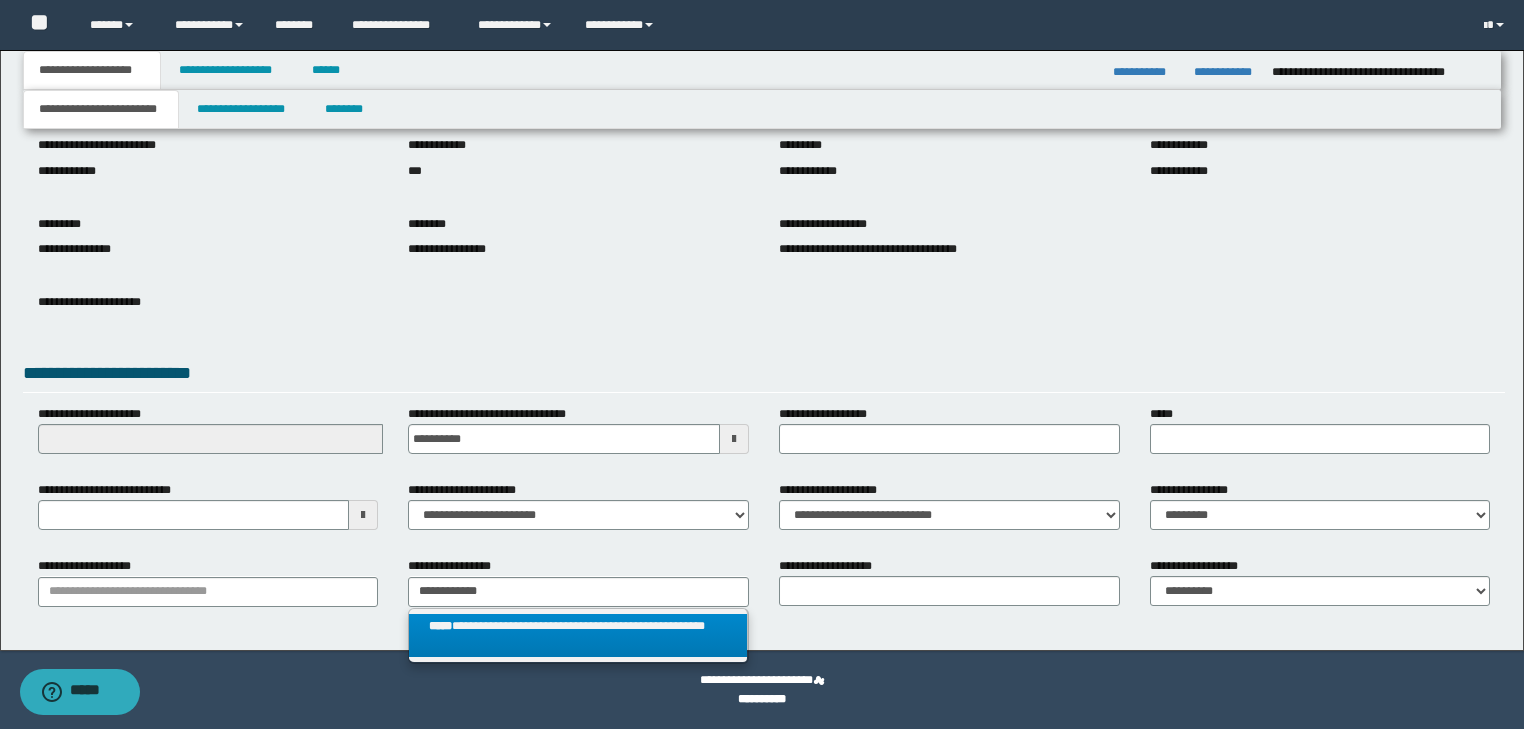 drag, startPoint x: 475, startPoint y: 623, endPoint x: 433, endPoint y: 615, distance: 42.755116 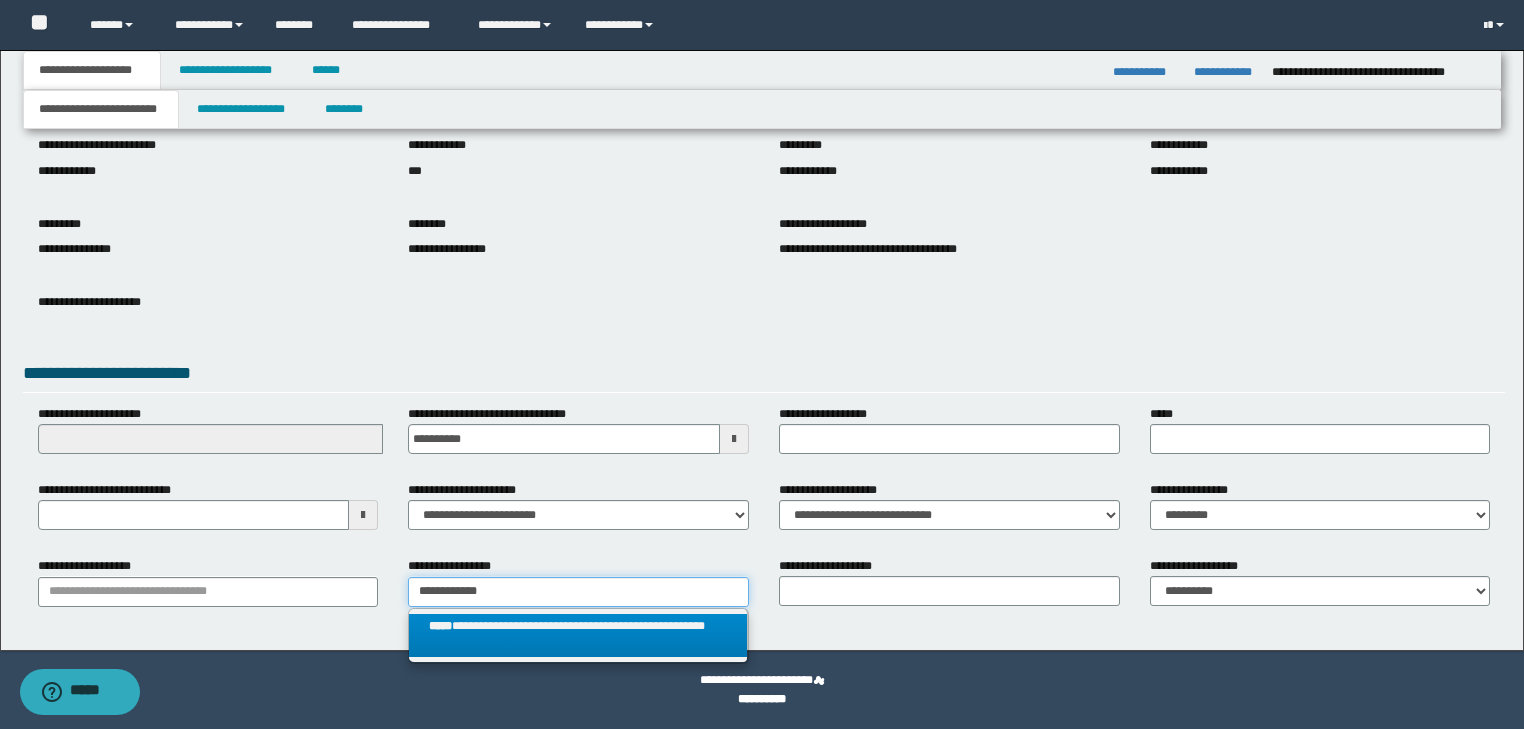 type 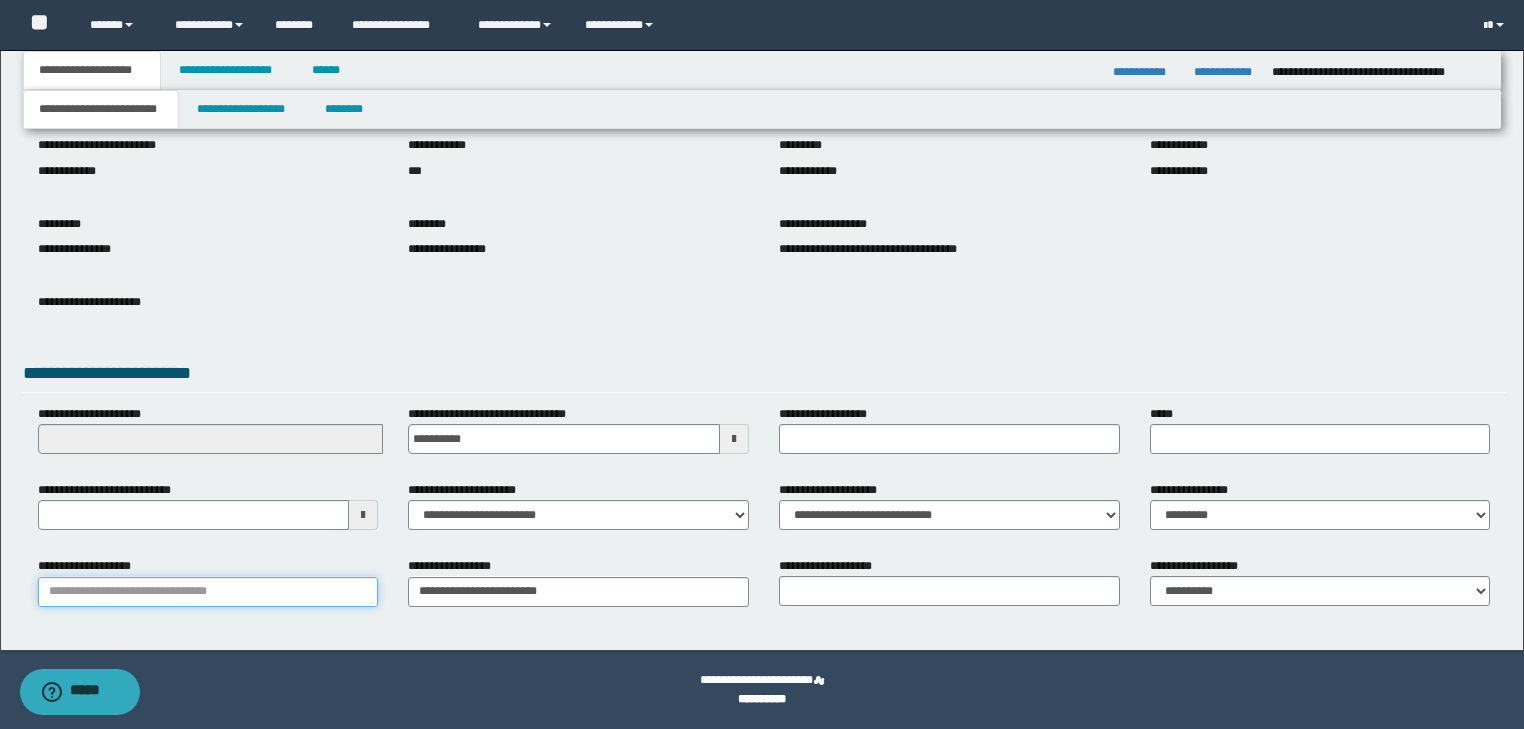 click on "**********" at bounding box center (208, 592) 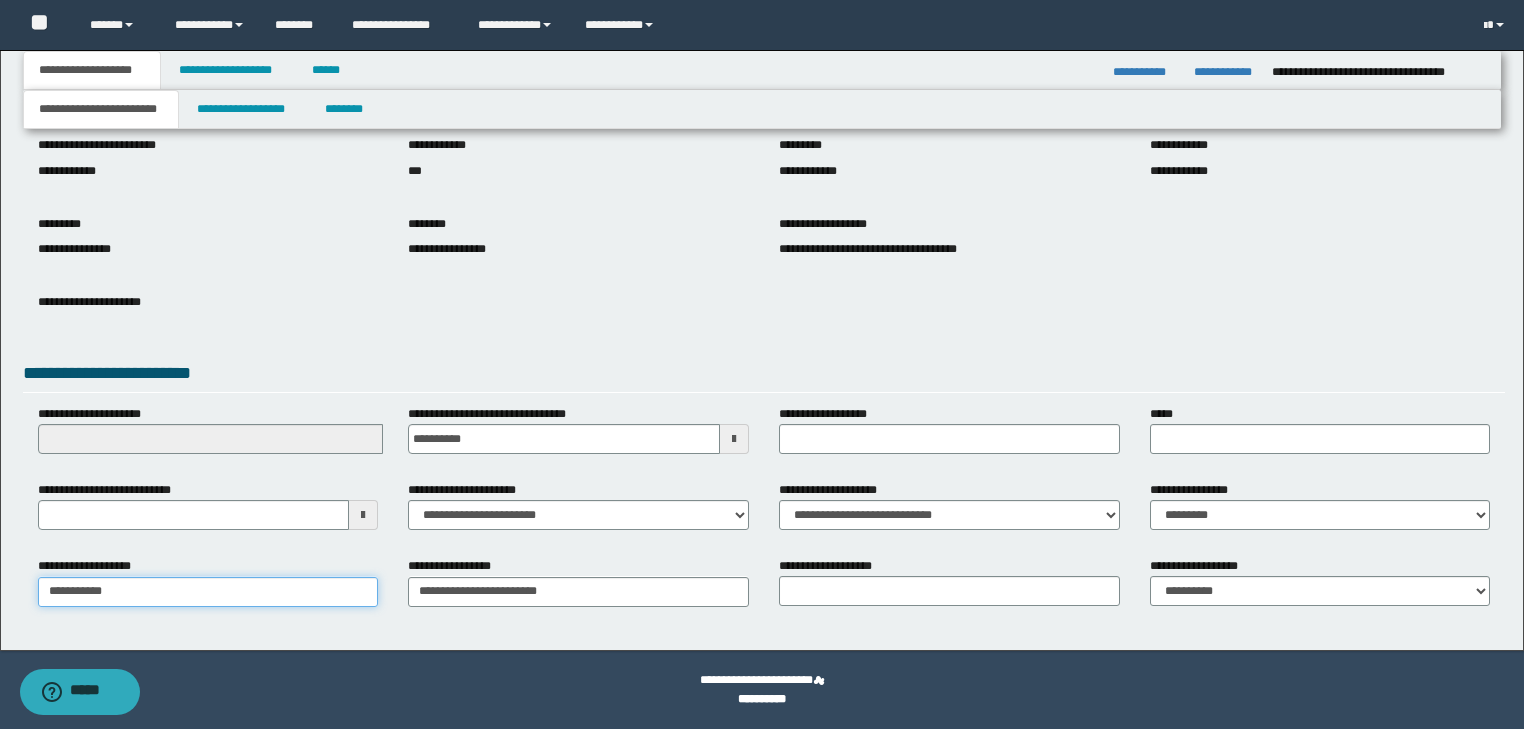 type on "**********" 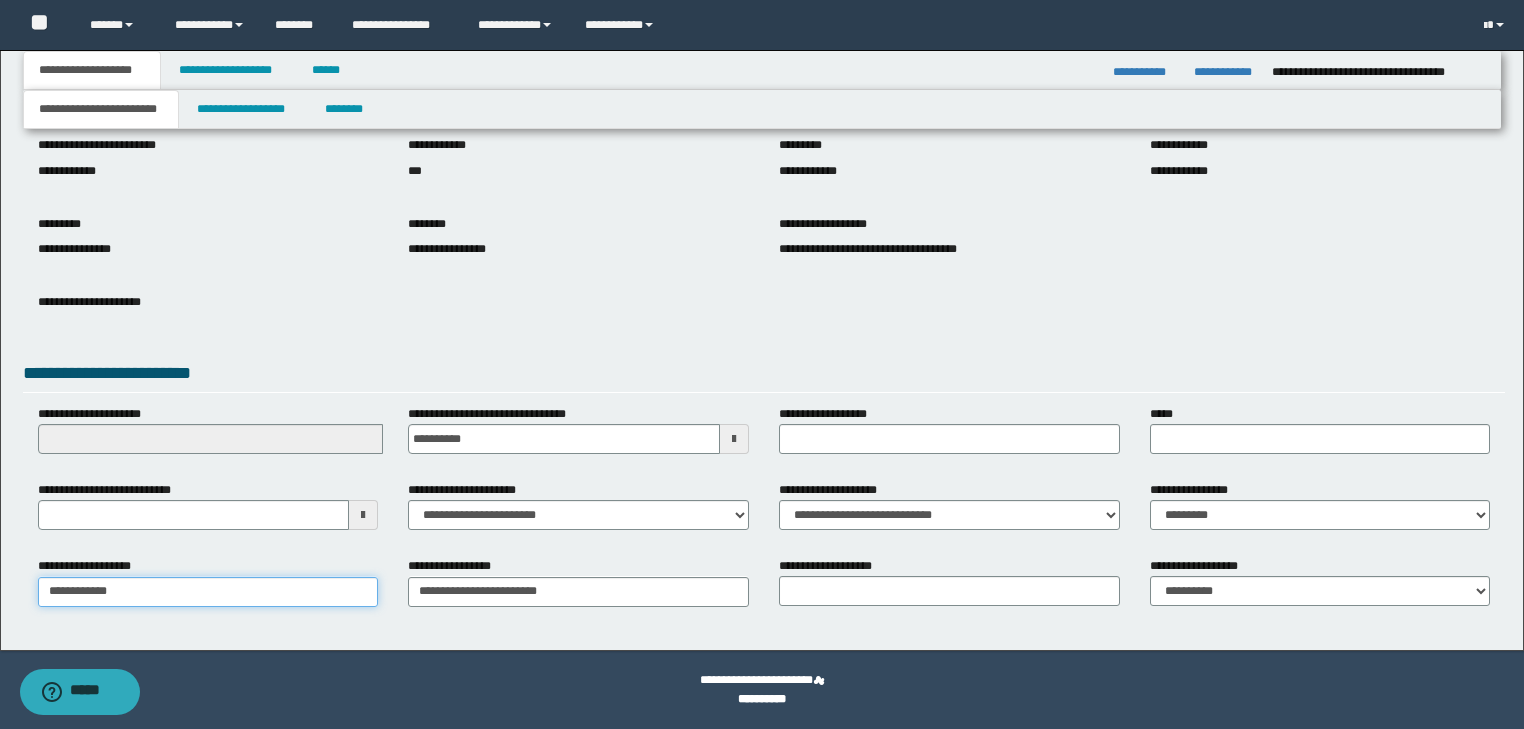 type on "**********" 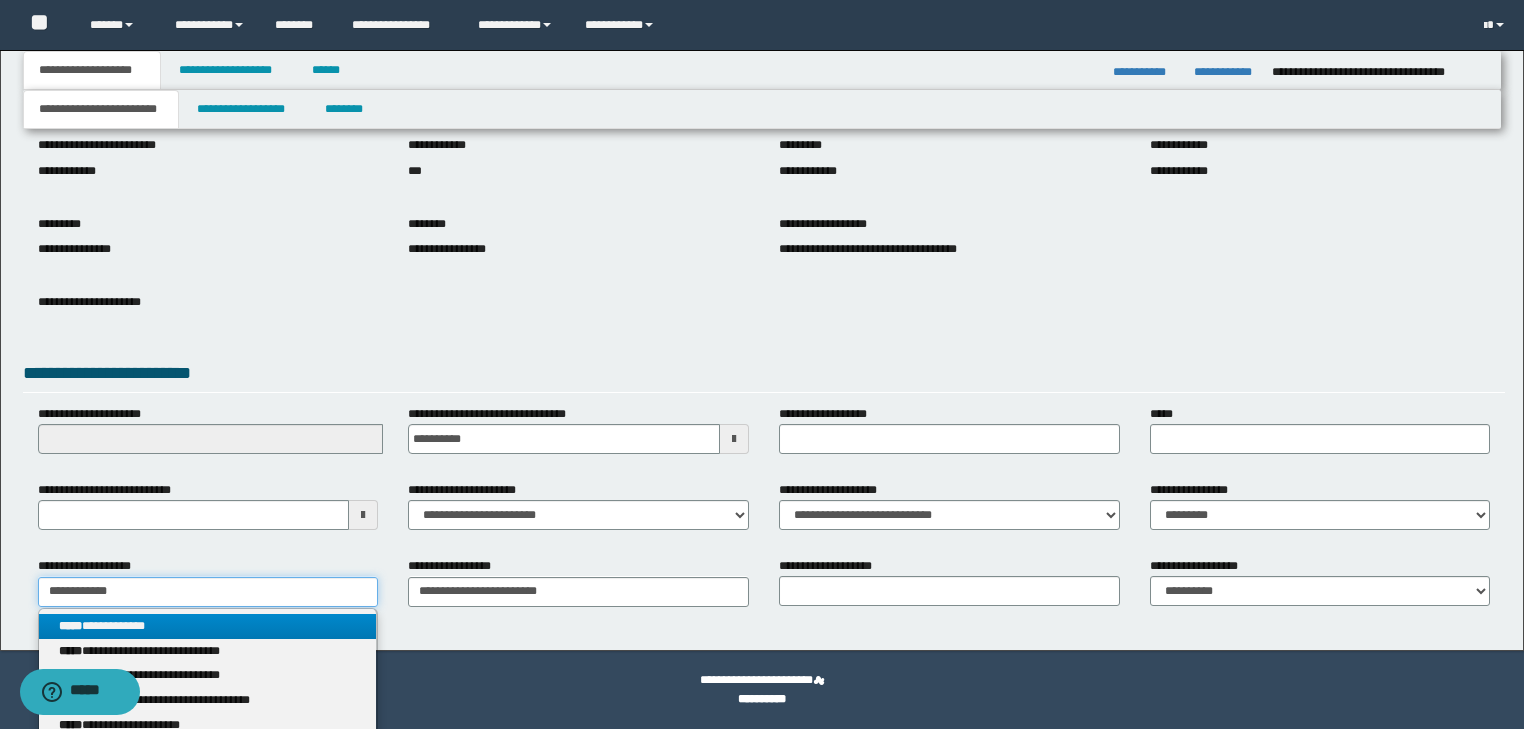 type on "**********" 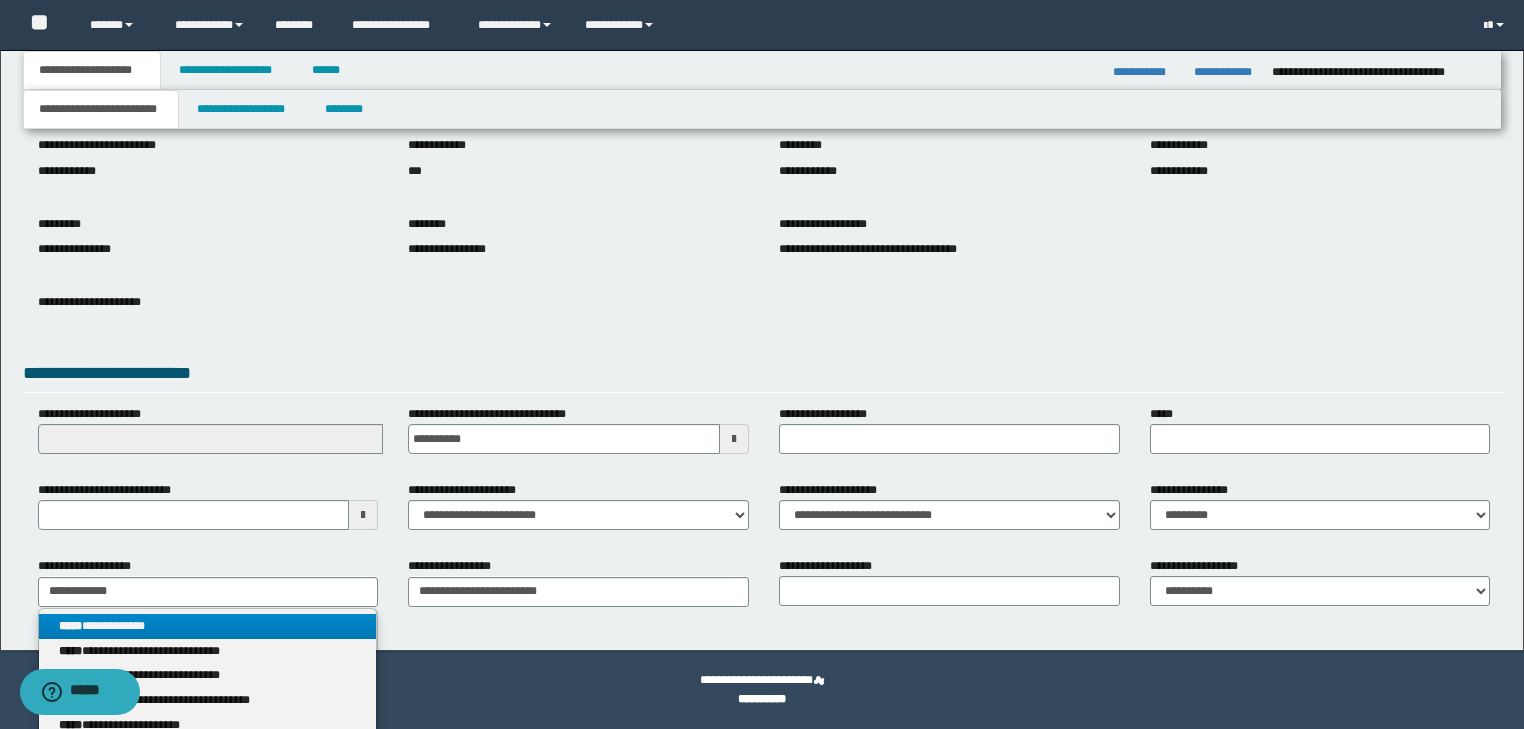 click on "**********" at bounding box center [208, 626] 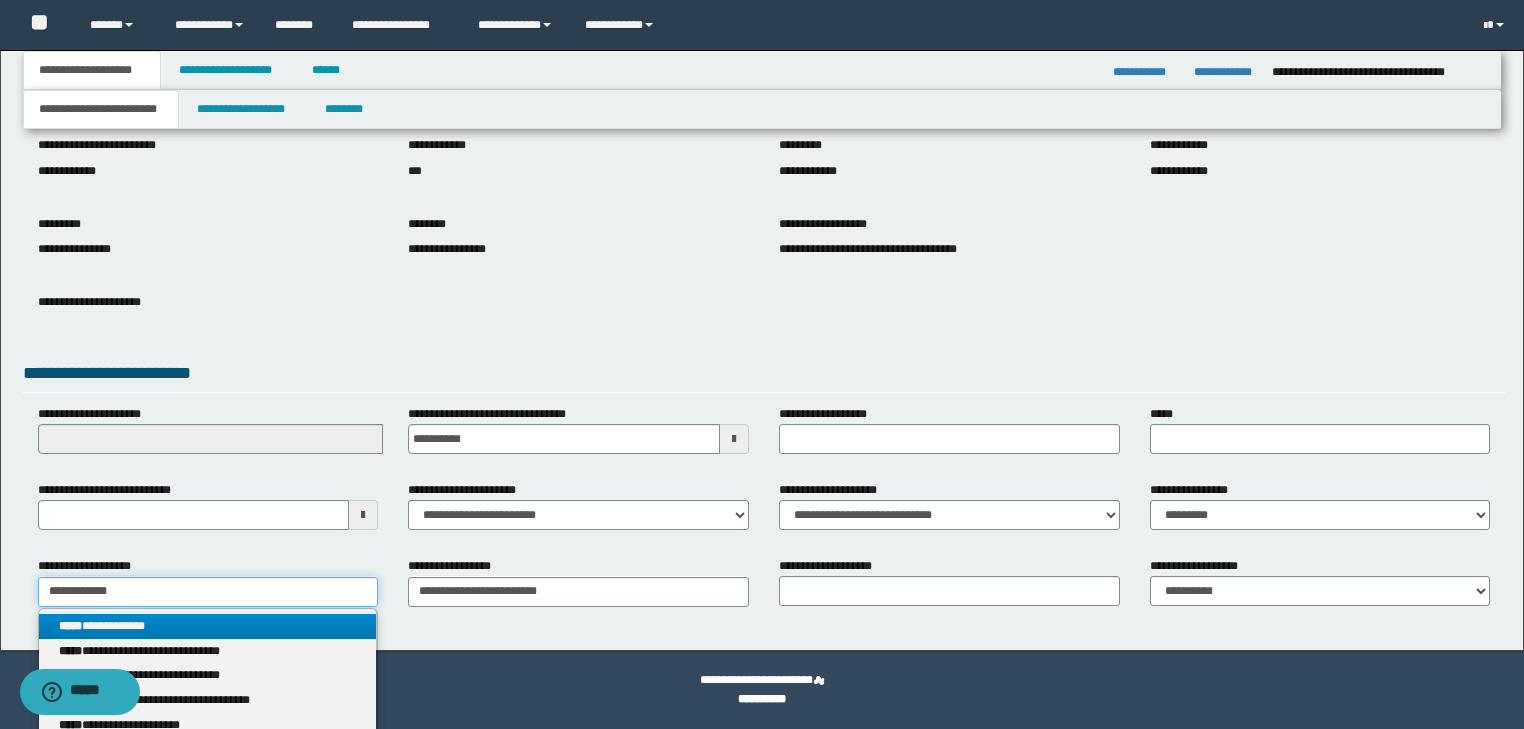 type 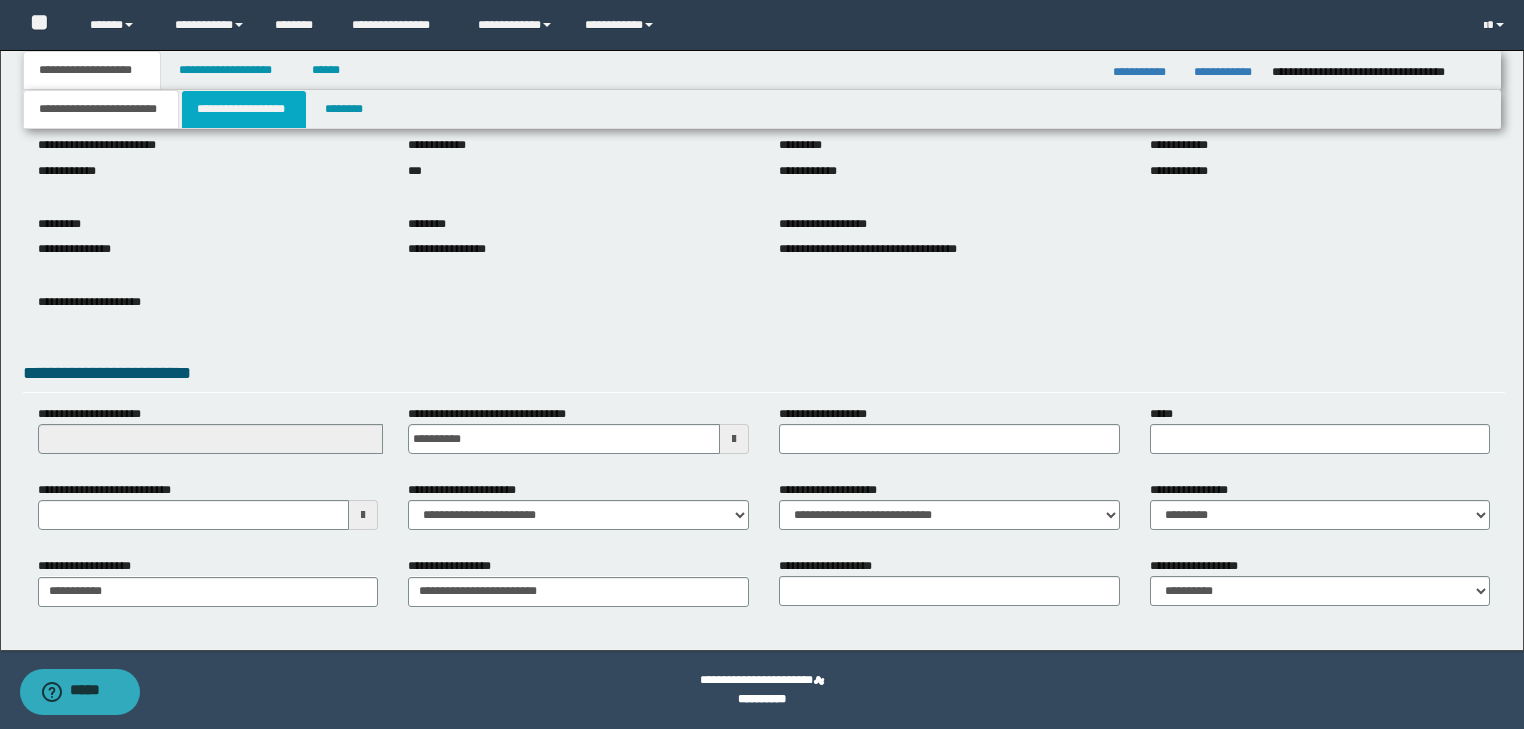 click on "**********" at bounding box center [244, 109] 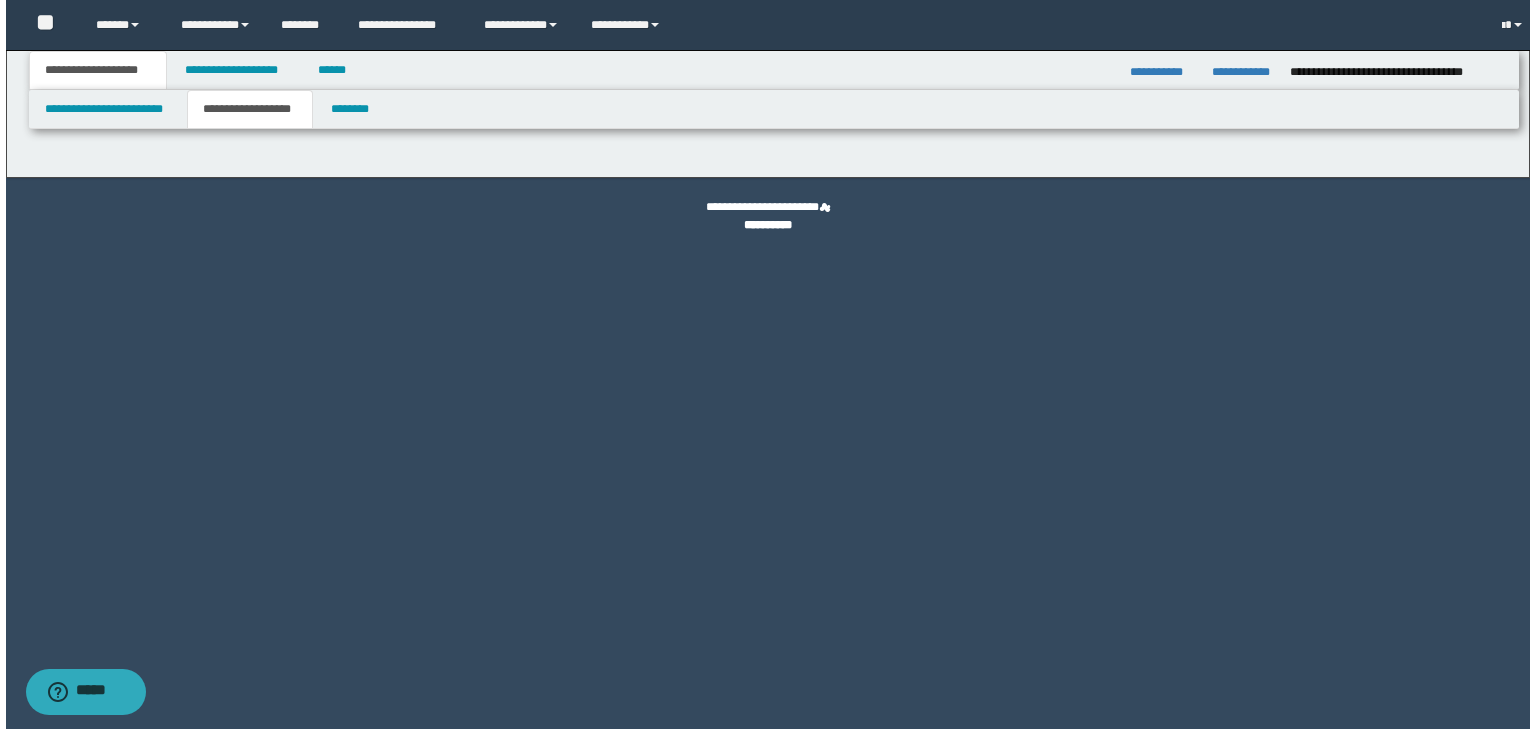scroll, scrollTop: 0, scrollLeft: 0, axis: both 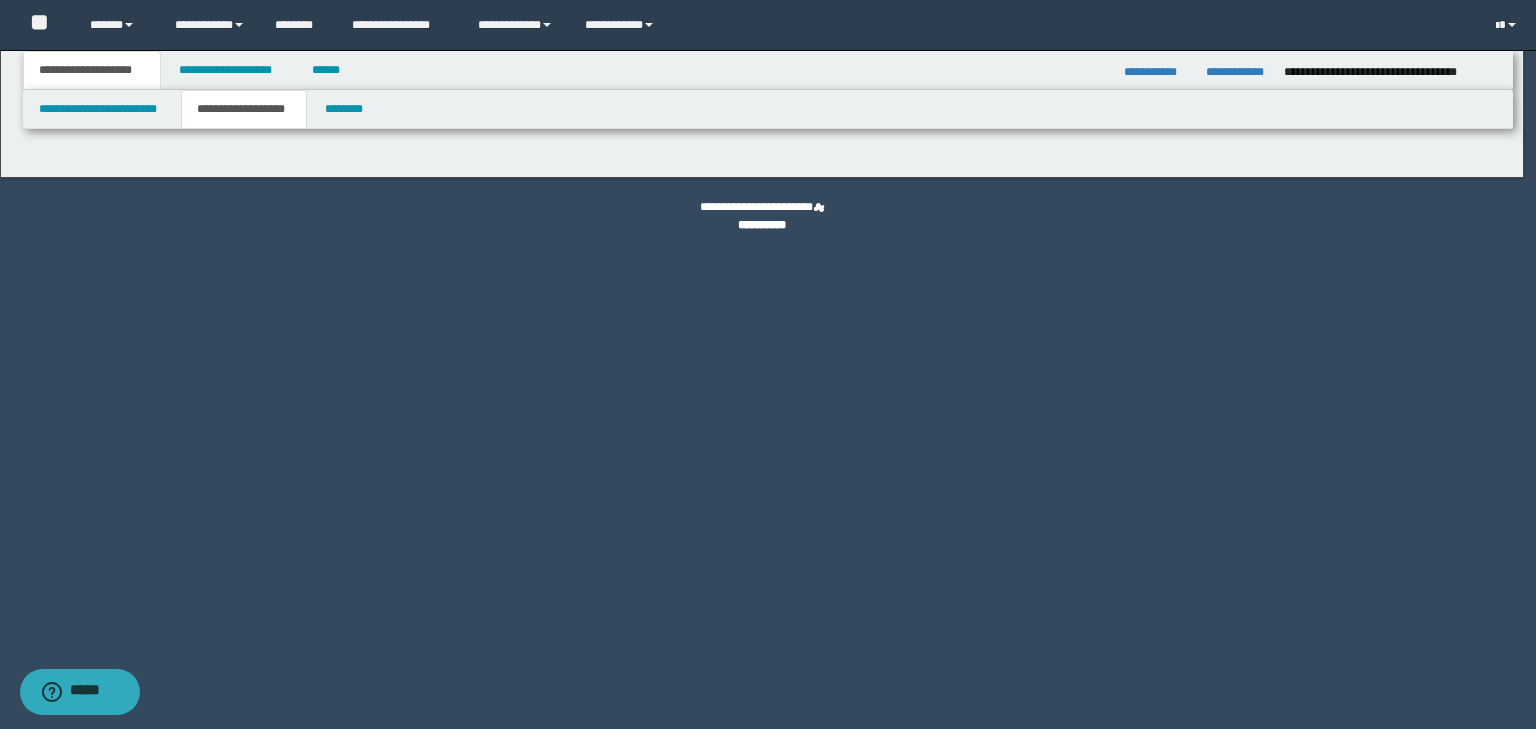 type on "********" 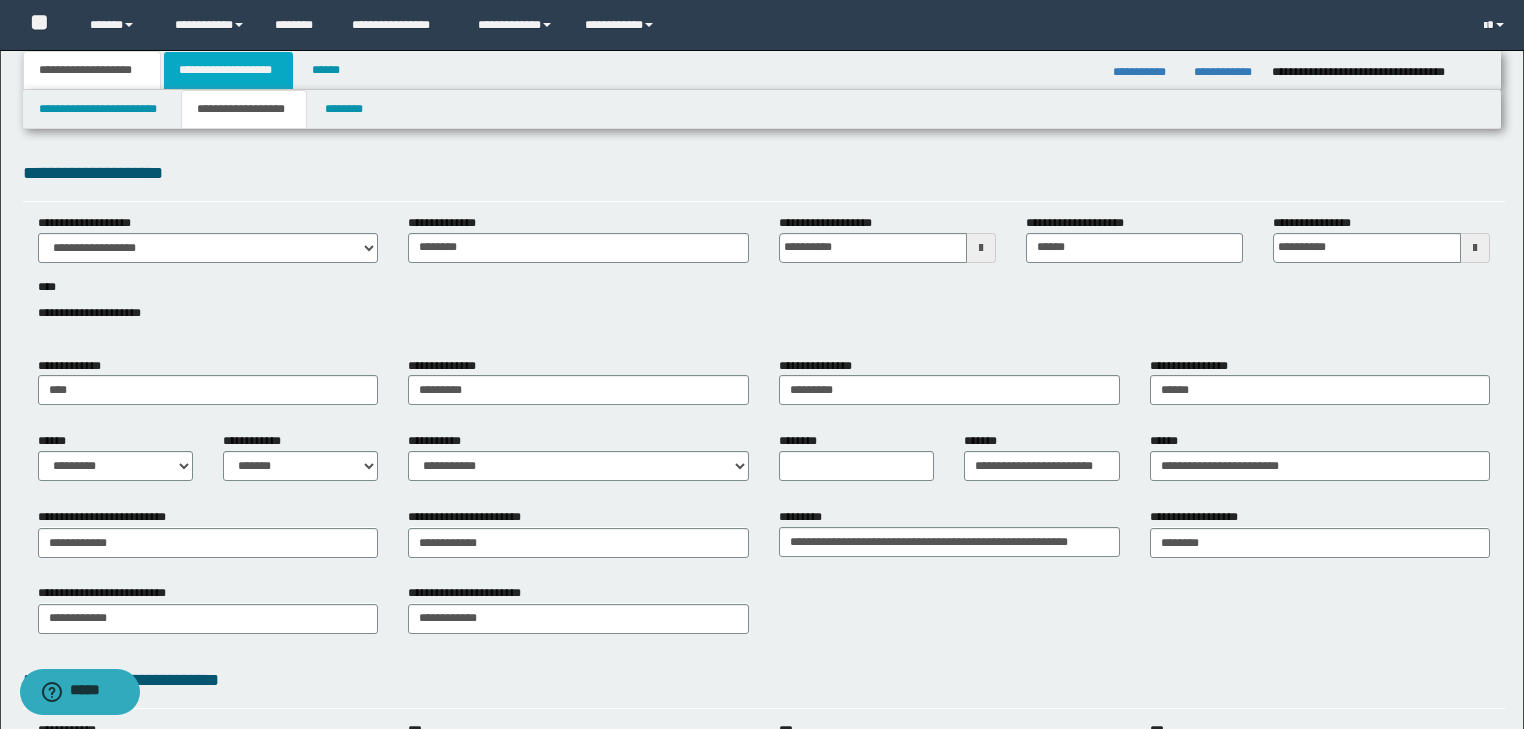 click on "**********" at bounding box center (228, 70) 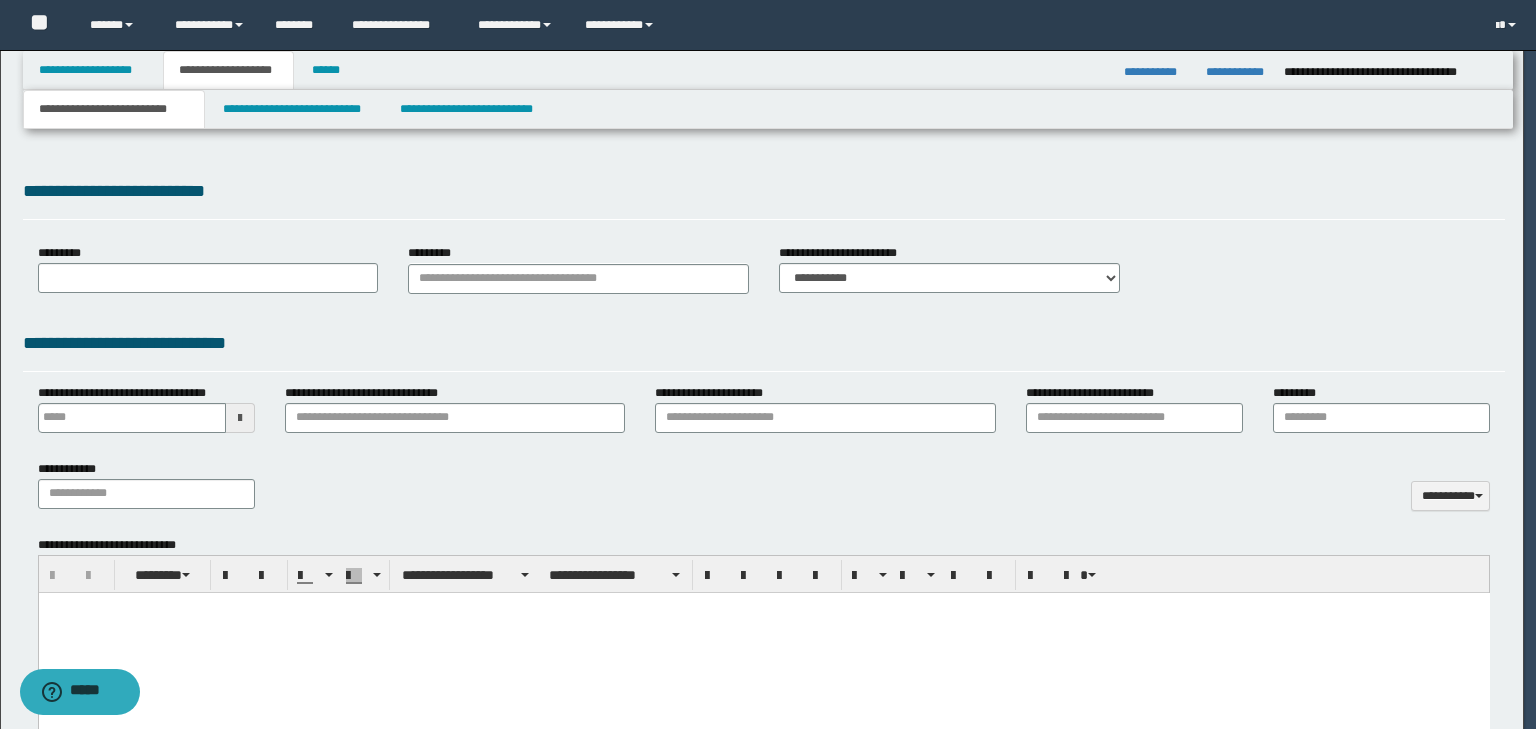 type on "**********" 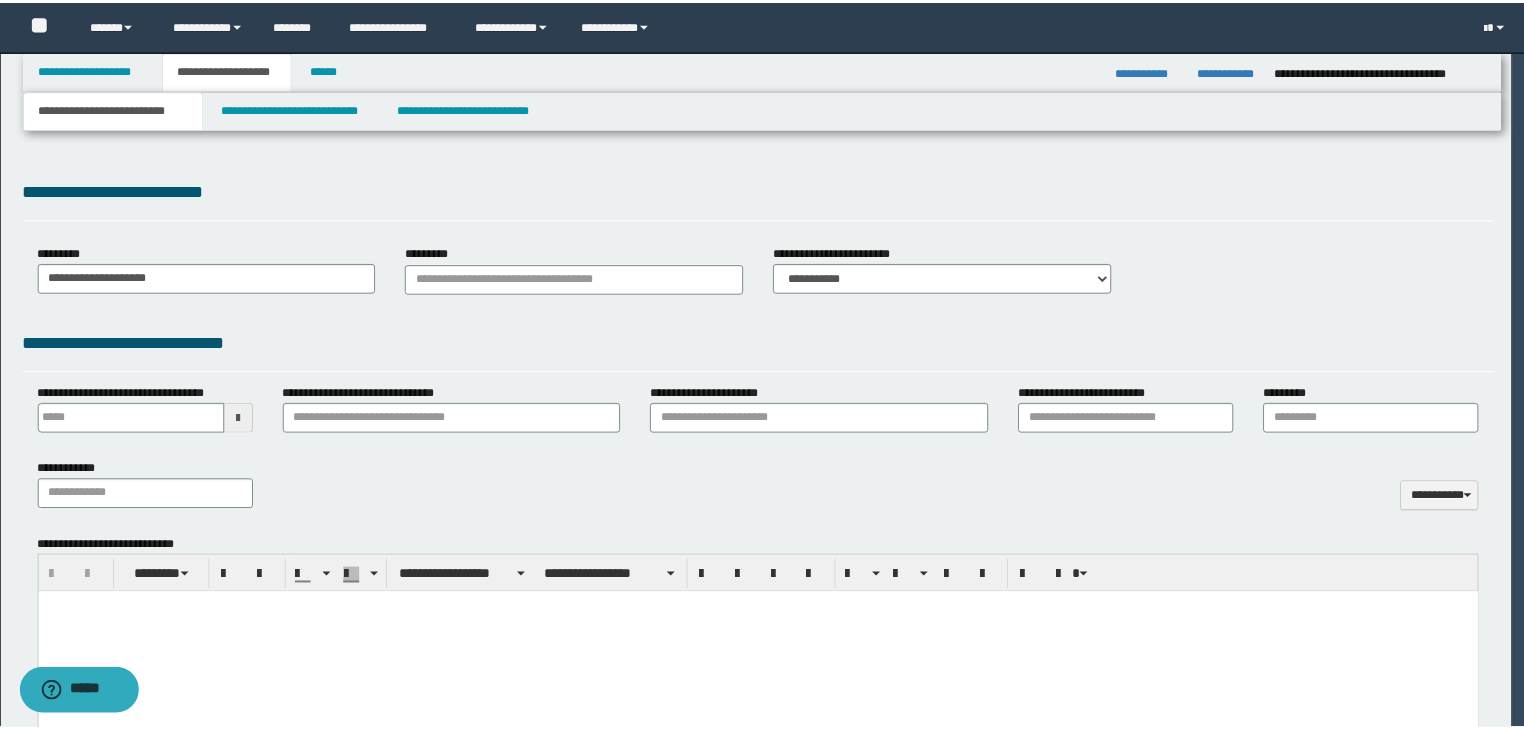 scroll, scrollTop: 0, scrollLeft: 0, axis: both 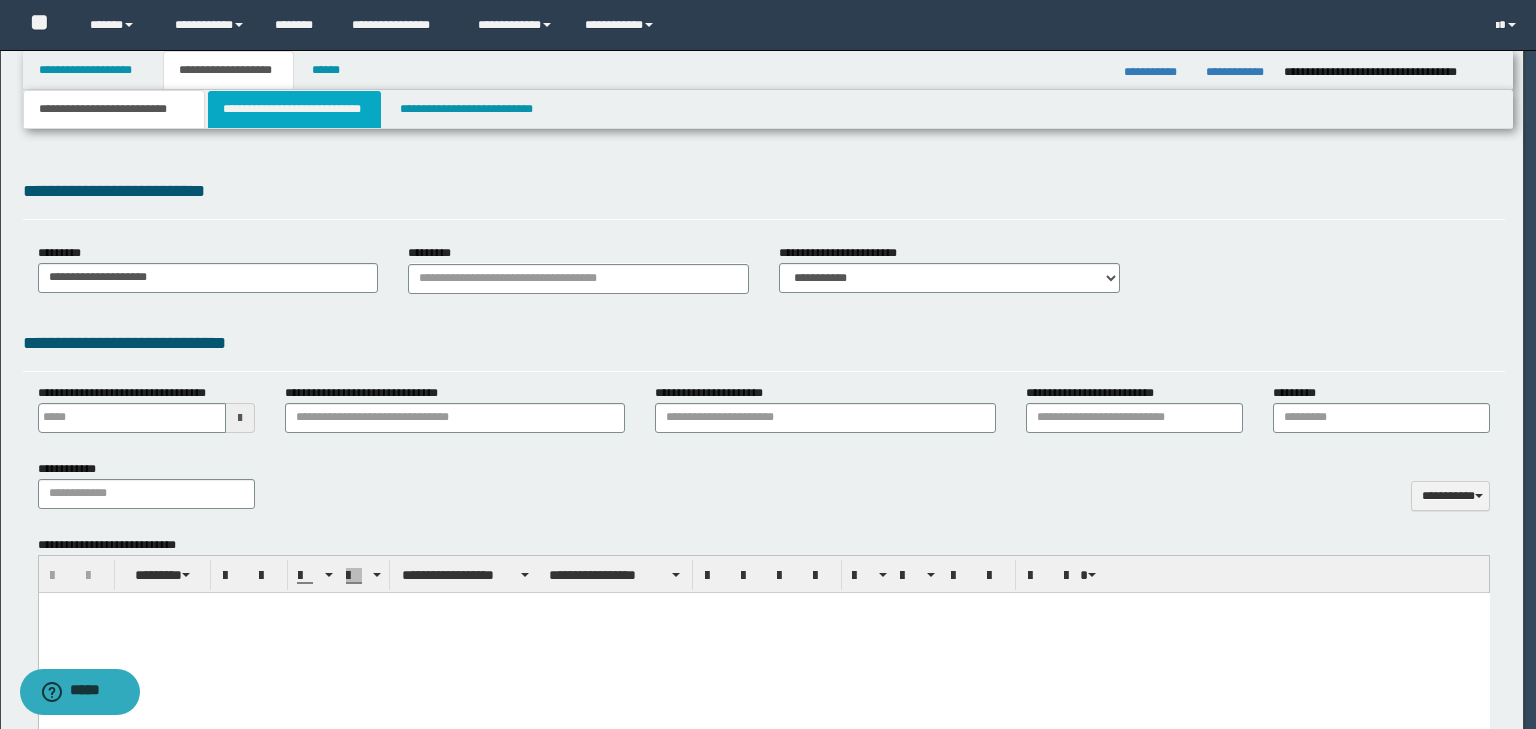 type 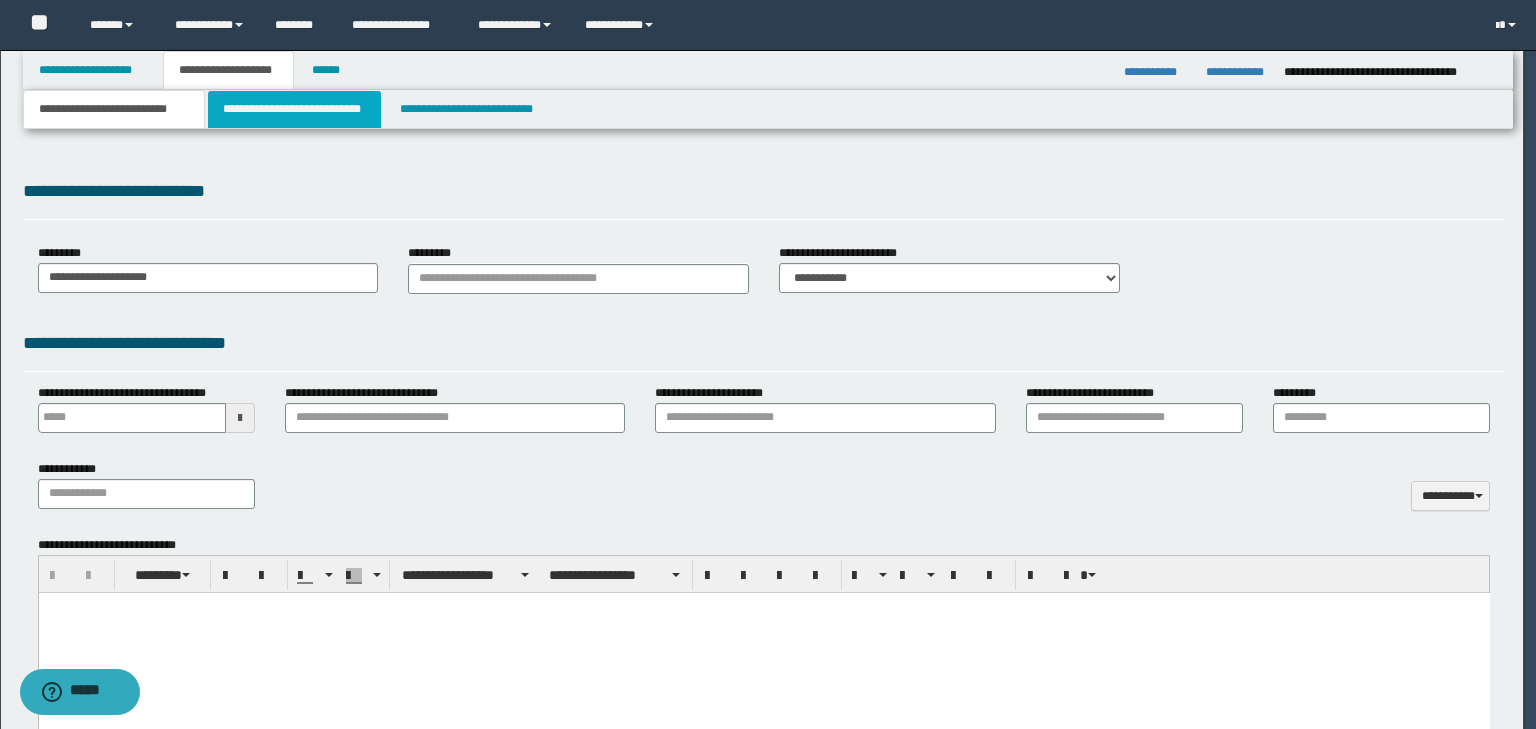 type on "*" 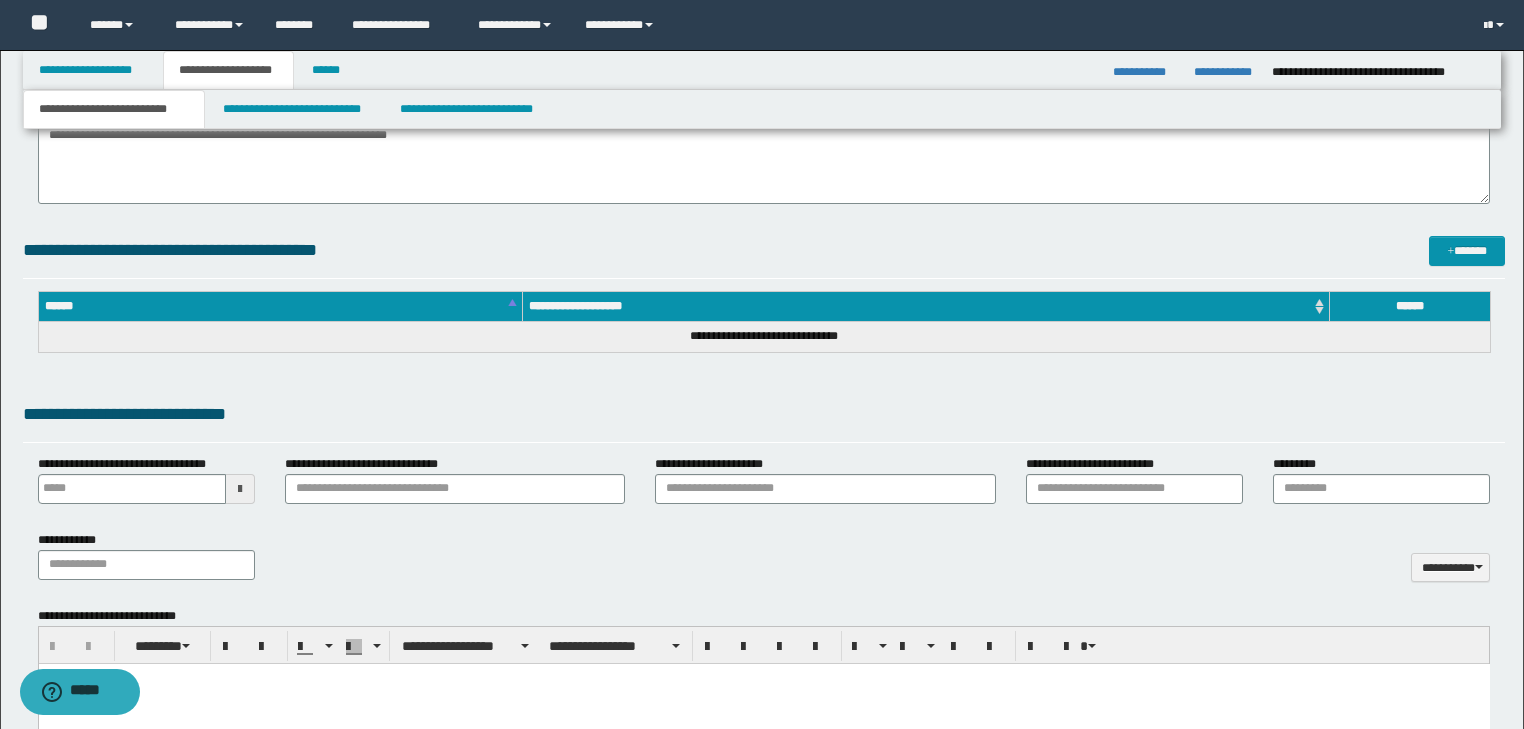 scroll, scrollTop: 400, scrollLeft: 0, axis: vertical 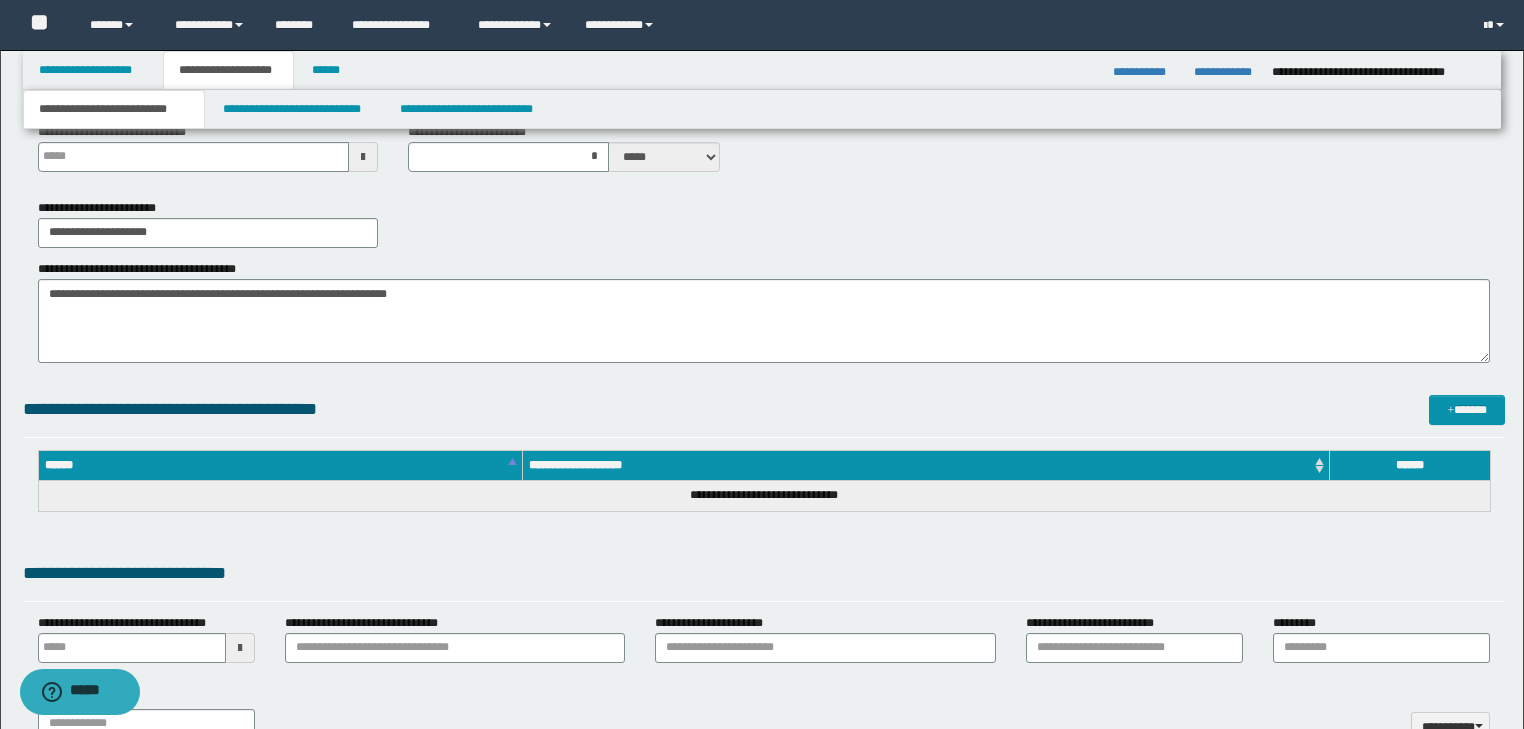 type 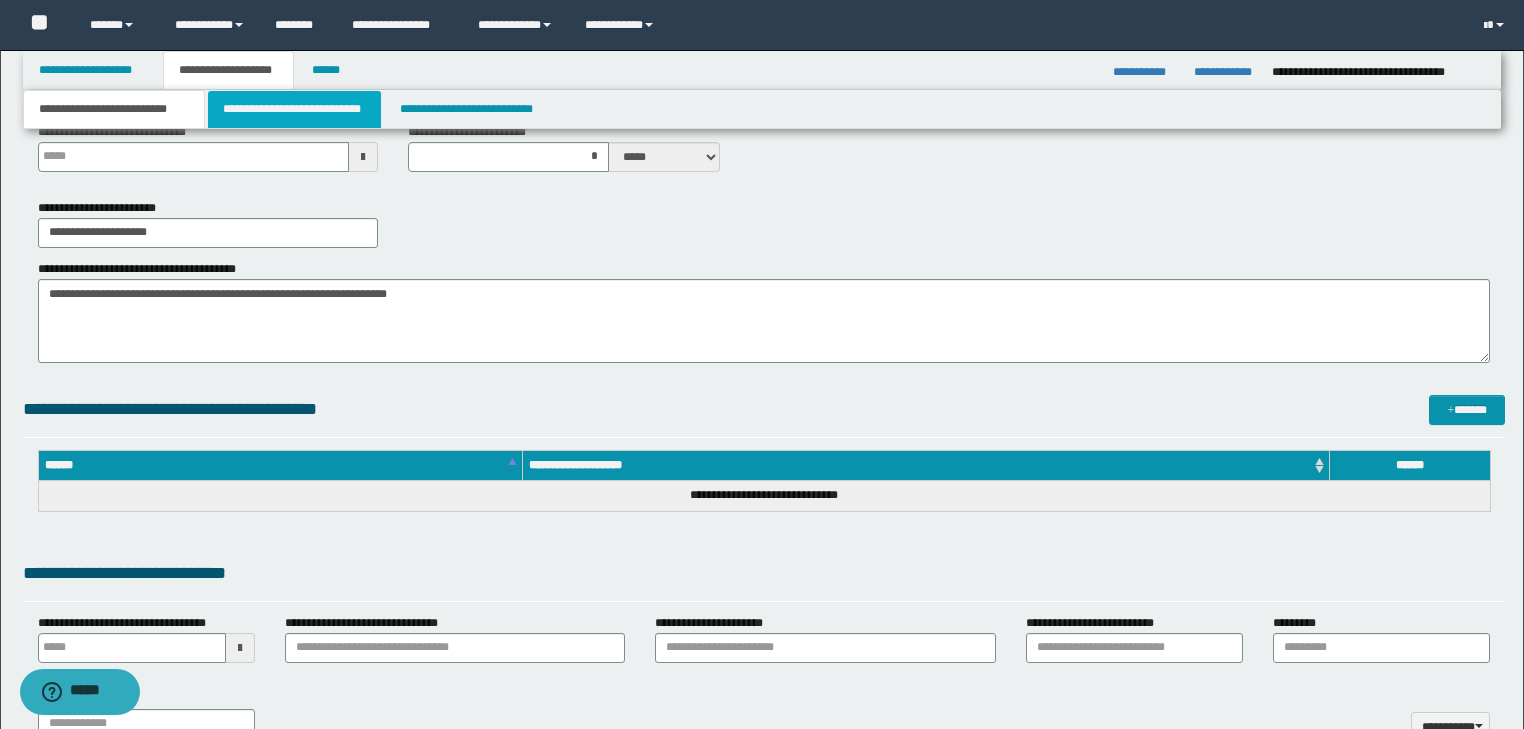 click on "**********" at bounding box center [294, 109] 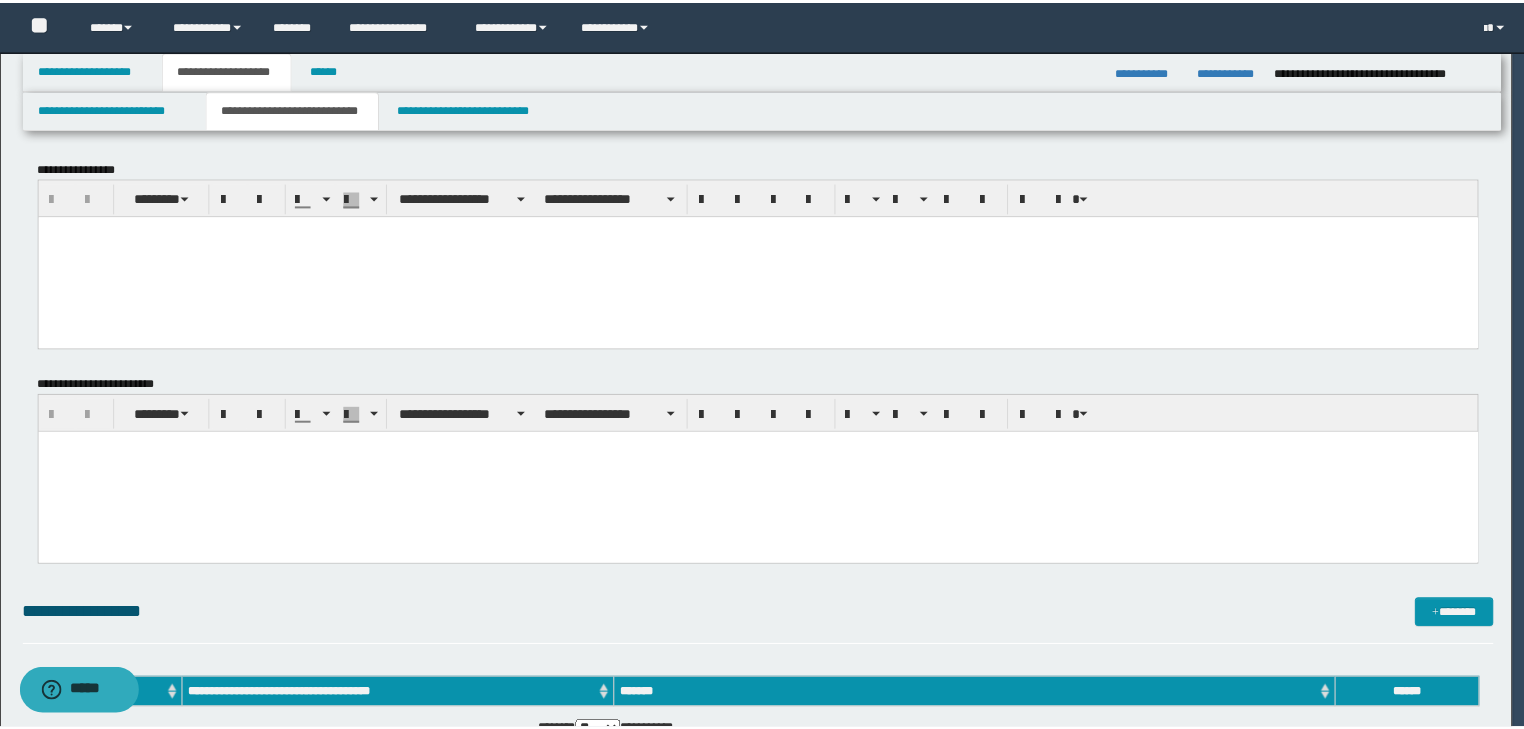 scroll, scrollTop: 0, scrollLeft: 0, axis: both 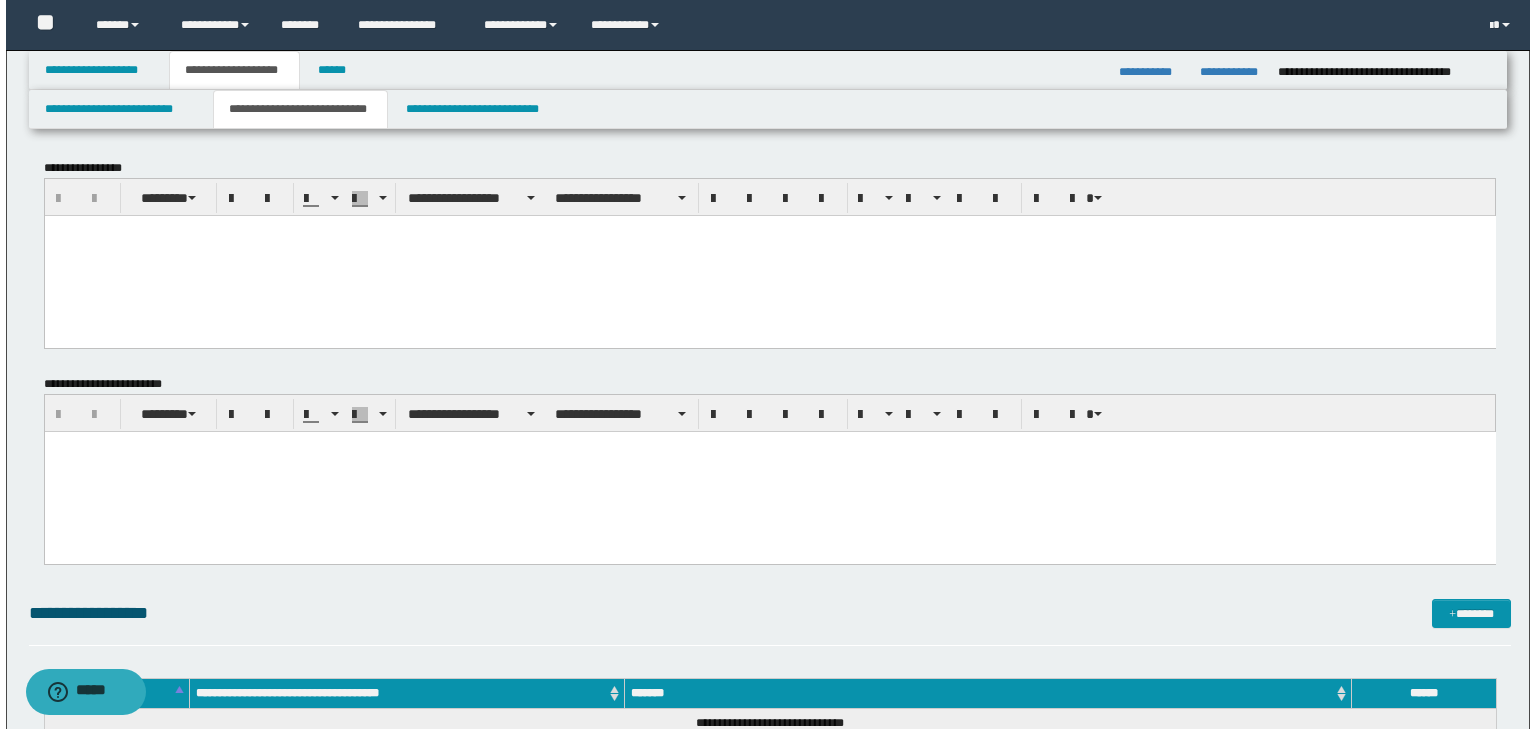 click at bounding box center [769, 255] 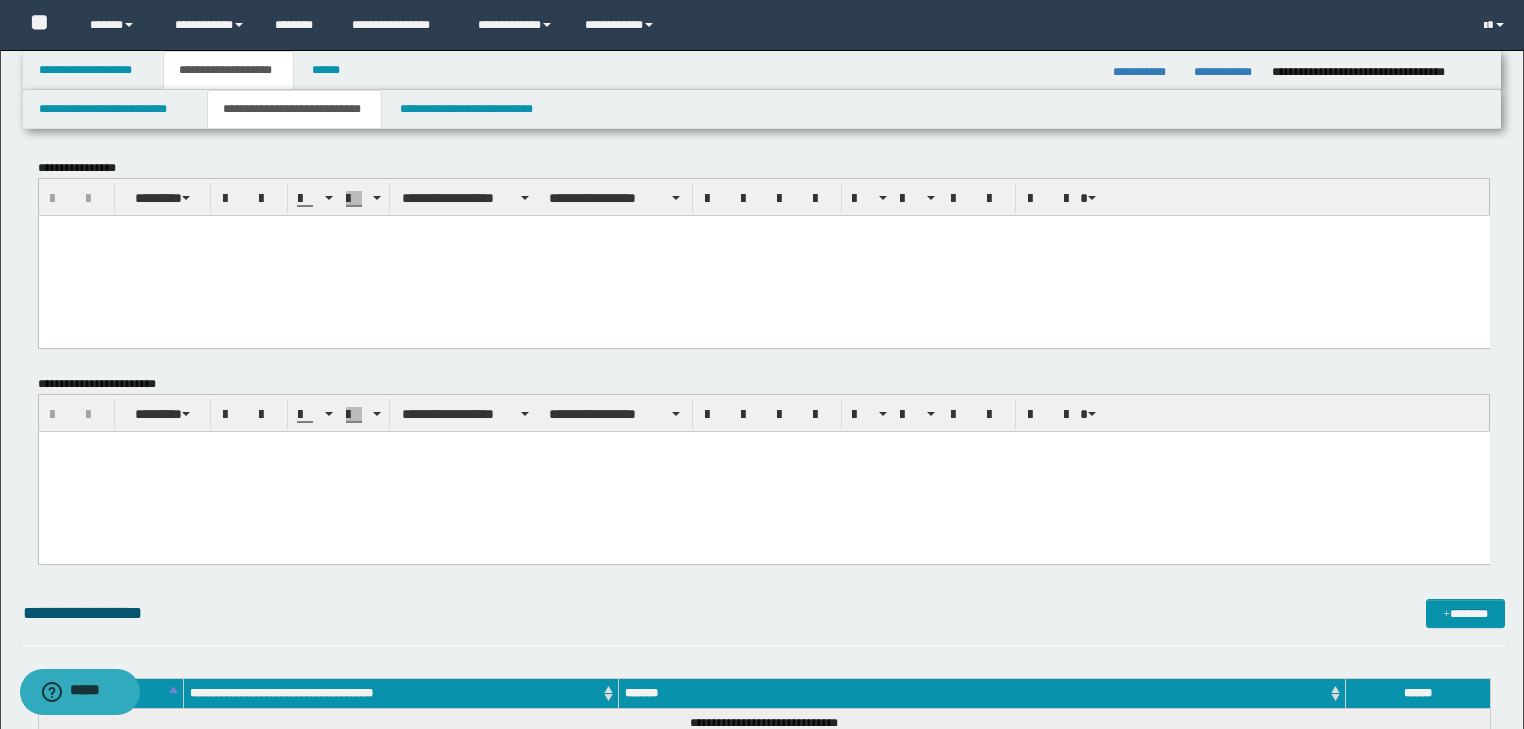 type 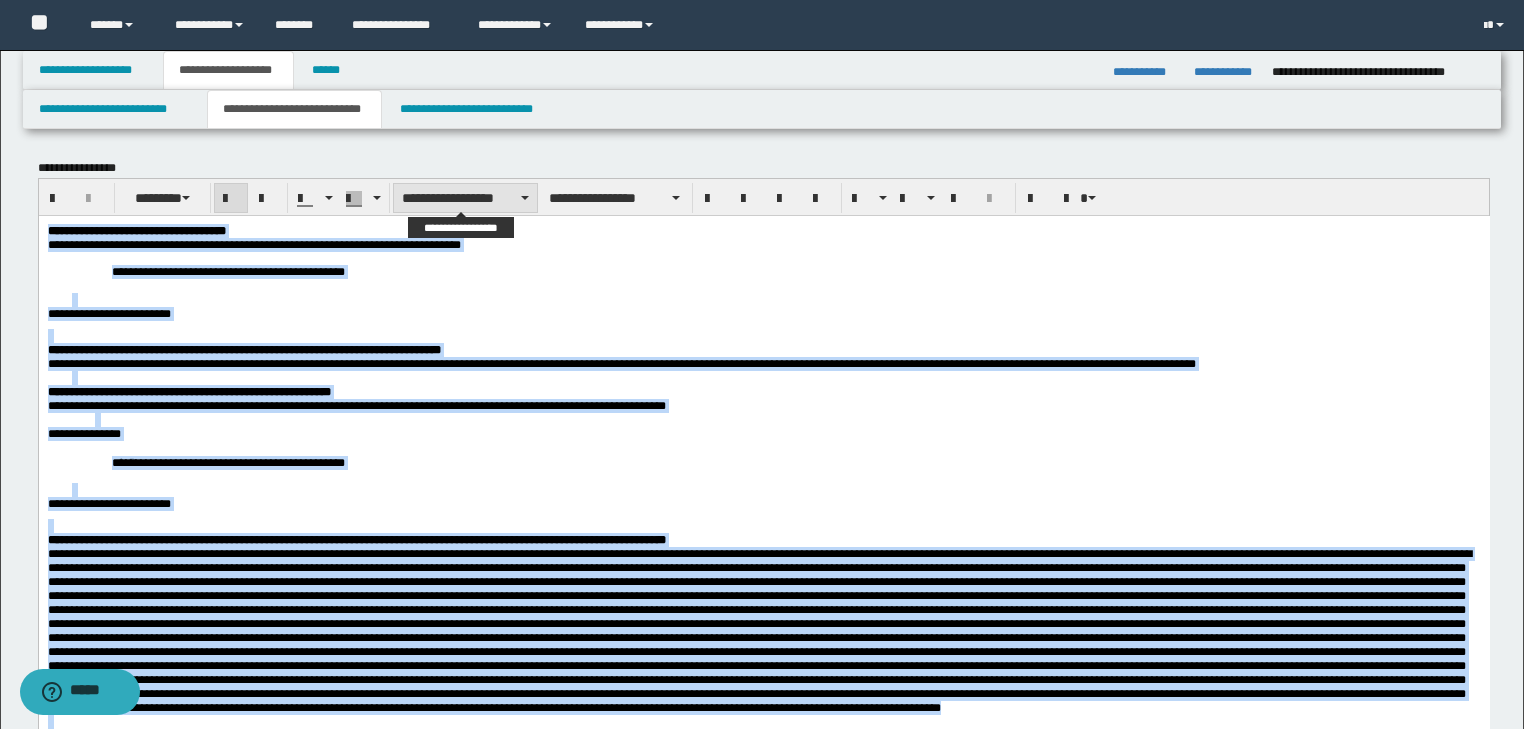 click on "**********" at bounding box center (465, 198) 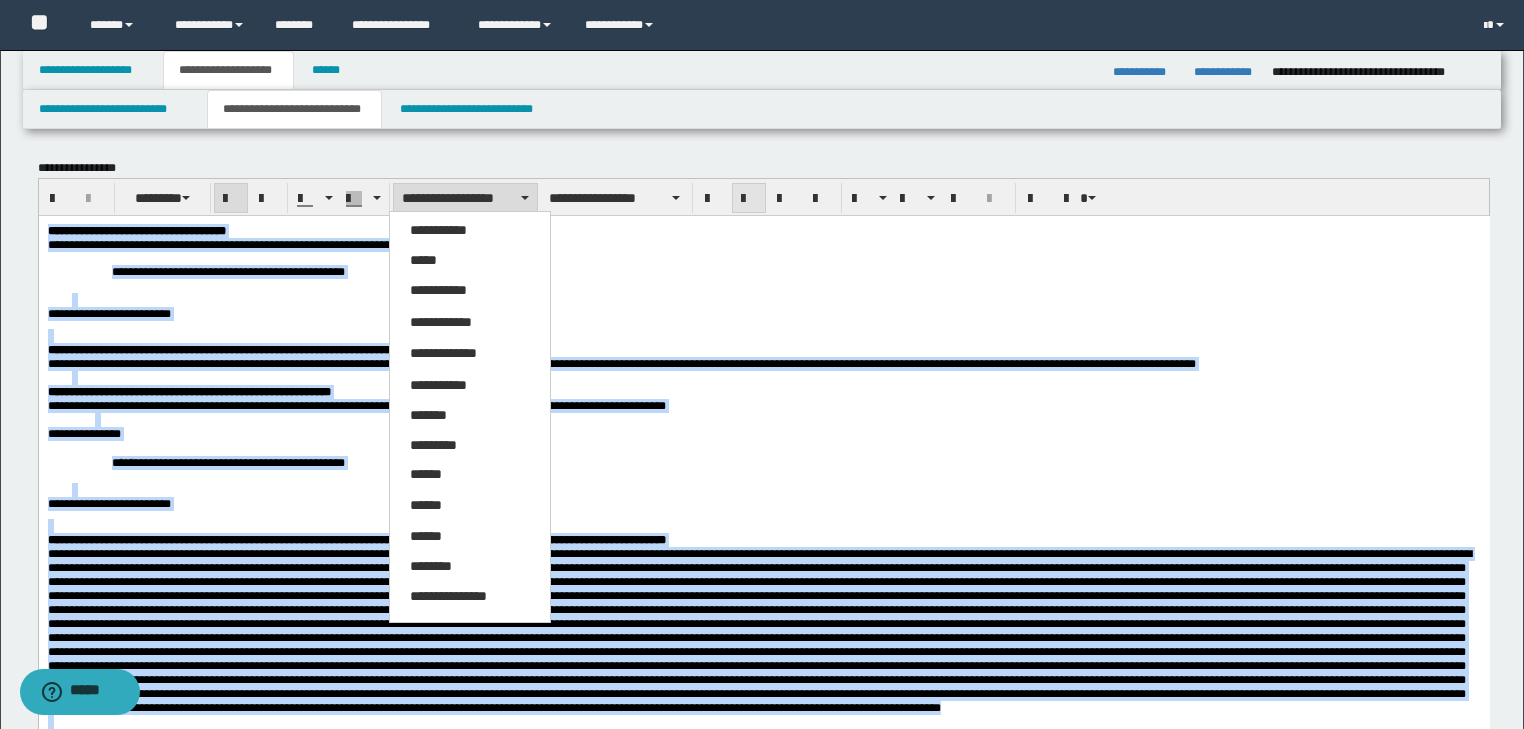 drag, startPoint x: 464, startPoint y: 255, endPoint x: 653, endPoint y: 192, distance: 199.2235 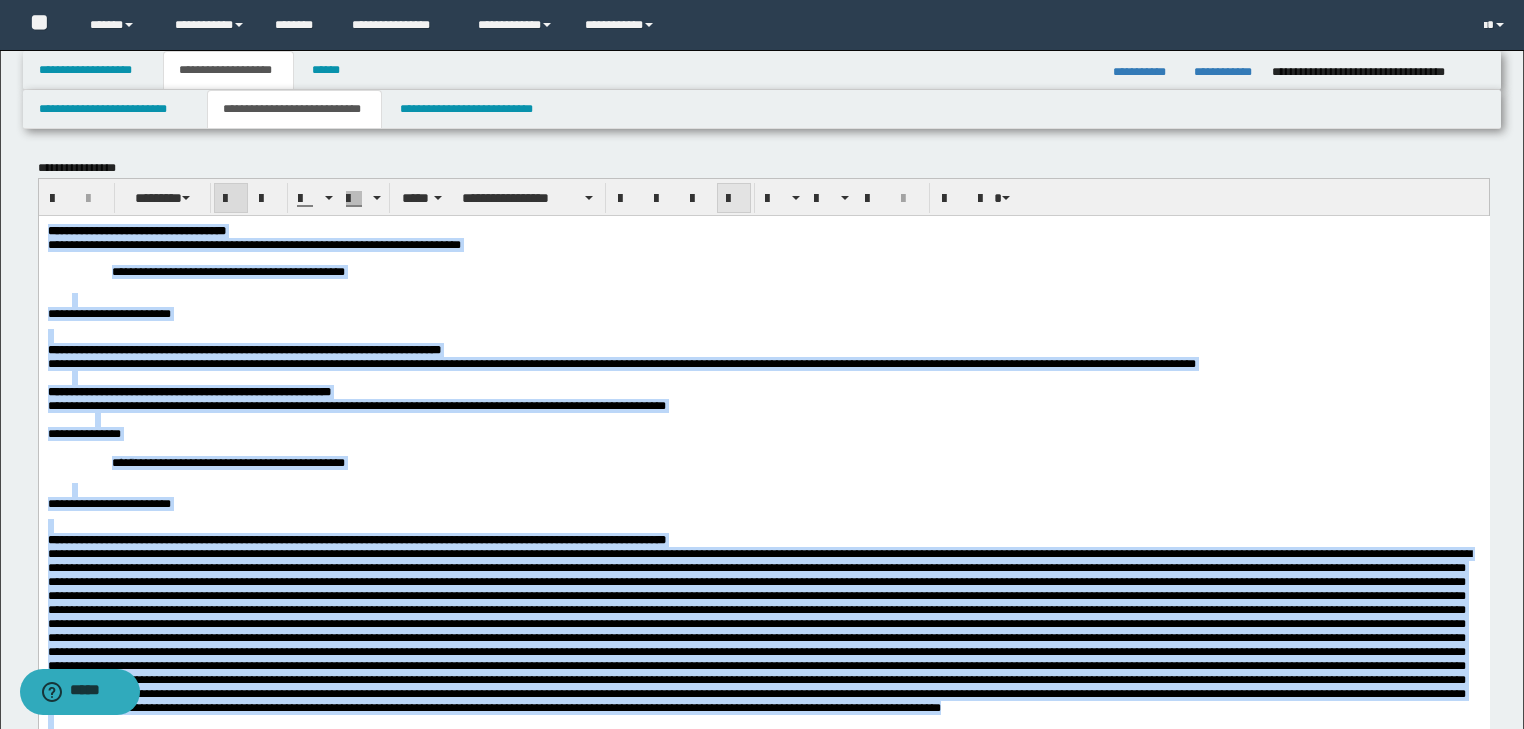 click at bounding box center [734, 198] 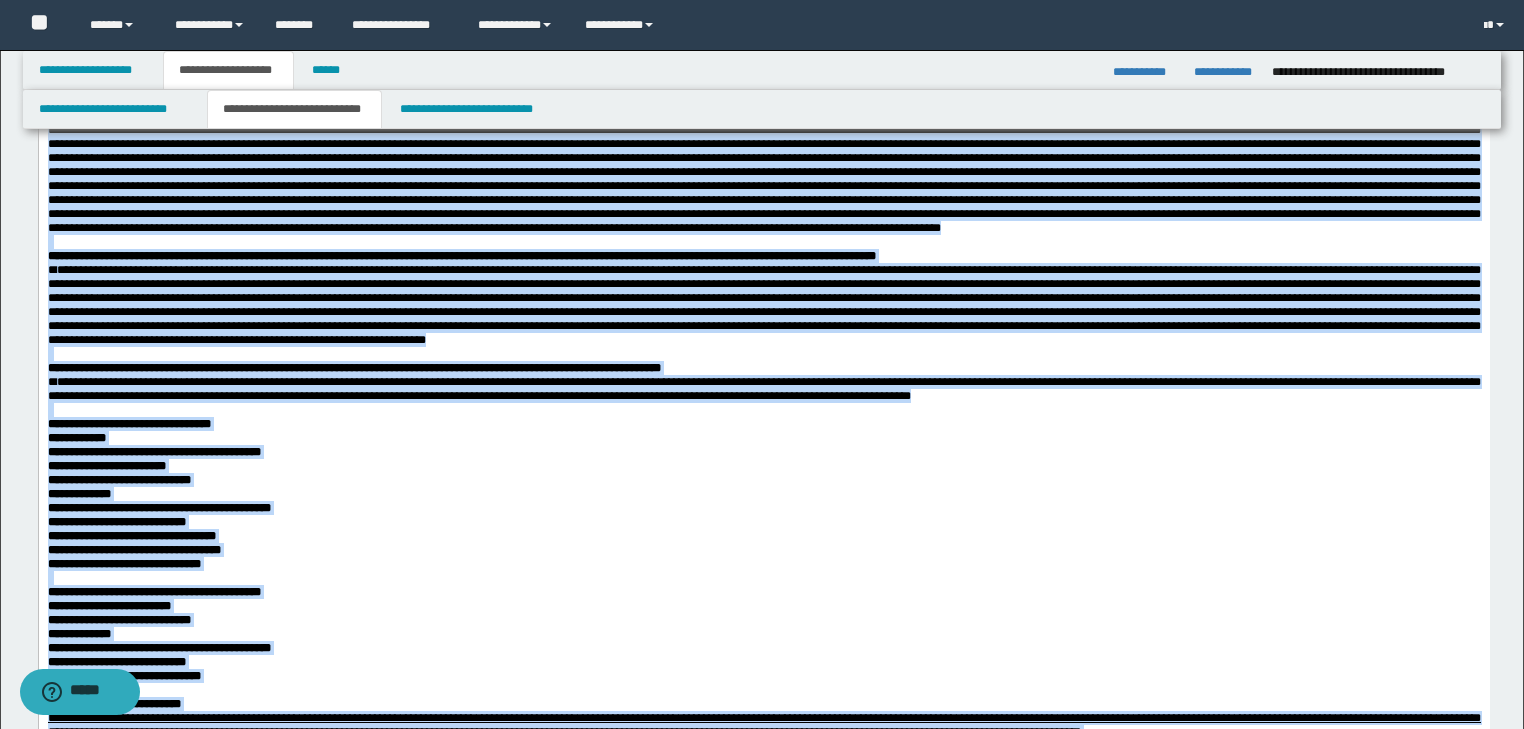 click on "* *" at bounding box center (763, 304) 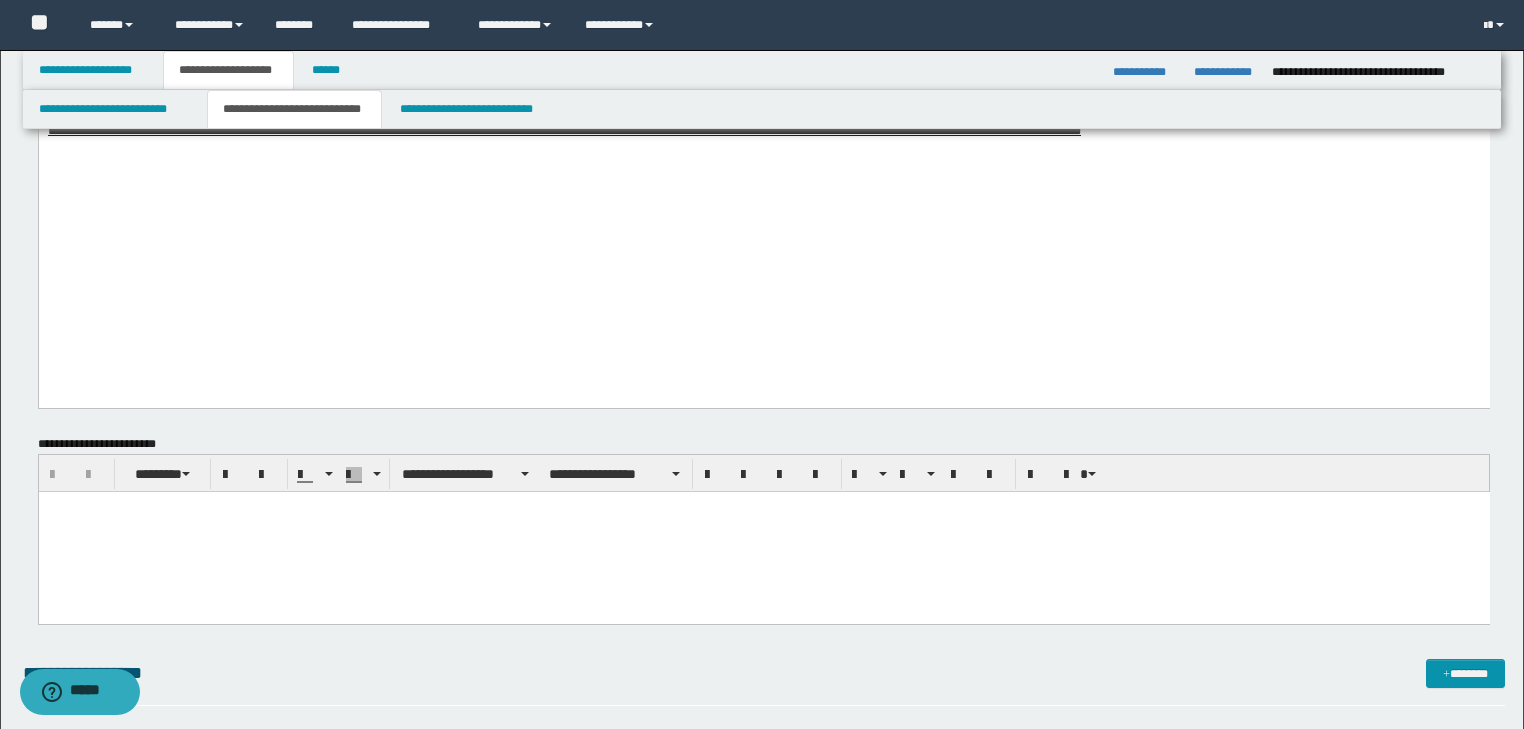 scroll, scrollTop: 1120, scrollLeft: 0, axis: vertical 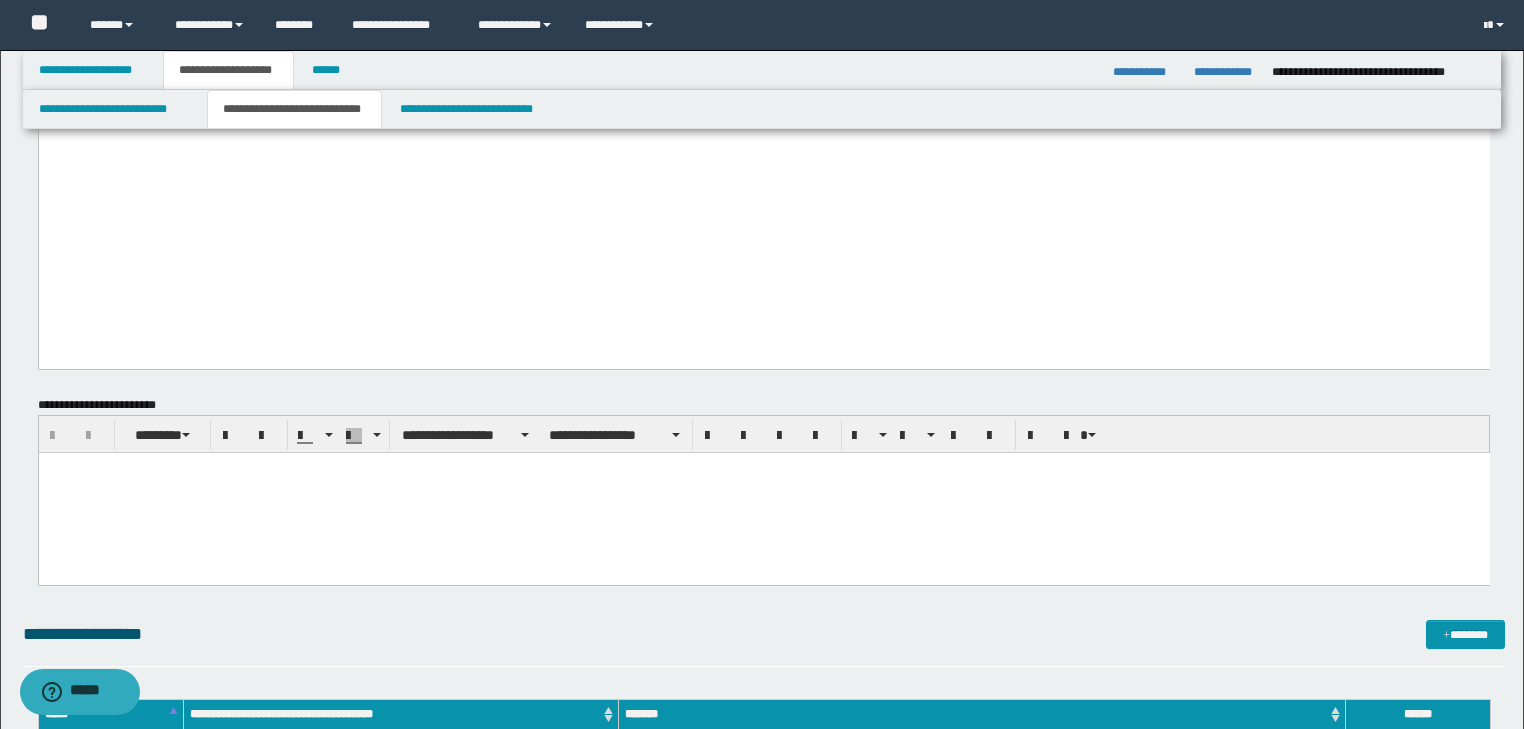 drag, startPoint x: 1302, startPoint y: 249, endPoint x: 3, endPoint y: 206, distance: 1299.7115 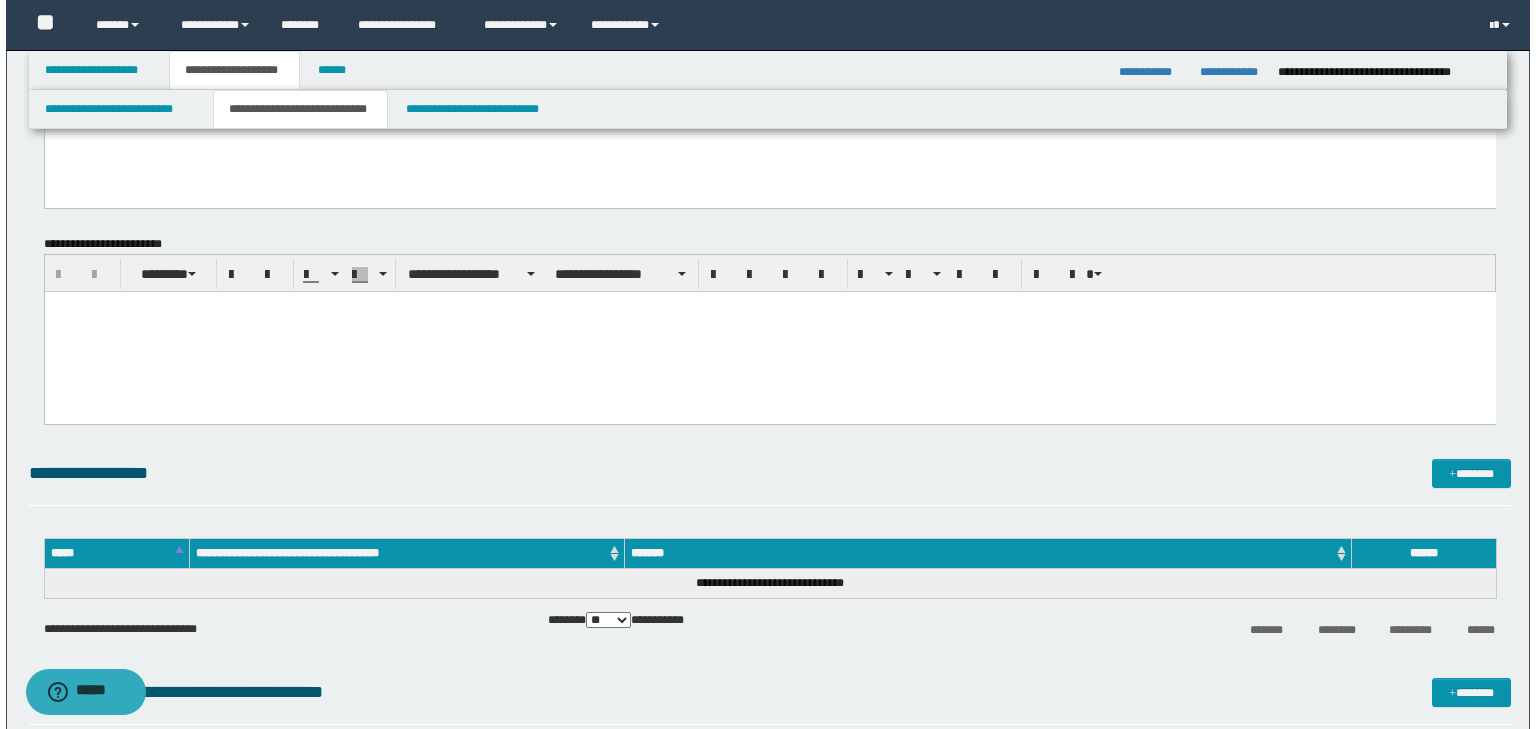 scroll, scrollTop: 1360, scrollLeft: 0, axis: vertical 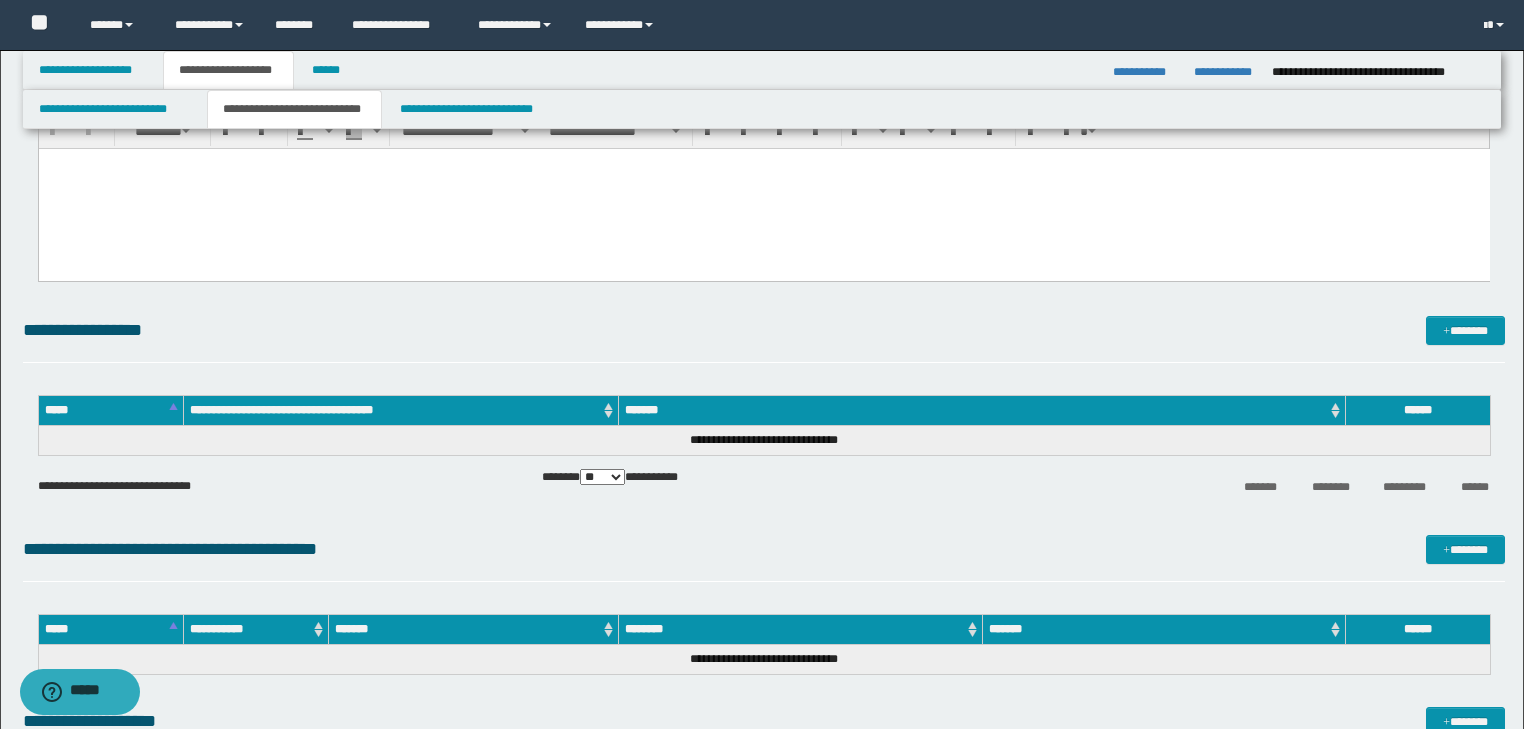 drag, startPoint x: 161, startPoint y: 213, endPoint x: 159, endPoint y: 202, distance: 11.18034 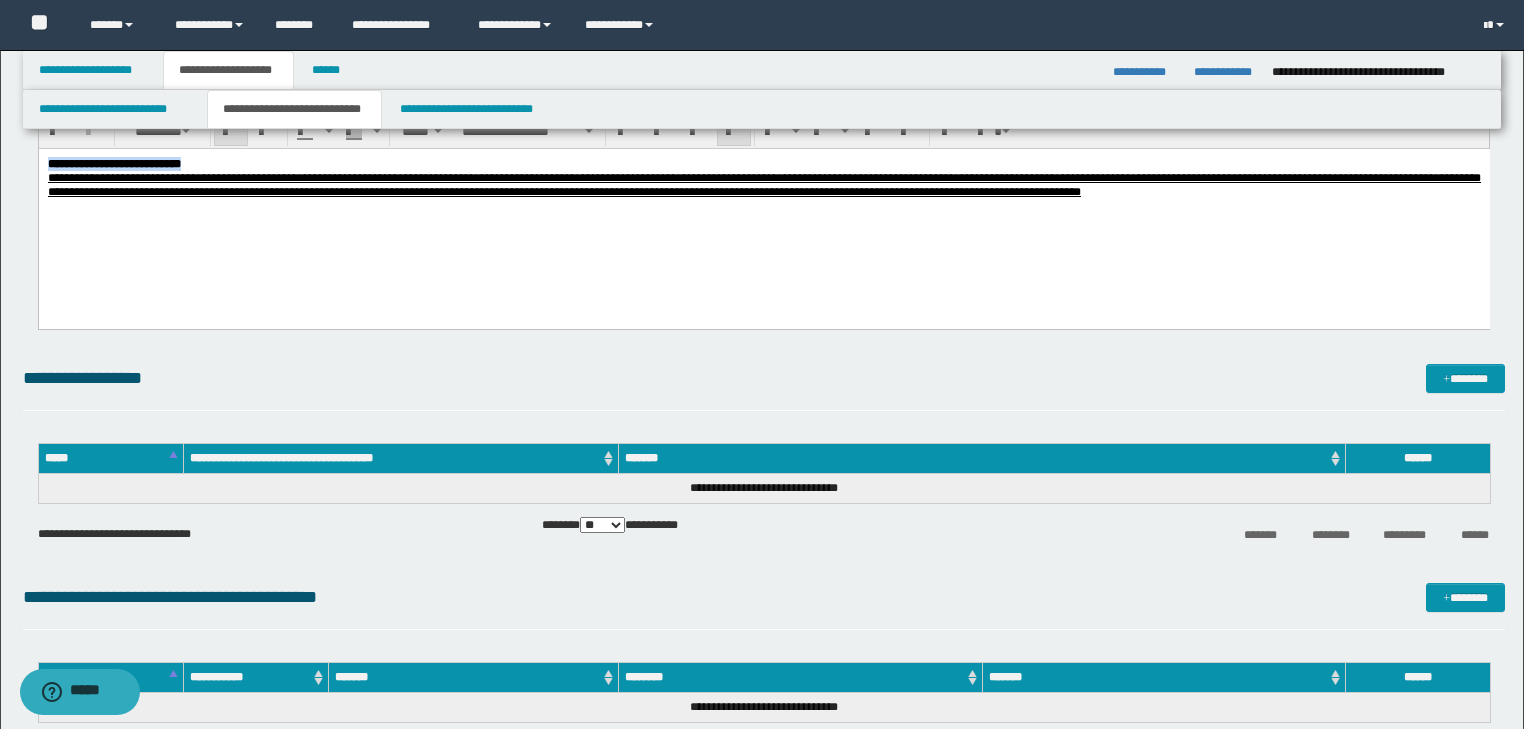 drag, startPoint x: 204, startPoint y: 167, endPoint x: -1, endPoint y: 148, distance: 205.8786 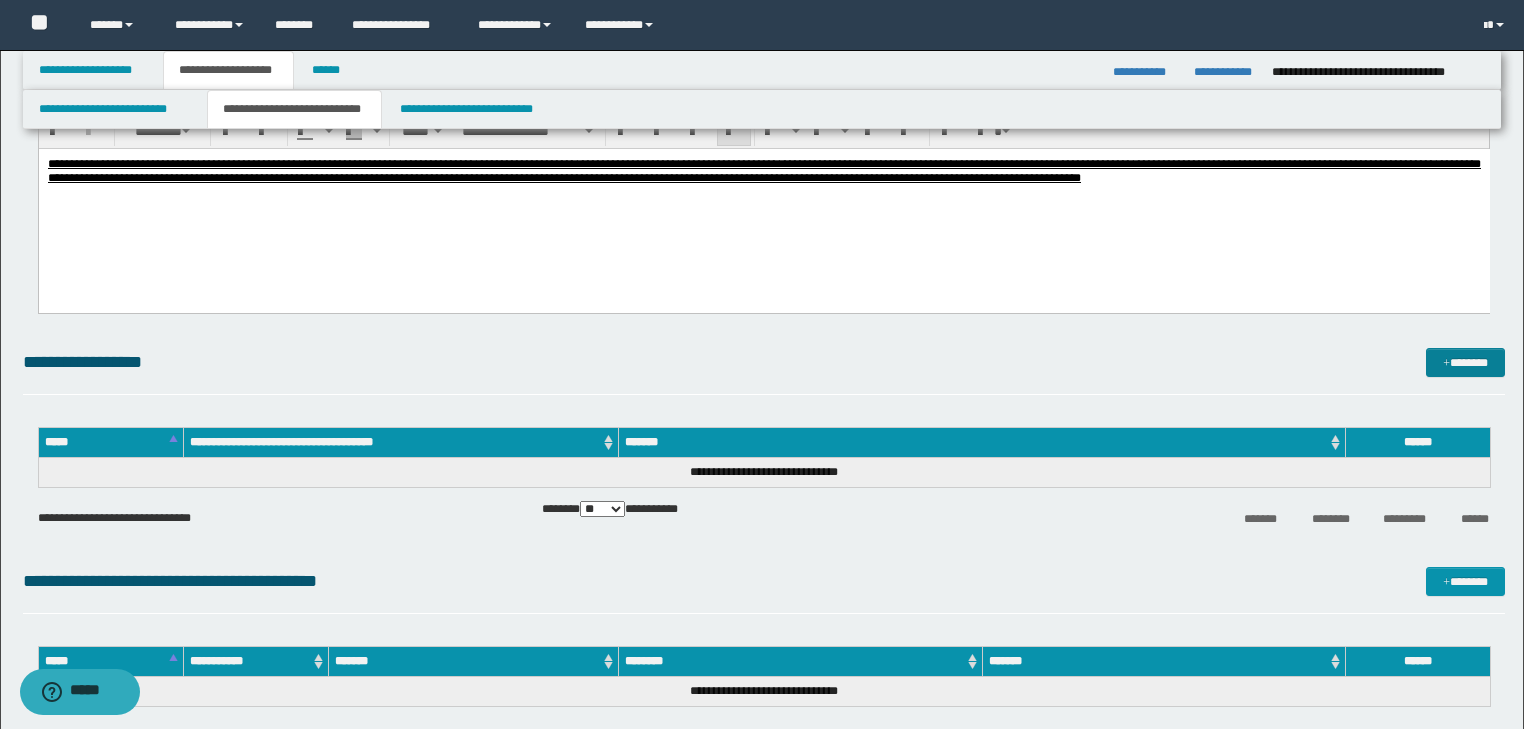 click on "*******" at bounding box center [1465, 363] 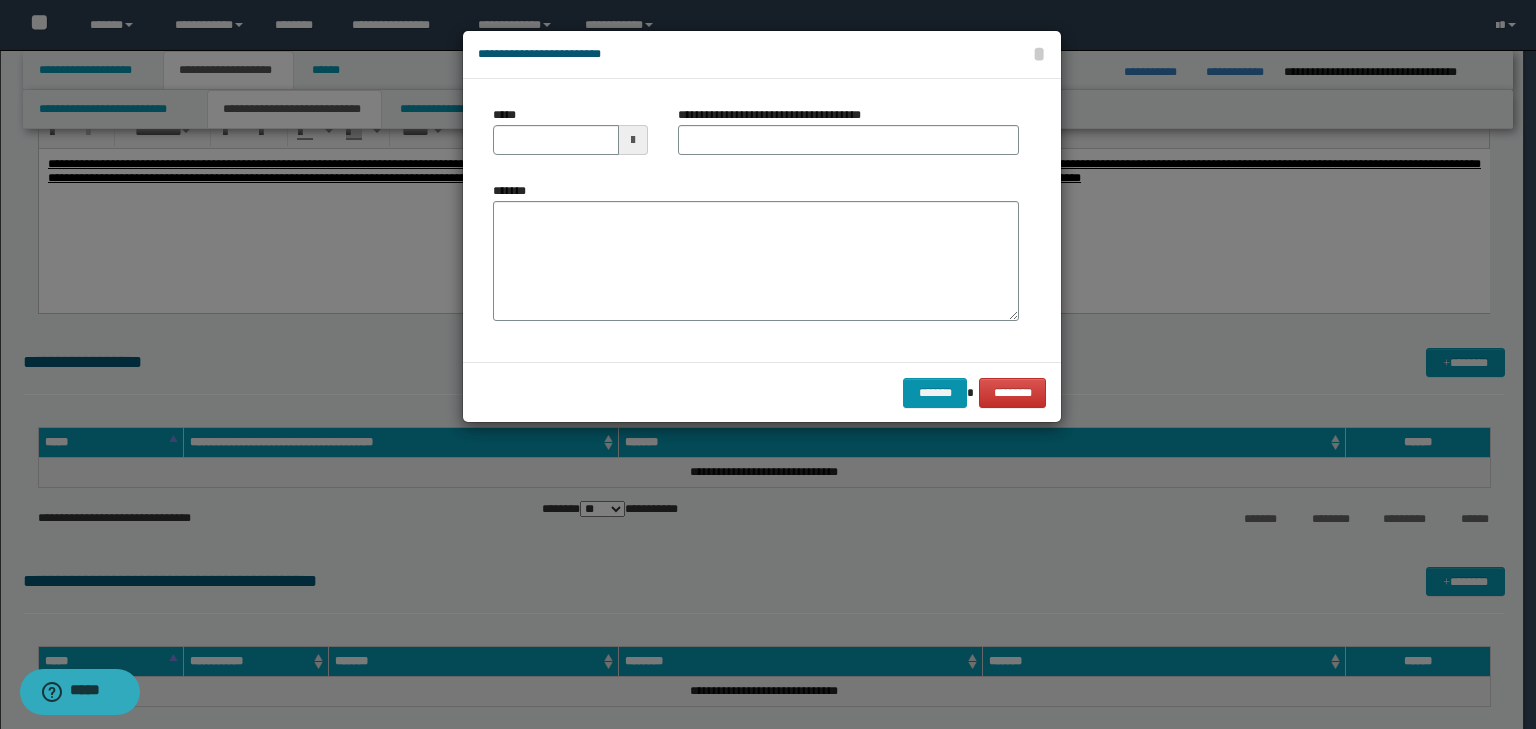 click on "*******" at bounding box center (756, 261) 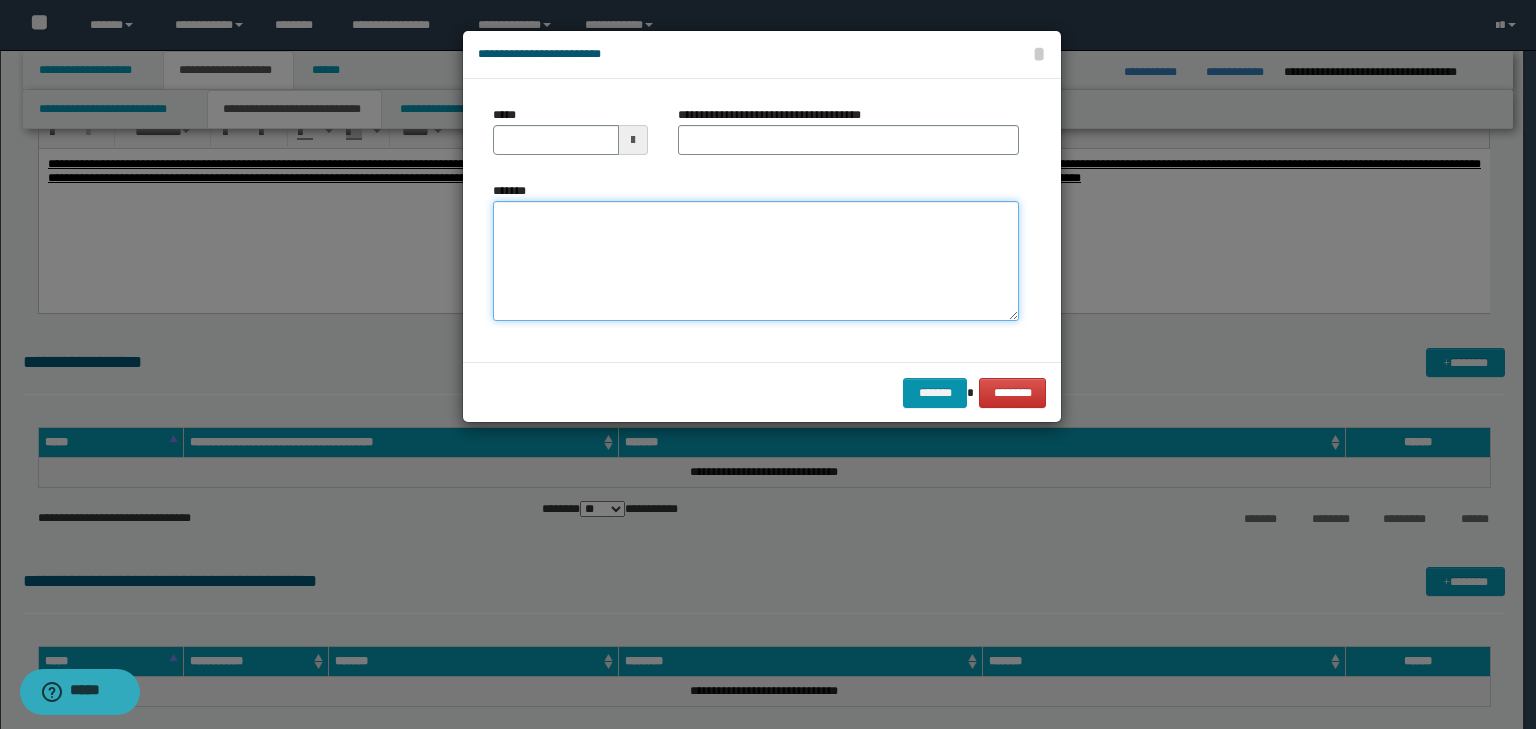 click on "*******" at bounding box center [756, 261] 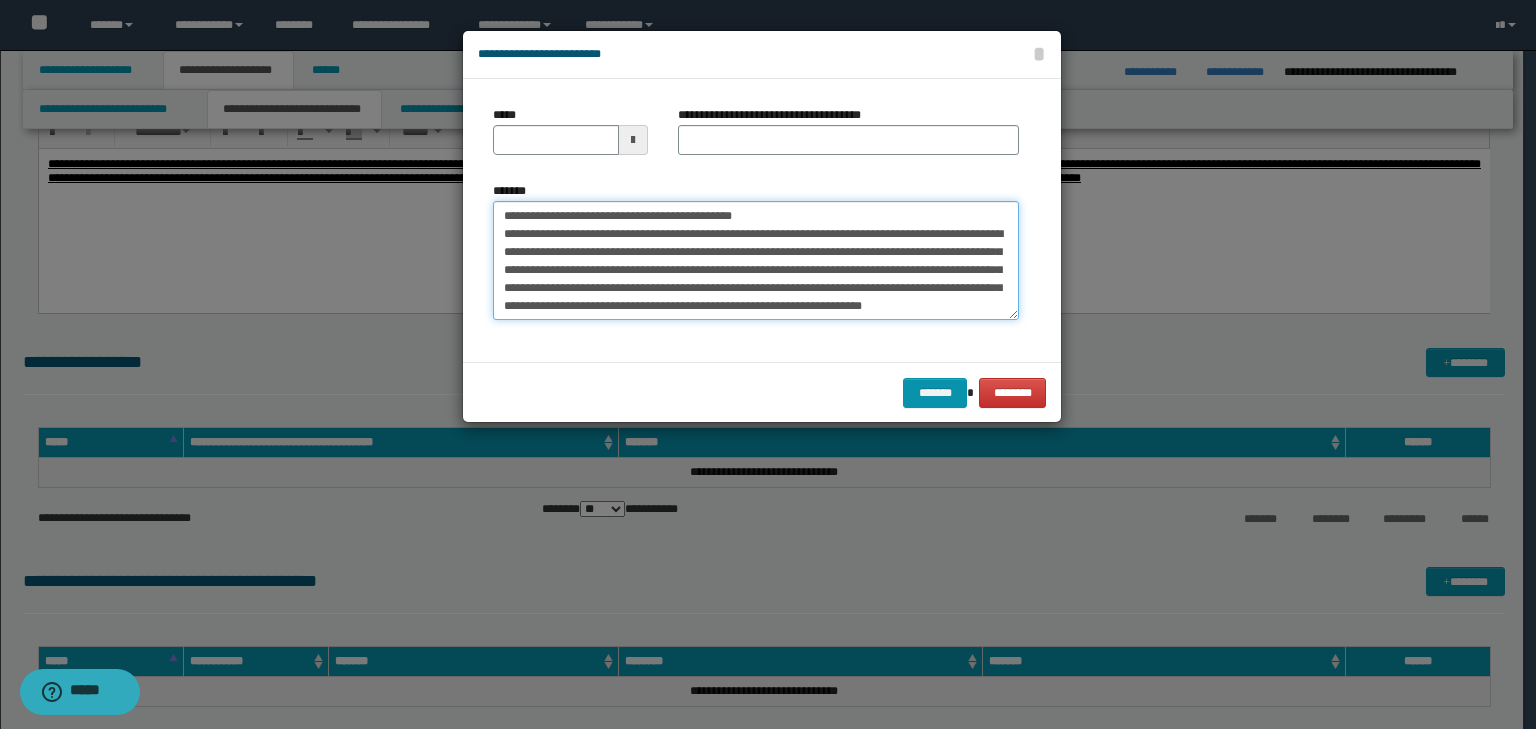 scroll, scrollTop: 0, scrollLeft: 0, axis: both 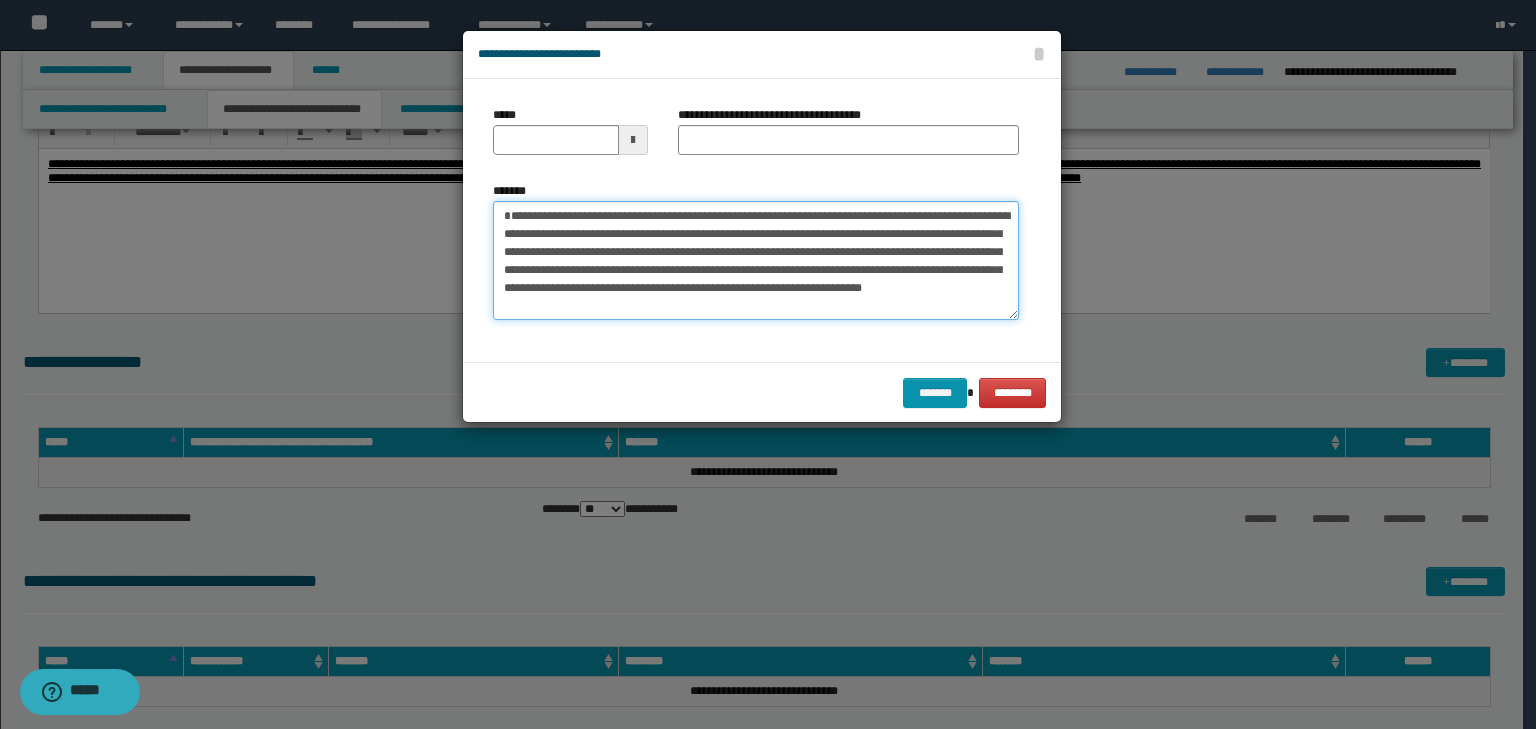 type 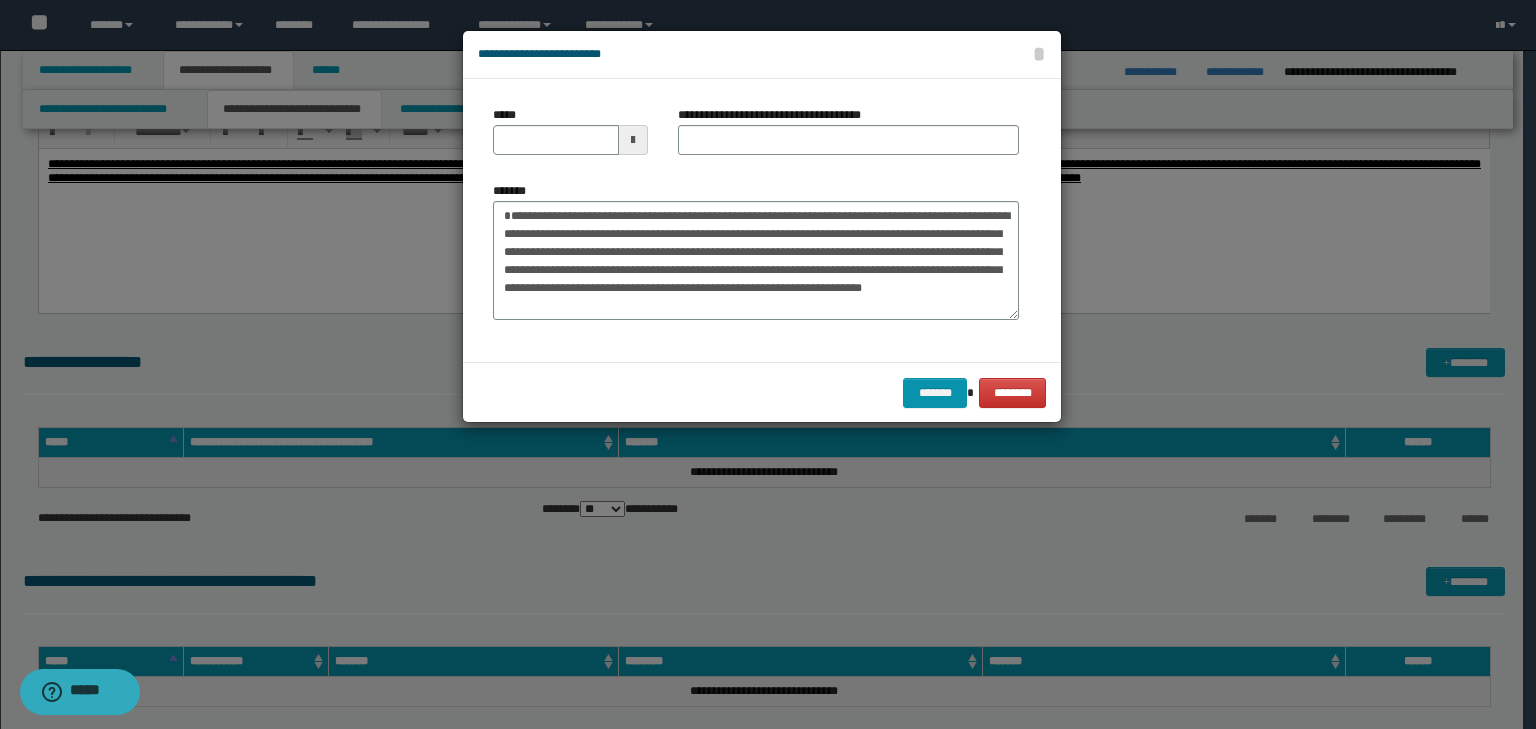 drag, startPoint x: 570, startPoint y: 118, endPoint x: 698, endPoint y: 121, distance: 128.03516 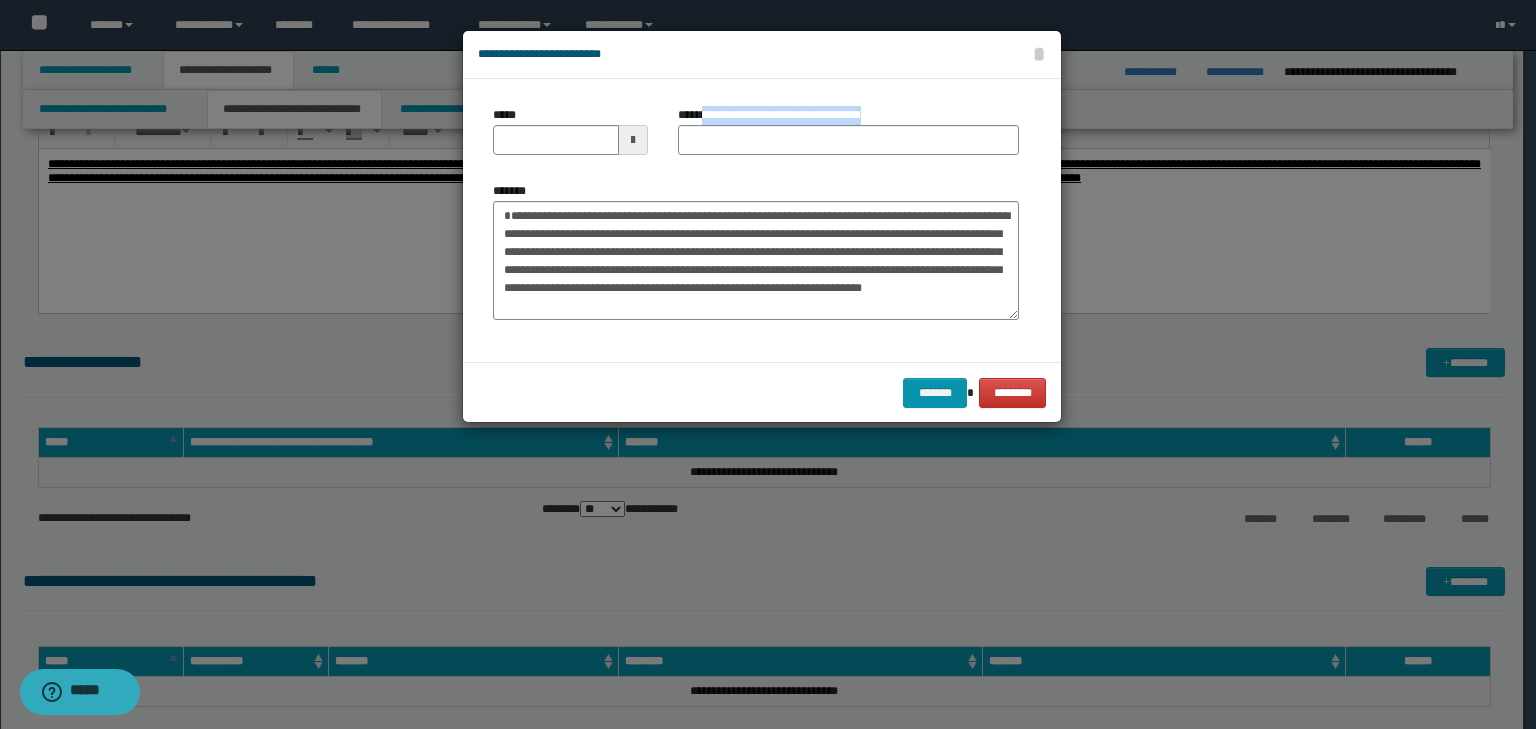 click on "**********" at bounding box center [848, 130] 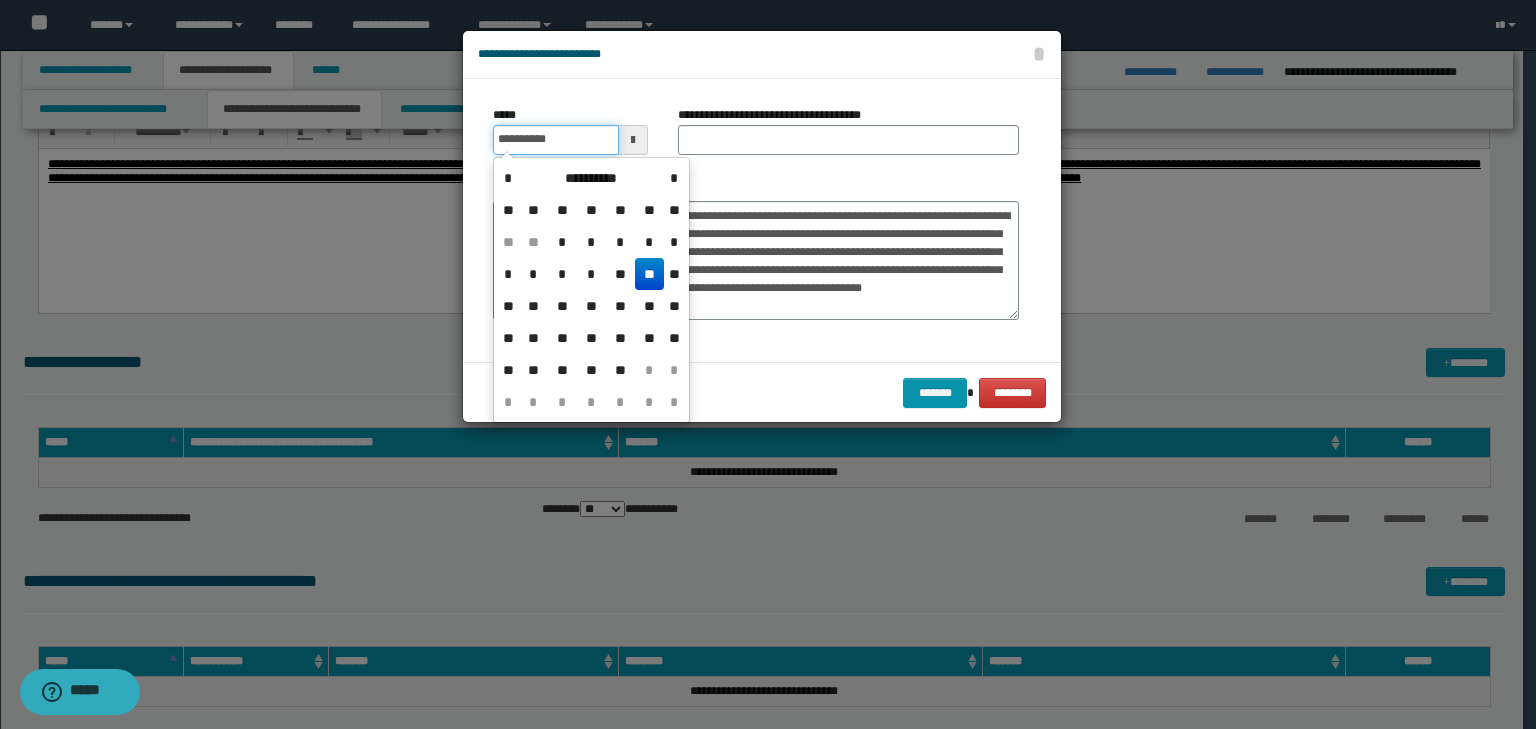 drag, startPoint x: 562, startPoint y: 135, endPoint x: 614, endPoint y: 138, distance: 52.086468 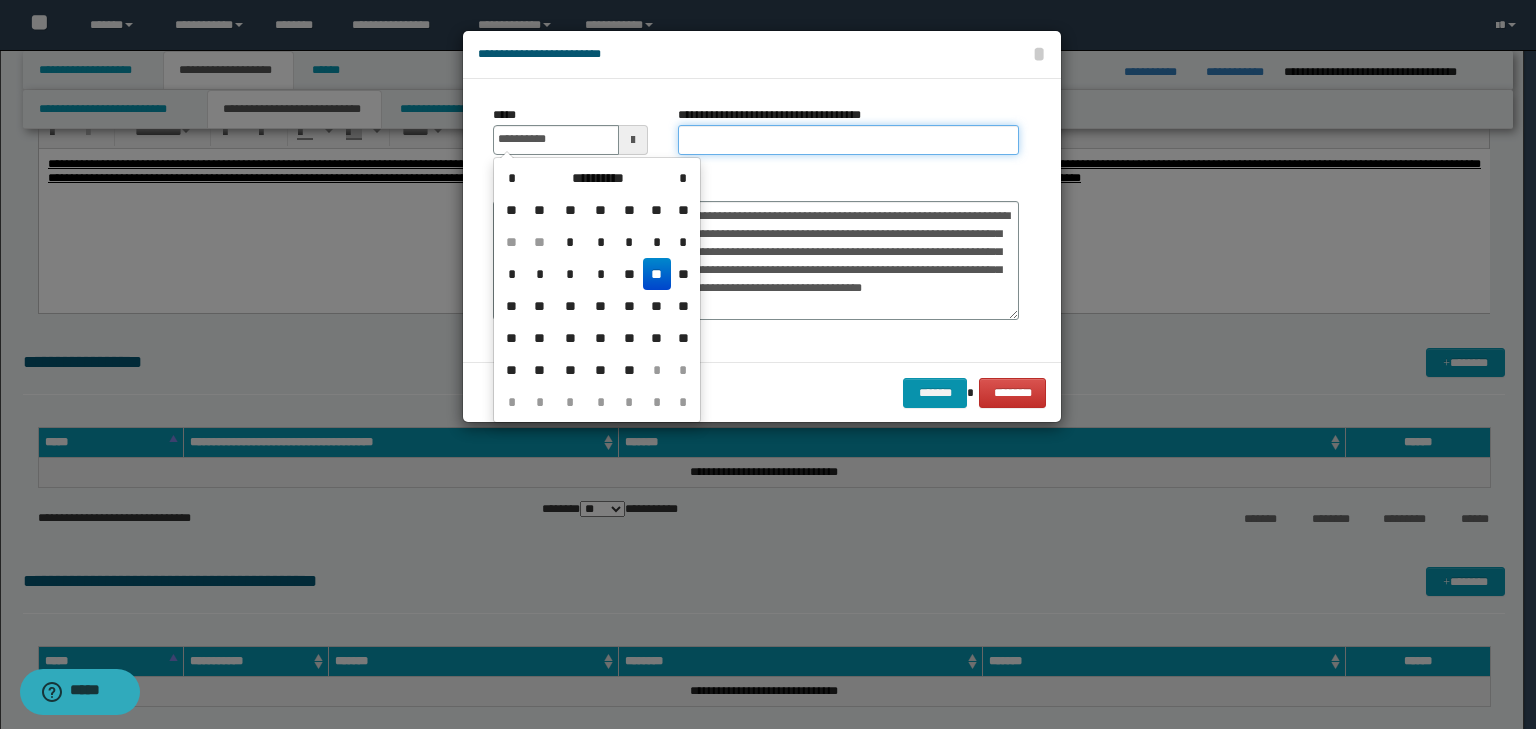 type on "**********" 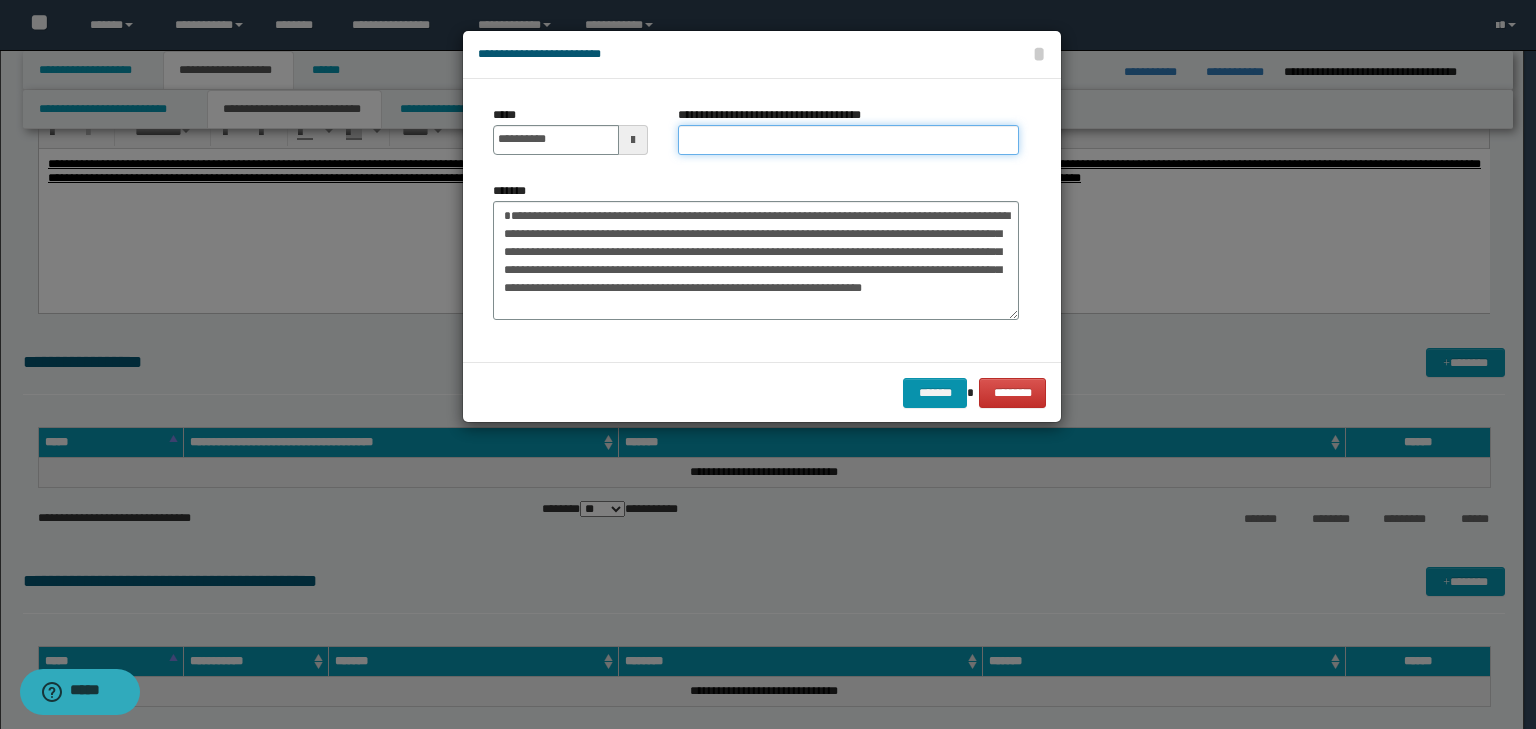 paste on "**********" 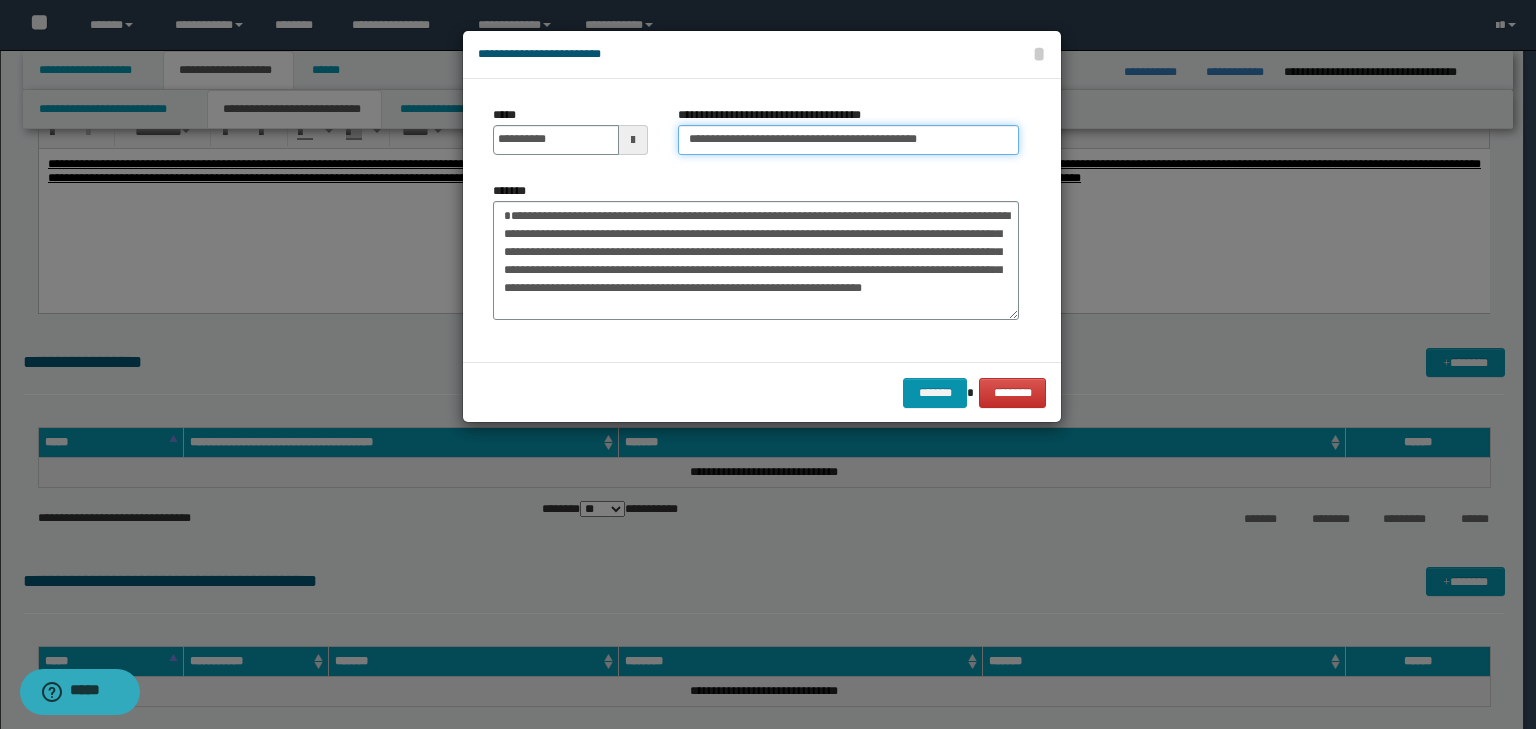 click on "**********" at bounding box center [848, 140] 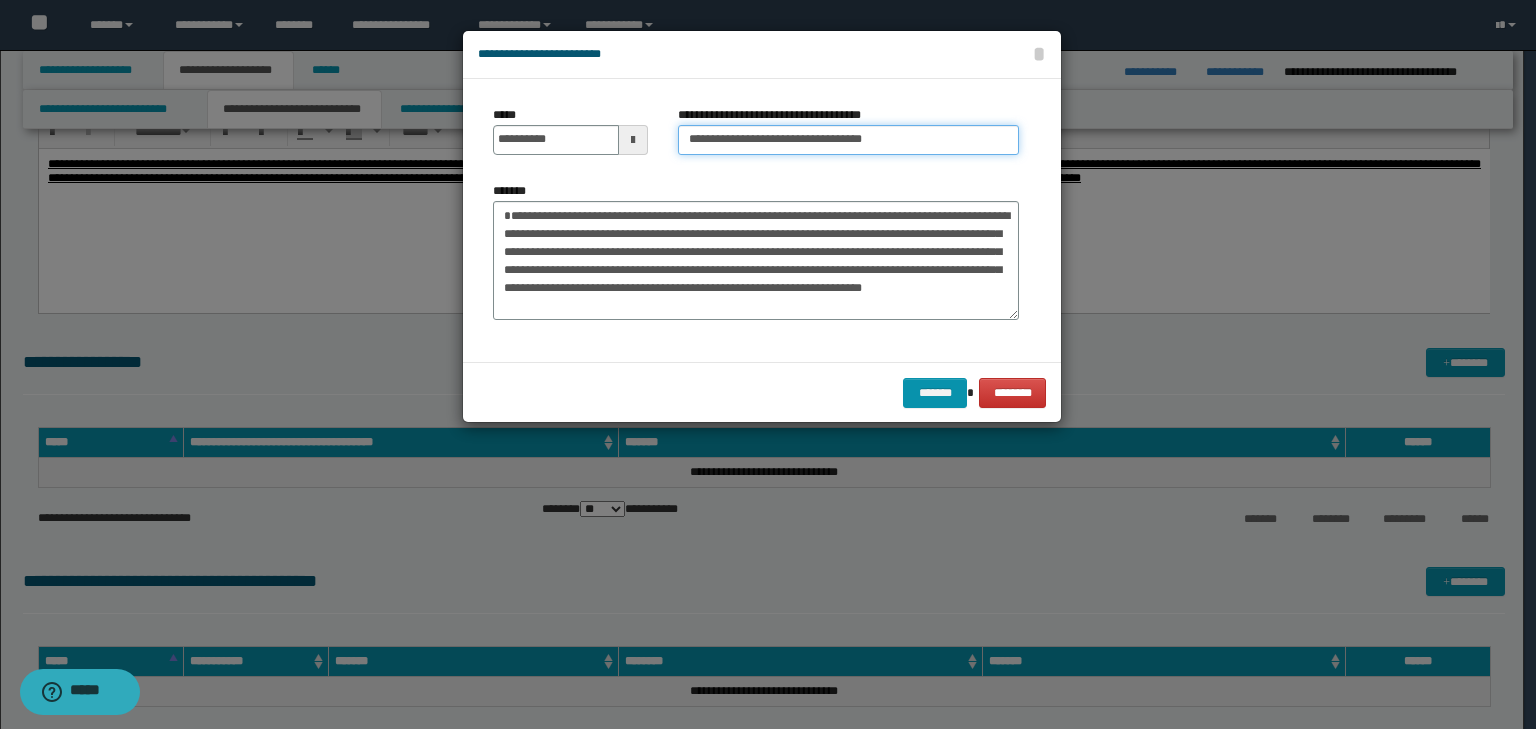 type on "**********" 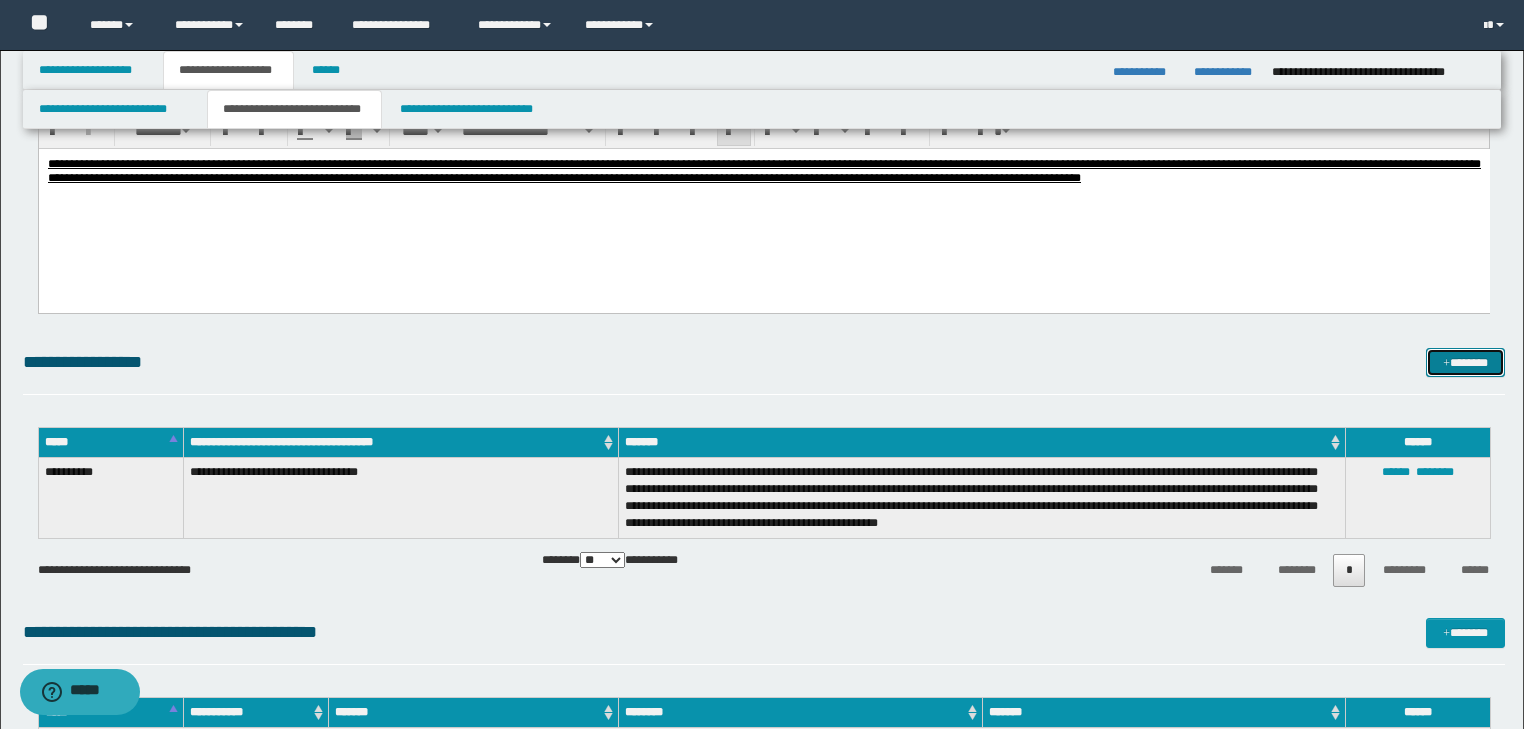 click on "*******" at bounding box center (1465, 363) 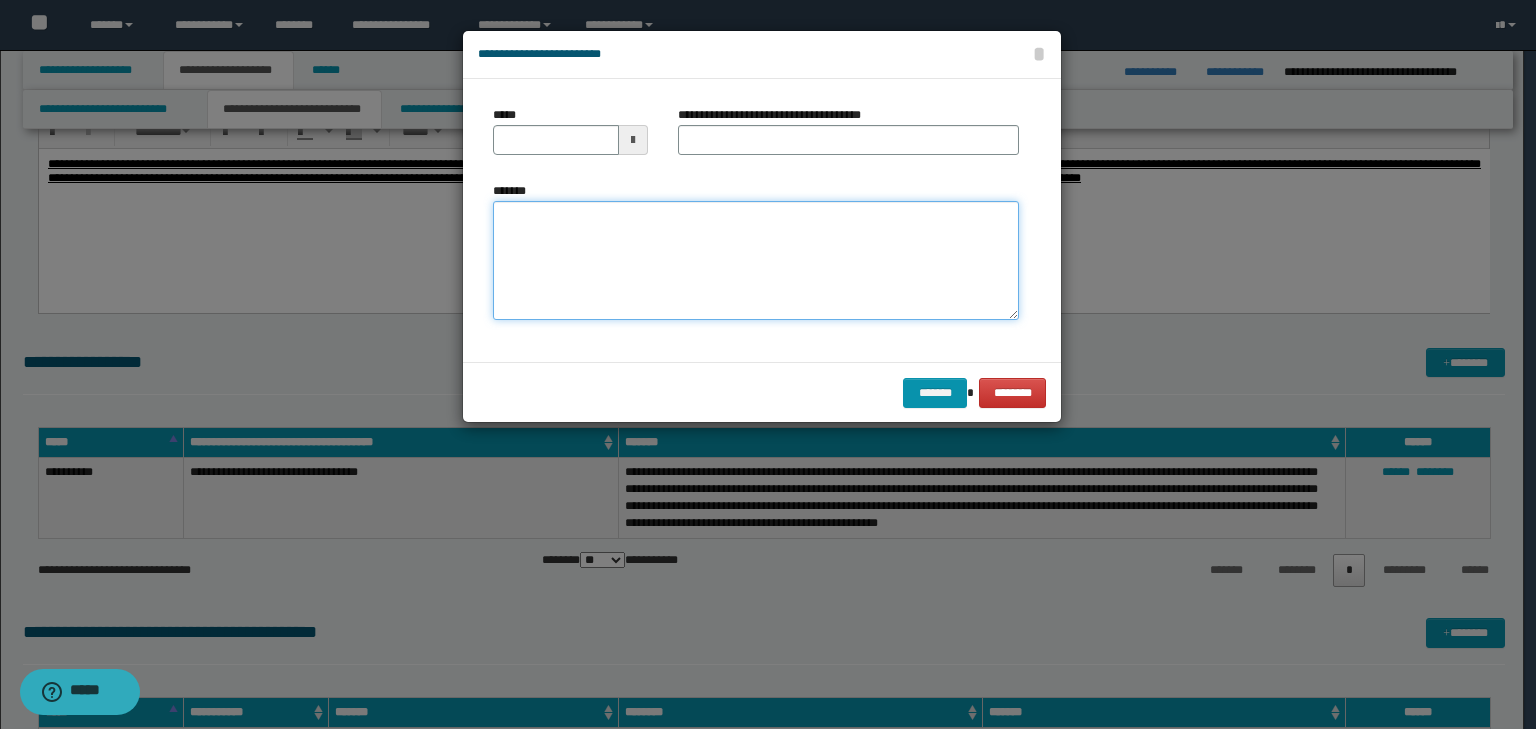 click on "*******" at bounding box center (756, 261) 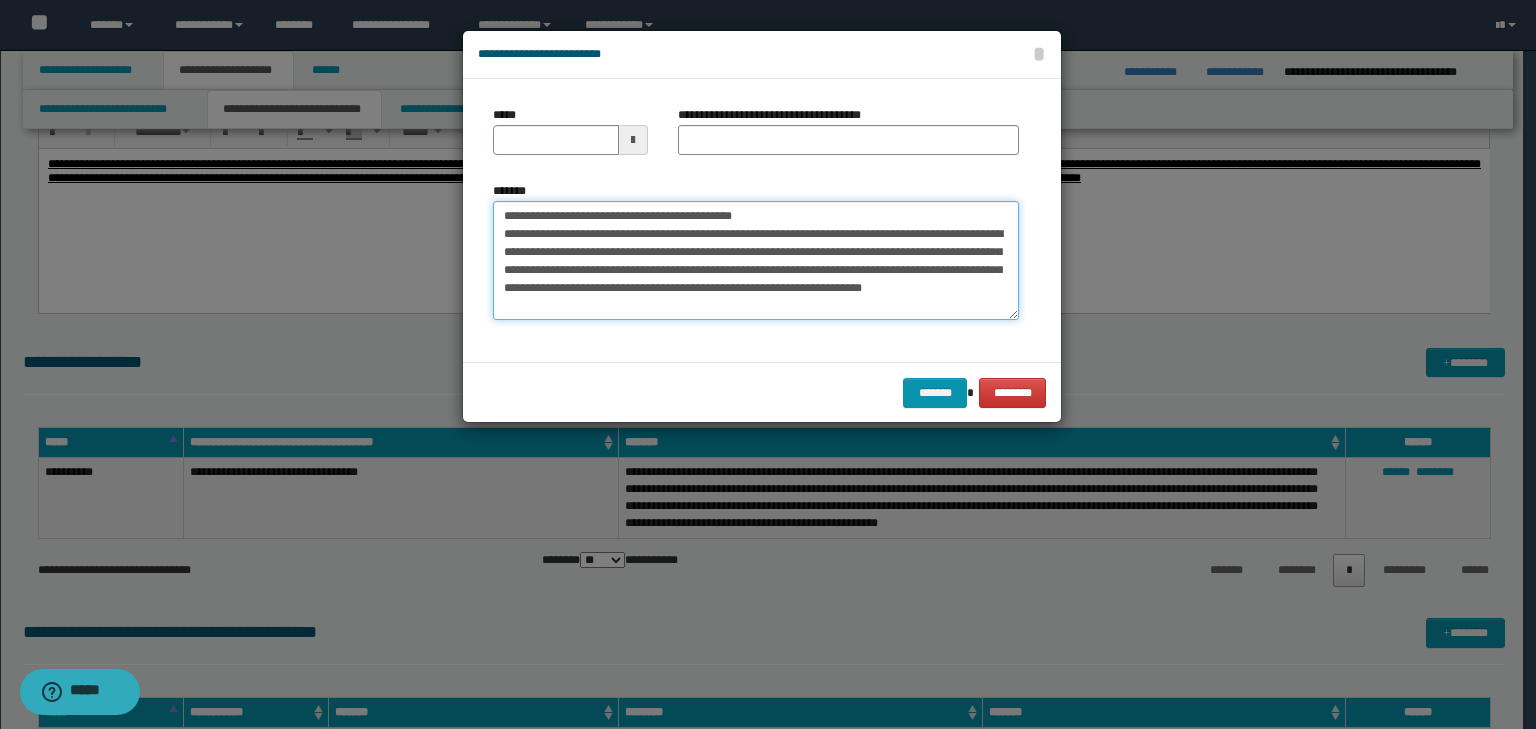 scroll, scrollTop: 0, scrollLeft: 0, axis: both 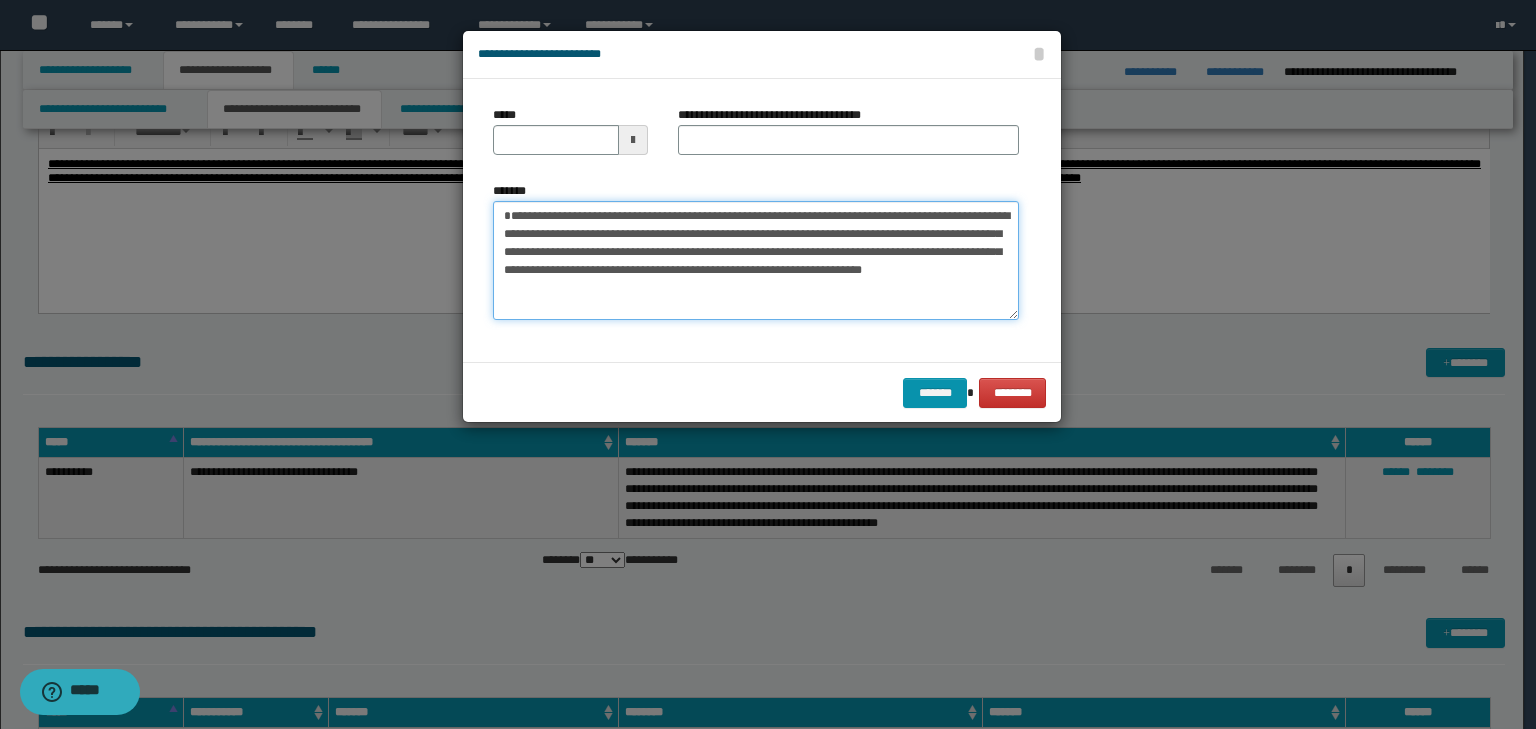 drag, startPoint x: 732, startPoint y: 212, endPoint x: 379, endPoint y: 188, distance: 353.8149 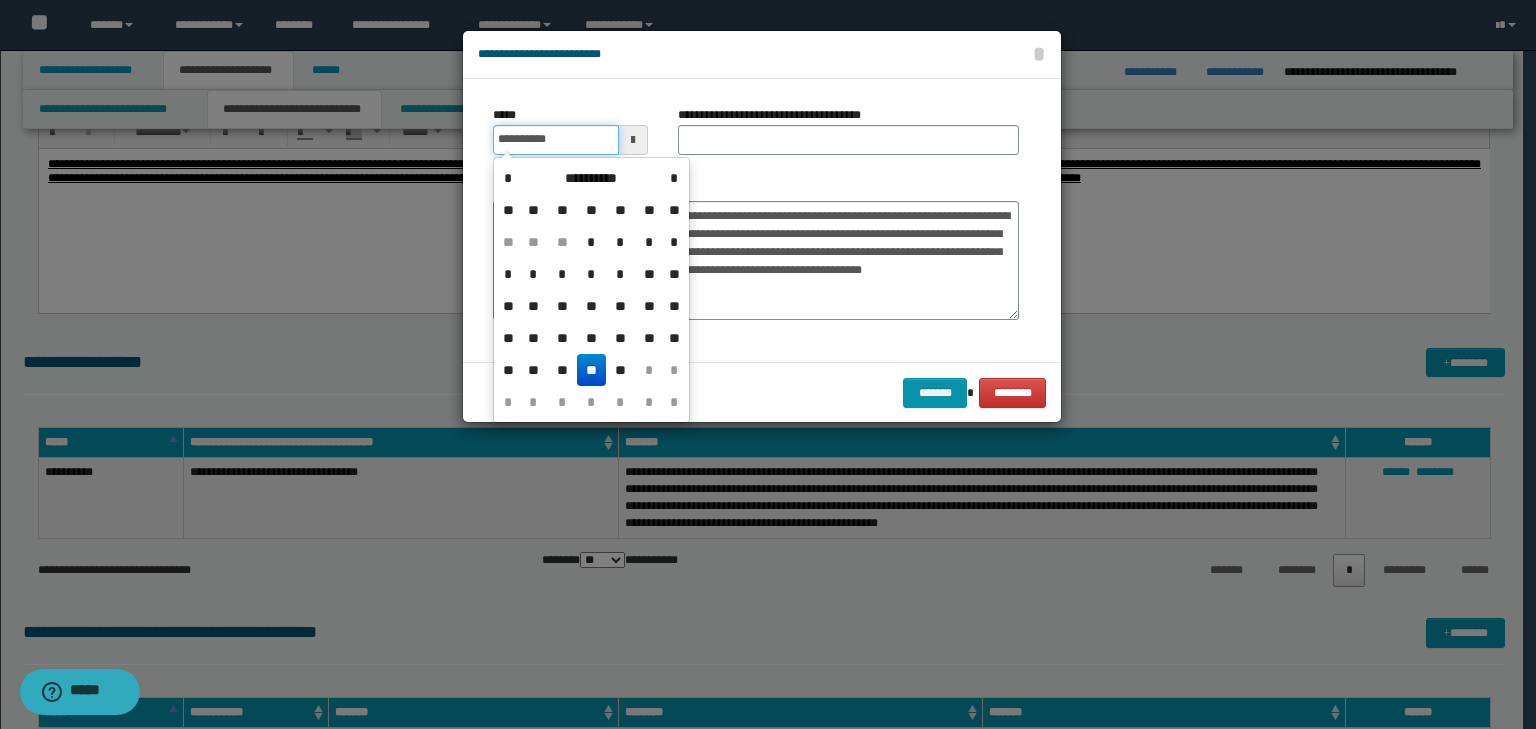 drag, startPoint x: 570, startPoint y: 138, endPoint x: 714, endPoint y: 140, distance: 144.01389 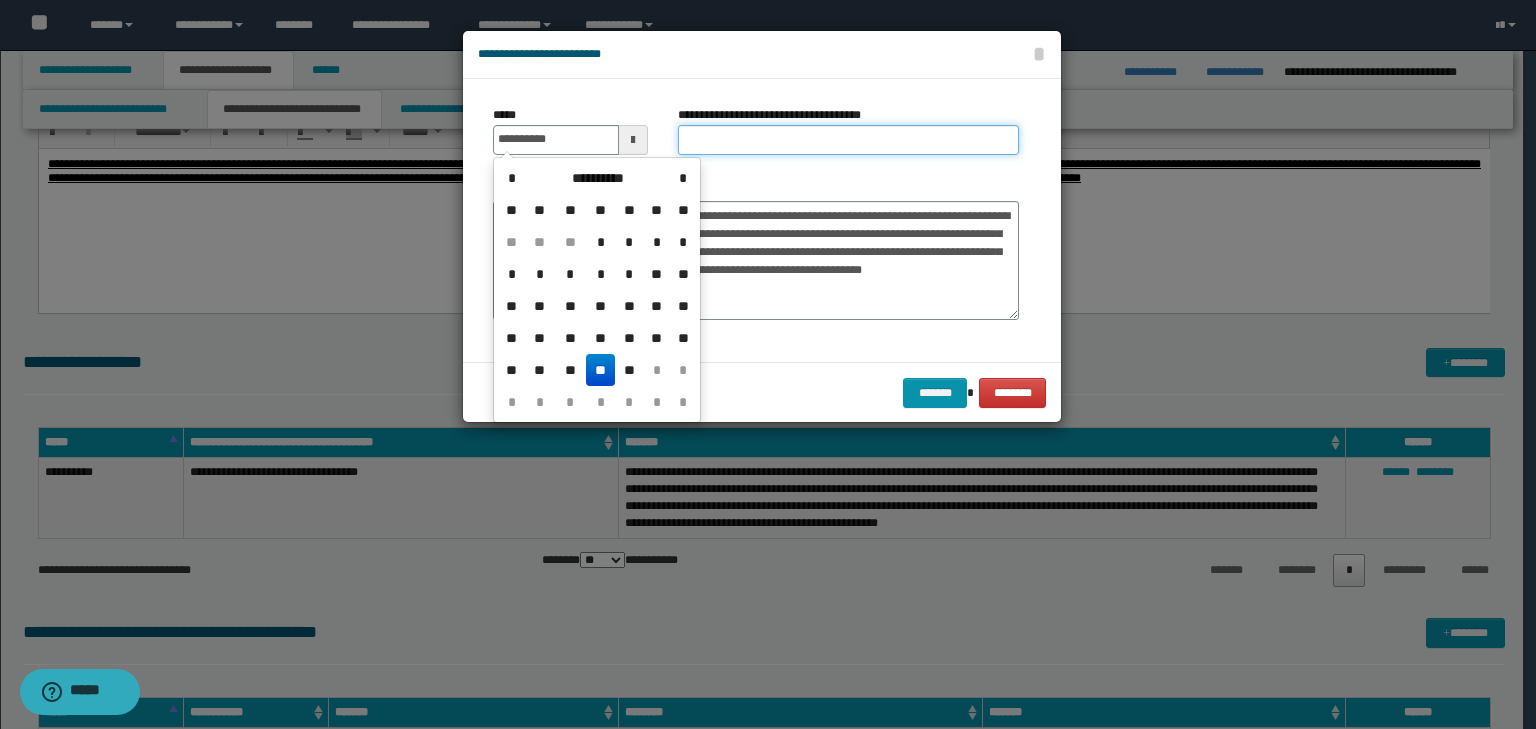 type on "**********" 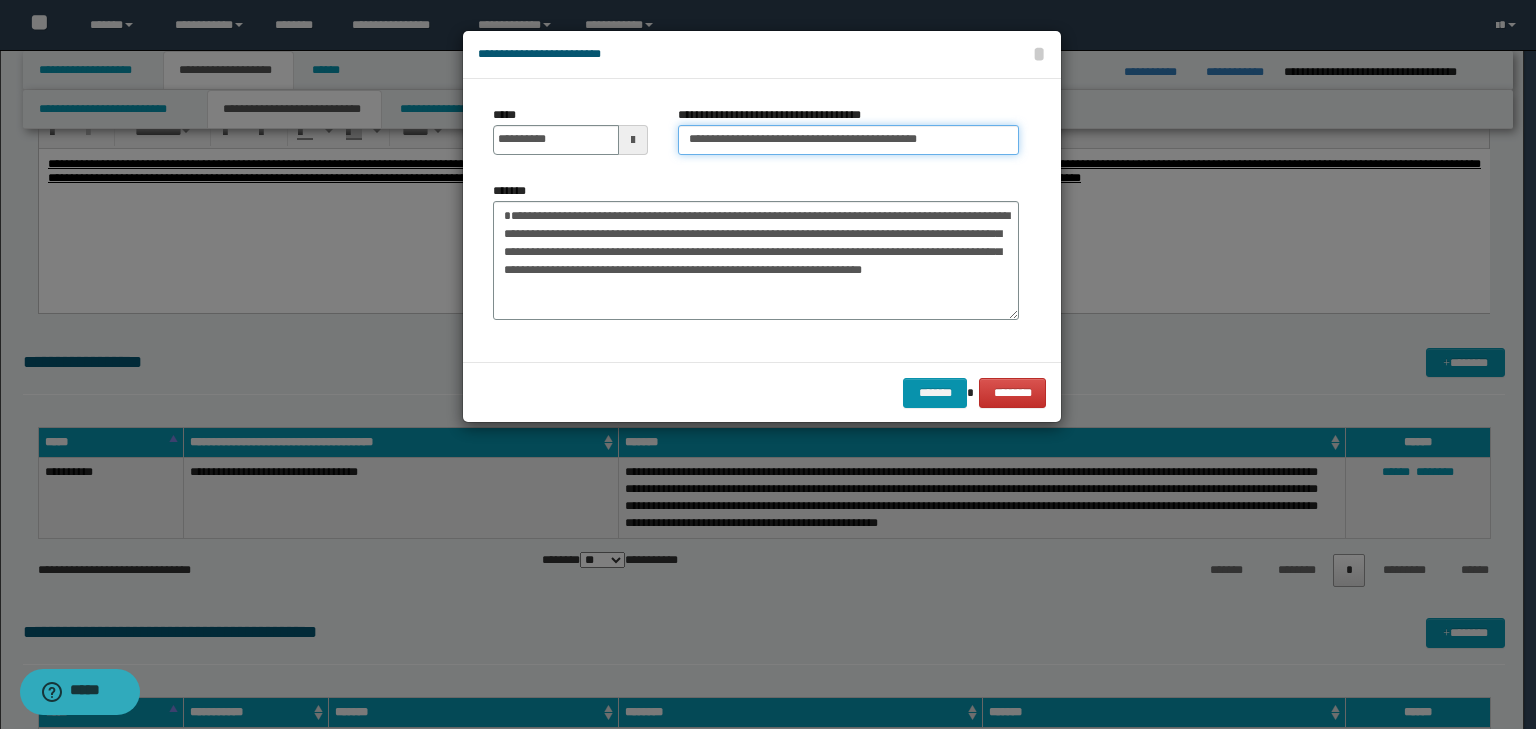 click on "**********" at bounding box center [848, 140] 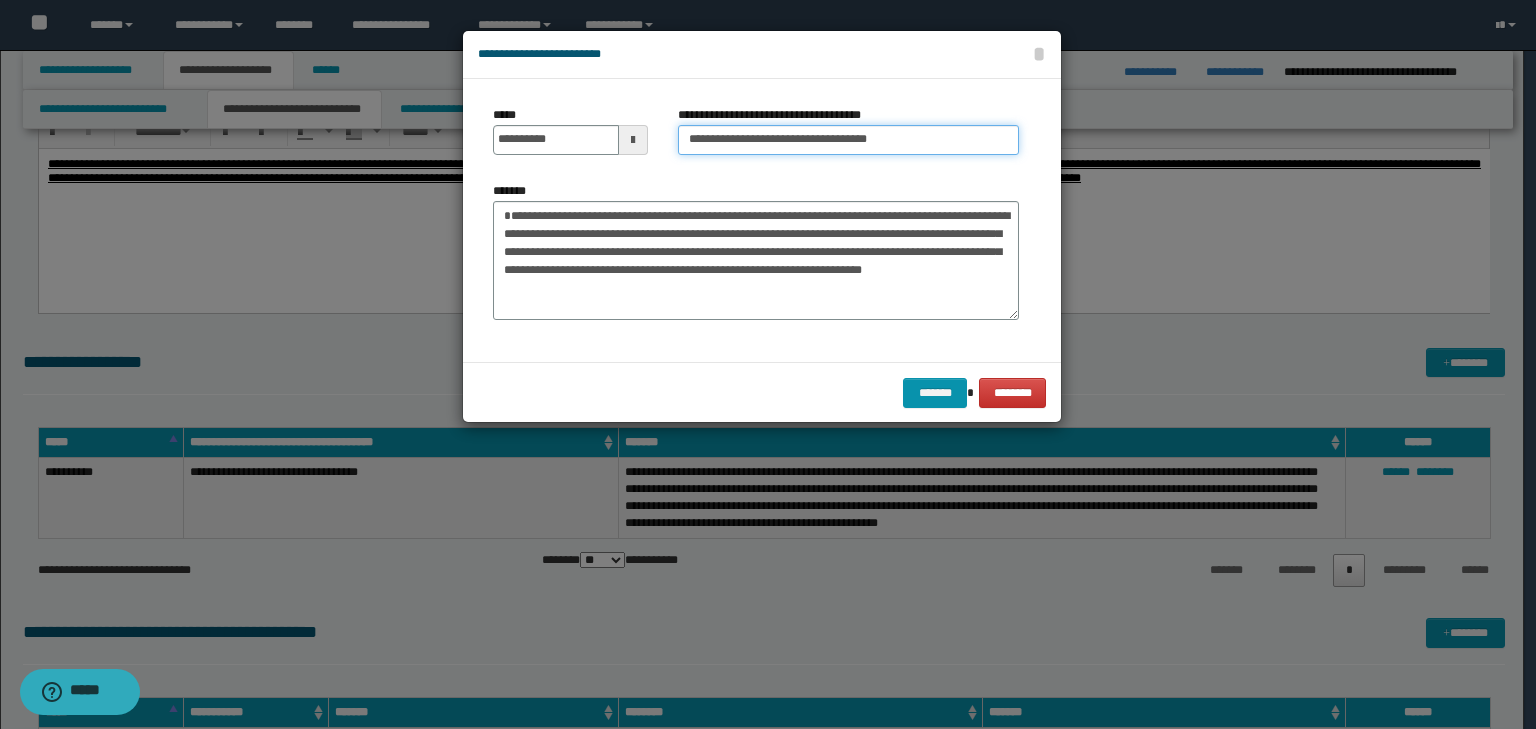 type on "**********" 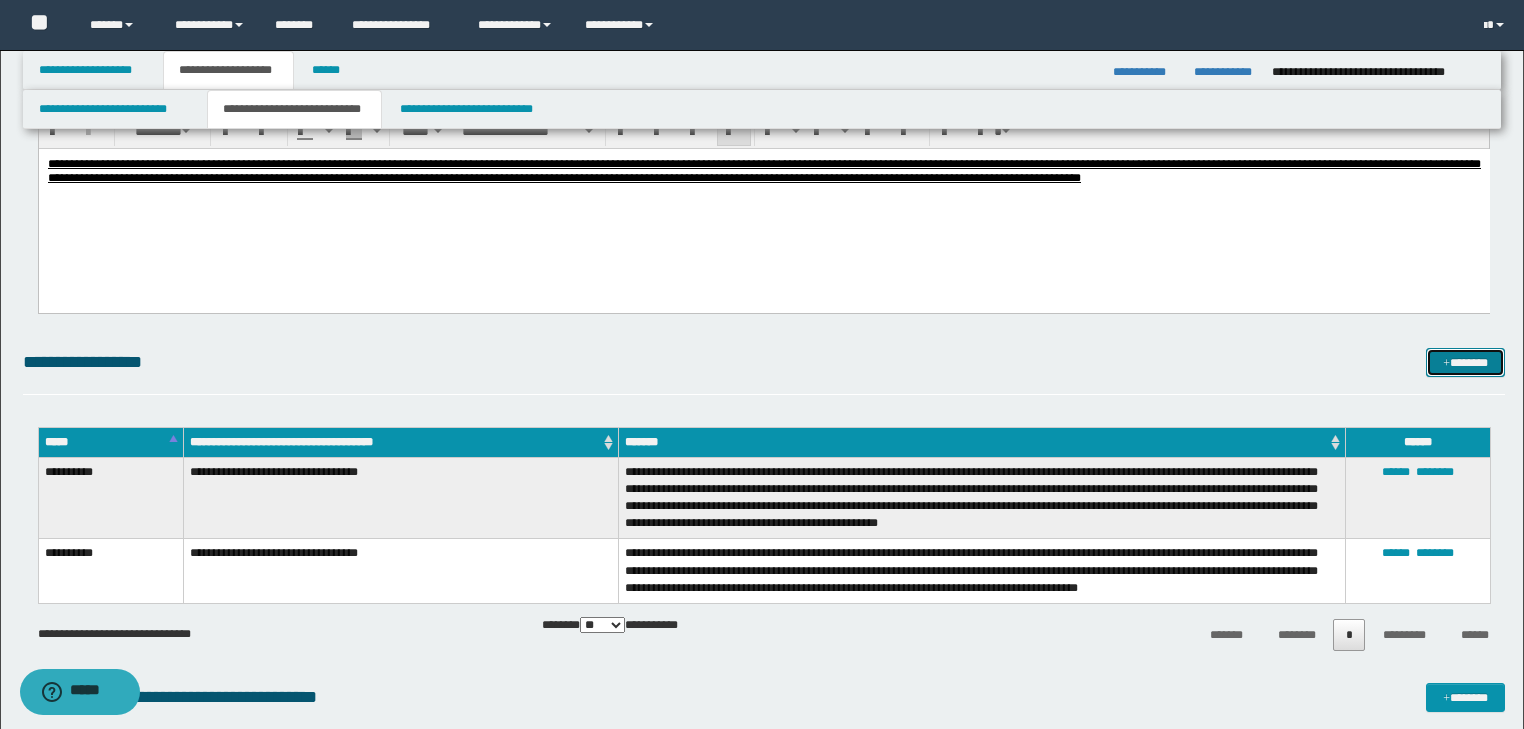 click on "*******" at bounding box center [1465, 363] 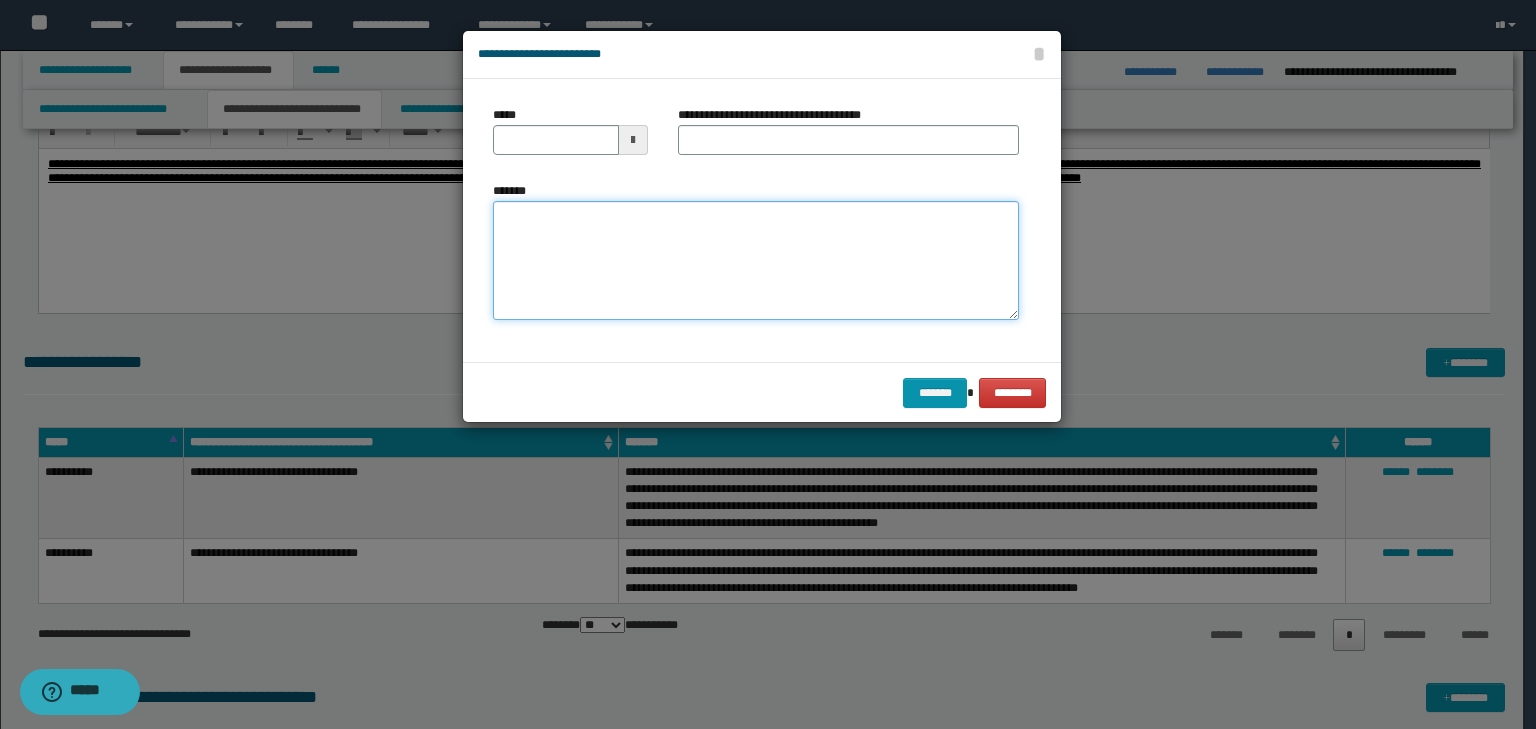 drag, startPoint x: 596, startPoint y: 227, endPoint x: 606, endPoint y: 220, distance: 12.206555 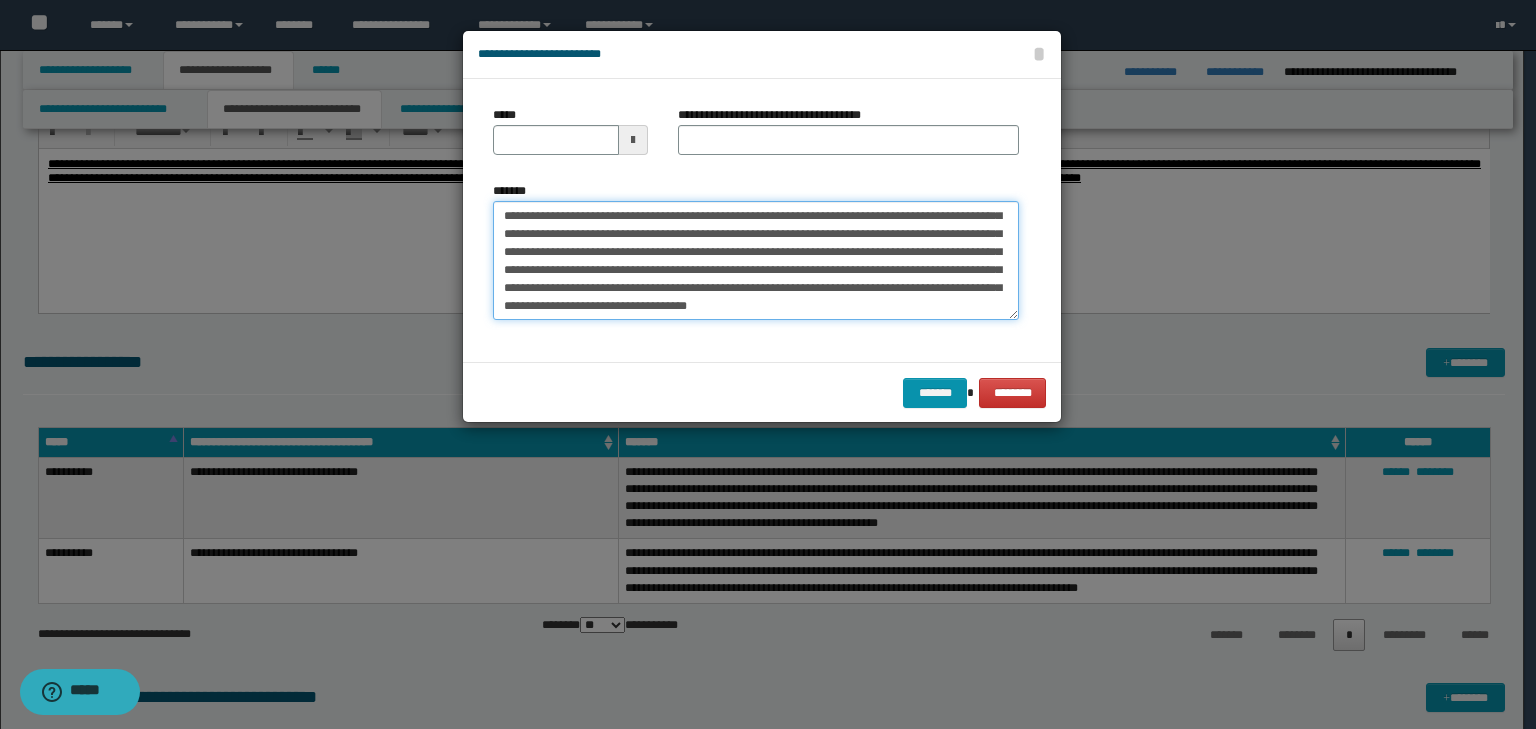 scroll, scrollTop: 0, scrollLeft: 0, axis: both 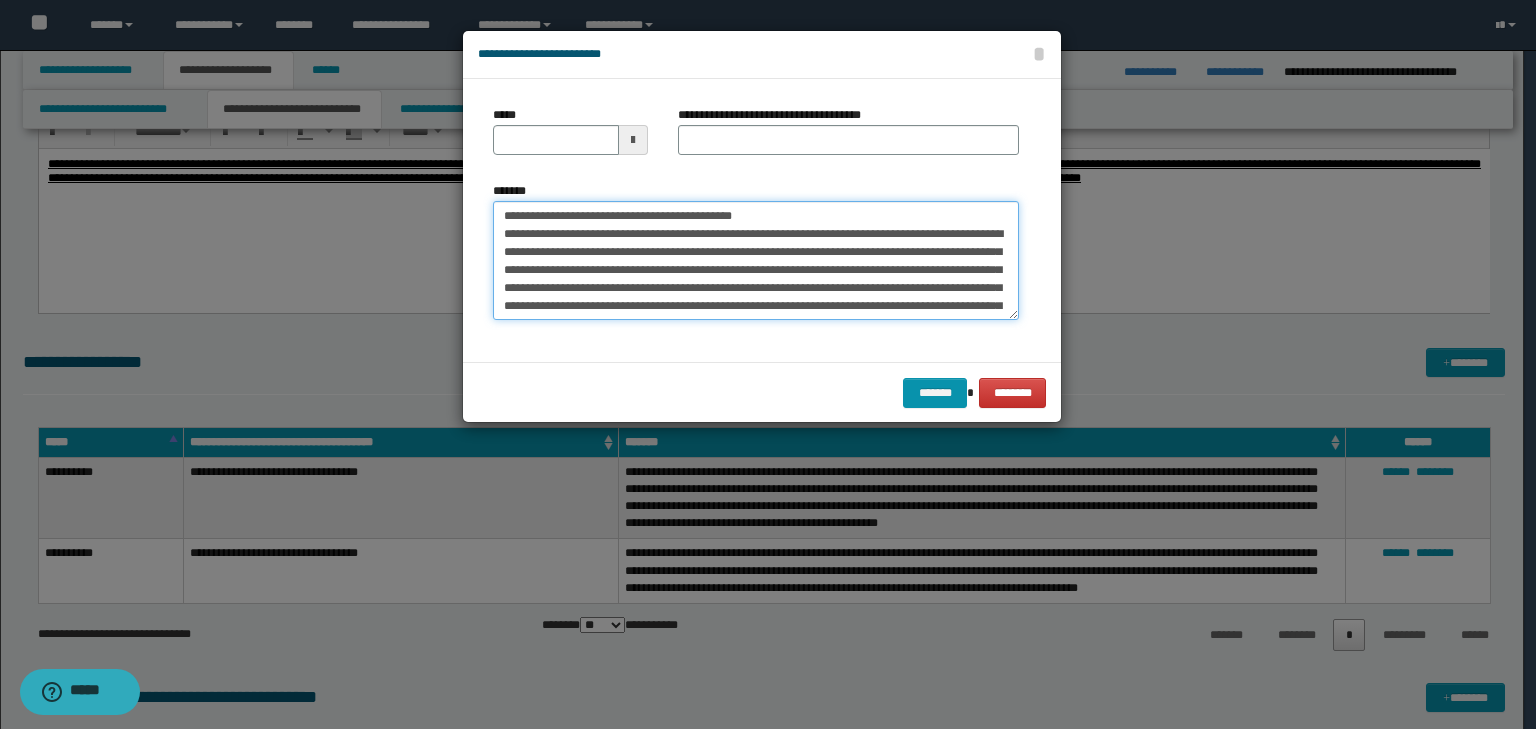 drag, startPoint x: 758, startPoint y: 215, endPoint x: 358, endPoint y: 202, distance: 400.21118 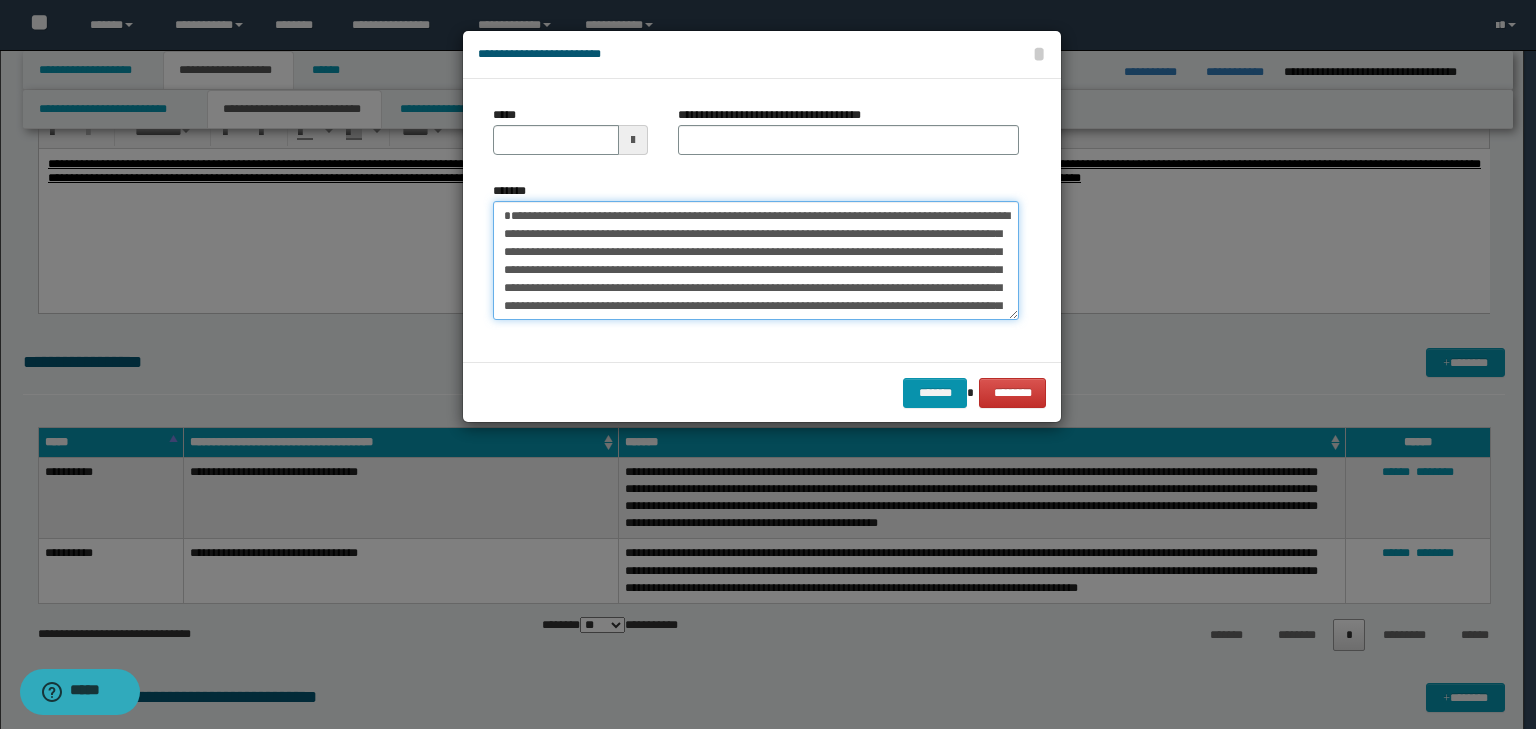 type 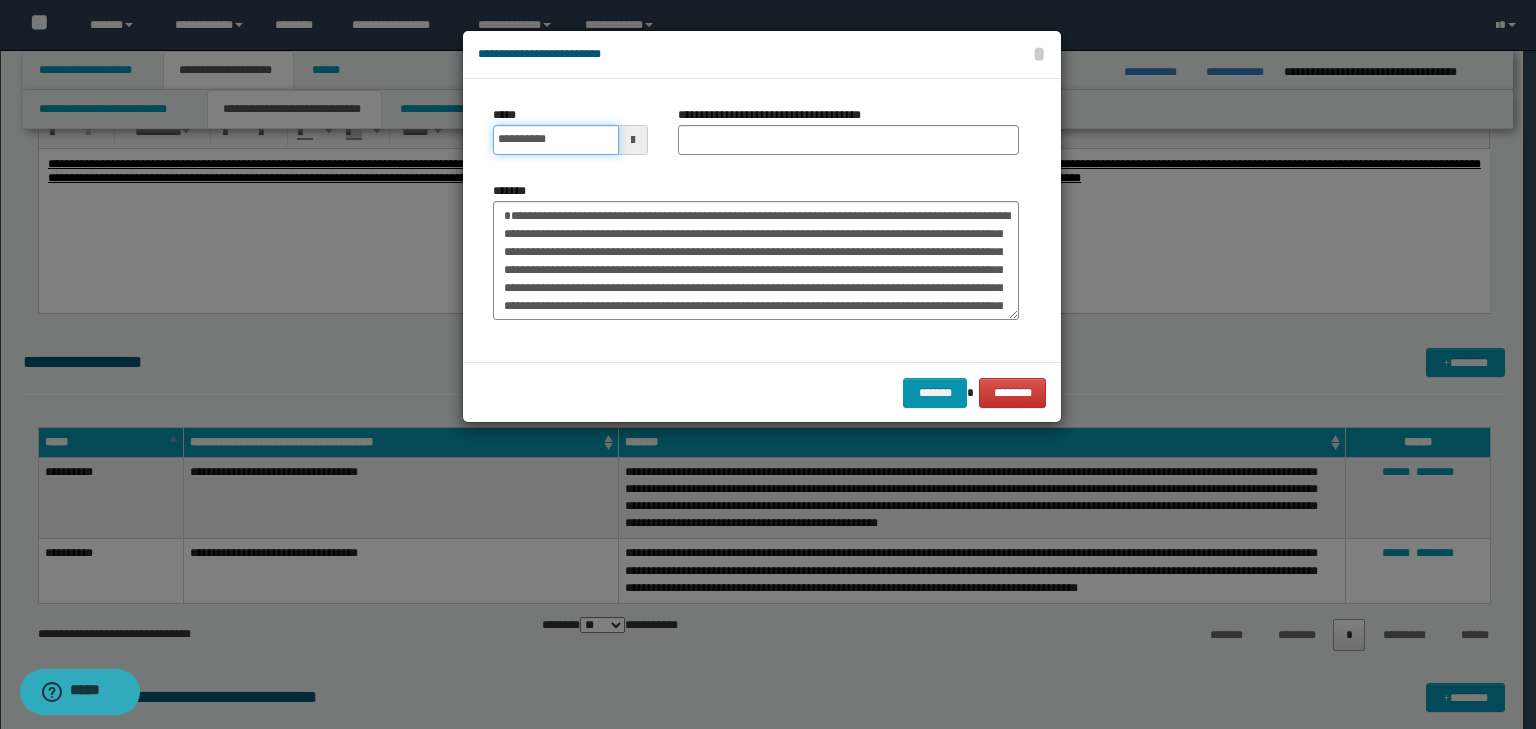 drag, startPoint x: 606, startPoint y: 138, endPoint x: 697, endPoint y: 140, distance: 91.02197 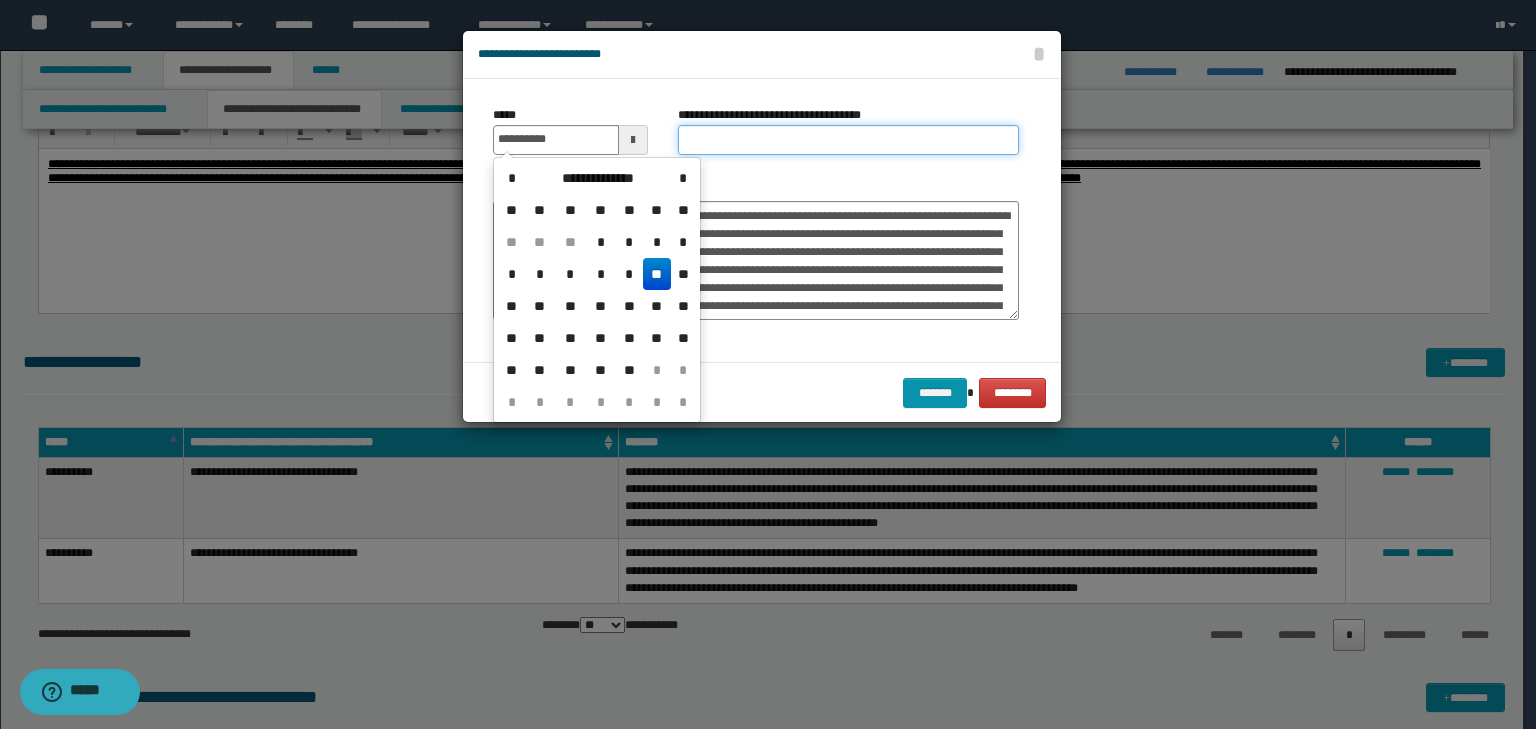 type on "**********" 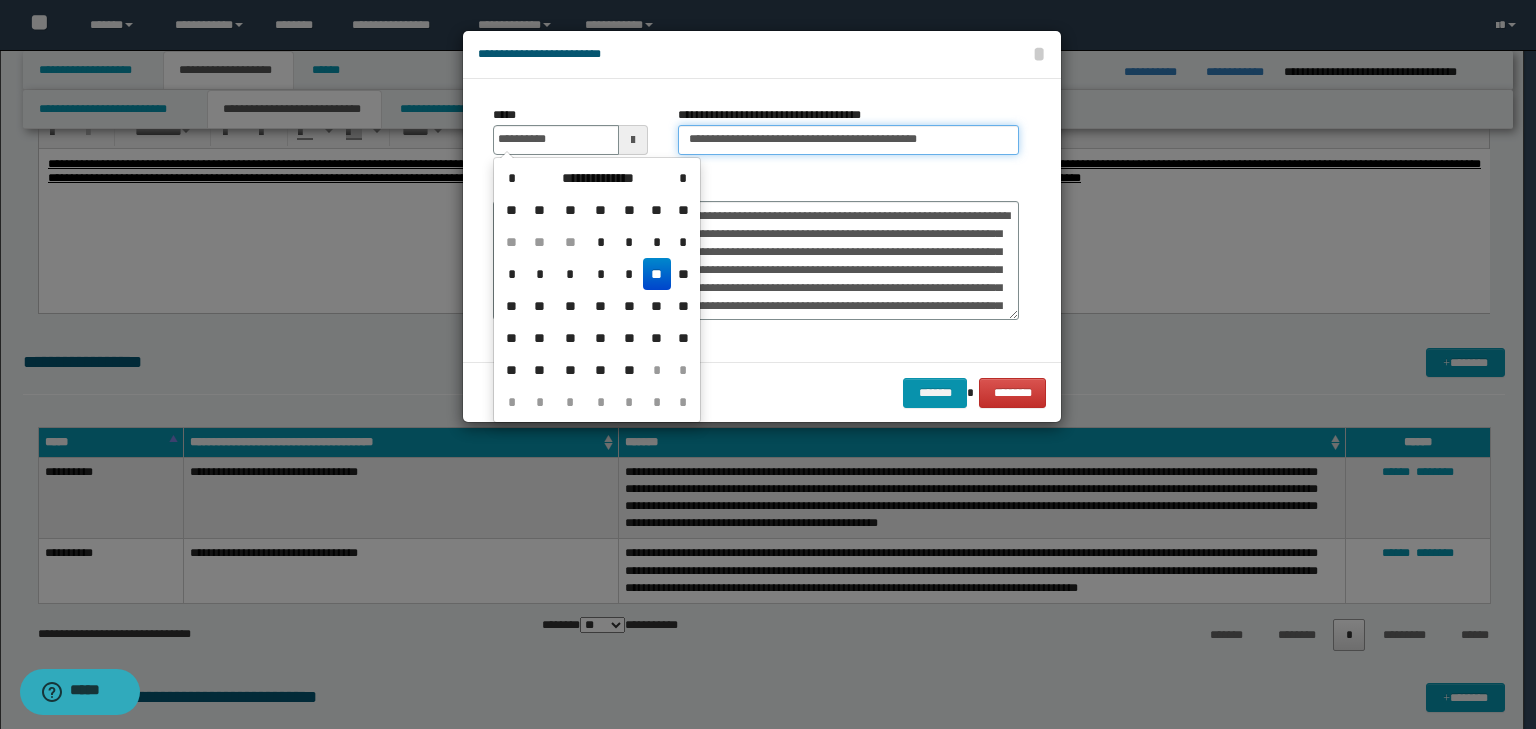 click on "**********" at bounding box center (848, 140) 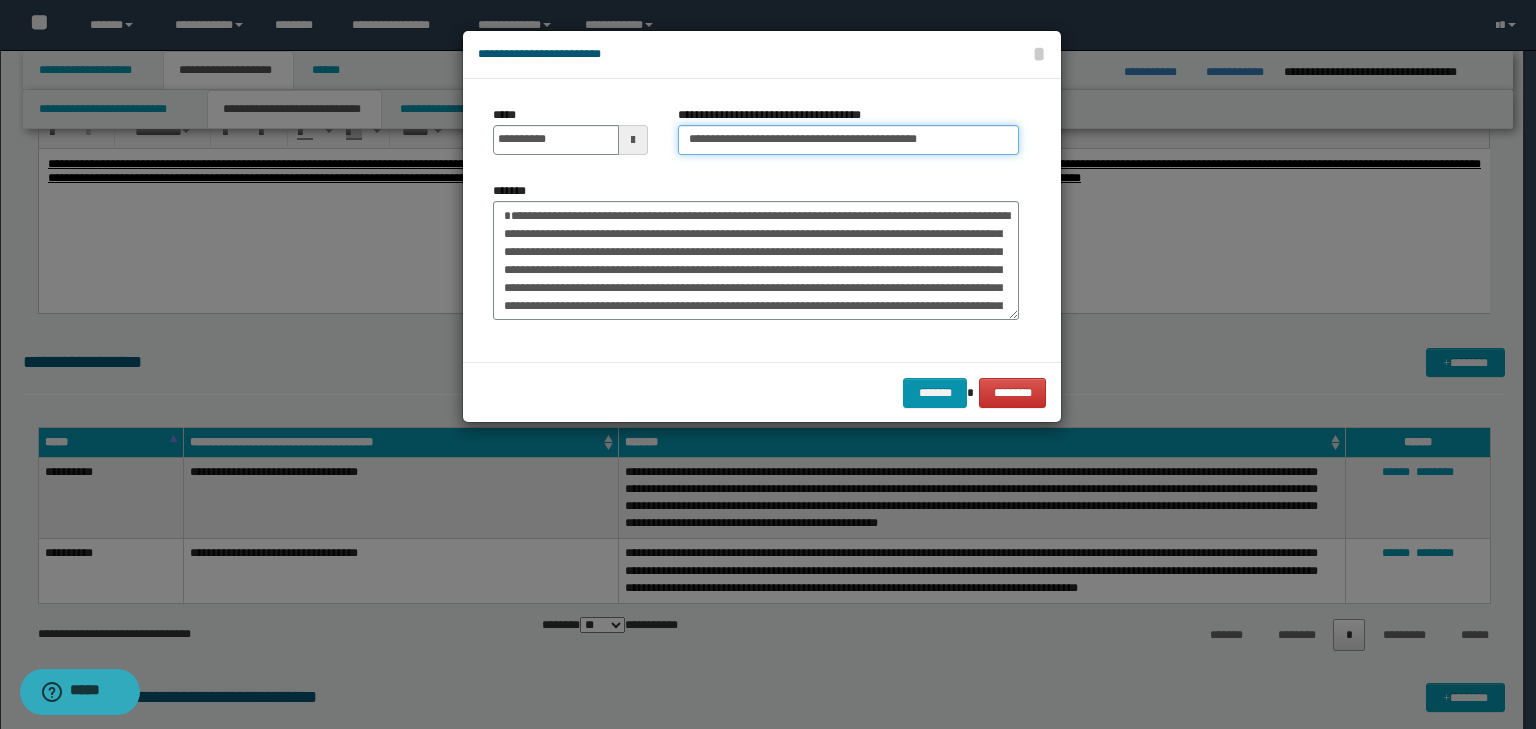 drag, startPoint x: 725, startPoint y: 136, endPoint x: 212, endPoint y: 90, distance: 515.0582 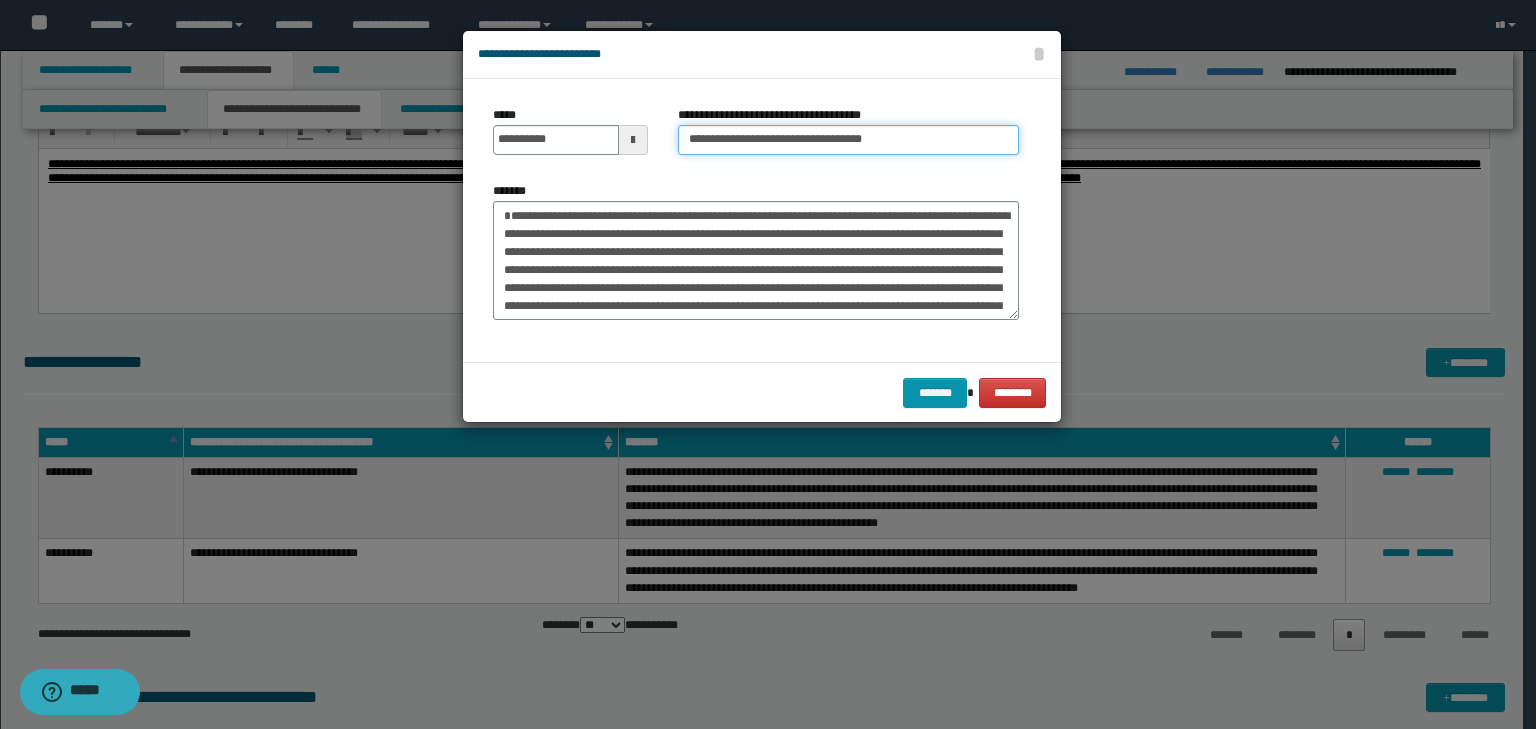 type on "**********" 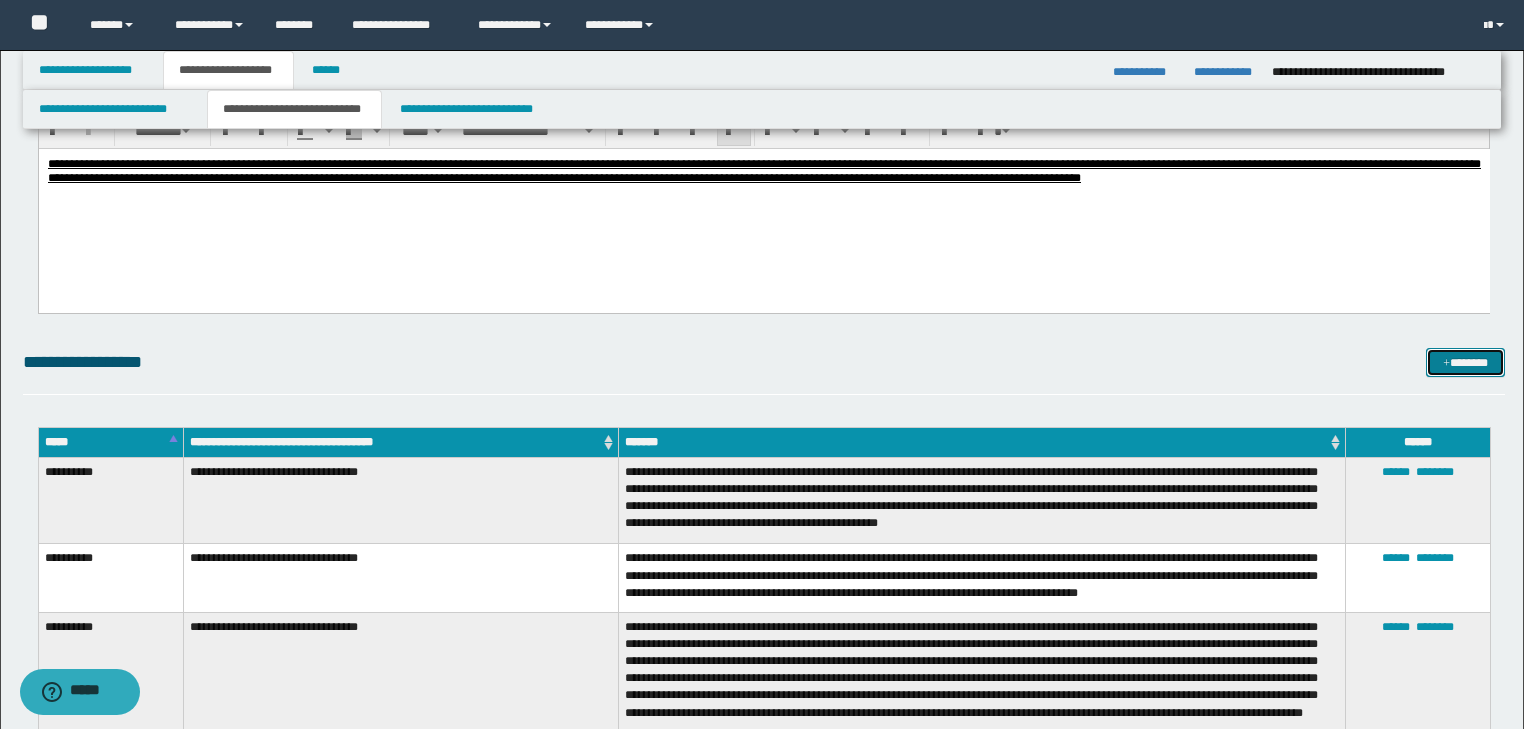 click on "*******" at bounding box center (1465, 363) 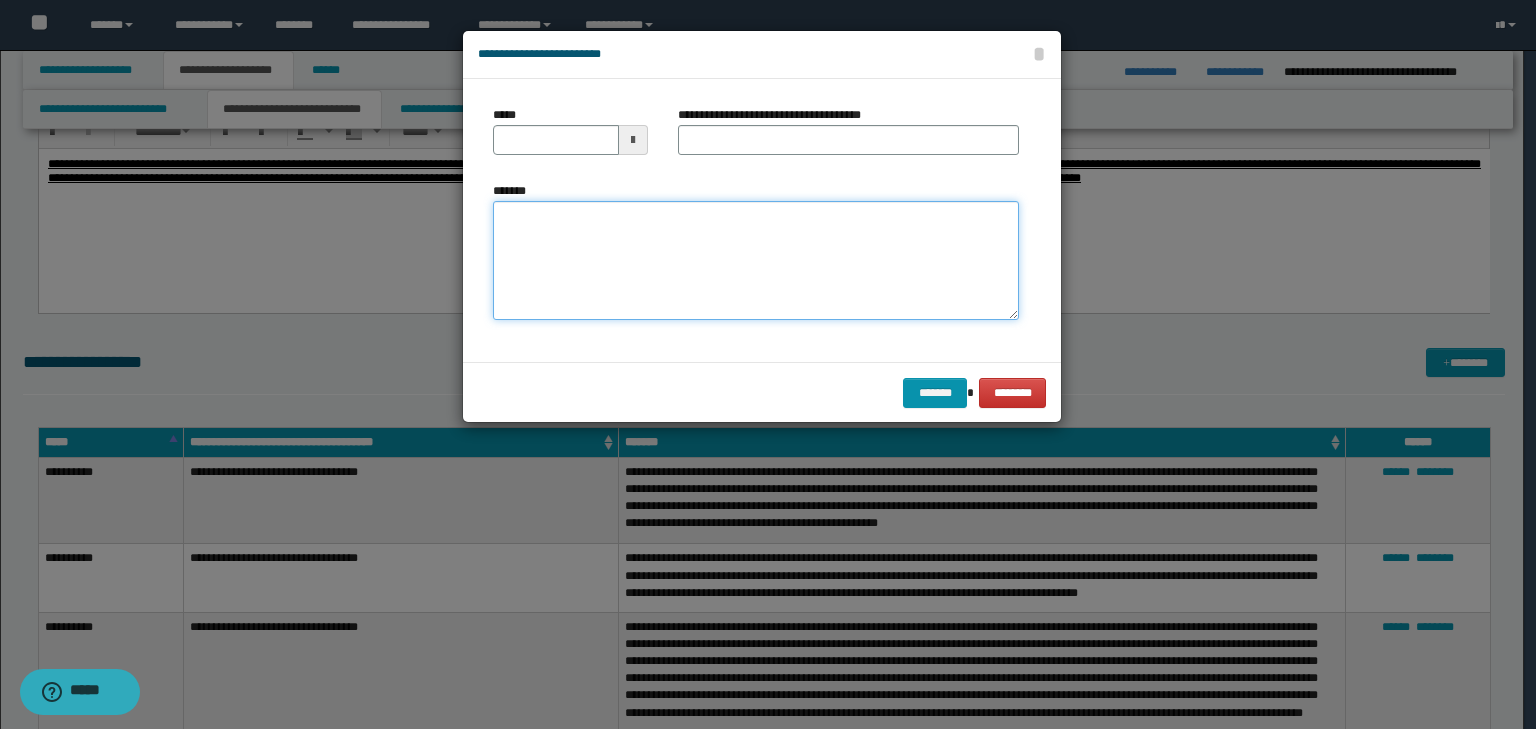 drag, startPoint x: 626, startPoint y: 262, endPoint x: 616, endPoint y: 236, distance: 27.856777 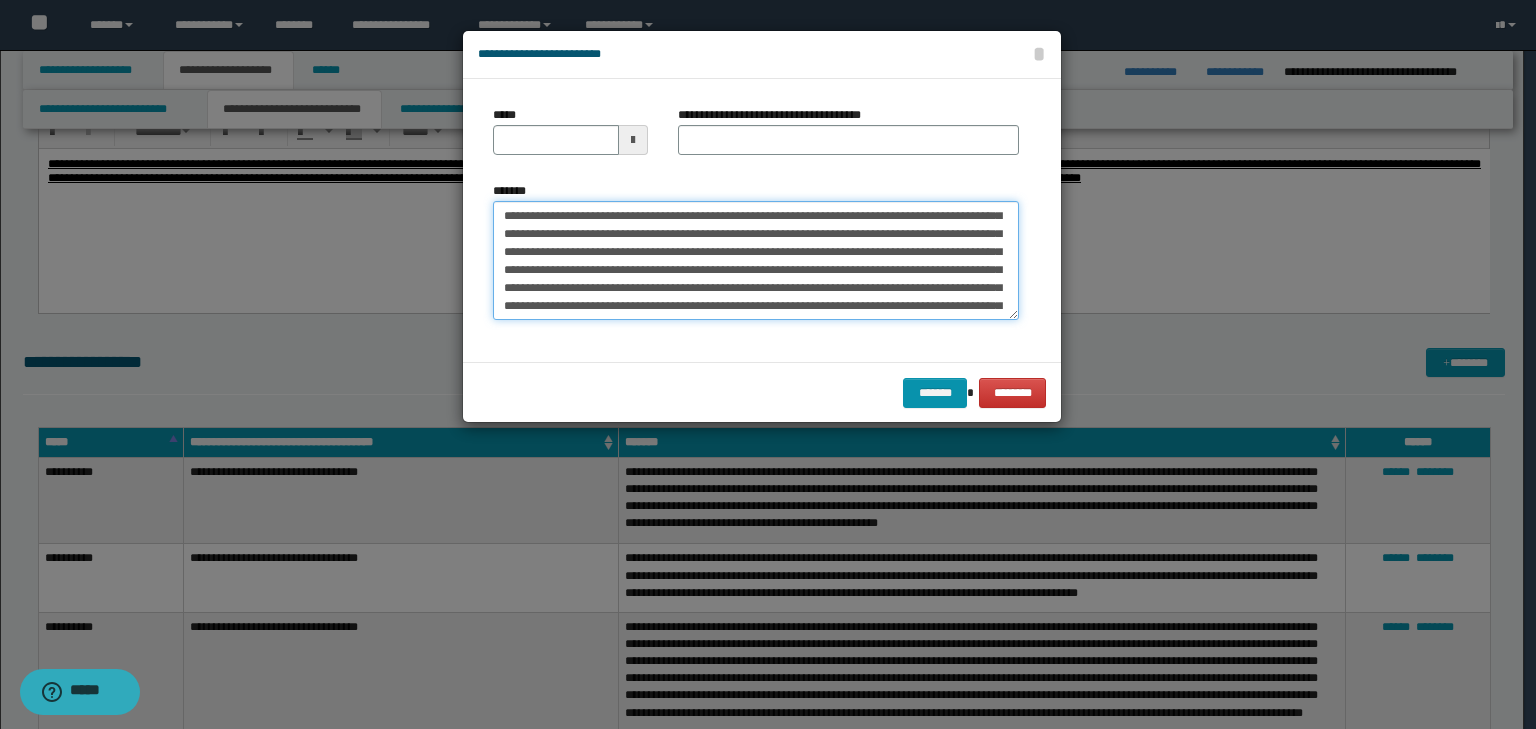 scroll, scrollTop: 0, scrollLeft: 0, axis: both 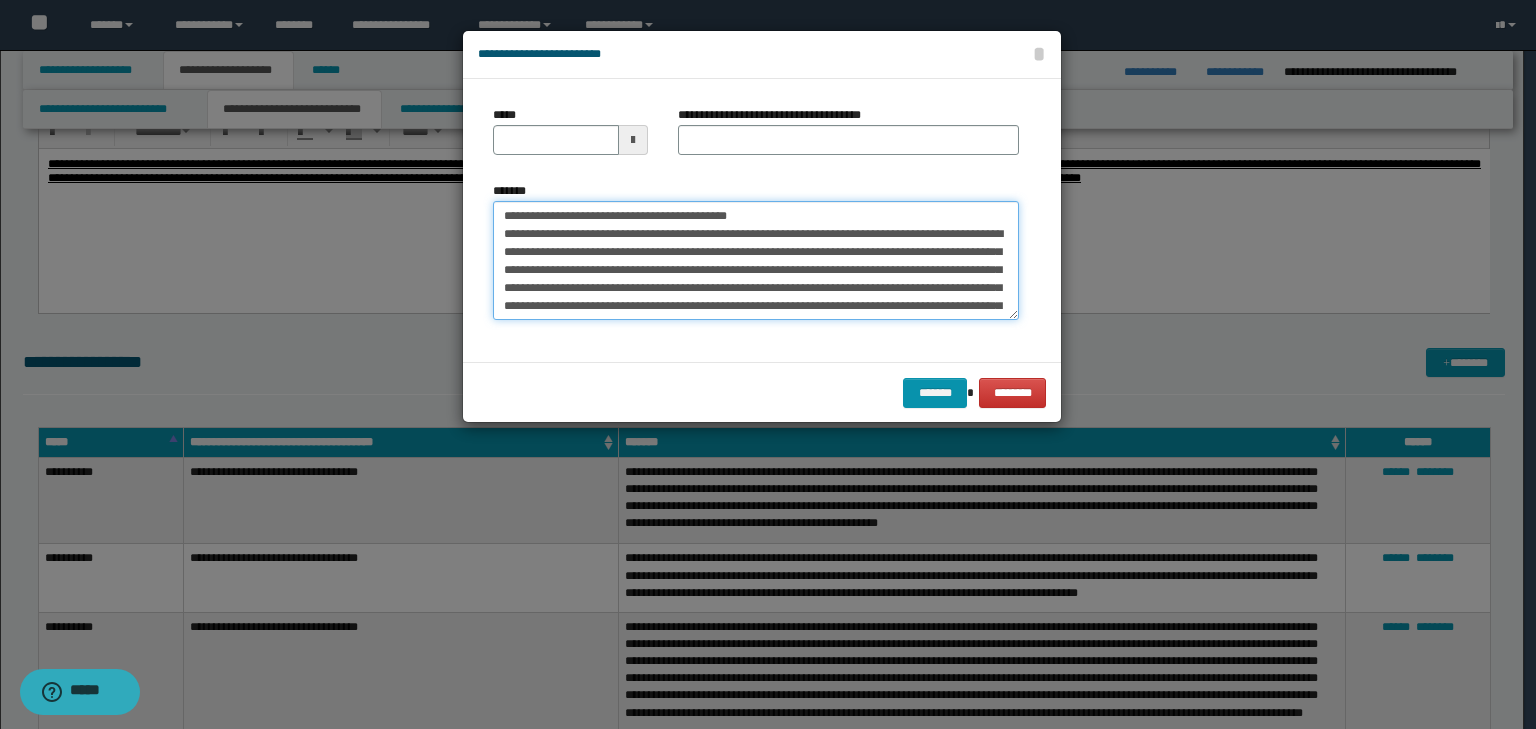 type on "**********" 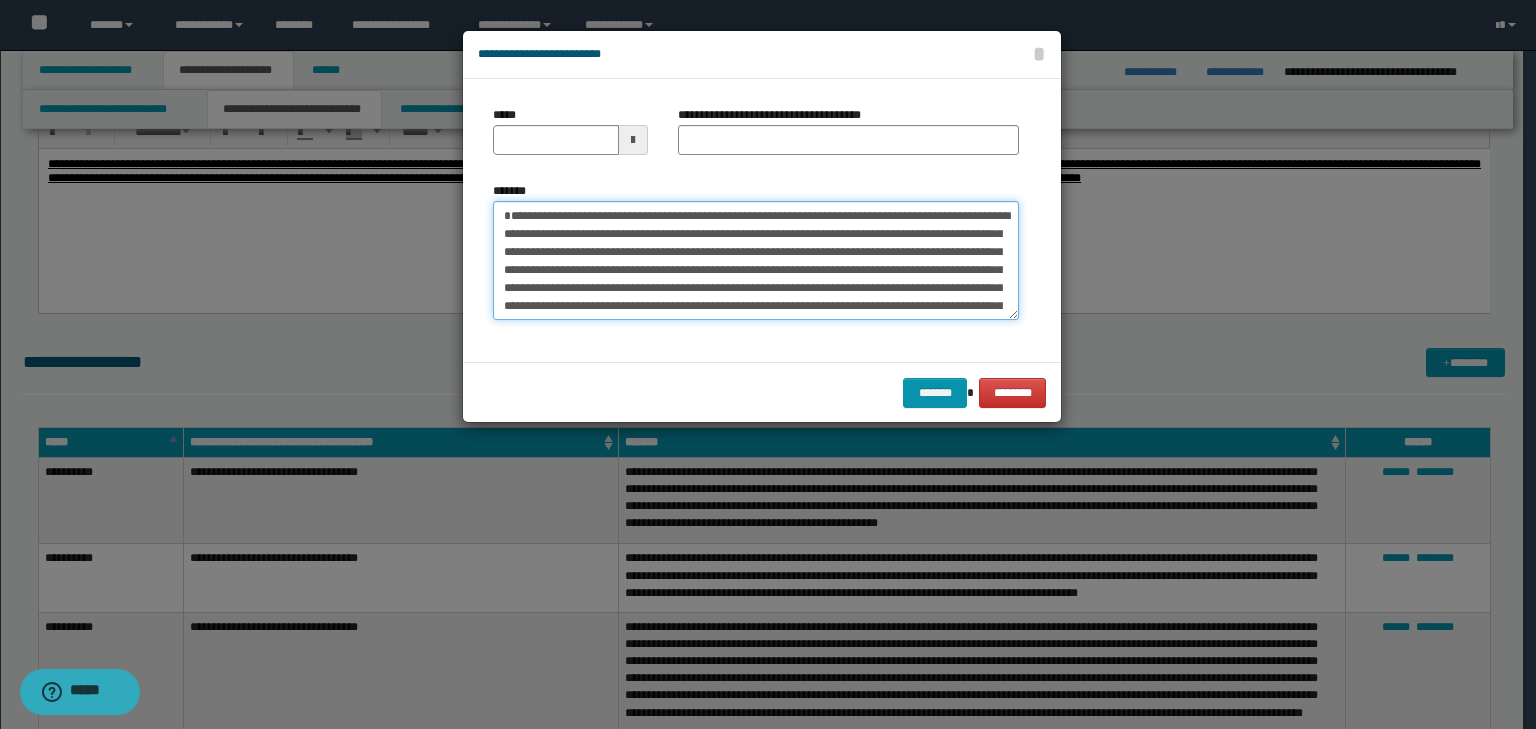drag, startPoint x: 752, startPoint y: 219, endPoint x: 179, endPoint y: 180, distance: 574.3257 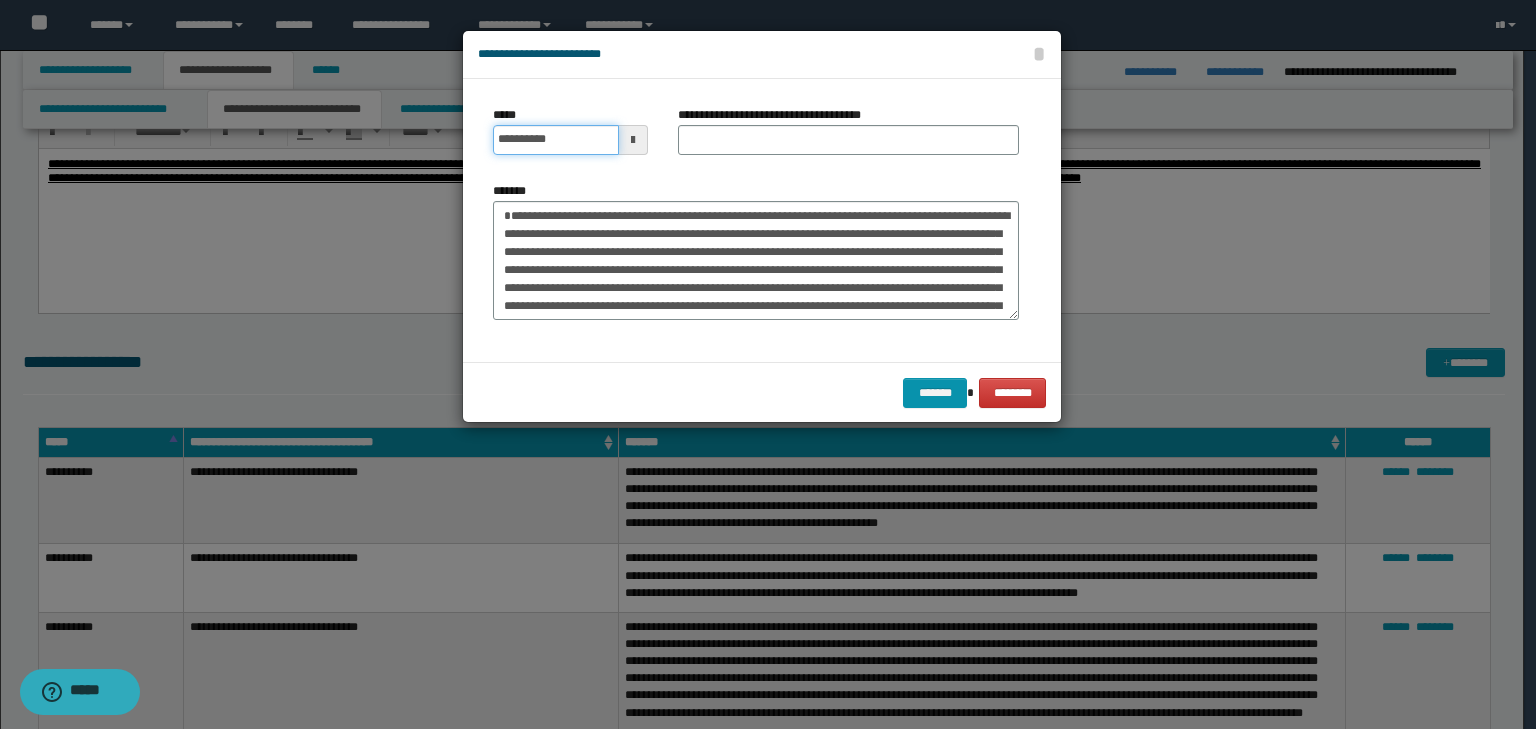 drag, startPoint x: 514, startPoint y: 139, endPoint x: 649, endPoint y: 137, distance: 135.01482 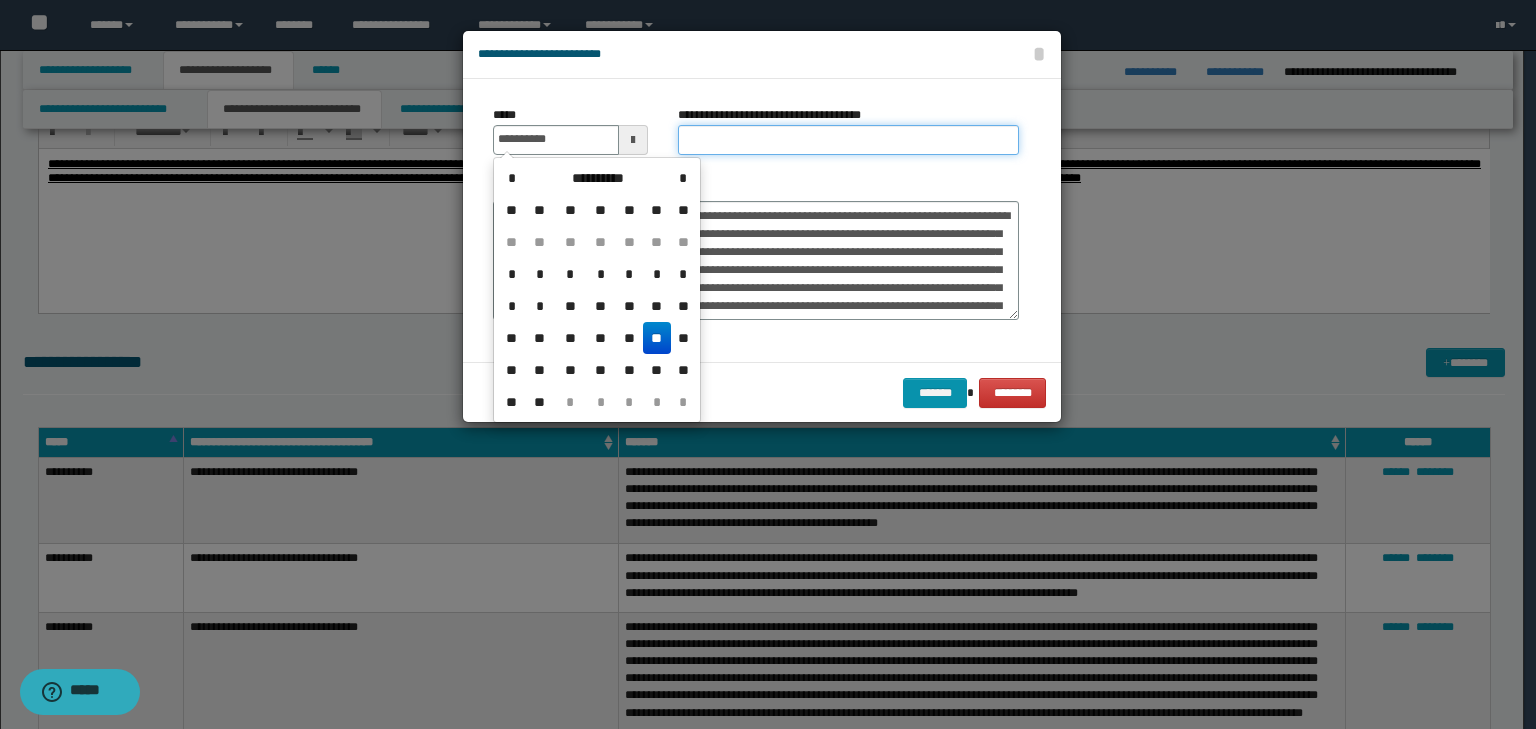 type on "**********" 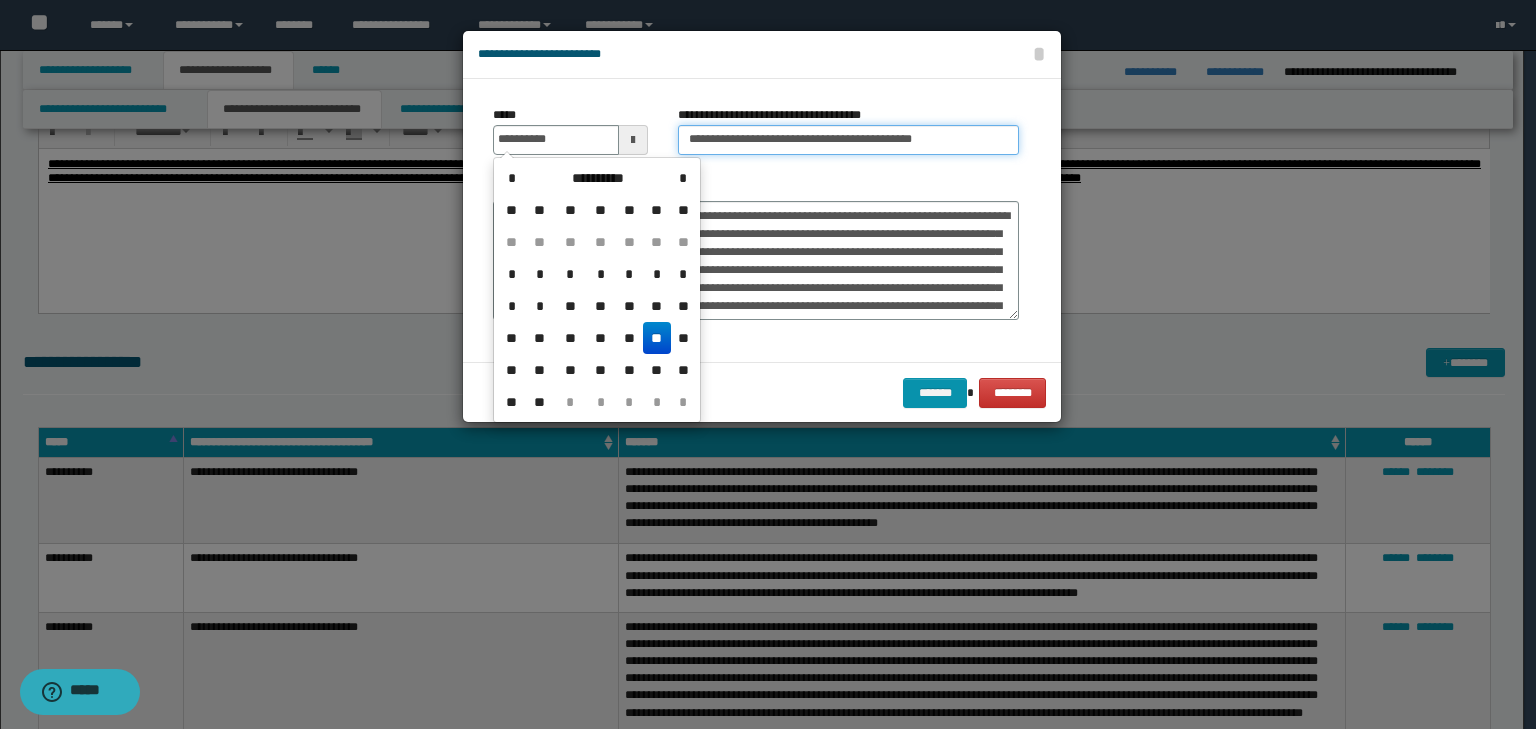 click on "**********" at bounding box center [848, 140] 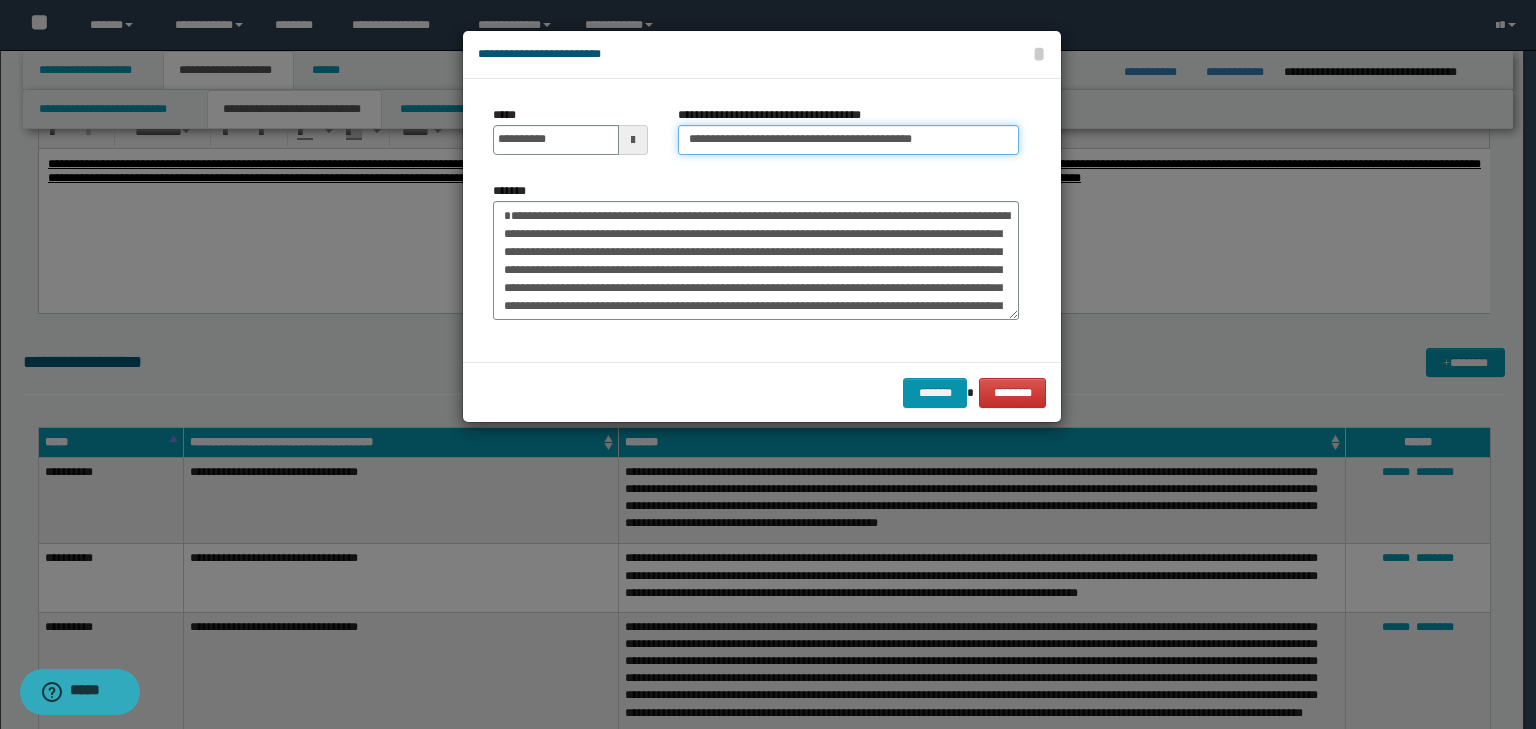 drag, startPoint x: 746, startPoint y: 134, endPoint x: 210, endPoint y: 104, distance: 536.83887 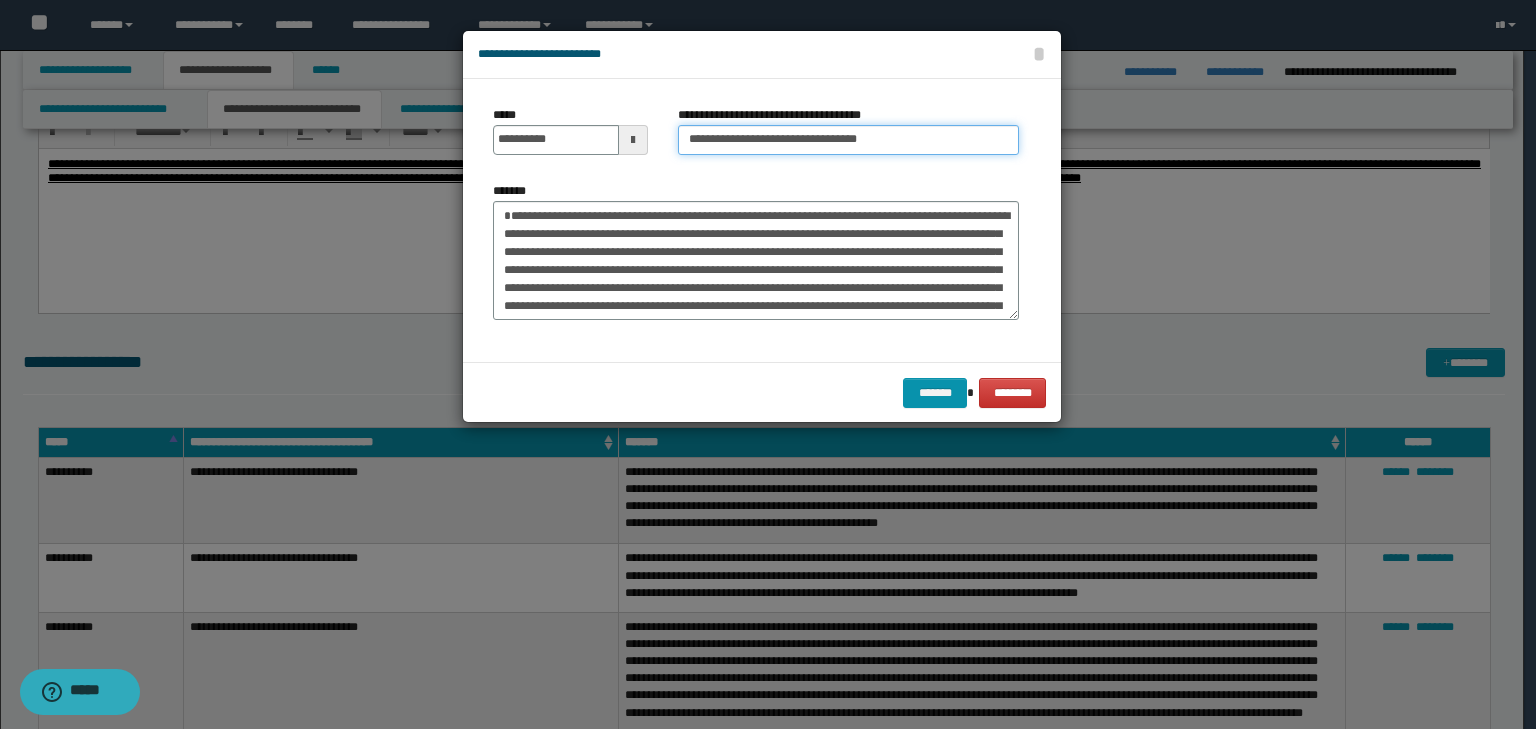 type on "**********" 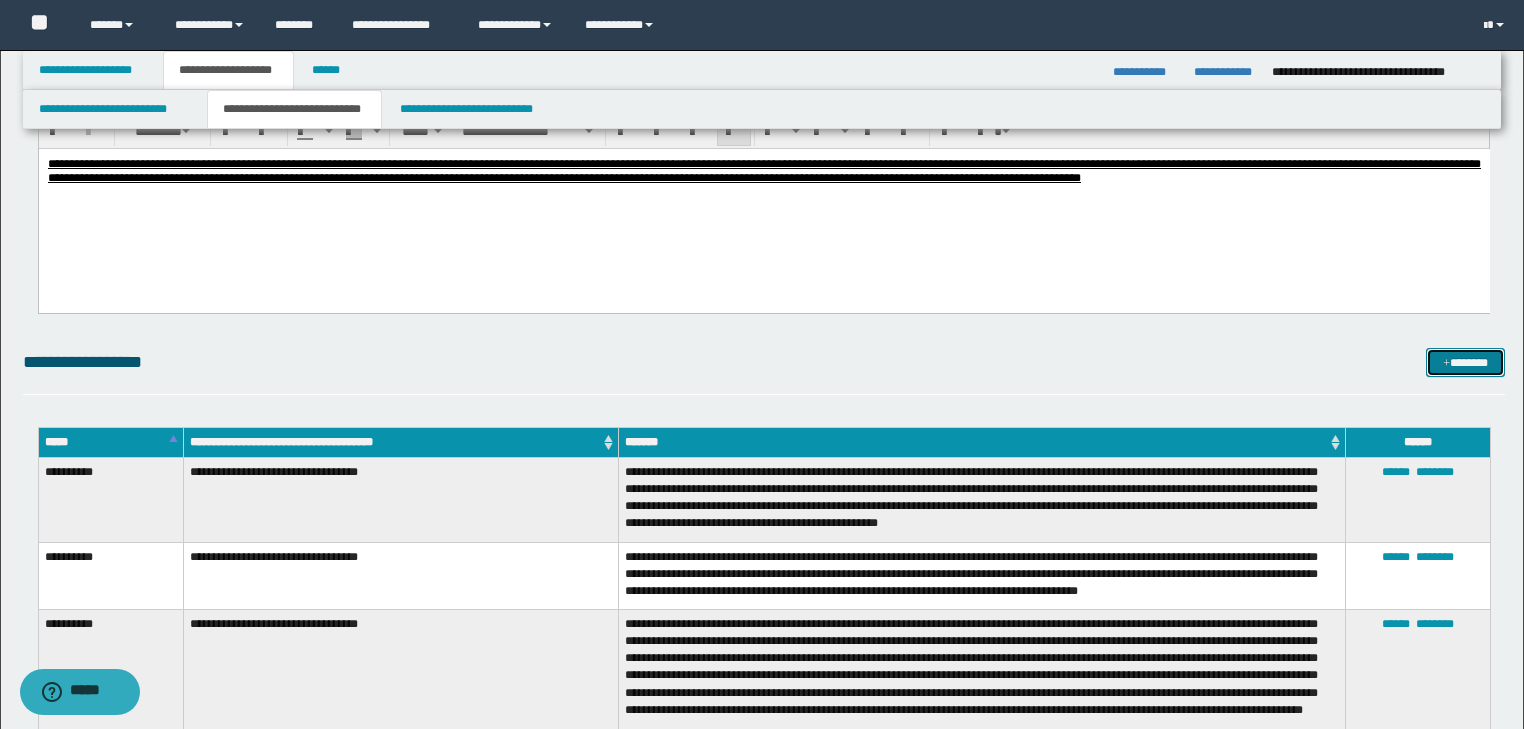 click on "*******" at bounding box center [1465, 363] 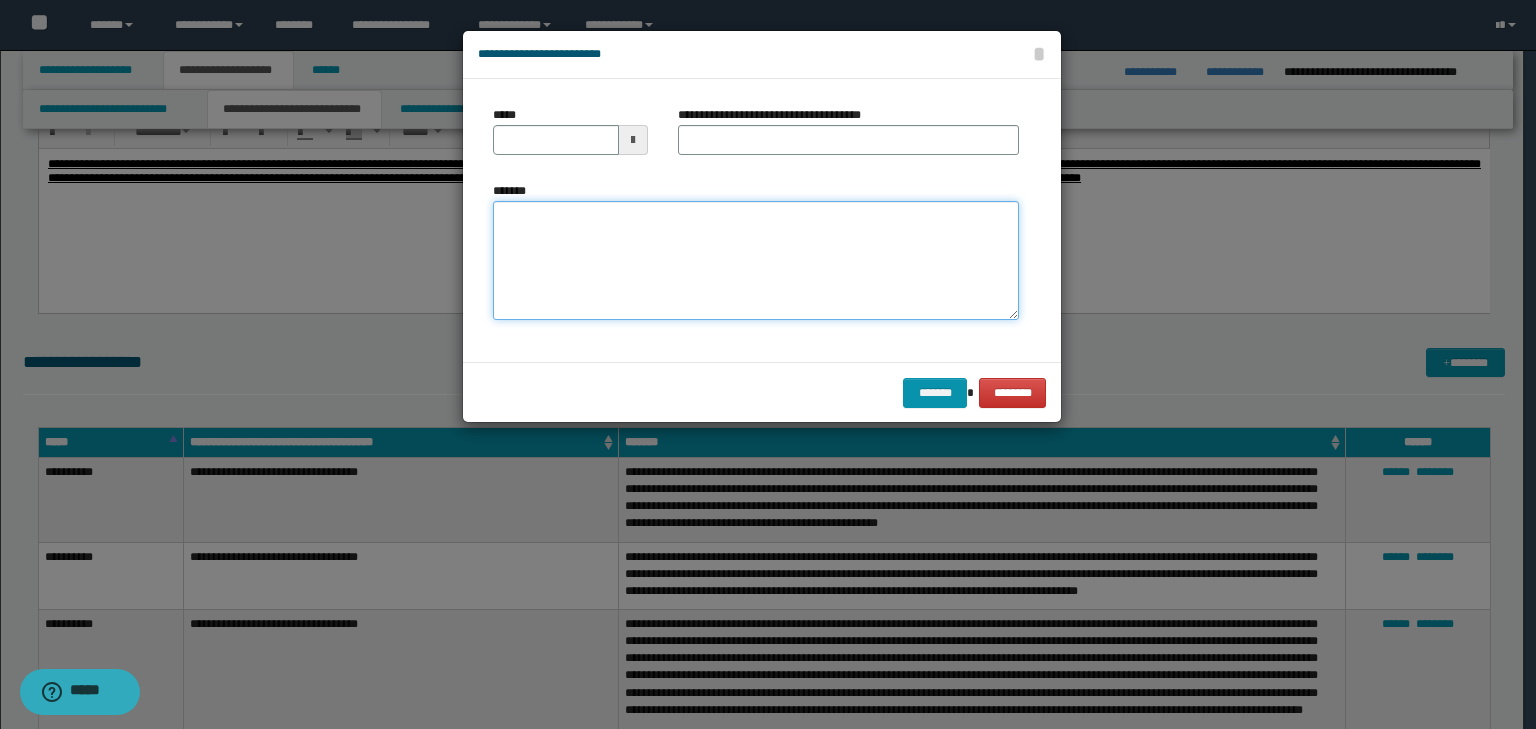 click on "*******" at bounding box center (756, 261) 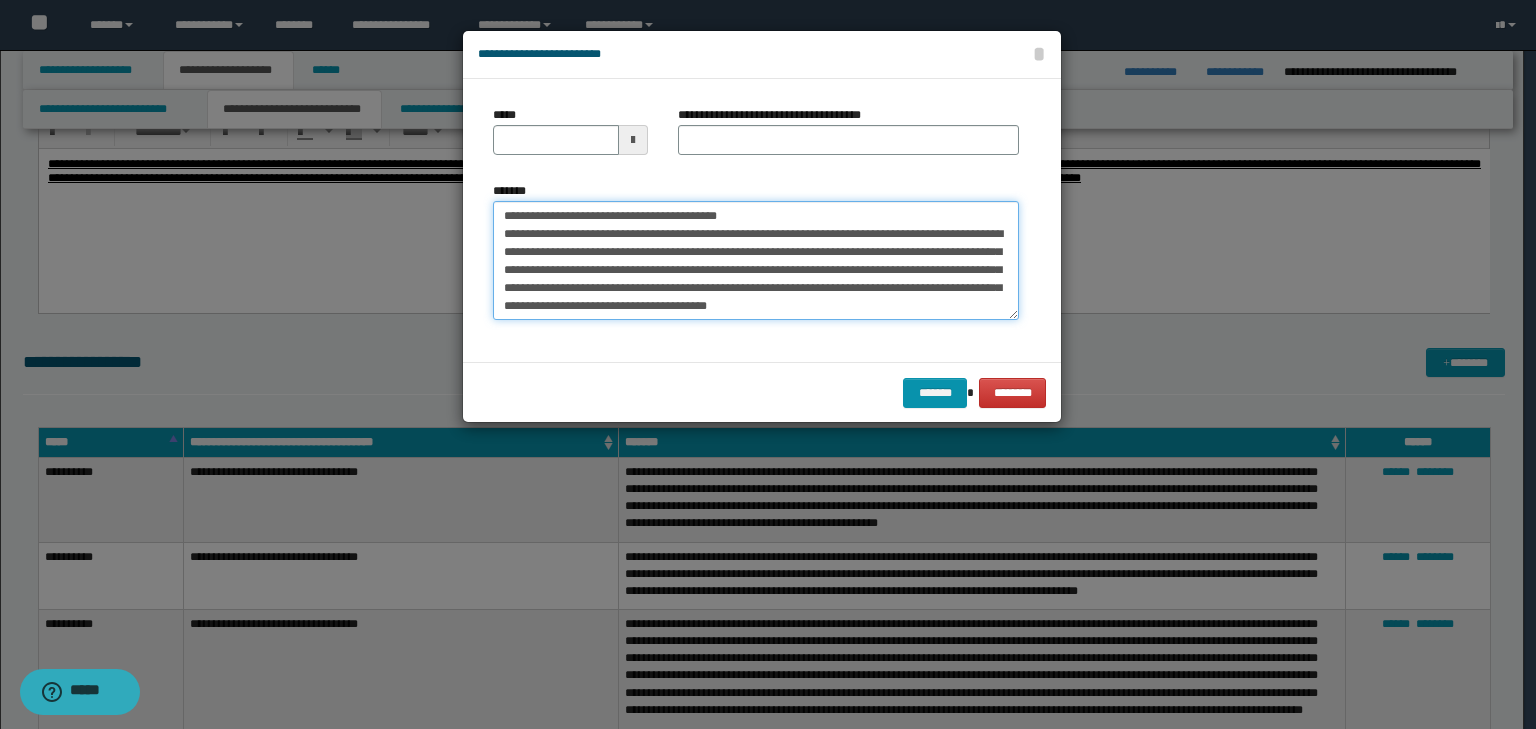 scroll, scrollTop: 0, scrollLeft: 0, axis: both 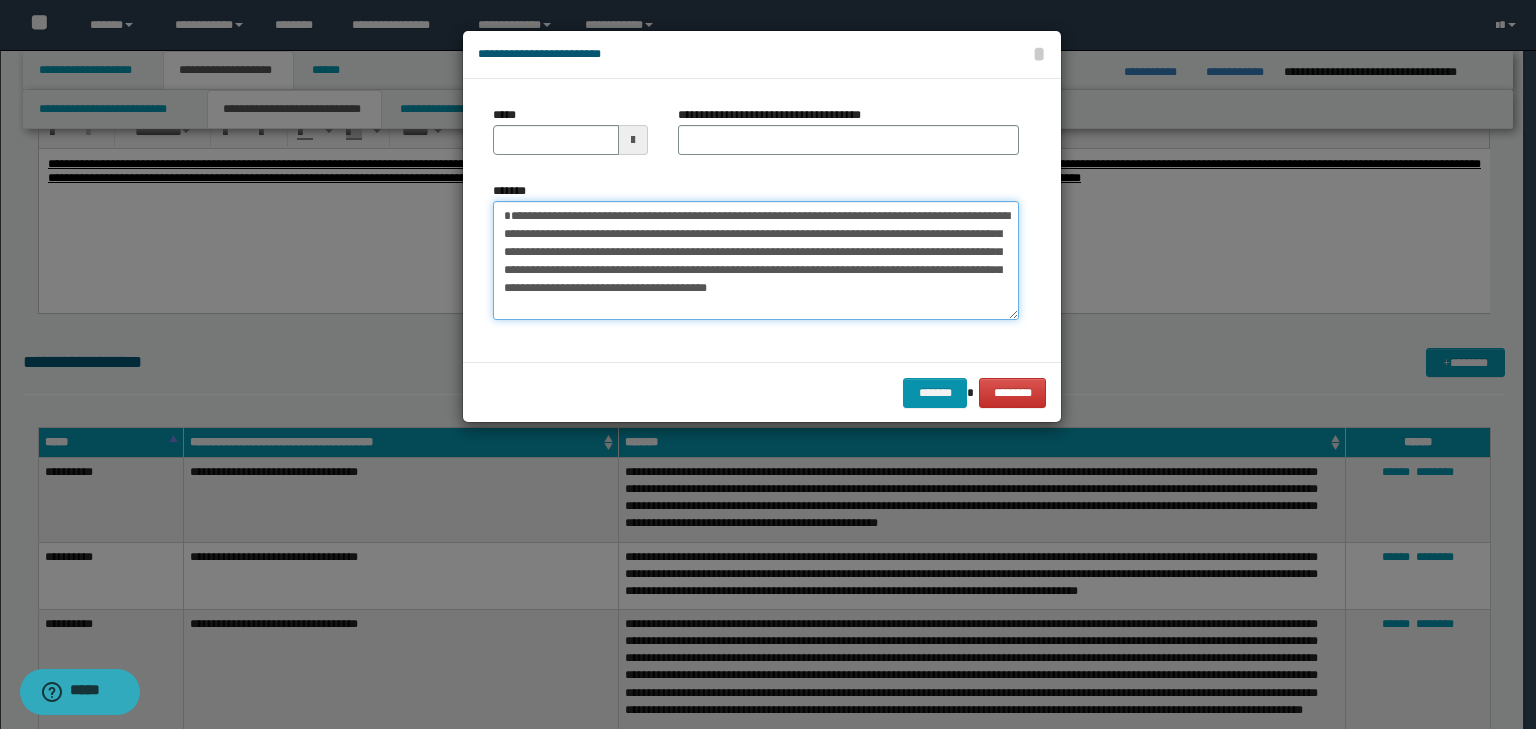 type 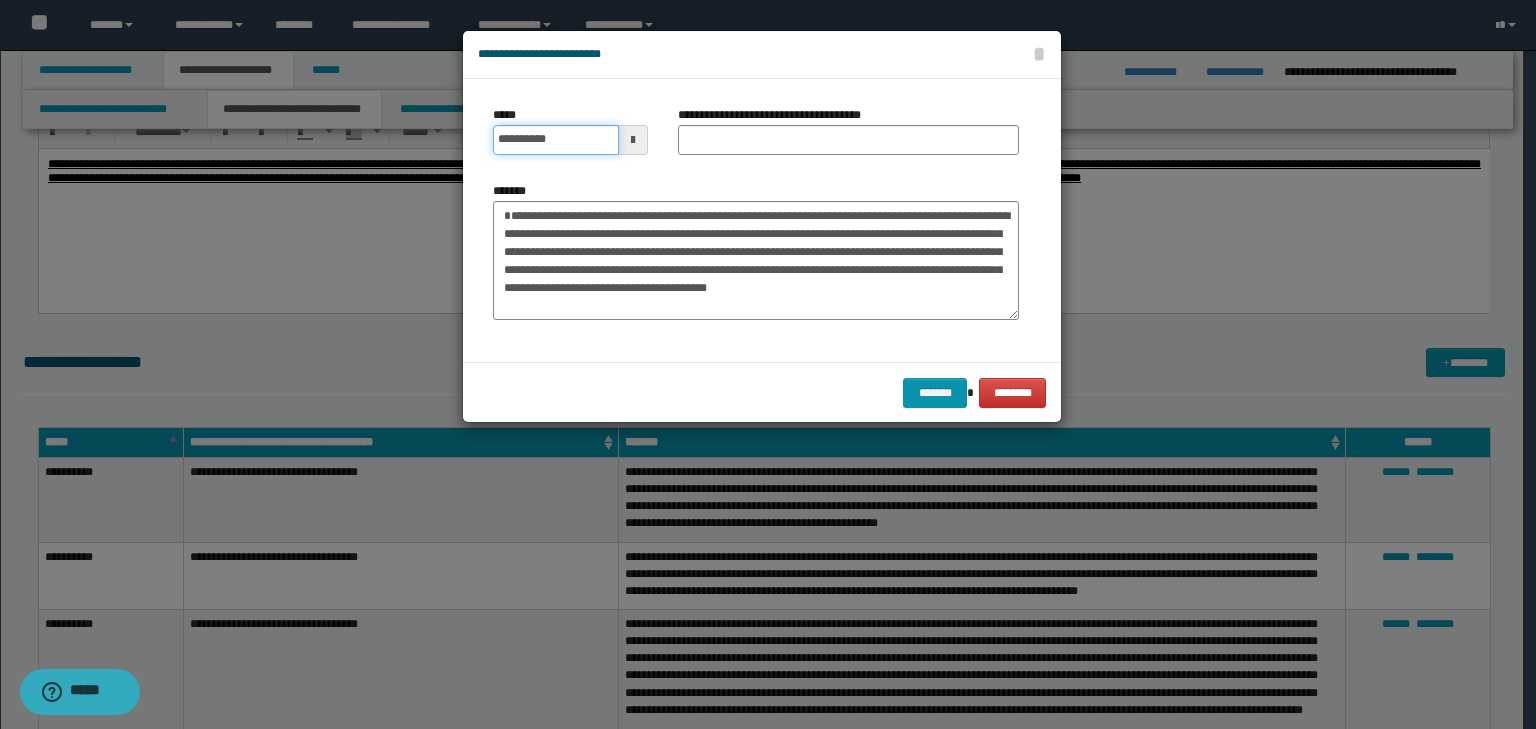 drag, startPoint x: 550, startPoint y: 140, endPoint x: 617, endPoint y: 137, distance: 67.06713 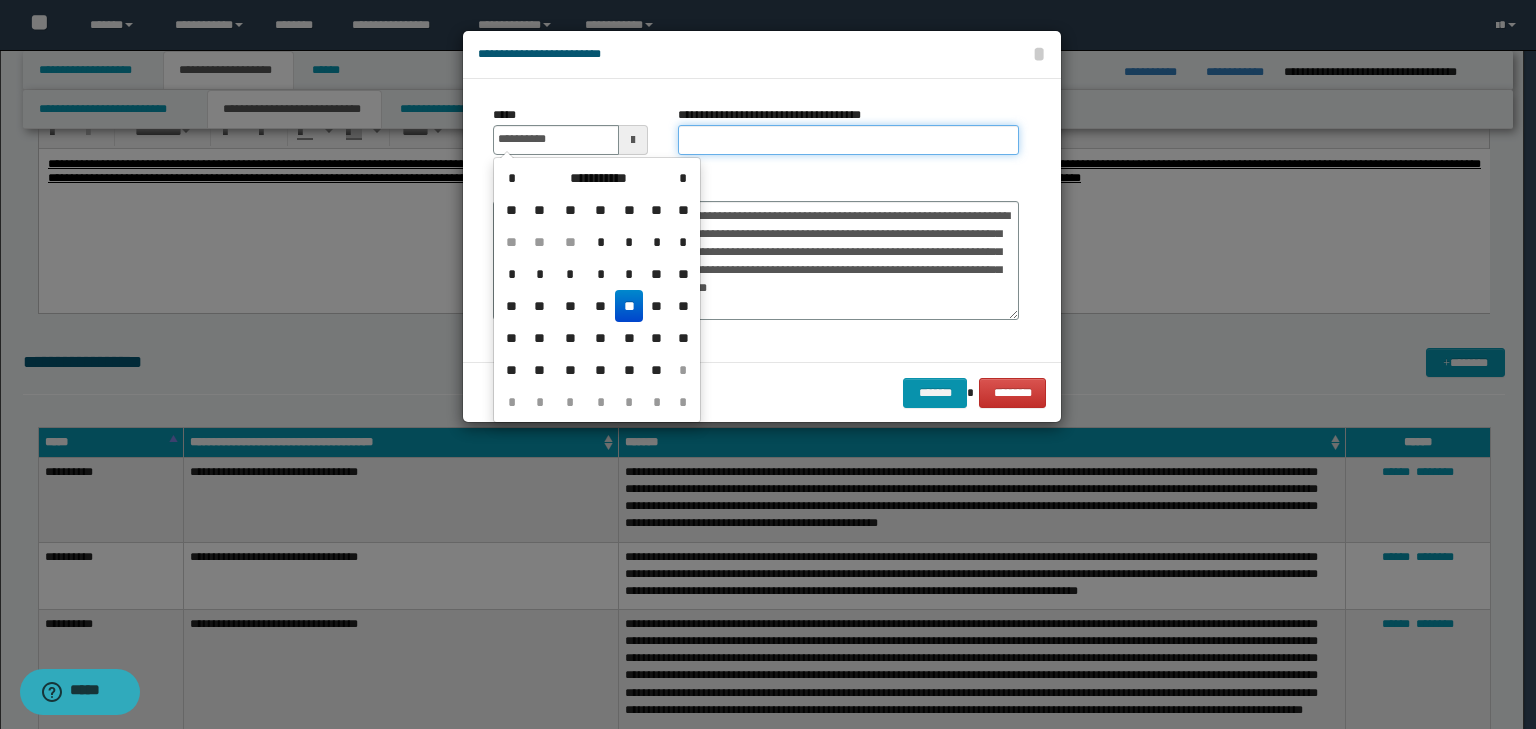 type on "**********" 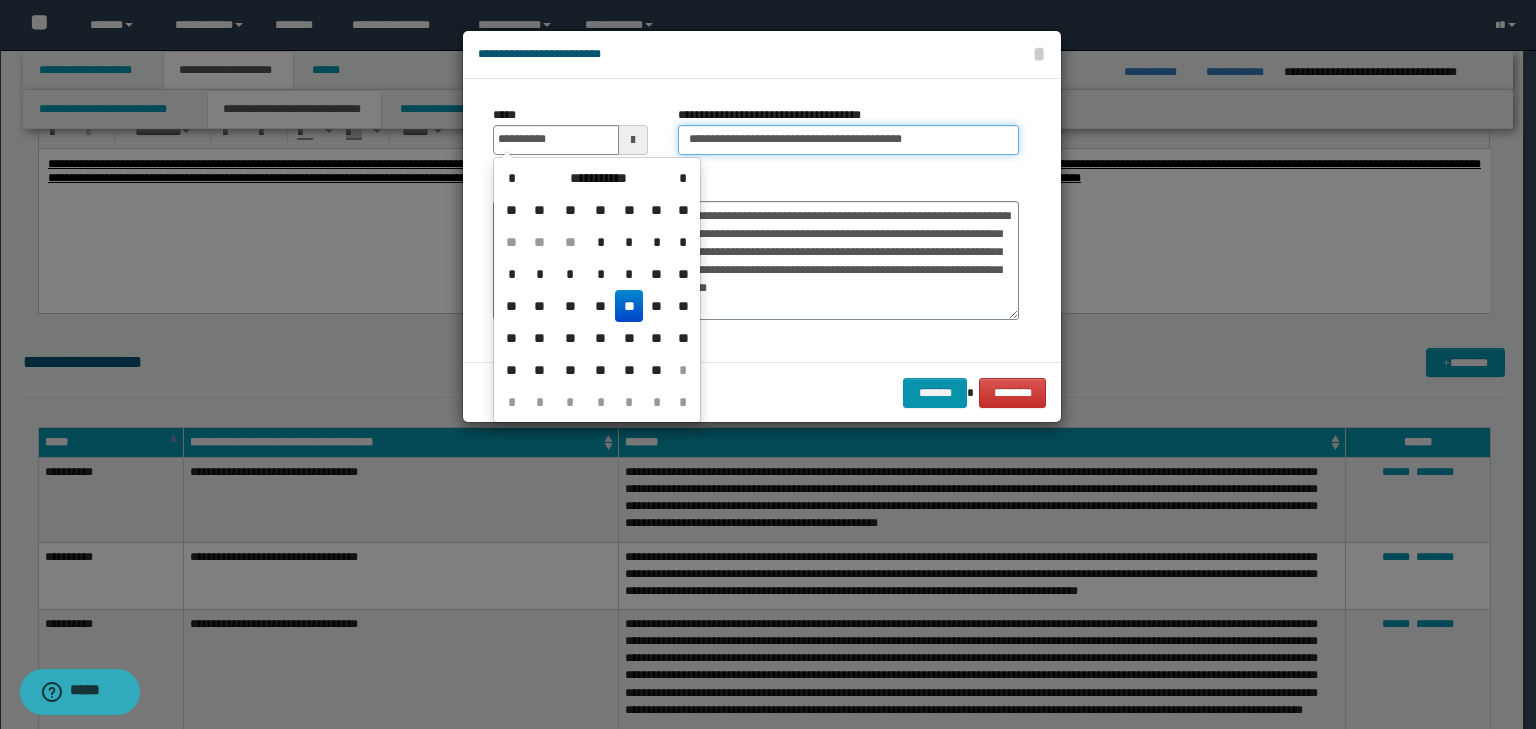 click on "**********" at bounding box center (848, 140) 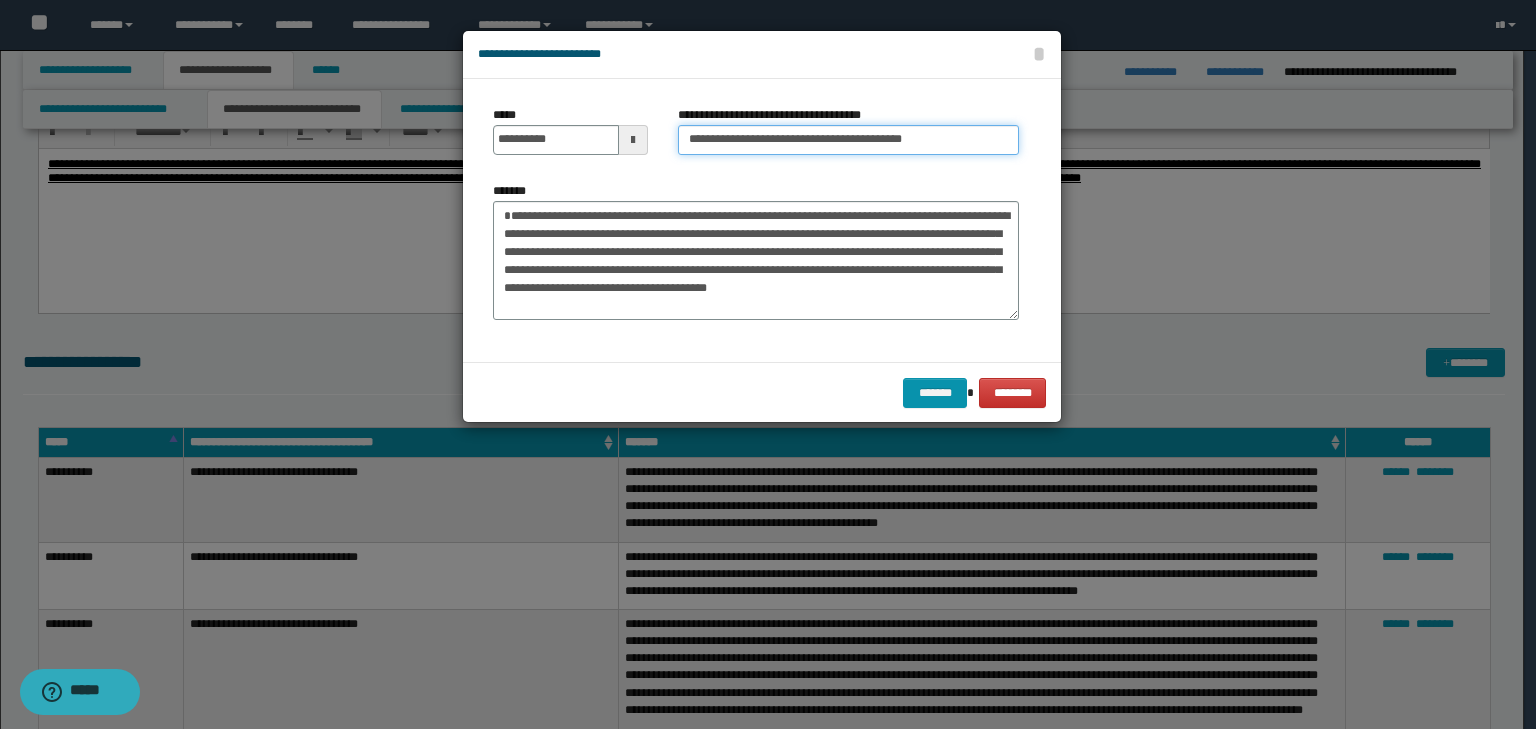 drag, startPoint x: 753, startPoint y: 136, endPoint x: 222, endPoint y: 128, distance: 531.06024 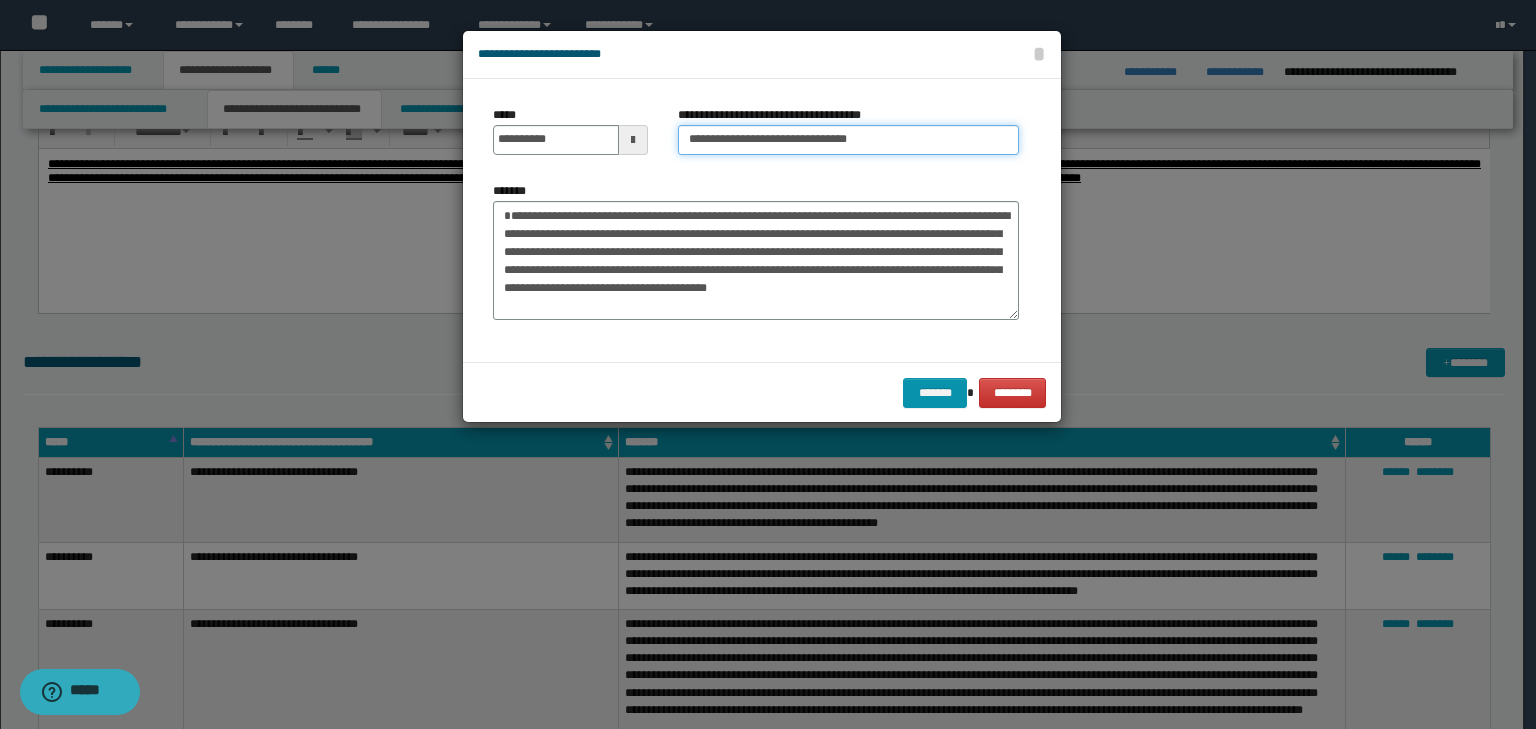 type on "**********" 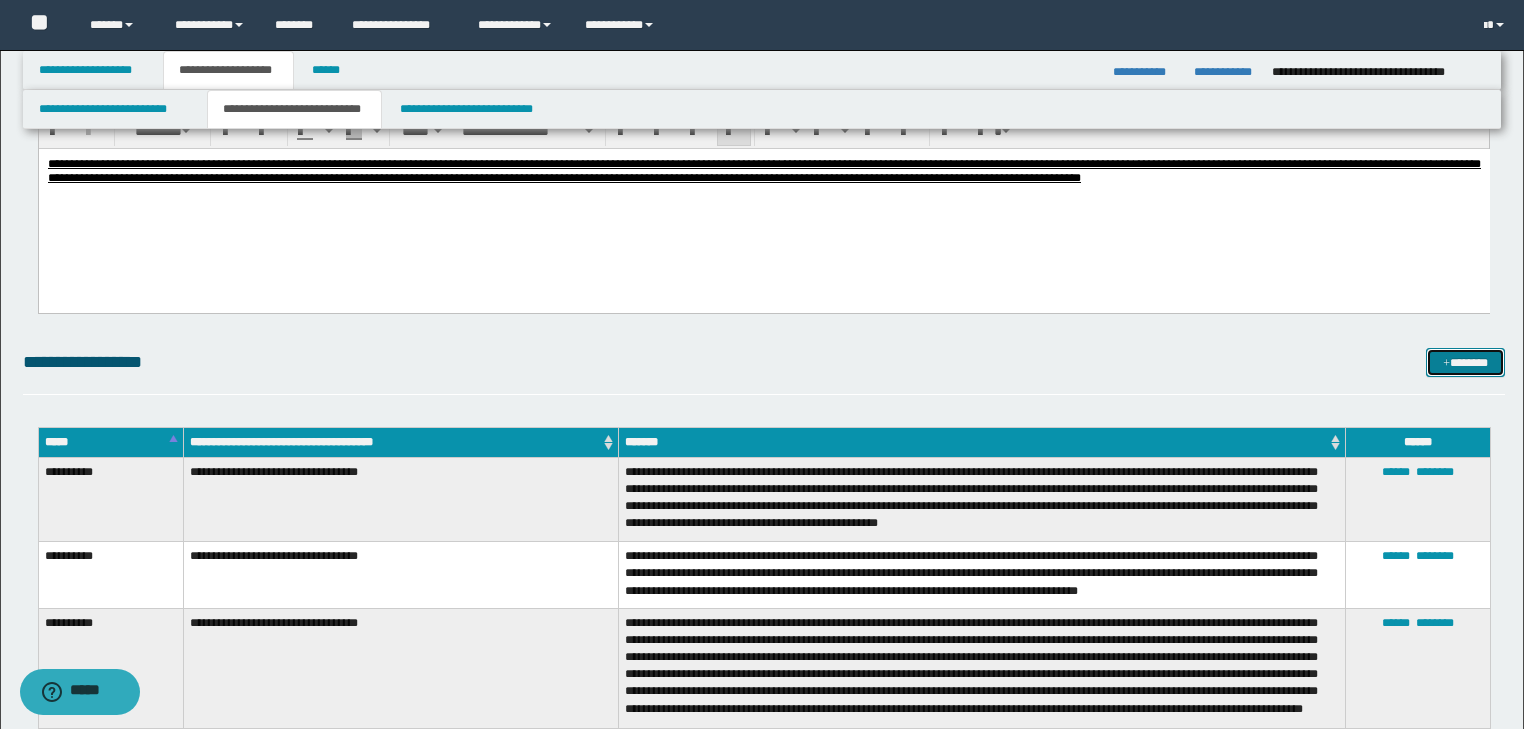 click on "*******" at bounding box center (1465, 363) 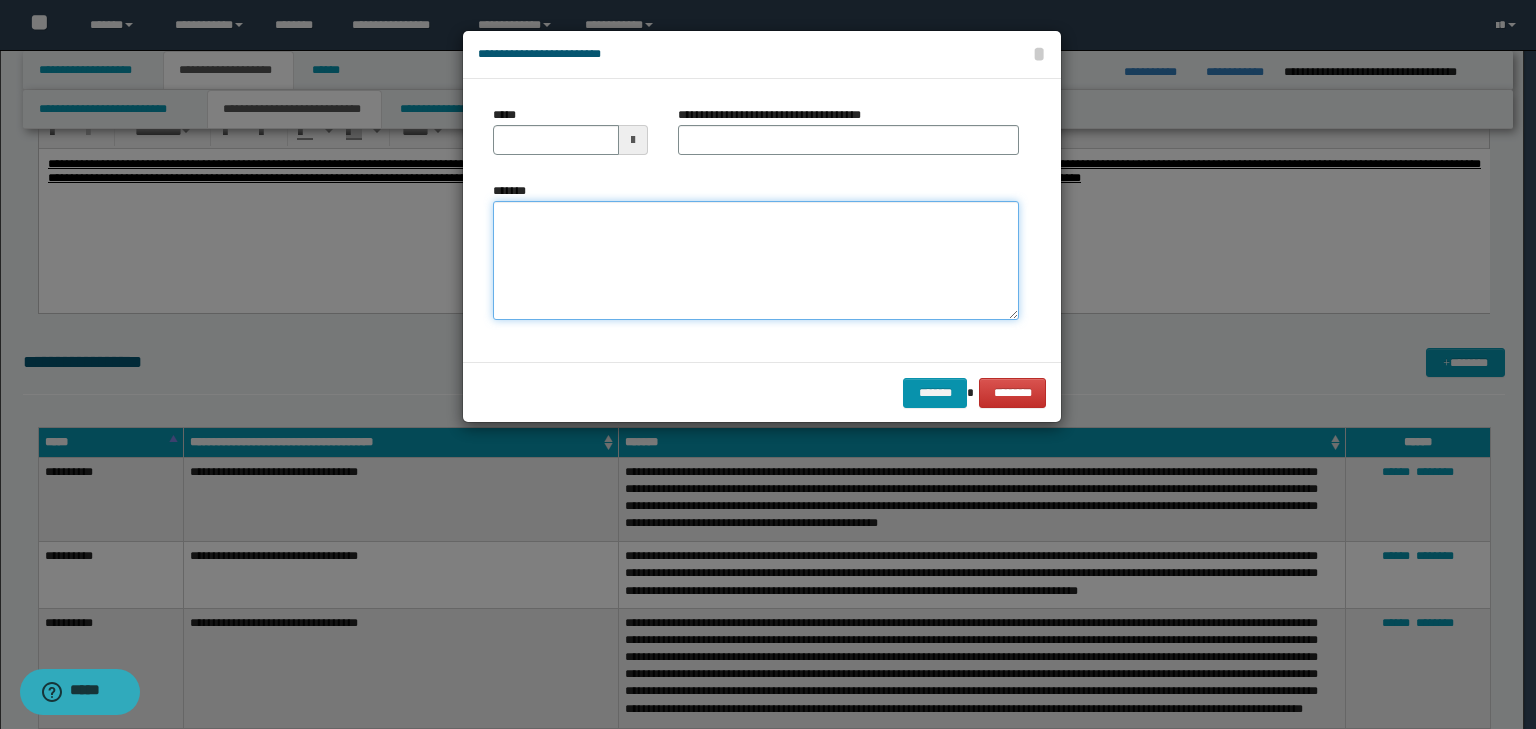 paste on "**********" 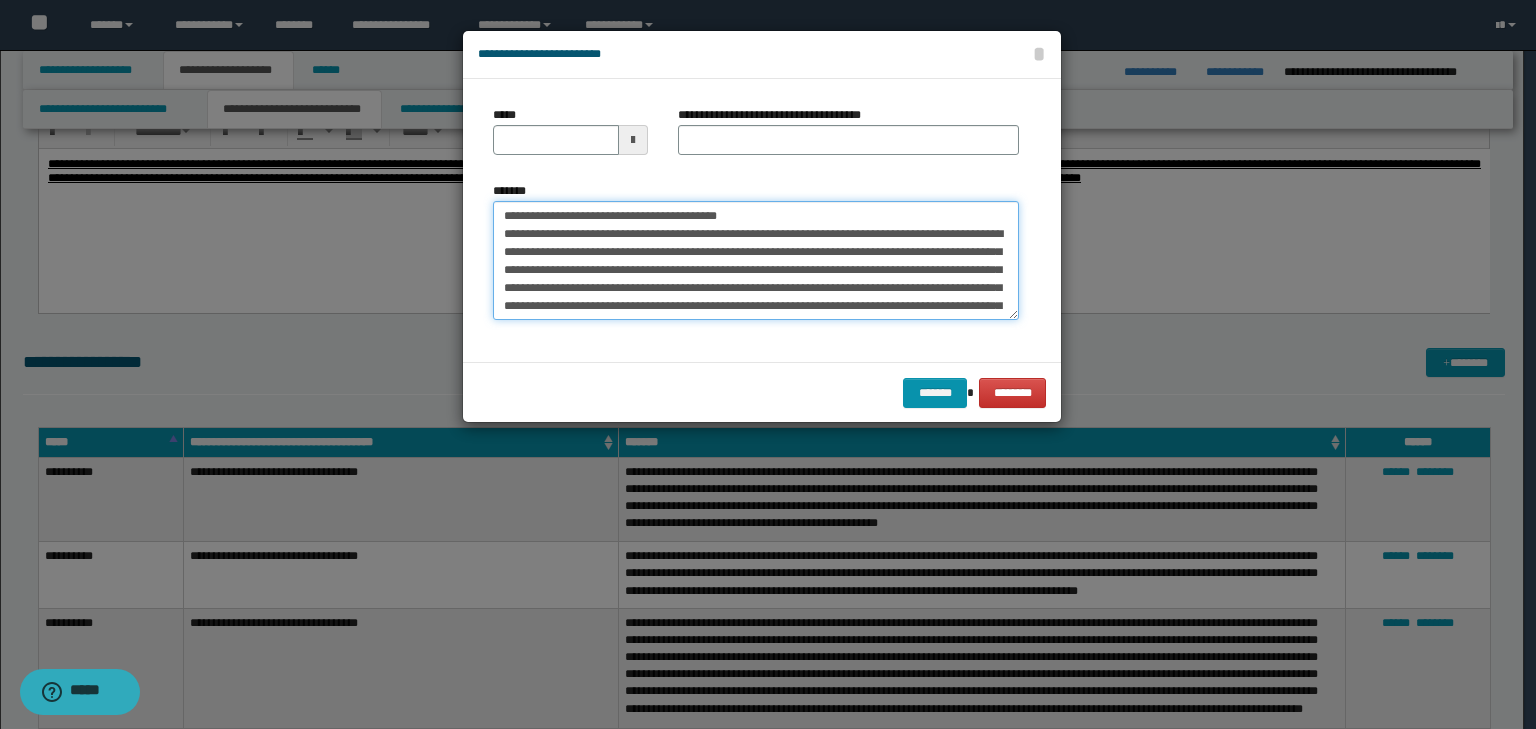drag, startPoint x: 595, startPoint y: 250, endPoint x: 584, endPoint y: 241, distance: 14.21267 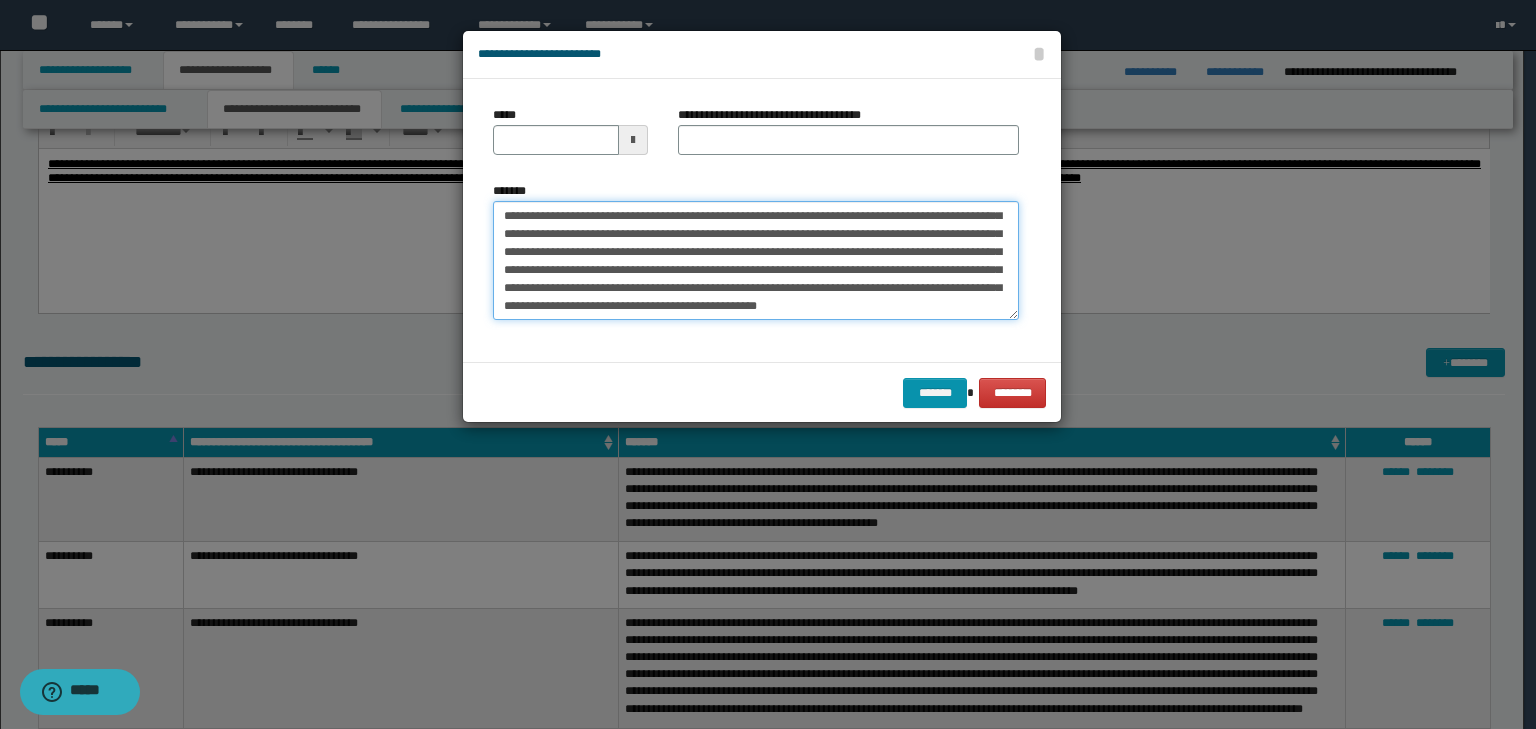 scroll, scrollTop: 0, scrollLeft: 0, axis: both 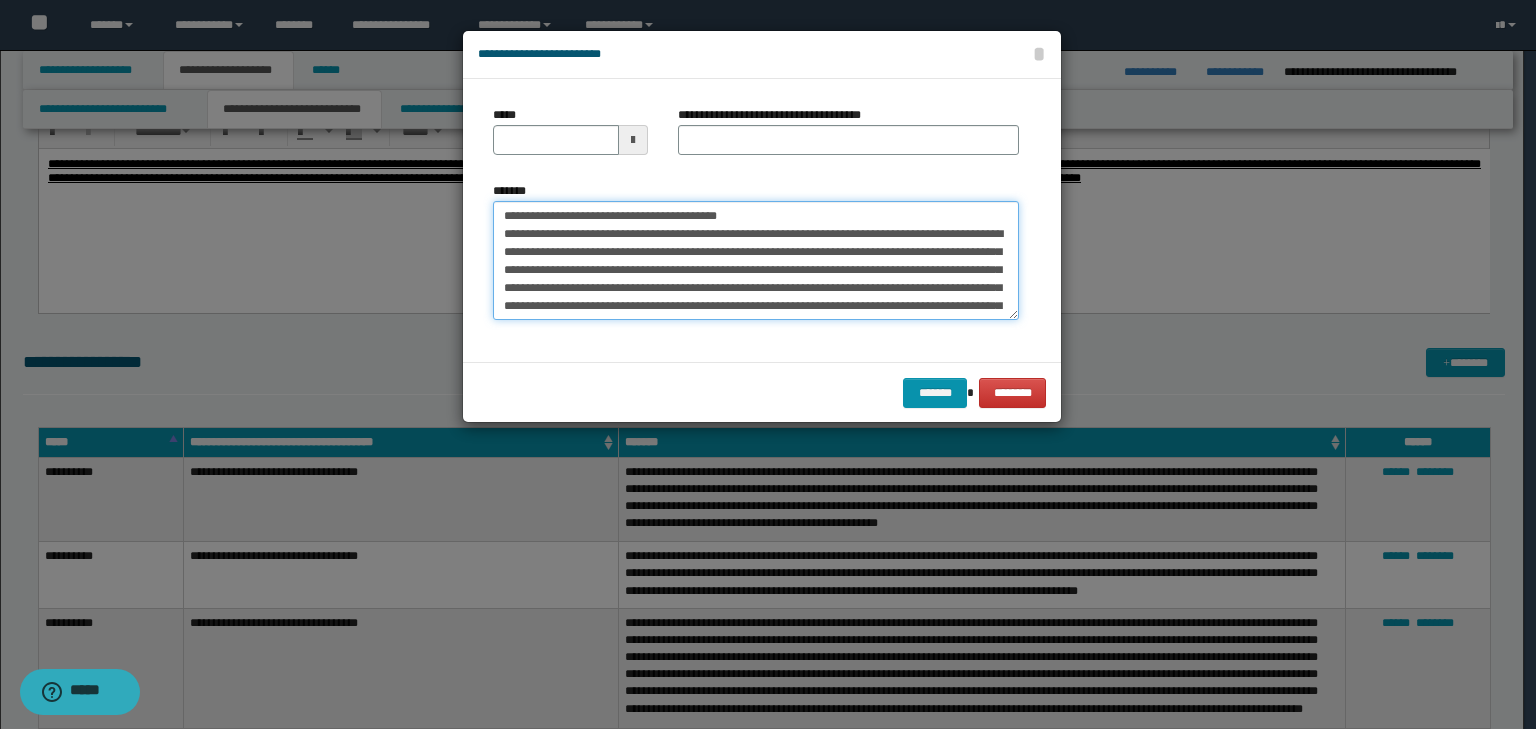 click on "**********" at bounding box center (768, 364) 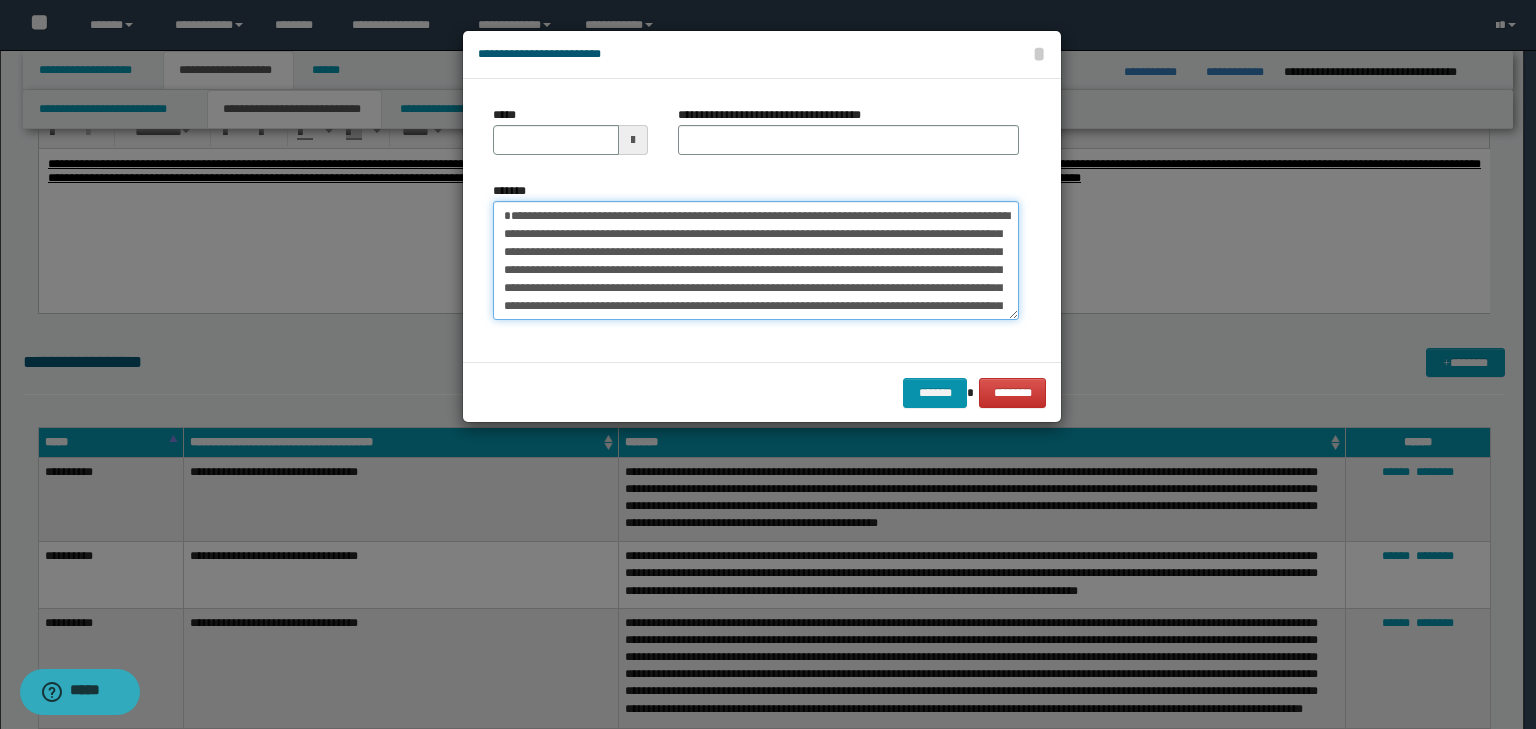 type on "**********" 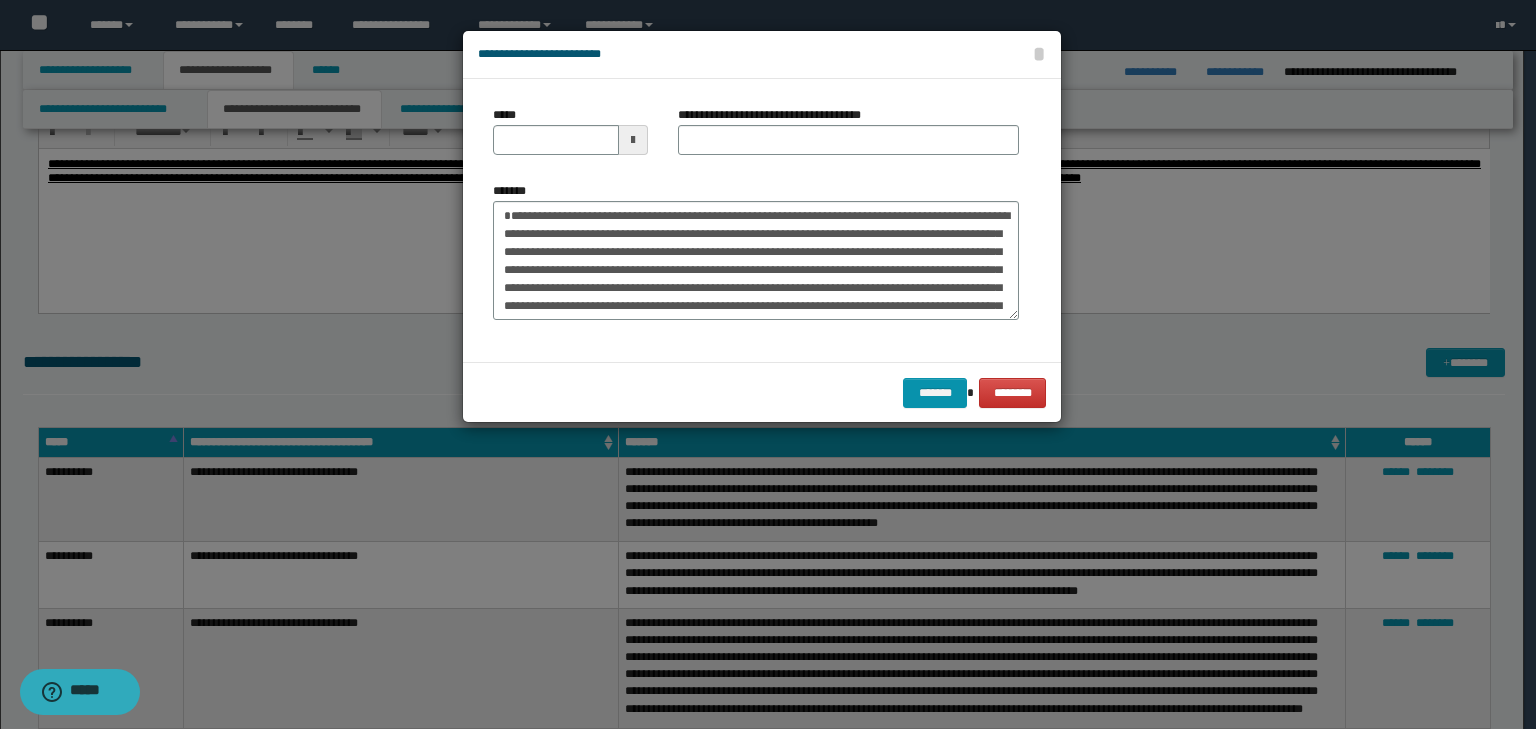 type on "**********" 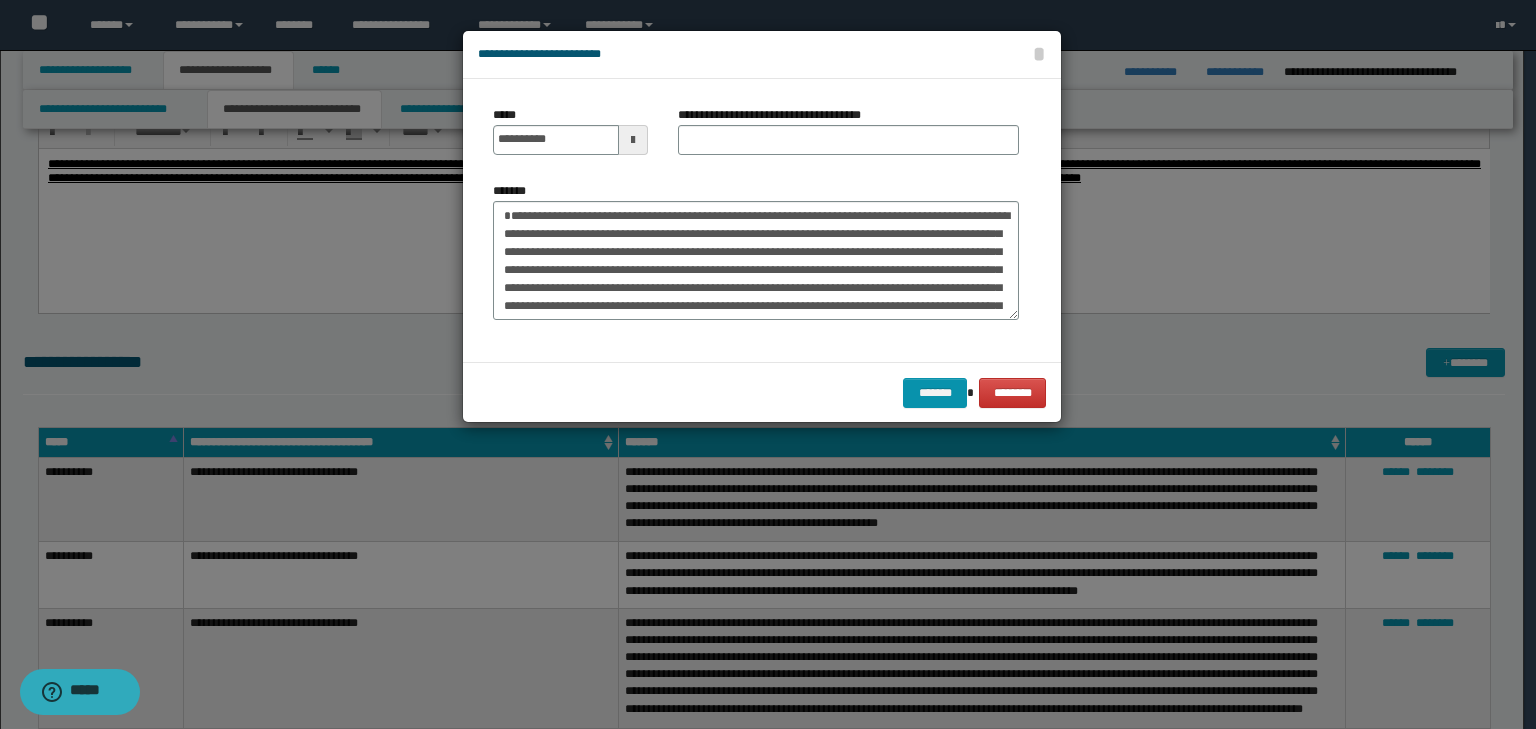 drag, startPoint x: 605, startPoint y: 144, endPoint x: 682, endPoint y: 138, distance: 77.23341 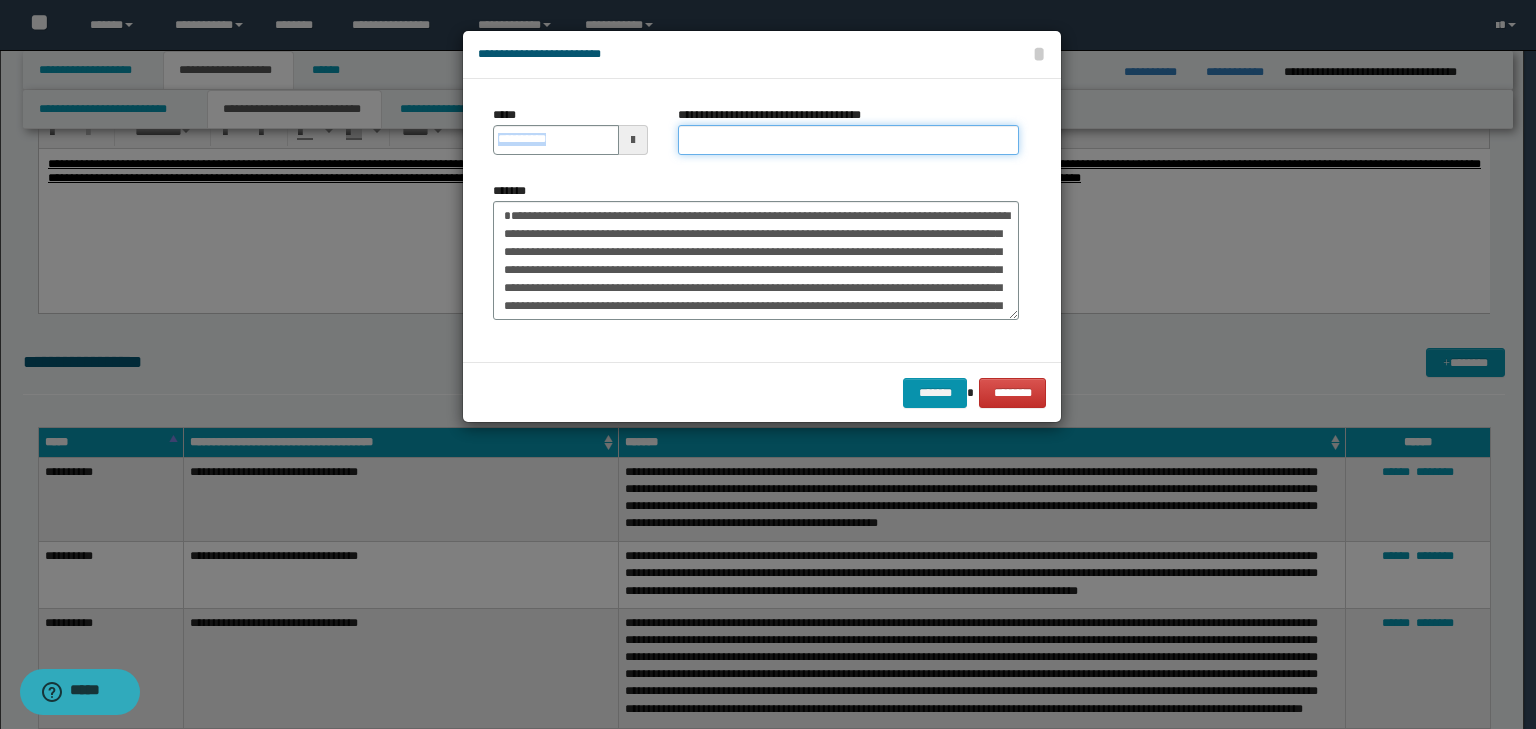 paste on "**********" 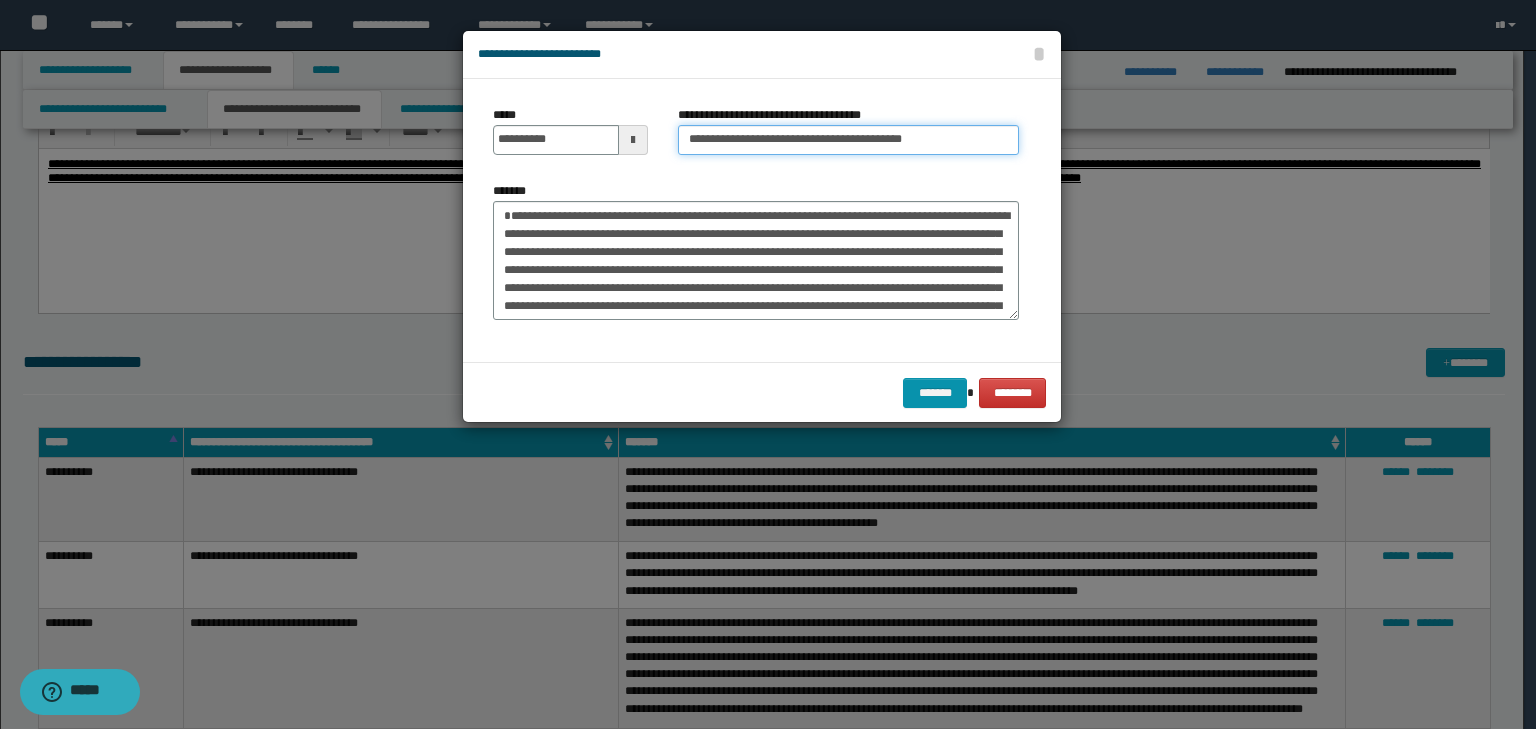 click on "**********" at bounding box center (848, 140) 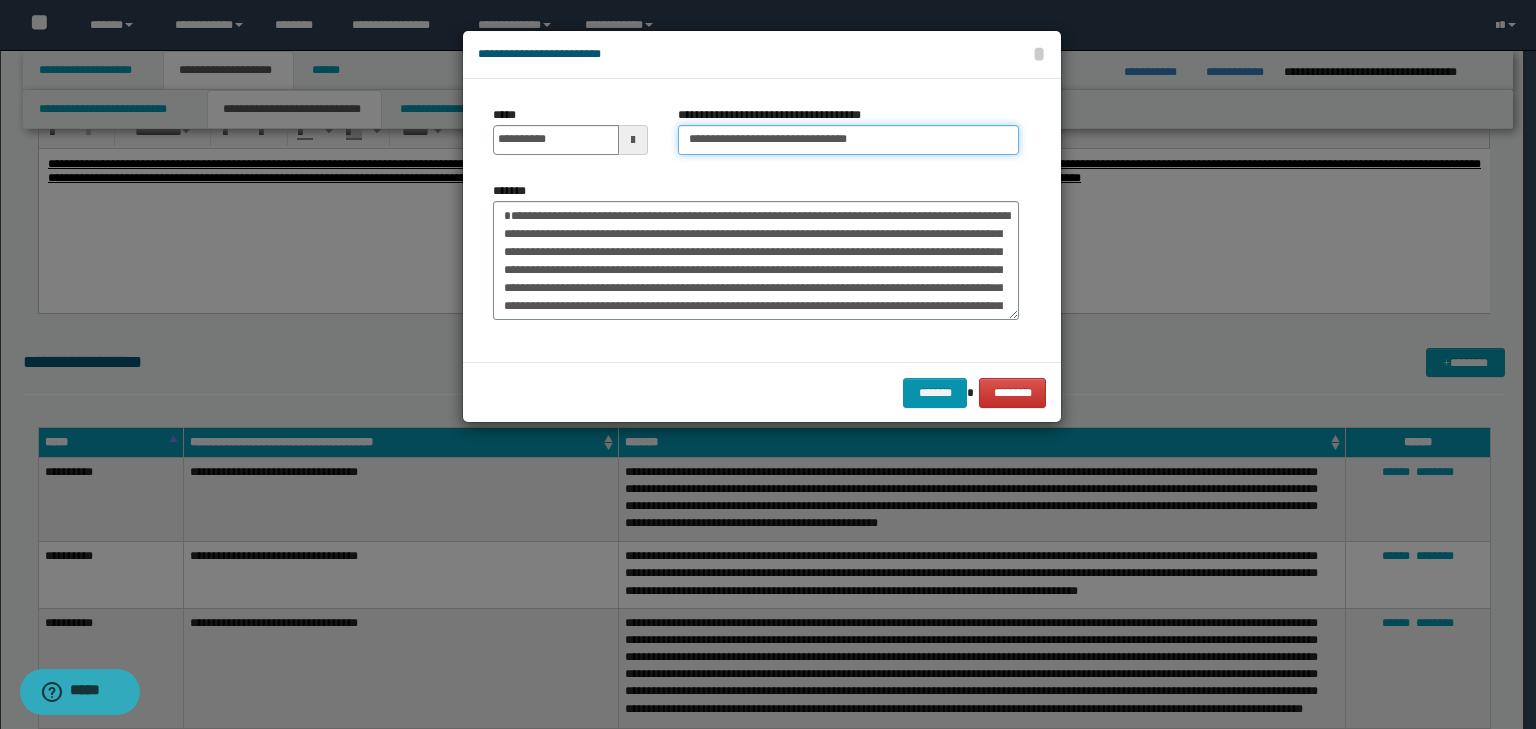 type on "**********" 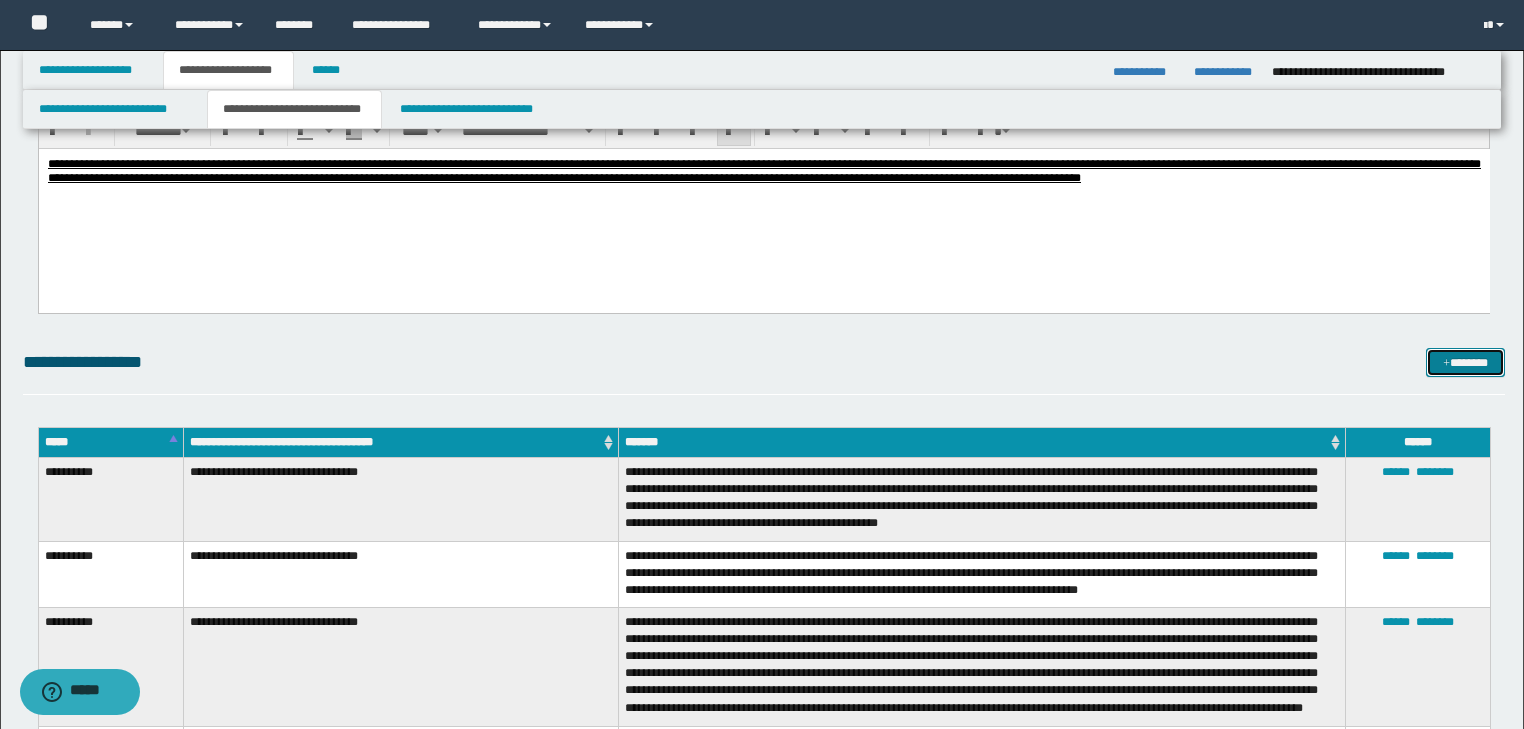 click on "*******" at bounding box center [1465, 363] 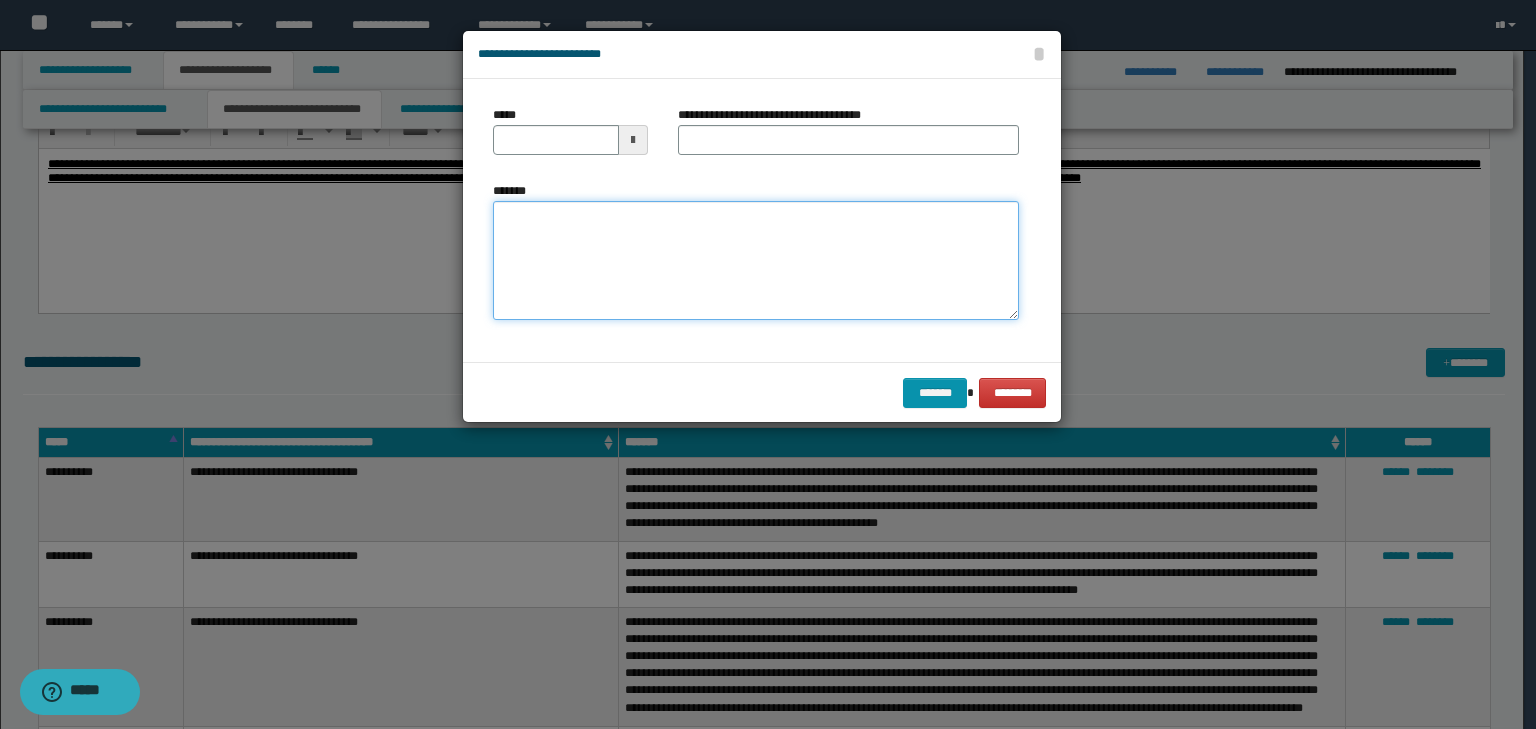 drag, startPoint x: 711, startPoint y: 267, endPoint x: 732, endPoint y: 240, distance: 34.20526 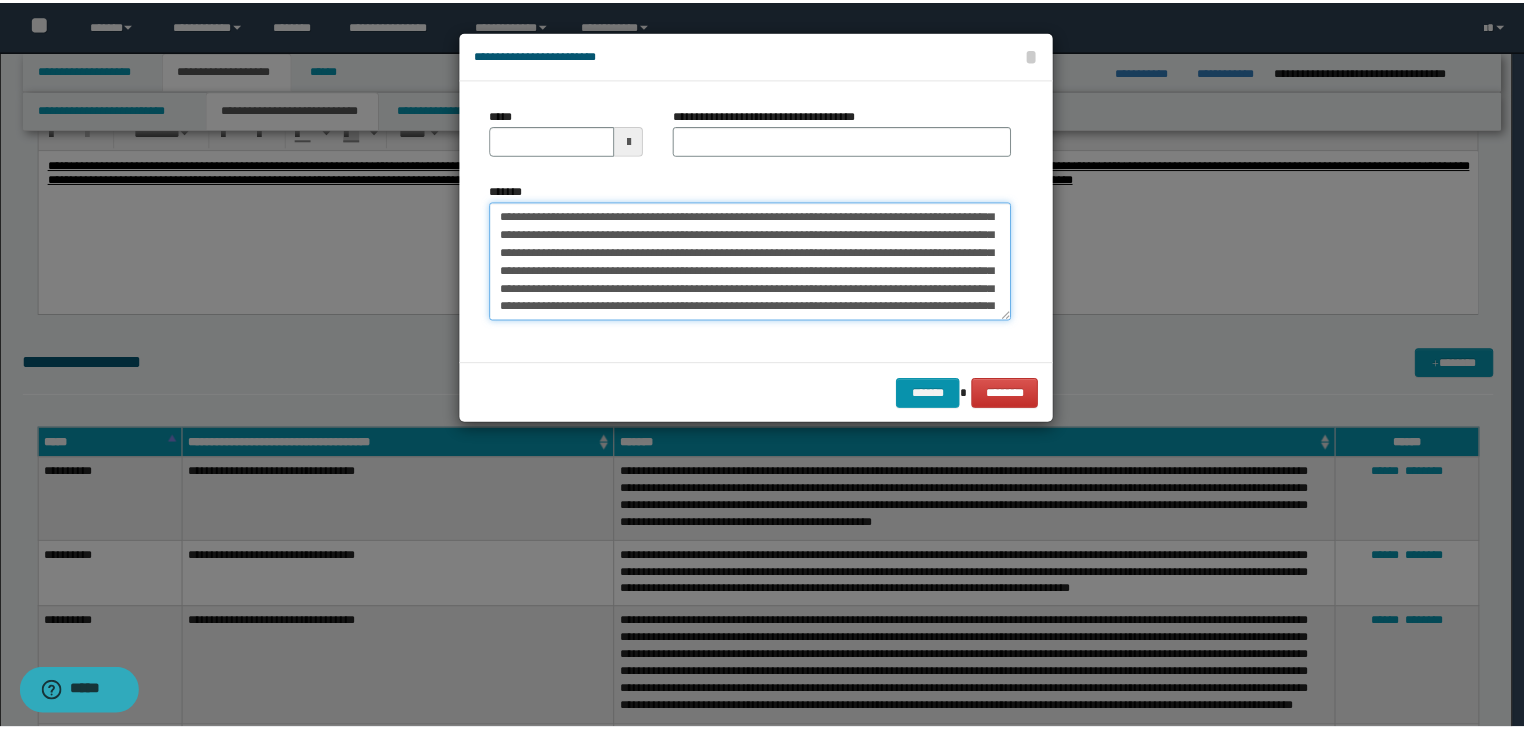scroll, scrollTop: 0, scrollLeft: 0, axis: both 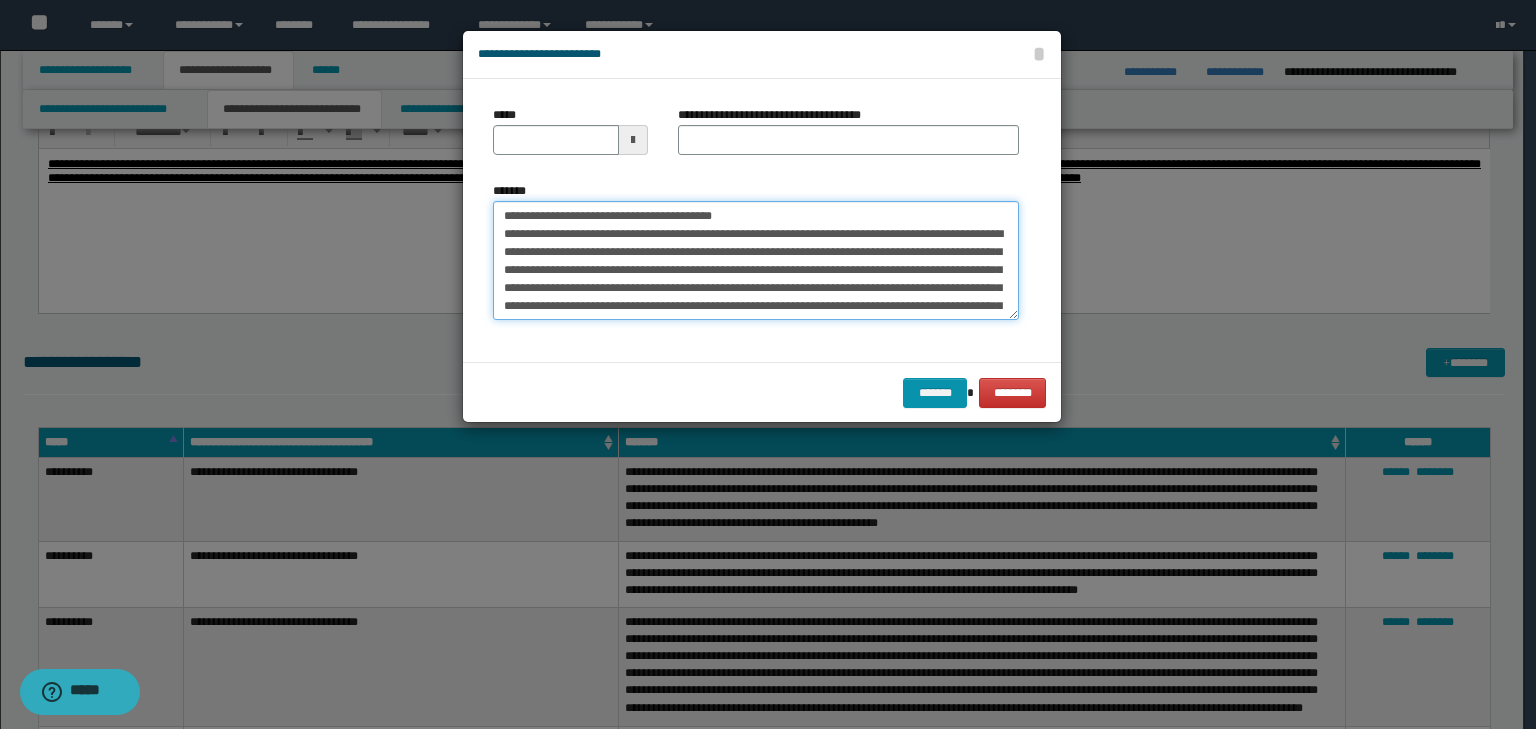 drag, startPoint x: 412, startPoint y: 180, endPoint x: 391, endPoint y: 179, distance: 21.023796 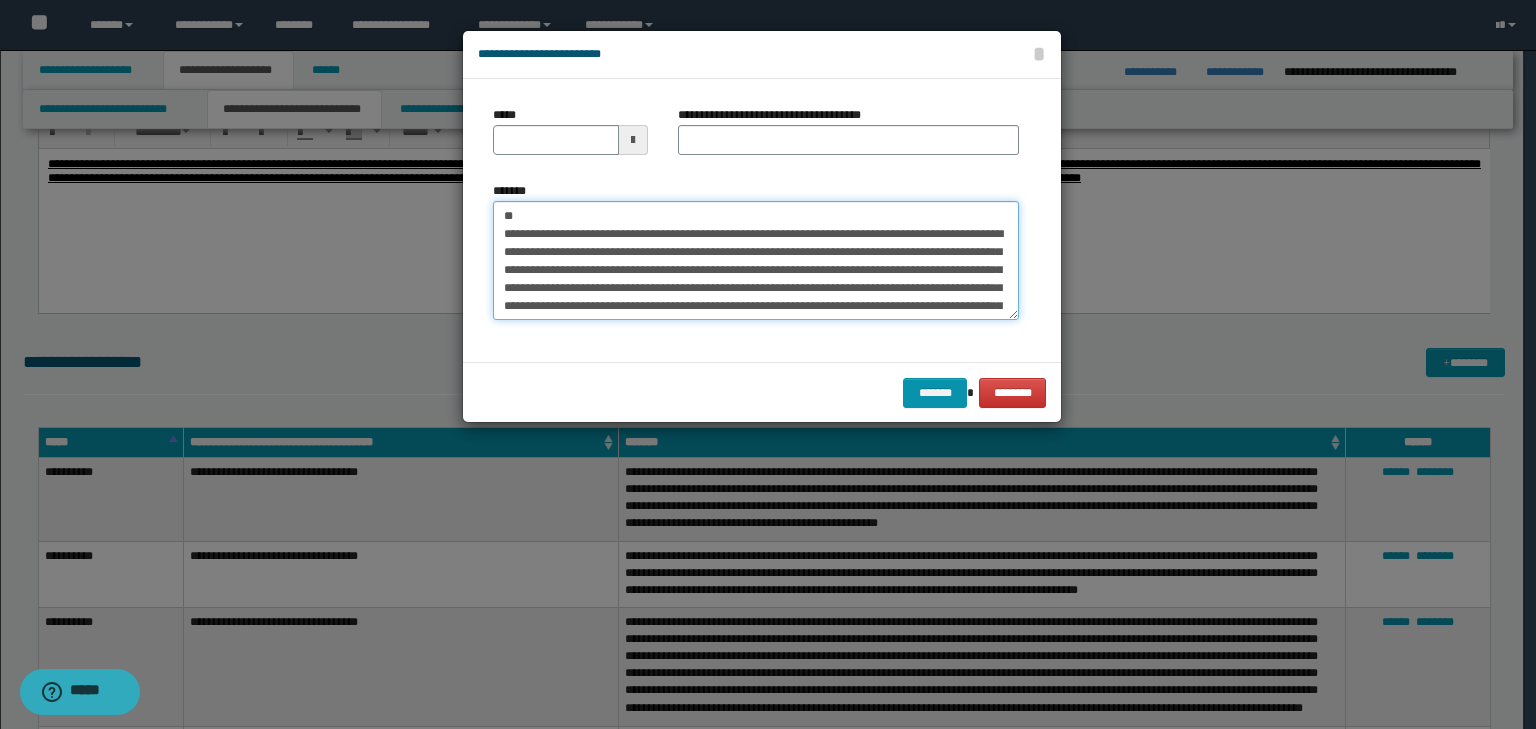 type 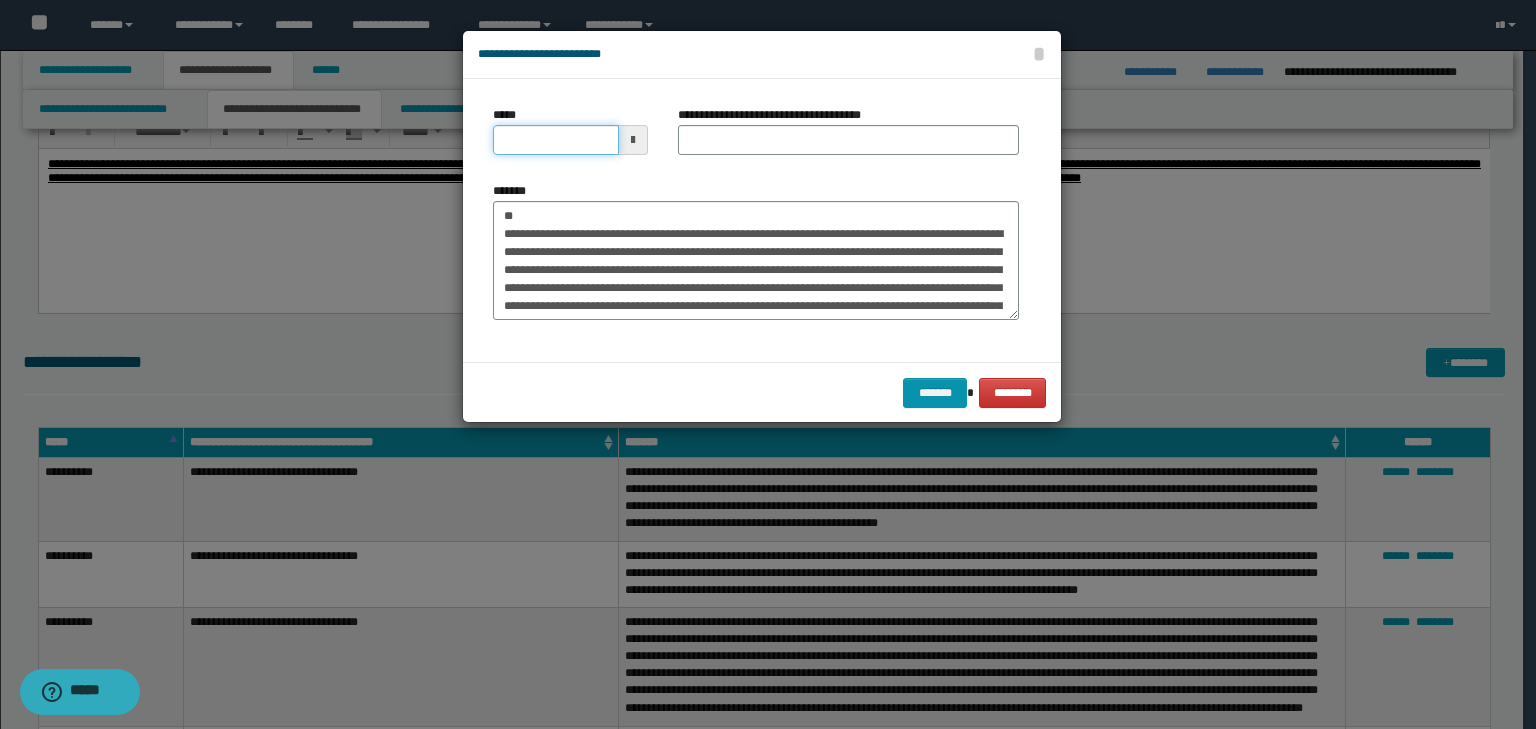 drag, startPoint x: 562, startPoint y: 137, endPoint x: 634, endPoint y: 137, distance: 72 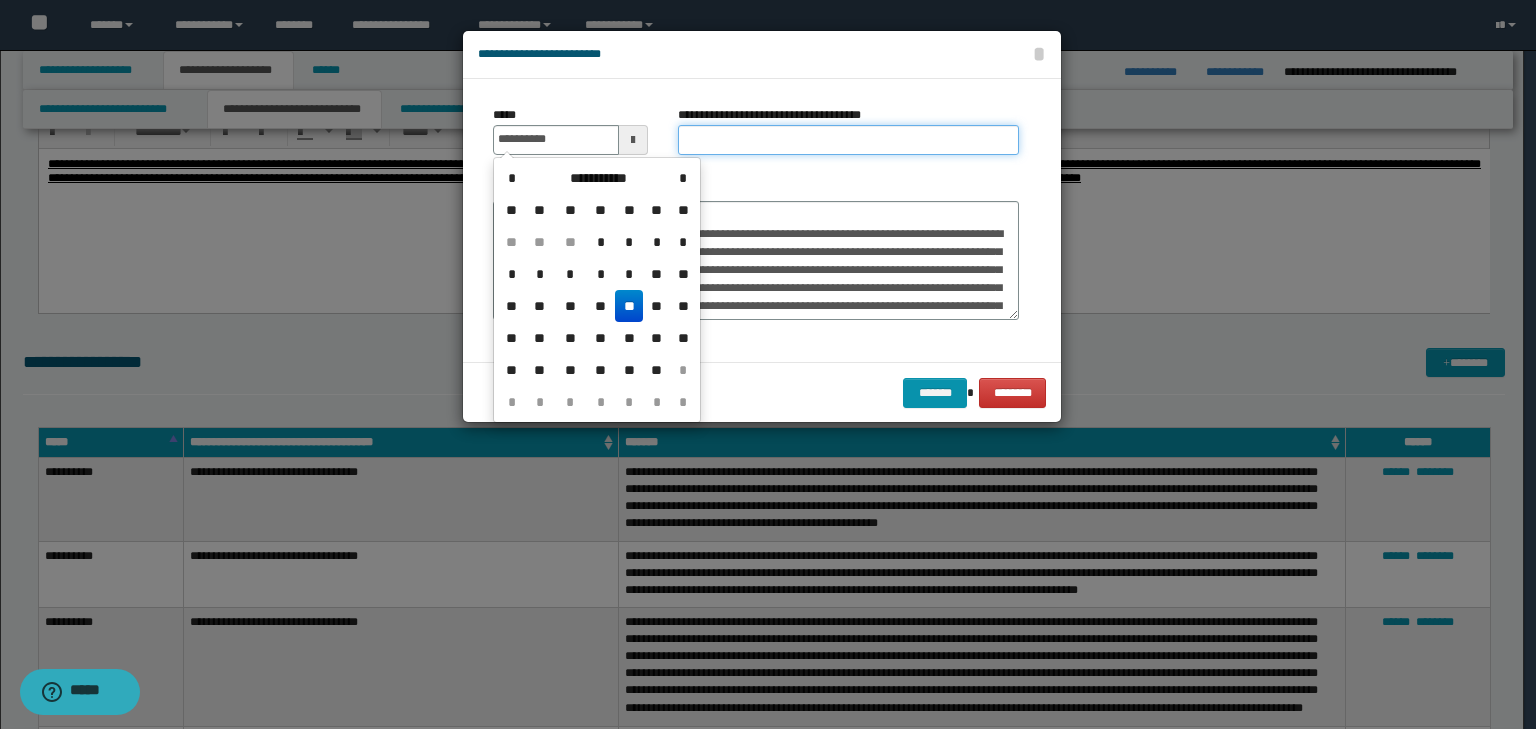 type on "**********" 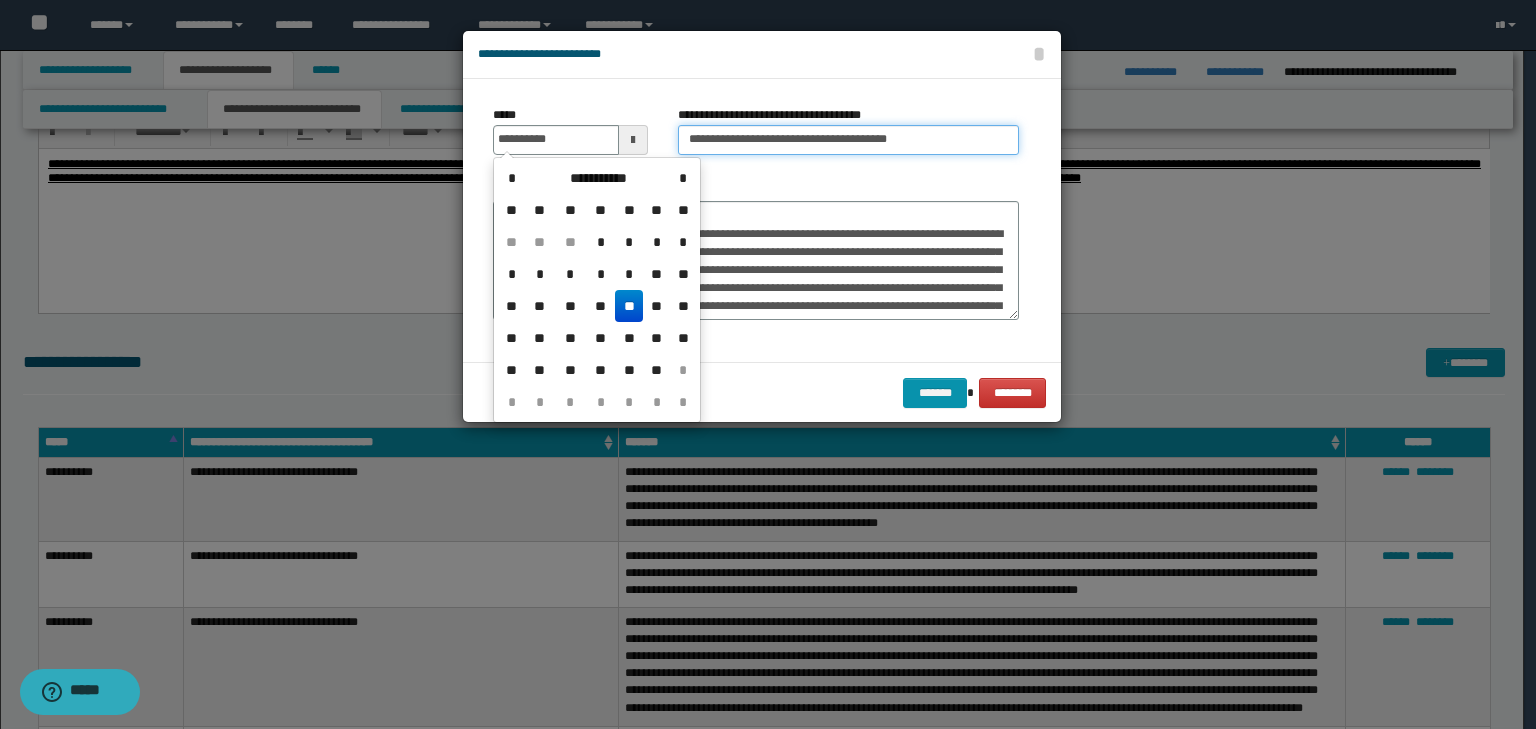 drag, startPoint x: 732, startPoint y: 131, endPoint x: 756, endPoint y: 137, distance: 24.738634 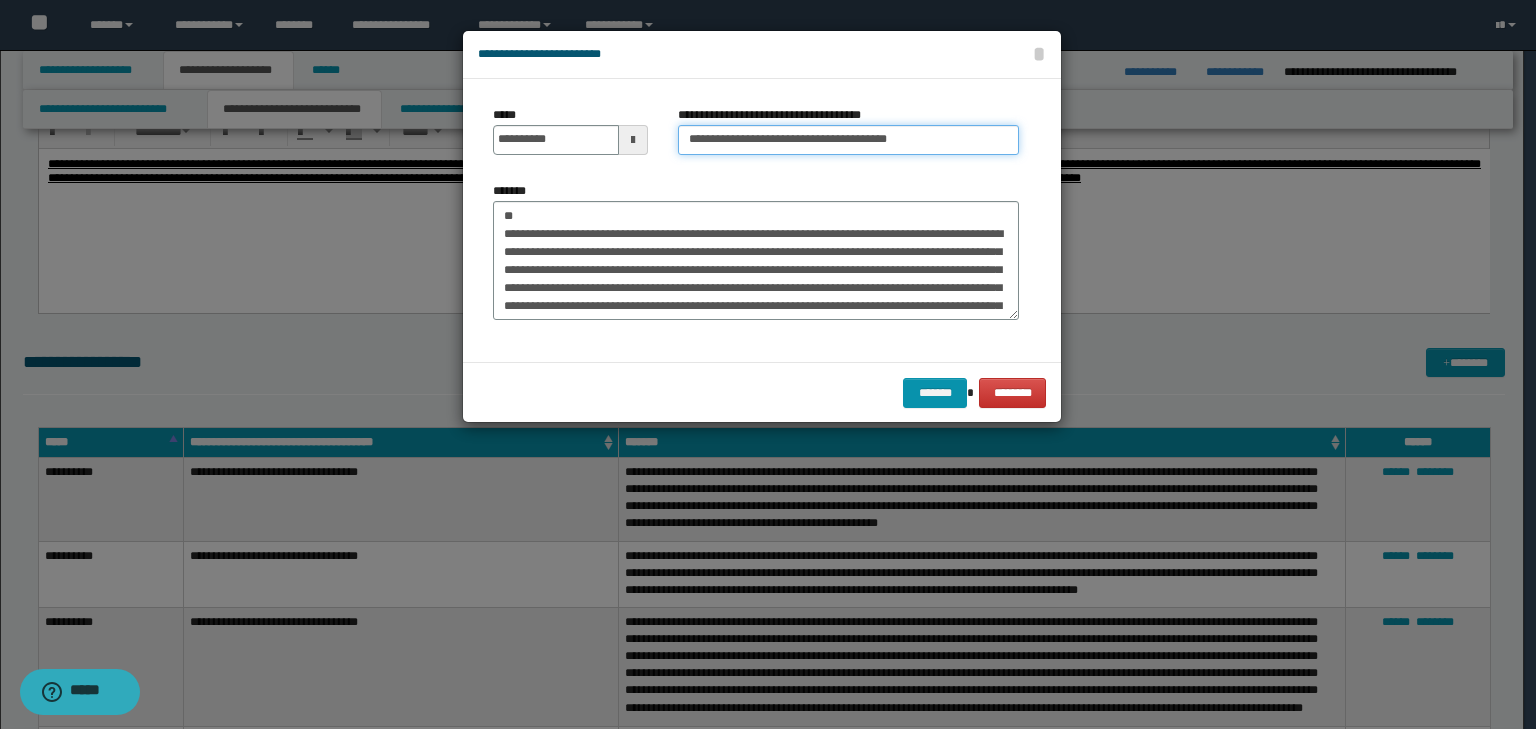 drag, startPoint x: 714, startPoint y: 136, endPoint x: 253, endPoint y: 99, distance: 462.48242 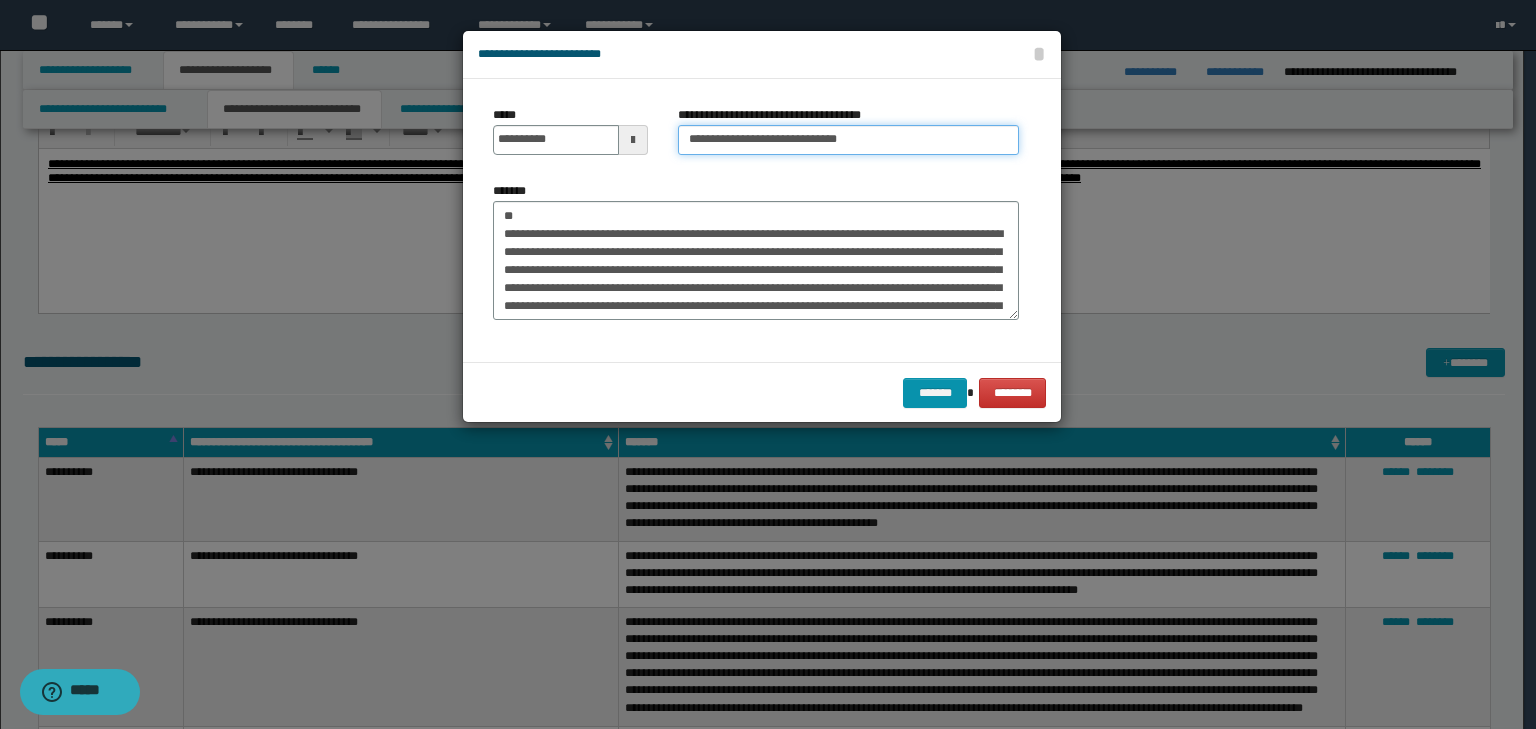 type on "**********" 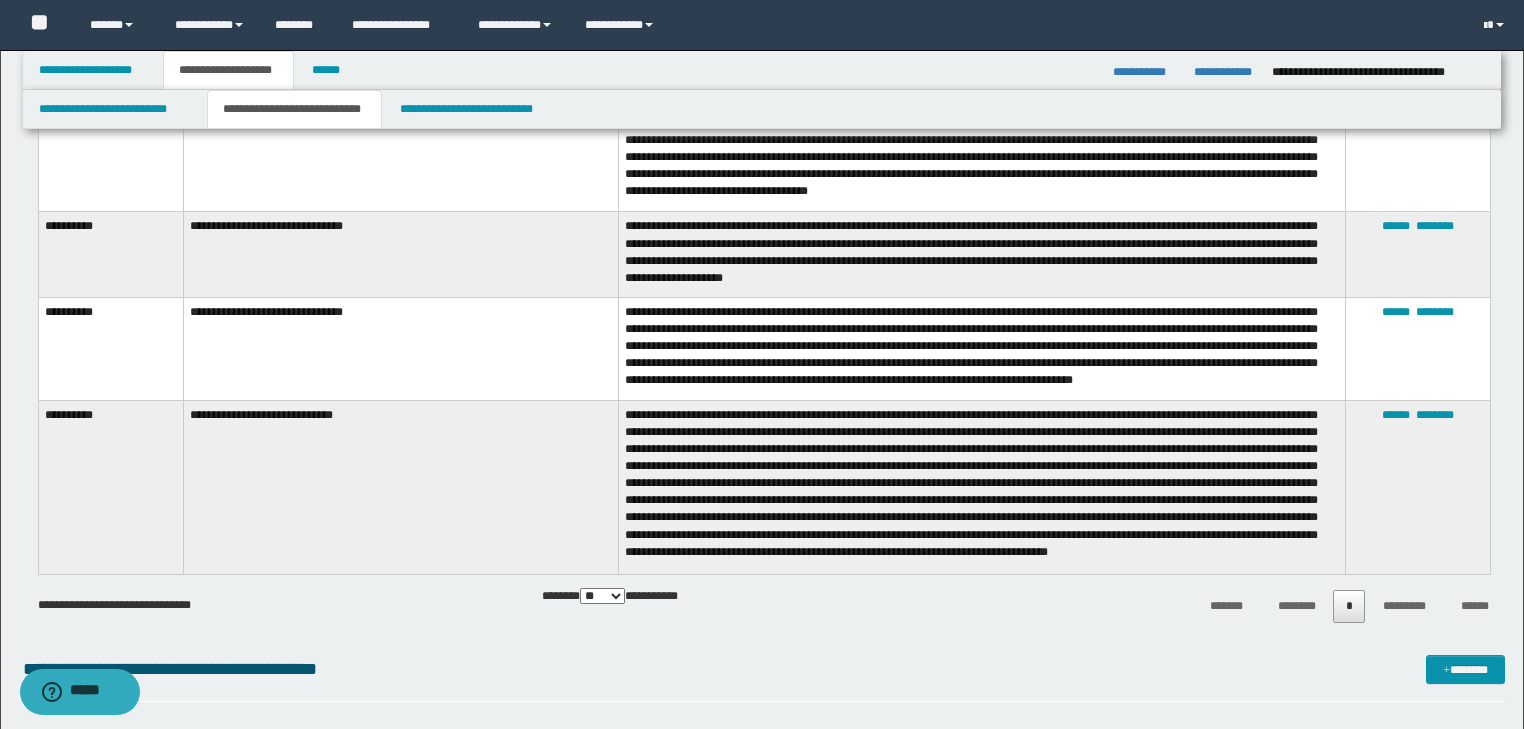 scroll, scrollTop: 2000, scrollLeft: 0, axis: vertical 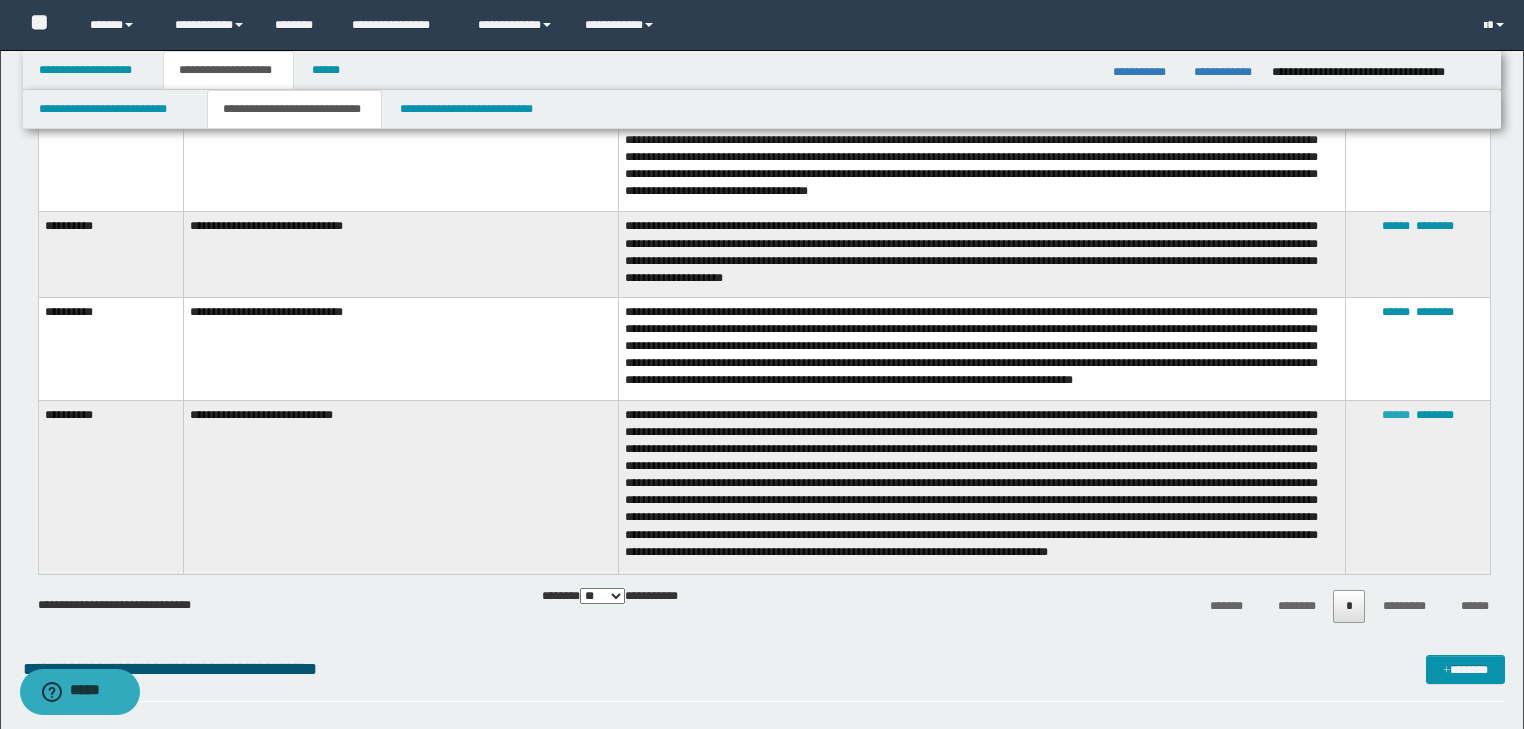 click on "******" at bounding box center (1396, 415) 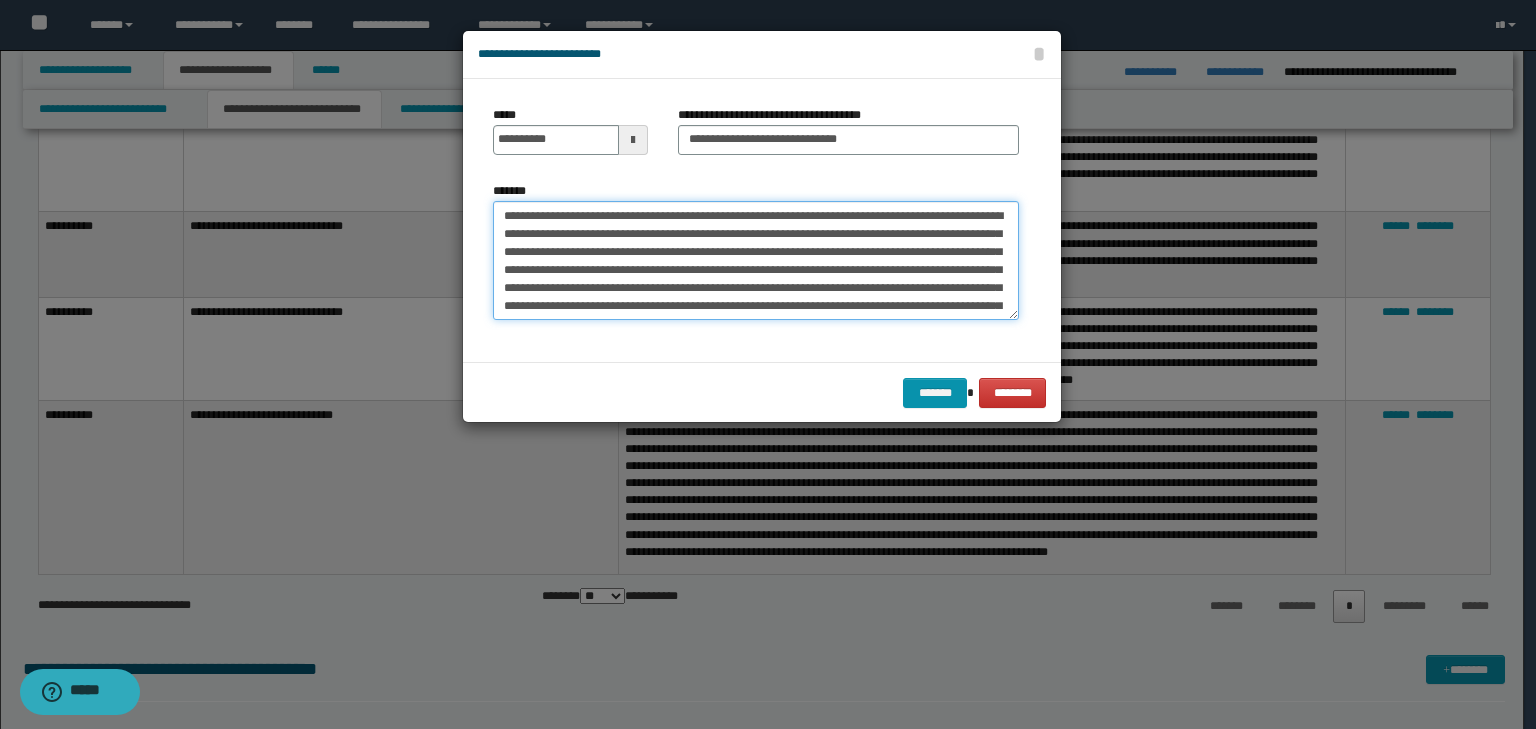 click on "*******" at bounding box center [756, 261] 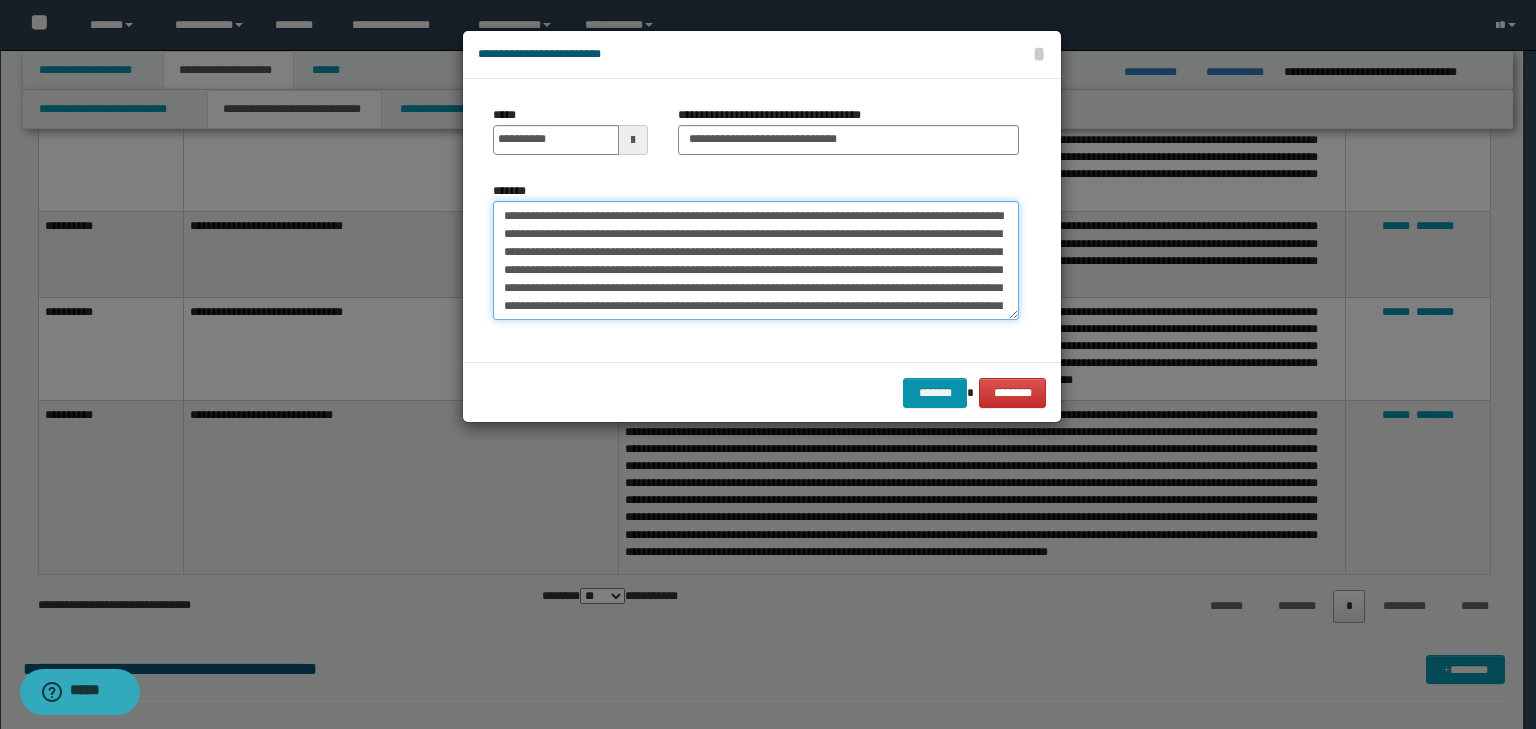 type on "**********" 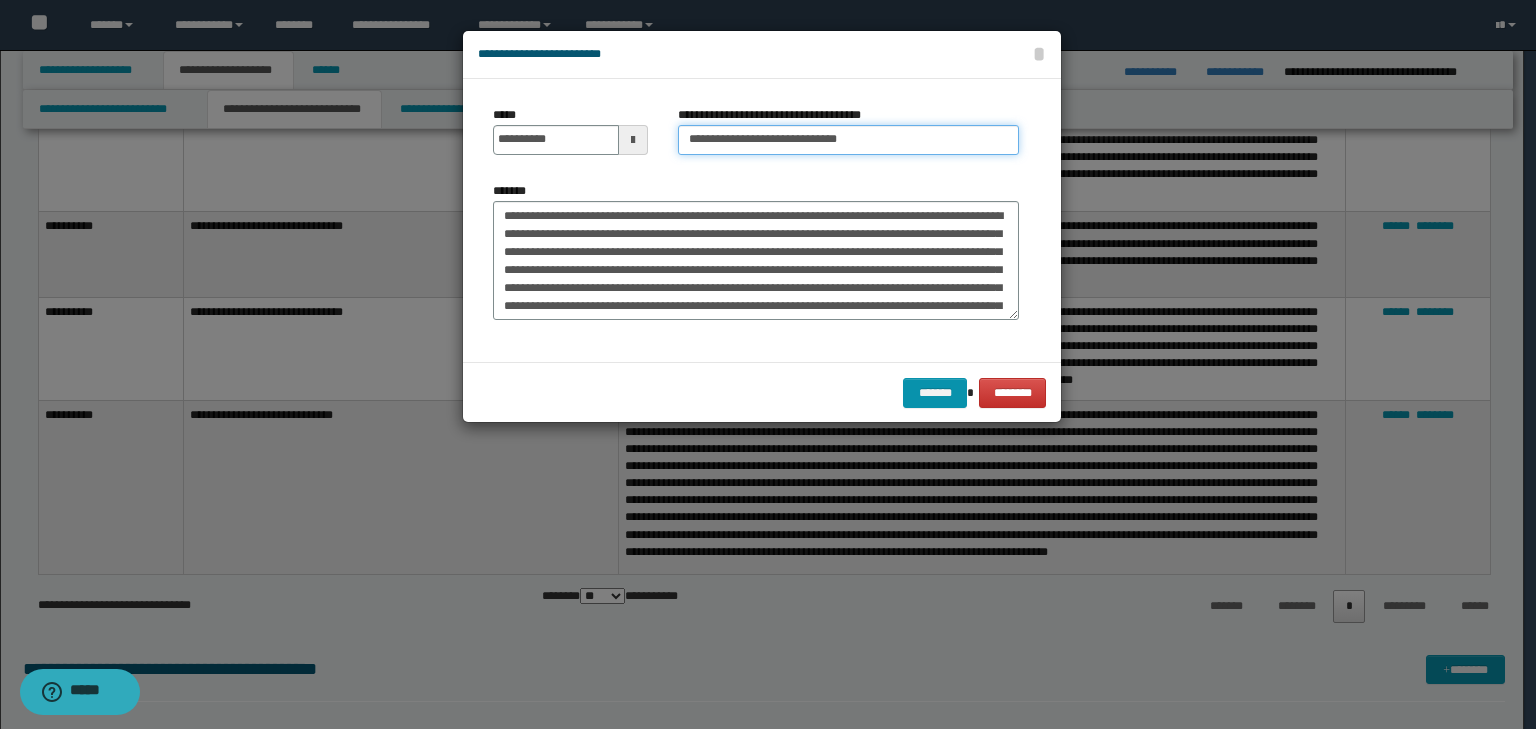 drag, startPoint x: 894, startPoint y: 138, endPoint x: 884, endPoint y: 139, distance: 10.049875 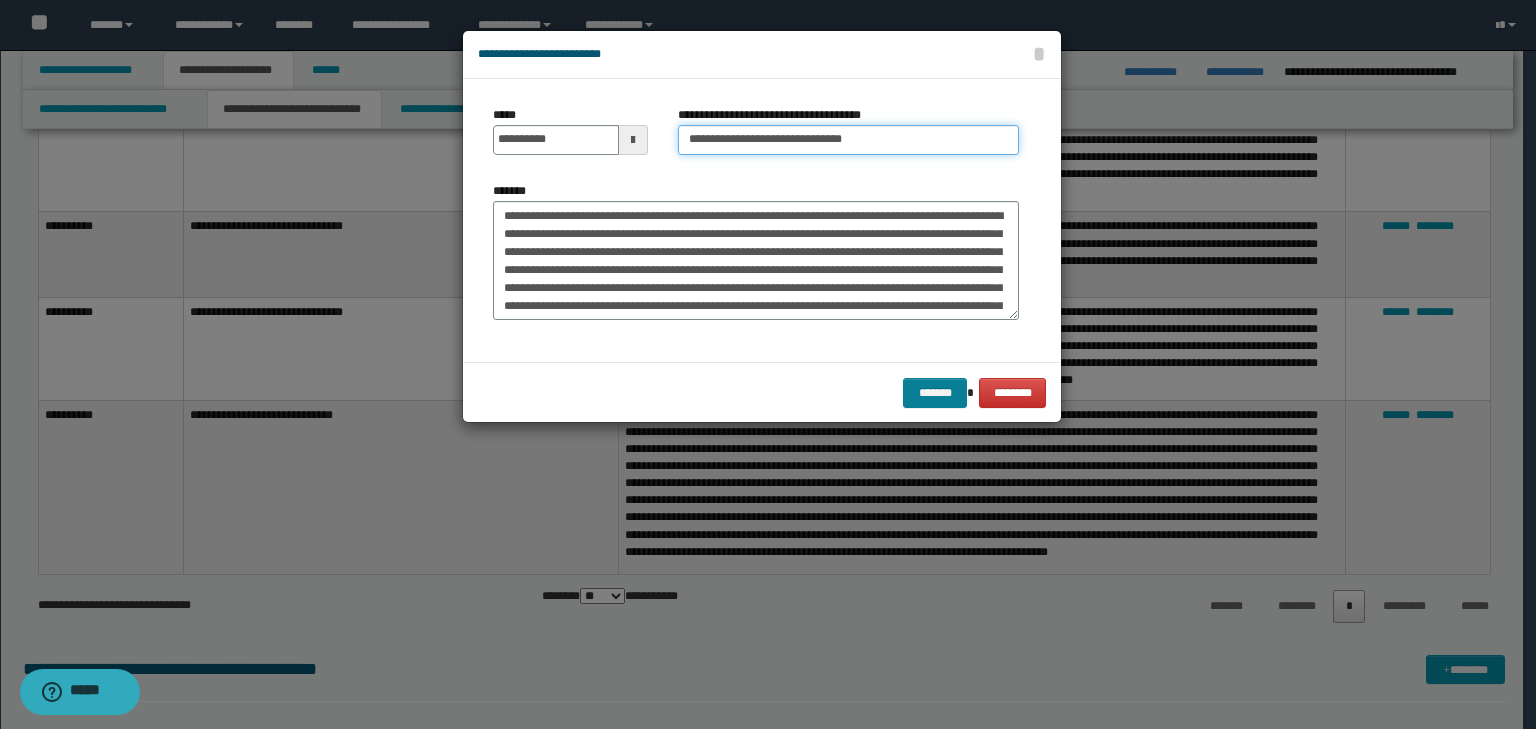 type on "**********" 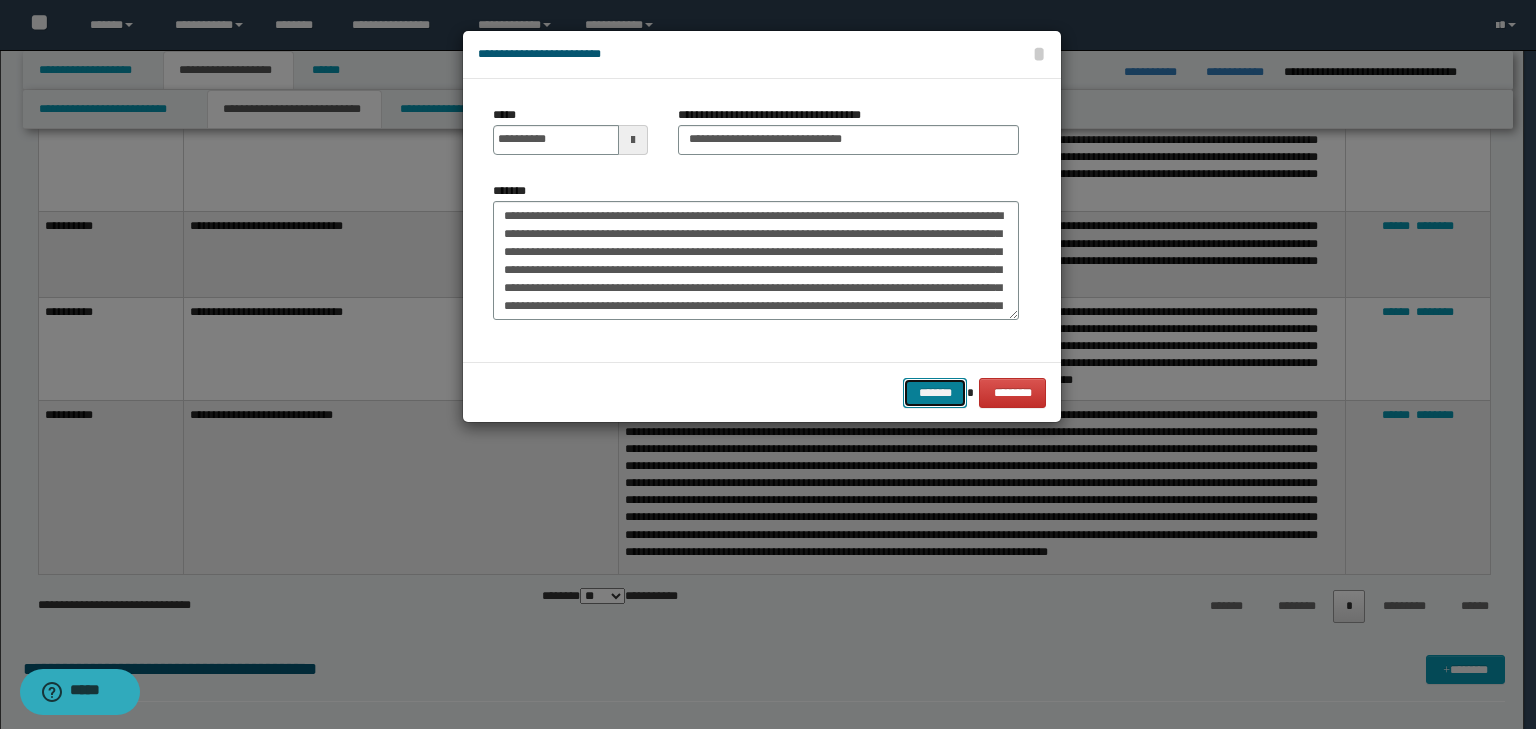 click on "*******" at bounding box center (935, 393) 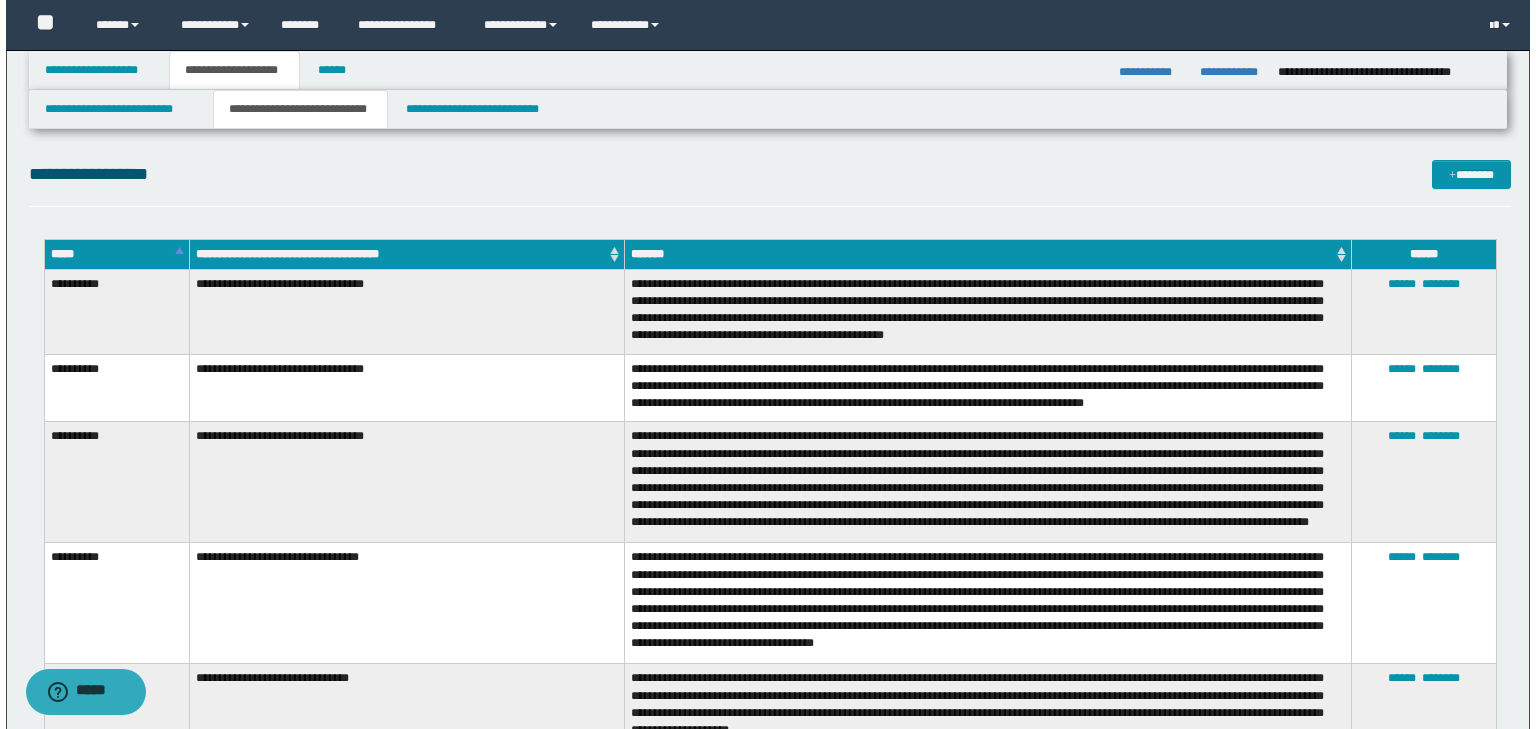 scroll, scrollTop: 1520, scrollLeft: 0, axis: vertical 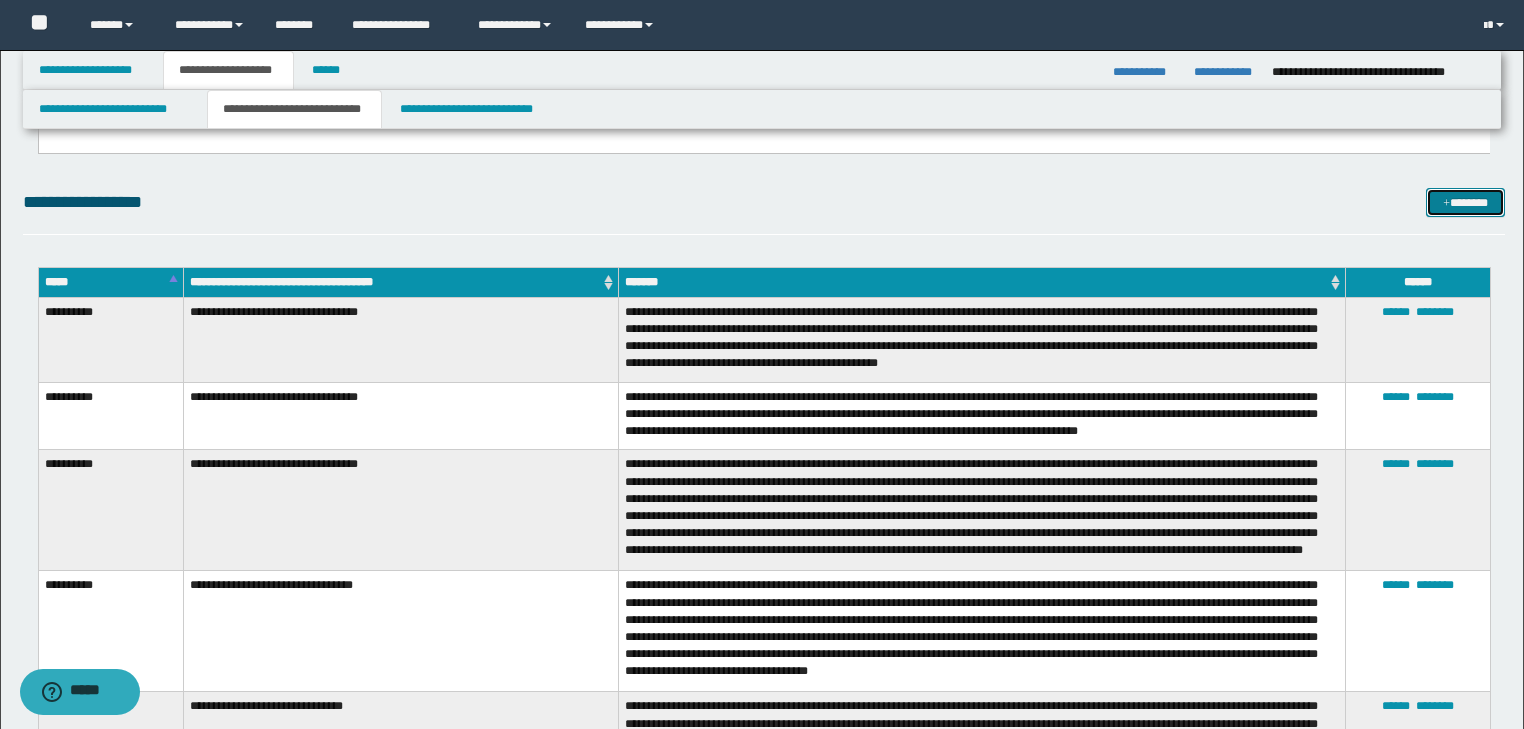 click on "*******" at bounding box center [1465, 203] 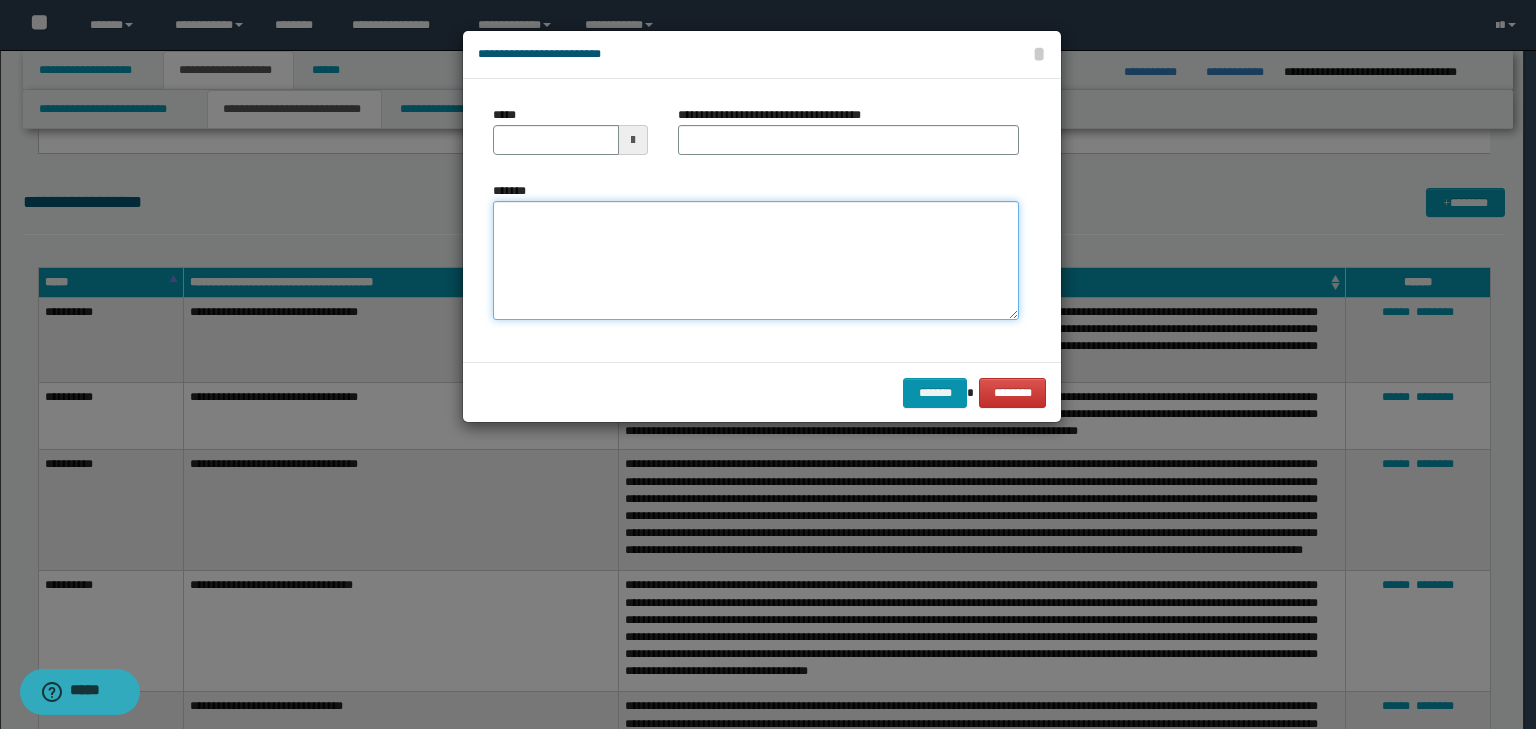 click on "*******" at bounding box center (756, 261) 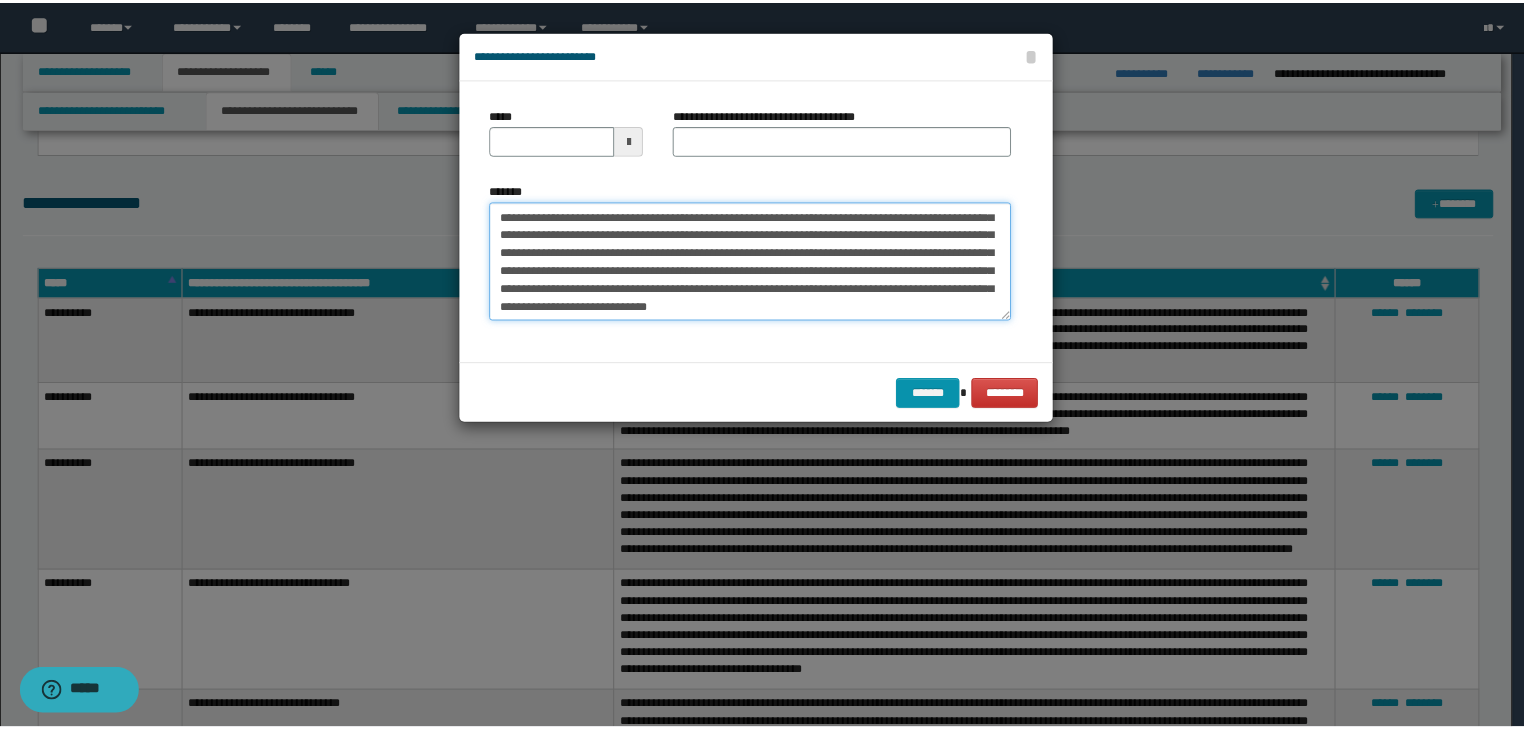 scroll, scrollTop: 0, scrollLeft: 0, axis: both 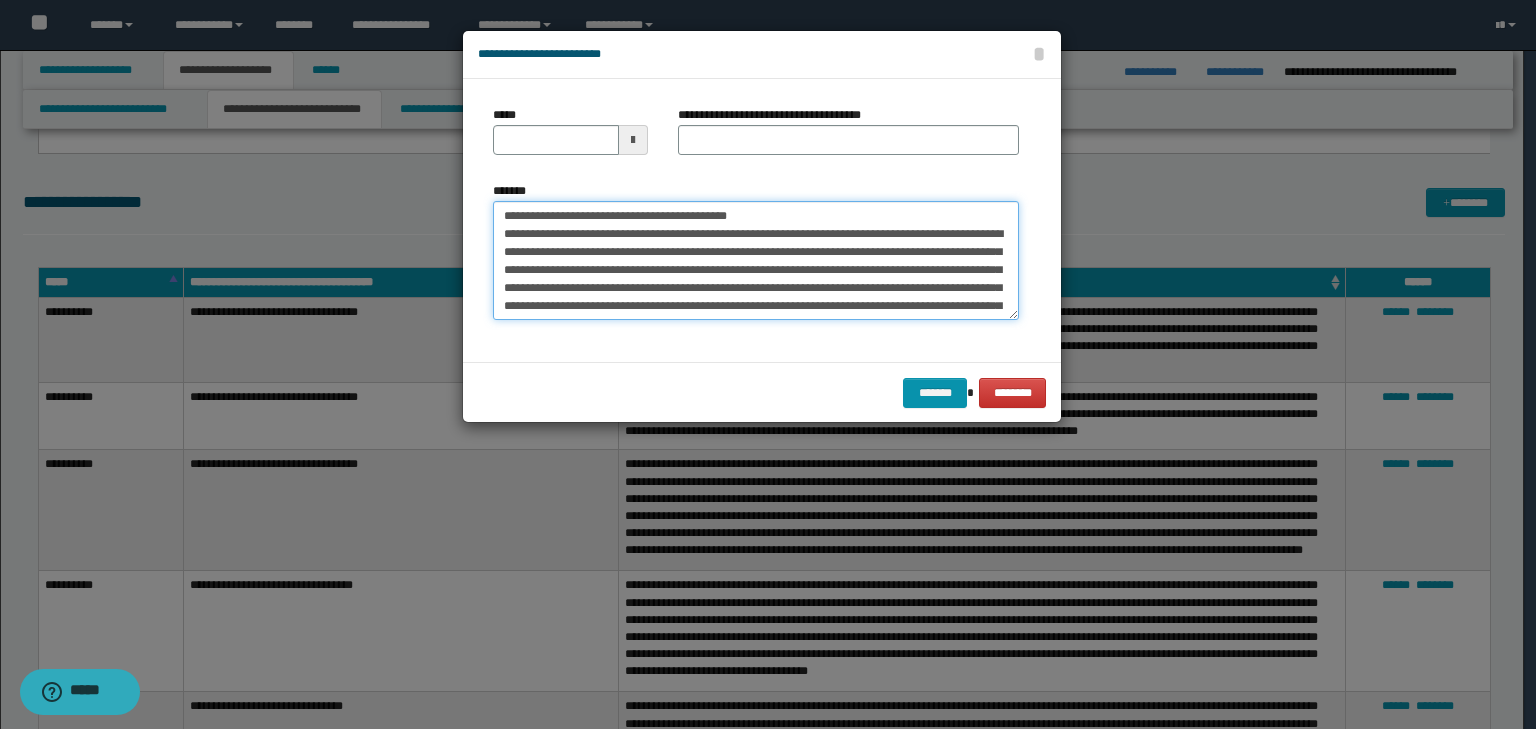 drag, startPoint x: 623, startPoint y: 216, endPoint x: 432, endPoint y: 196, distance: 192.04427 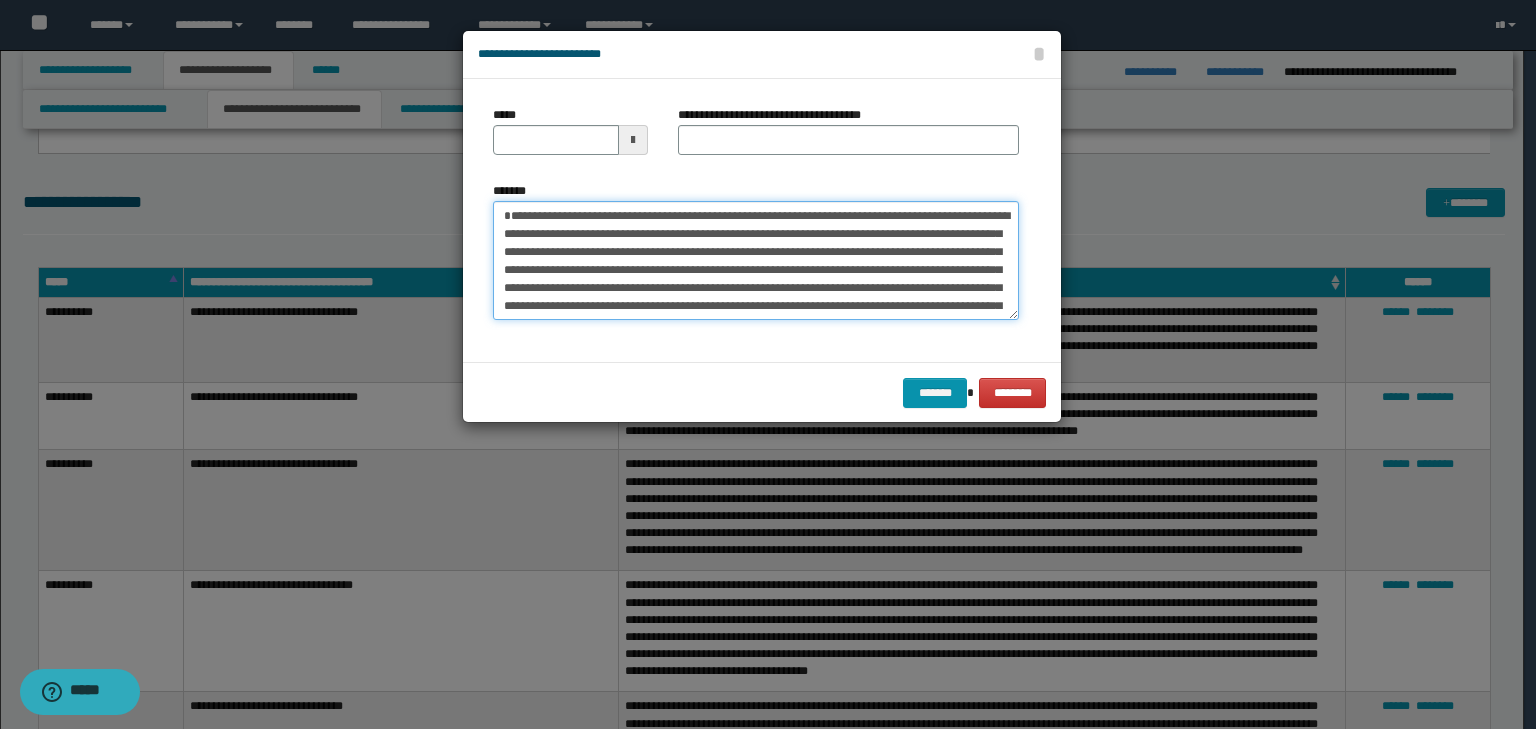 type on "**********" 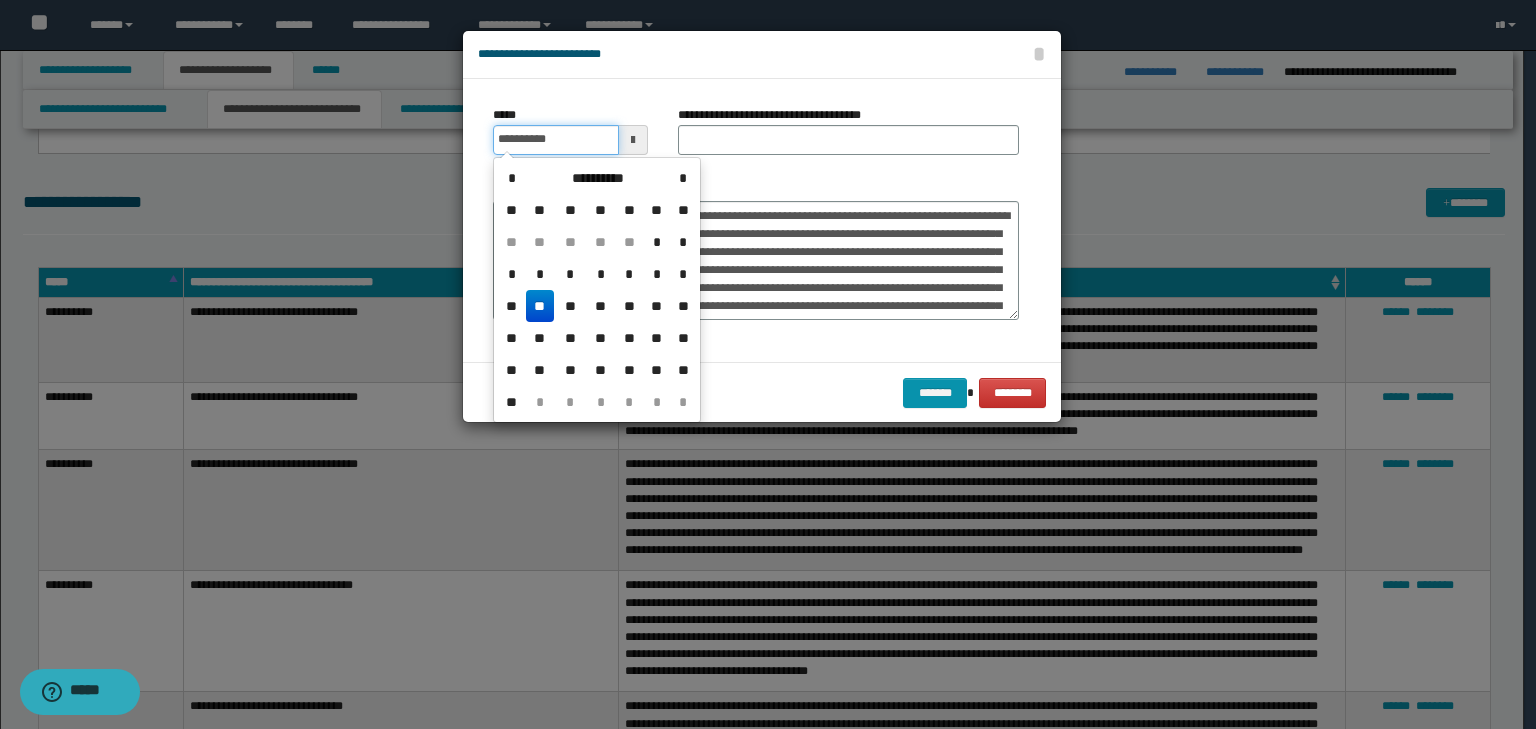 drag, startPoint x: 584, startPoint y: 151, endPoint x: 693, endPoint y: 132, distance: 110.64357 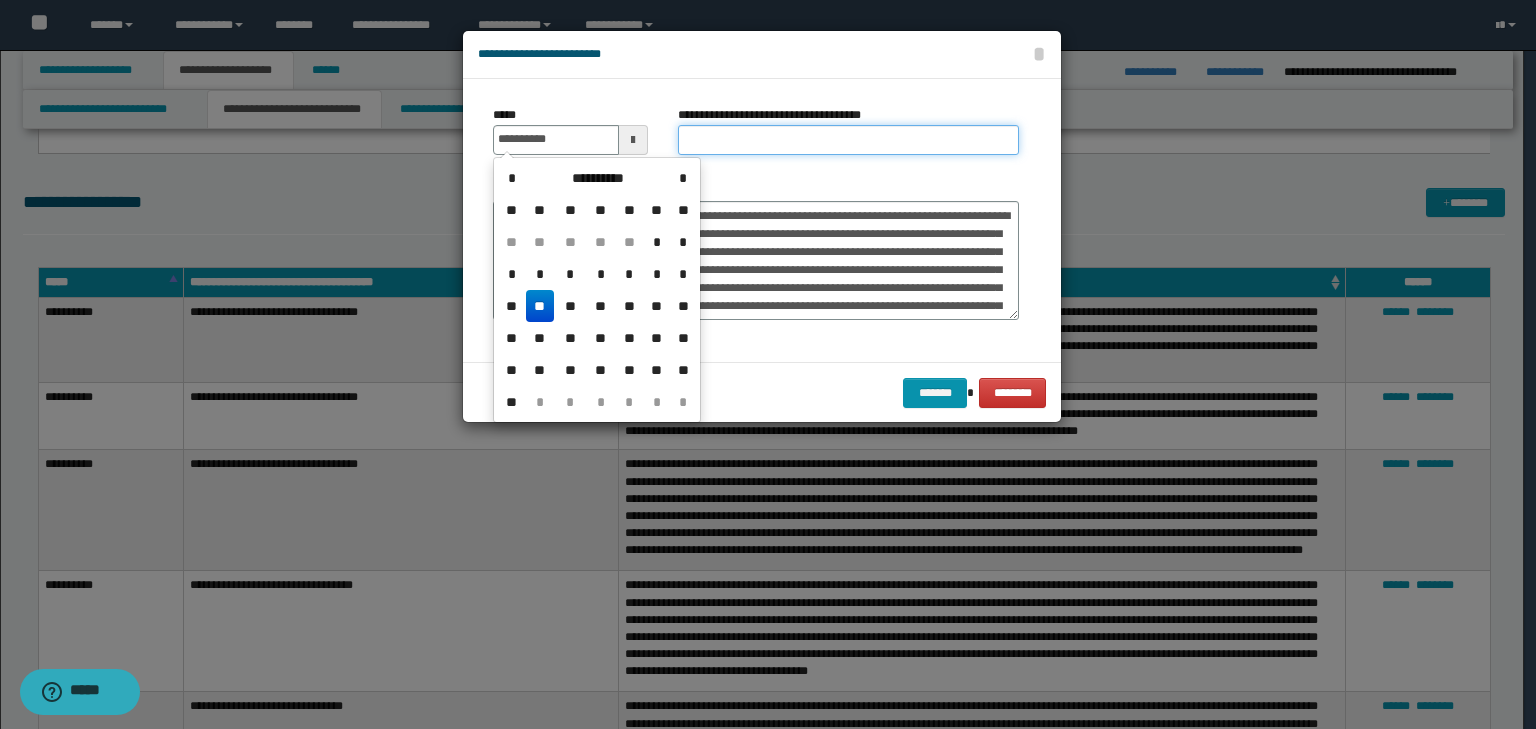 type on "**********" 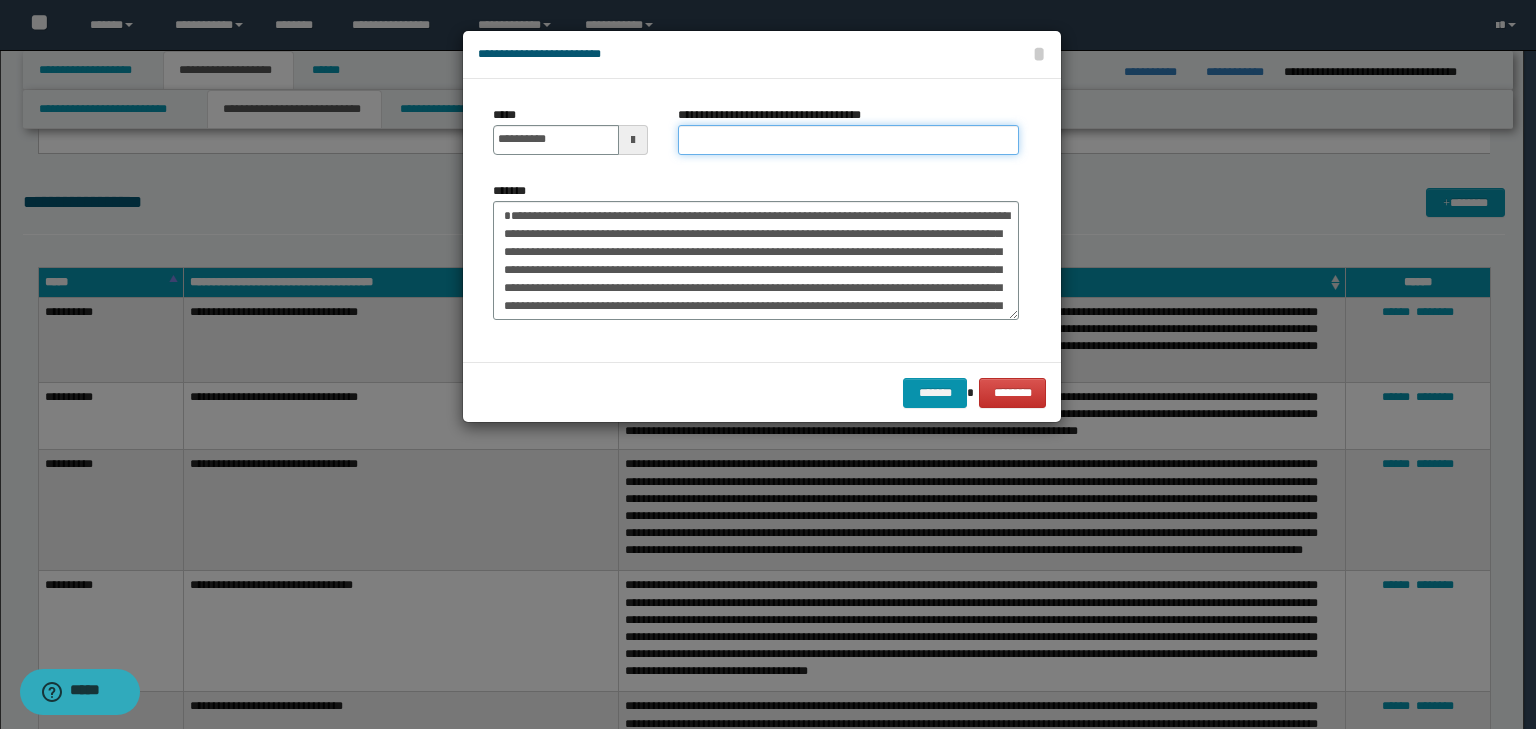 paste on "**********" 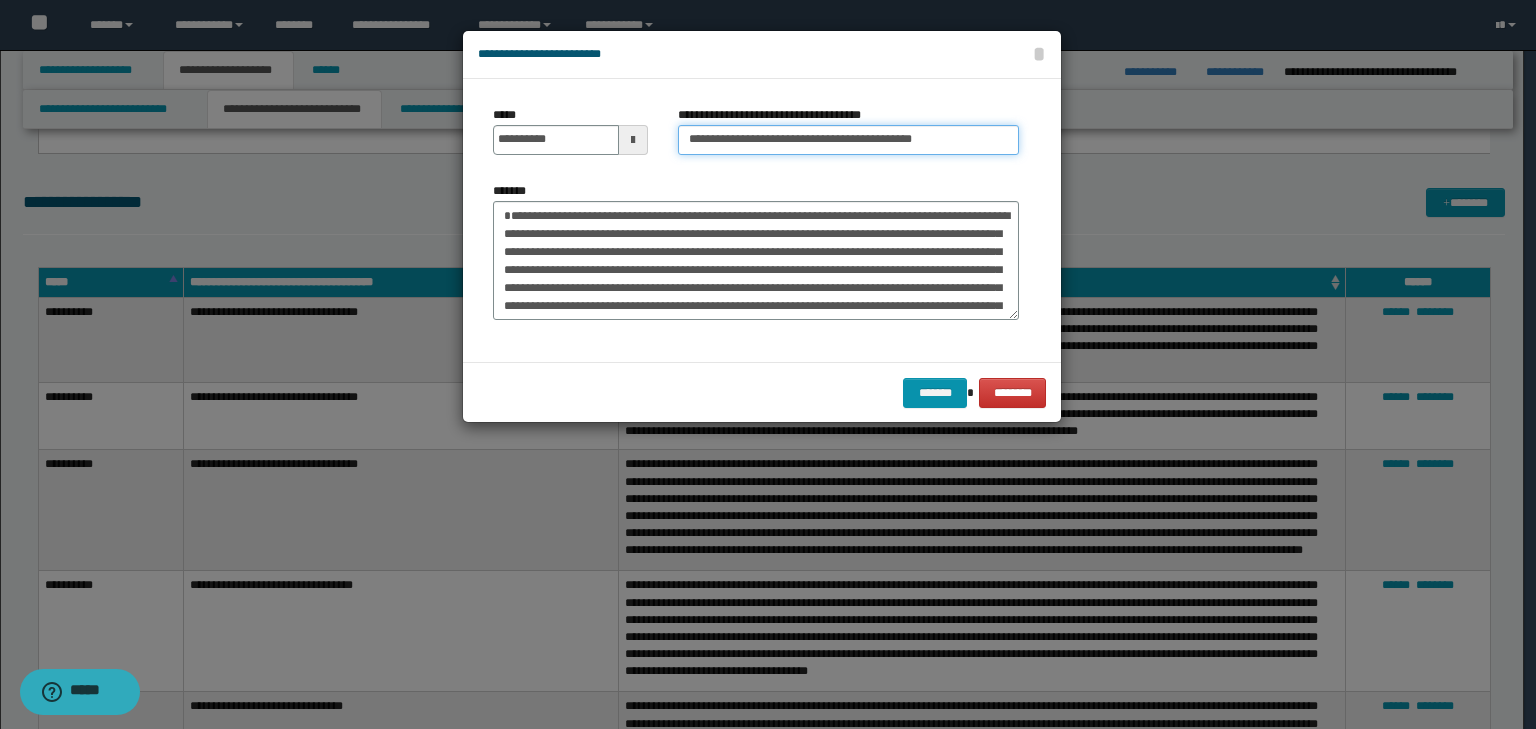 click on "**********" at bounding box center (848, 140) 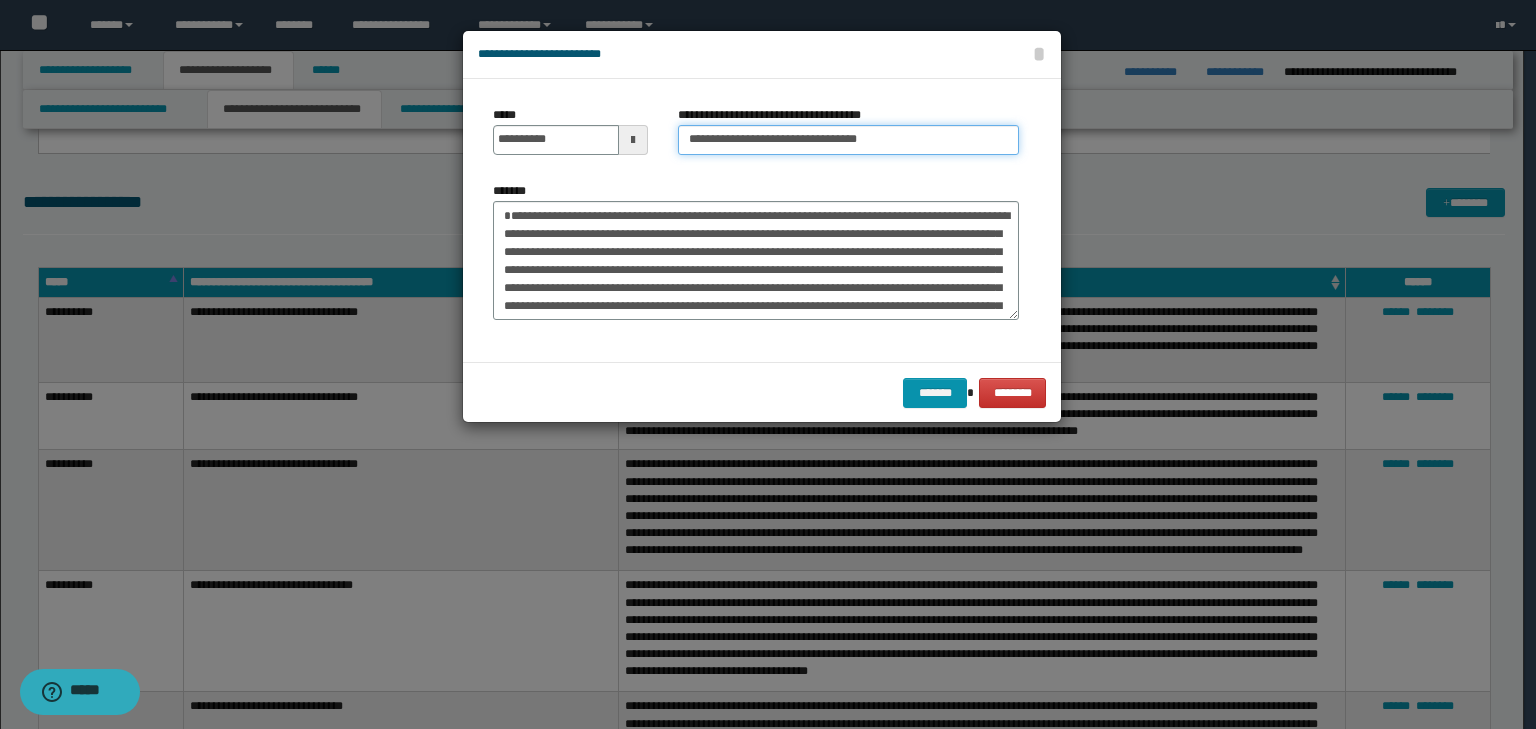 type on "**********" 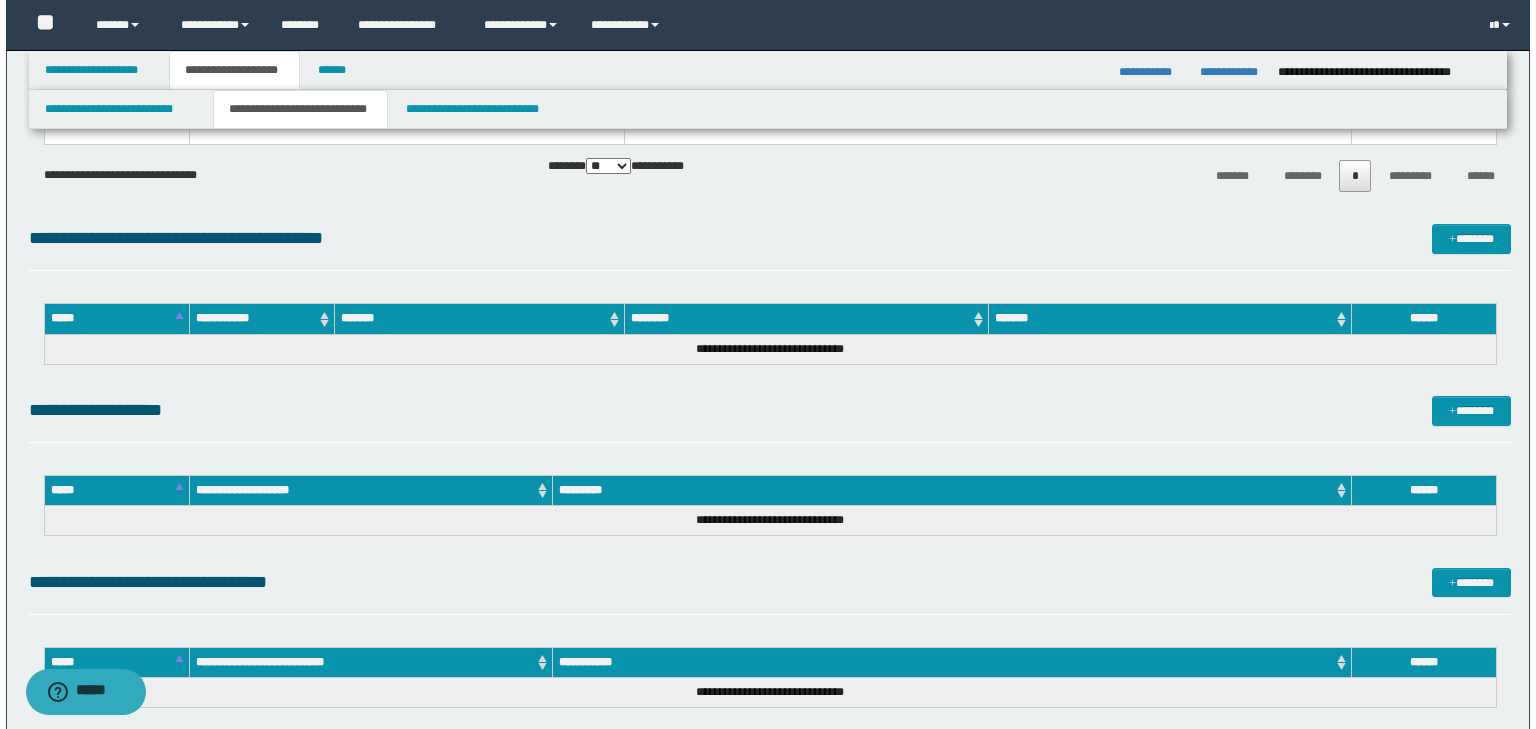 scroll, scrollTop: 2560, scrollLeft: 0, axis: vertical 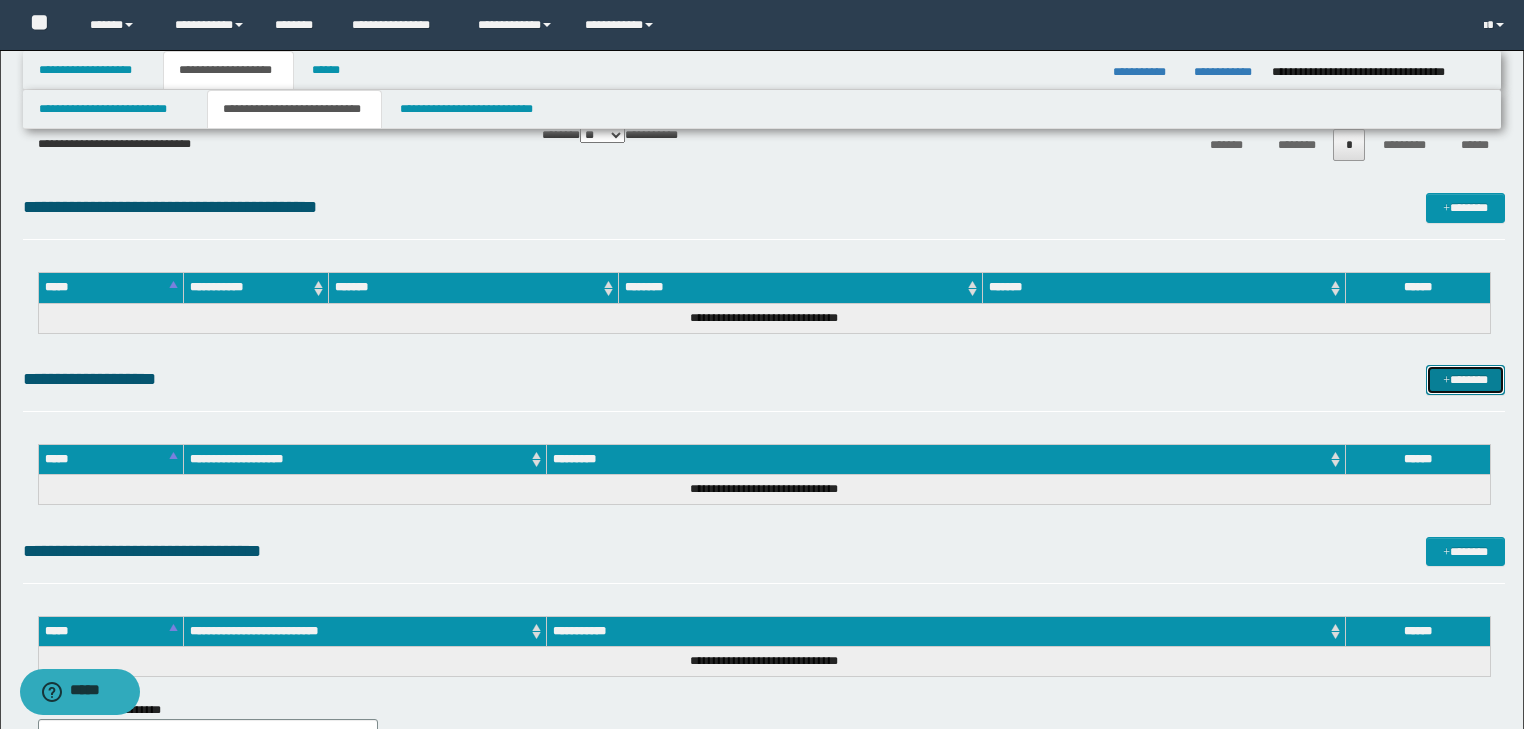 click at bounding box center (1446, 381) 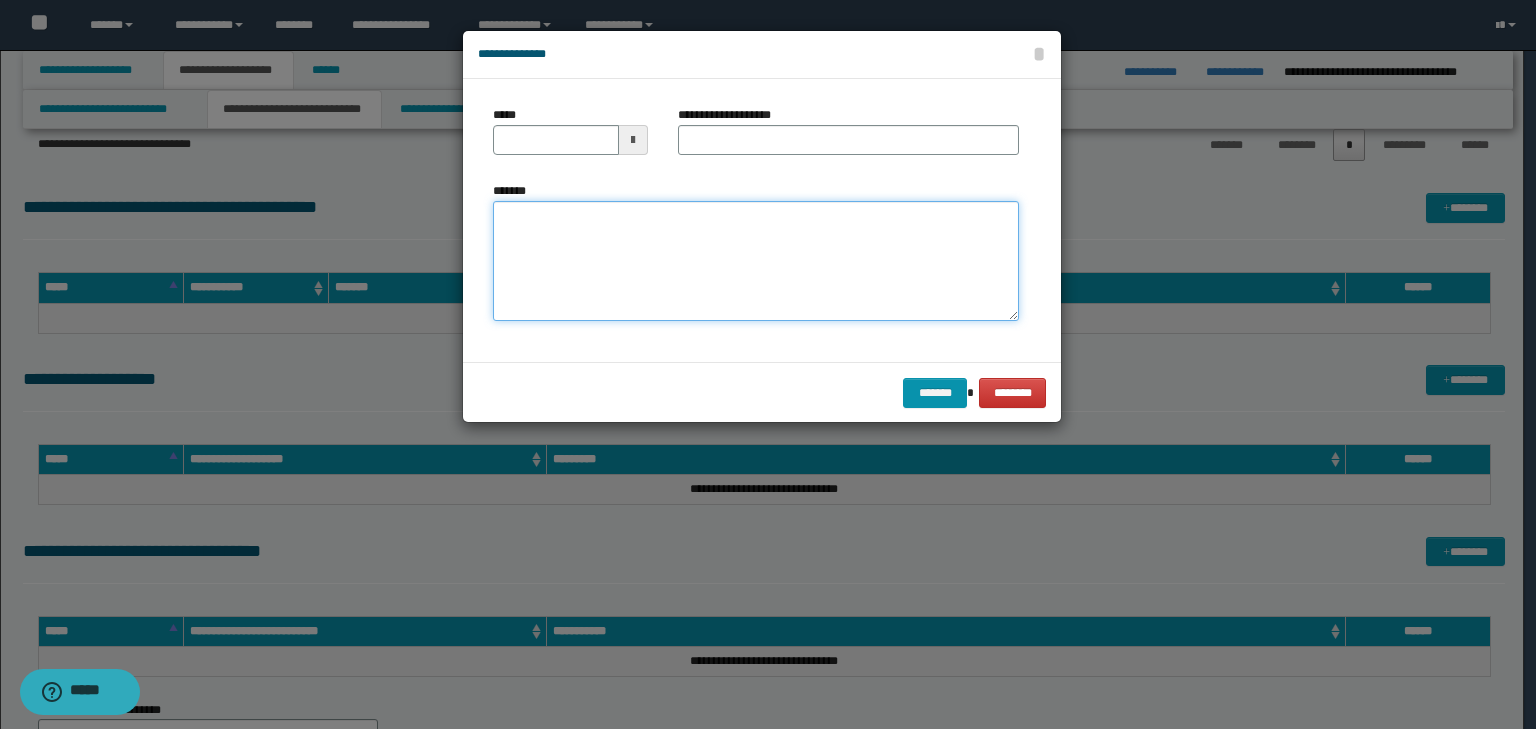 click on "*******" at bounding box center (756, 261) 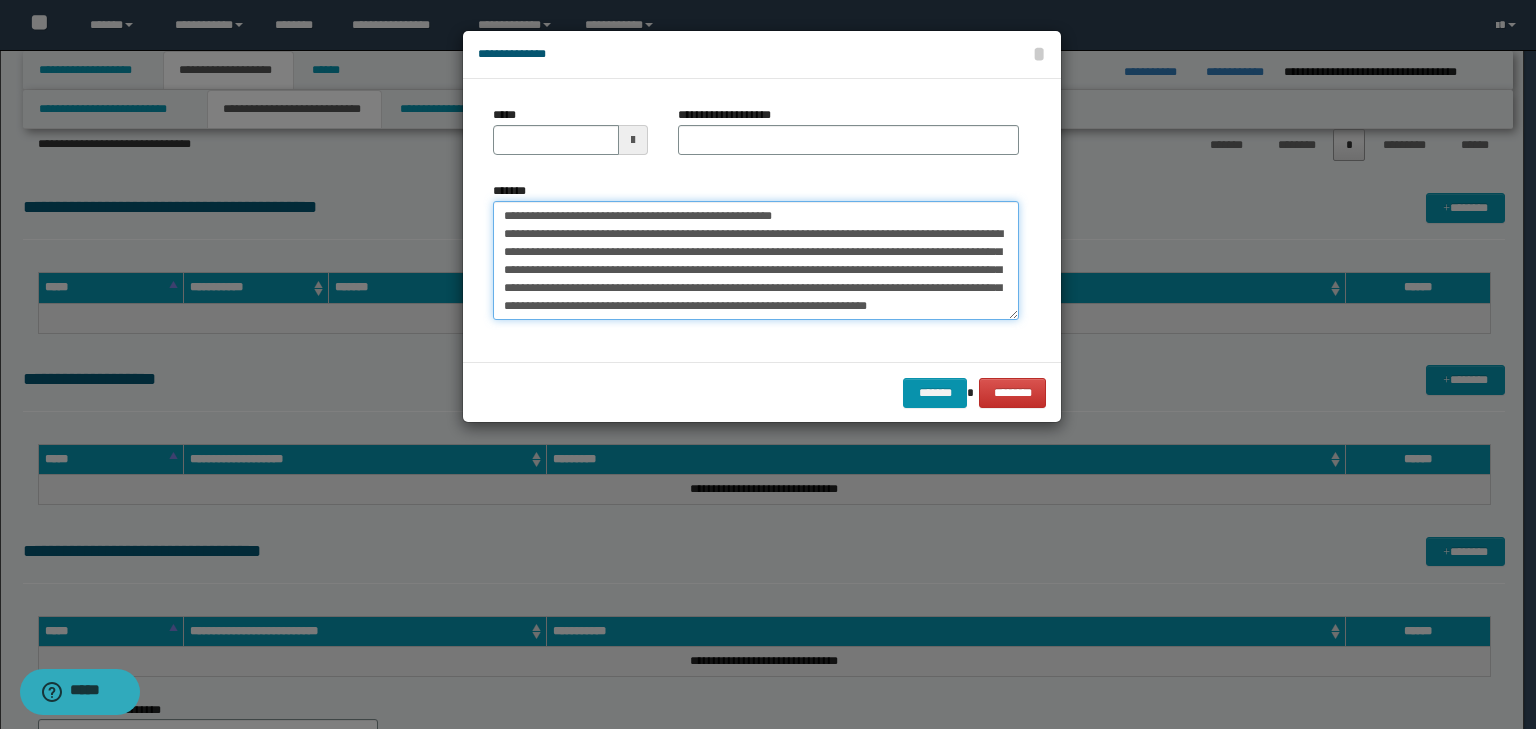 scroll, scrollTop: 0, scrollLeft: 0, axis: both 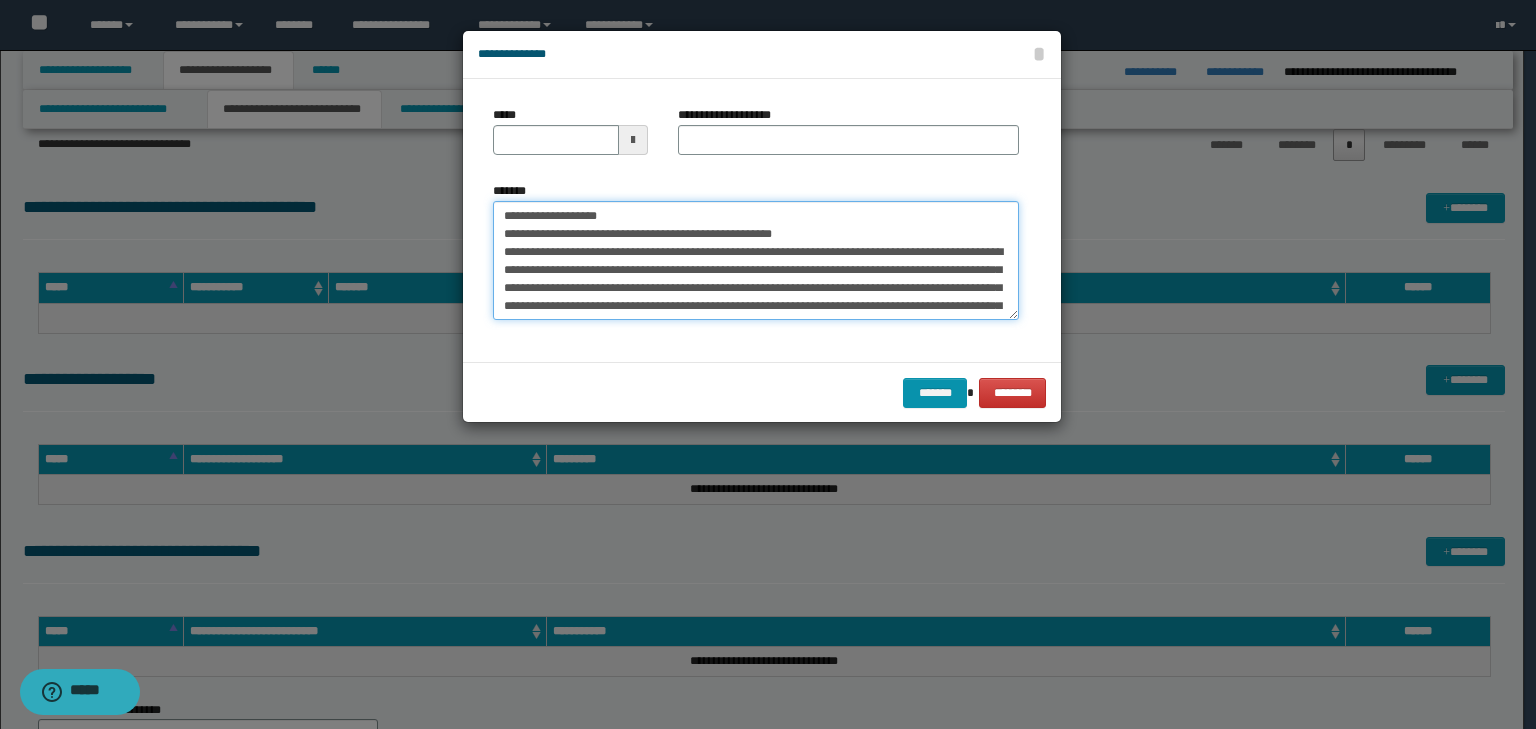drag, startPoint x: 816, startPoint y: 232, endPoint x: 301, endPoint y: 181, distance: 517.5191 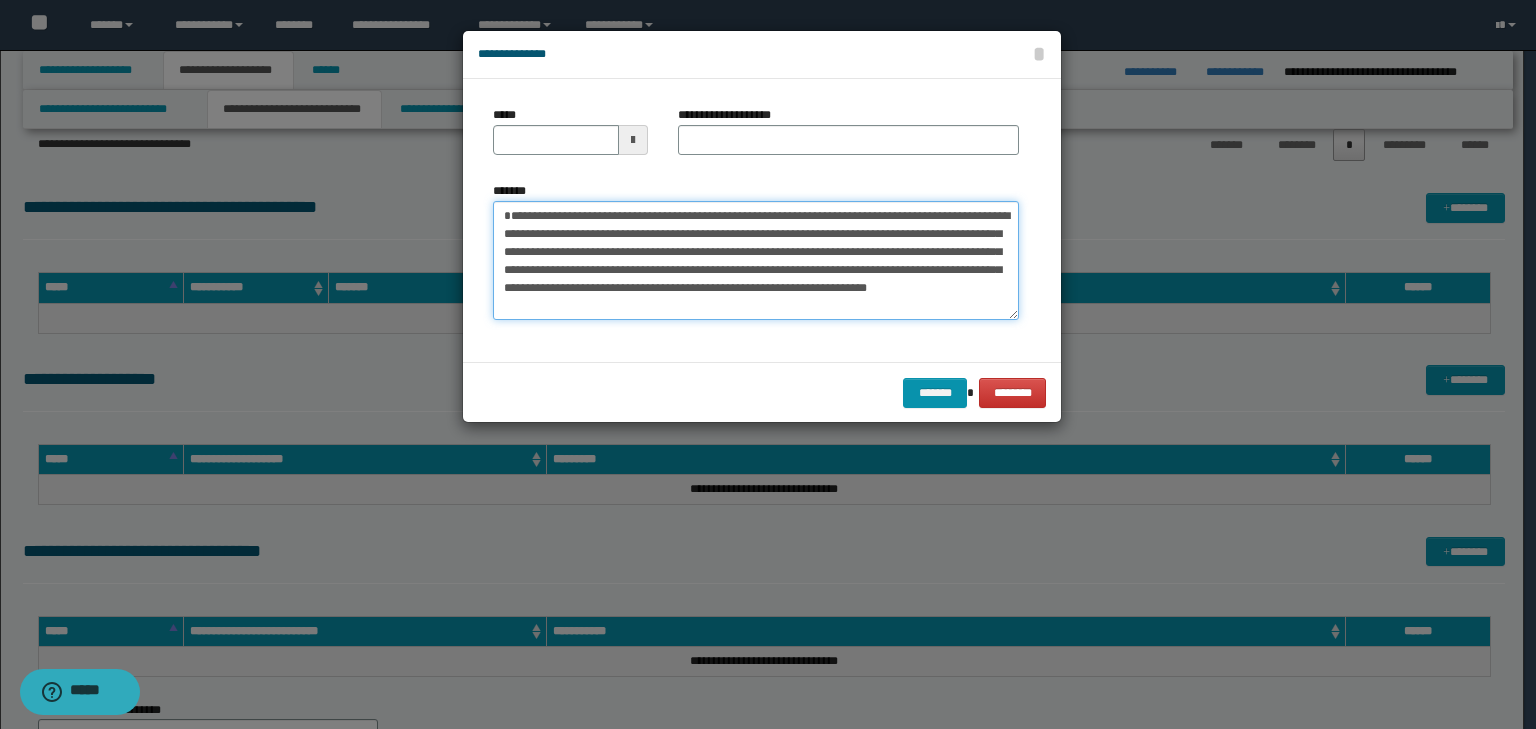 type 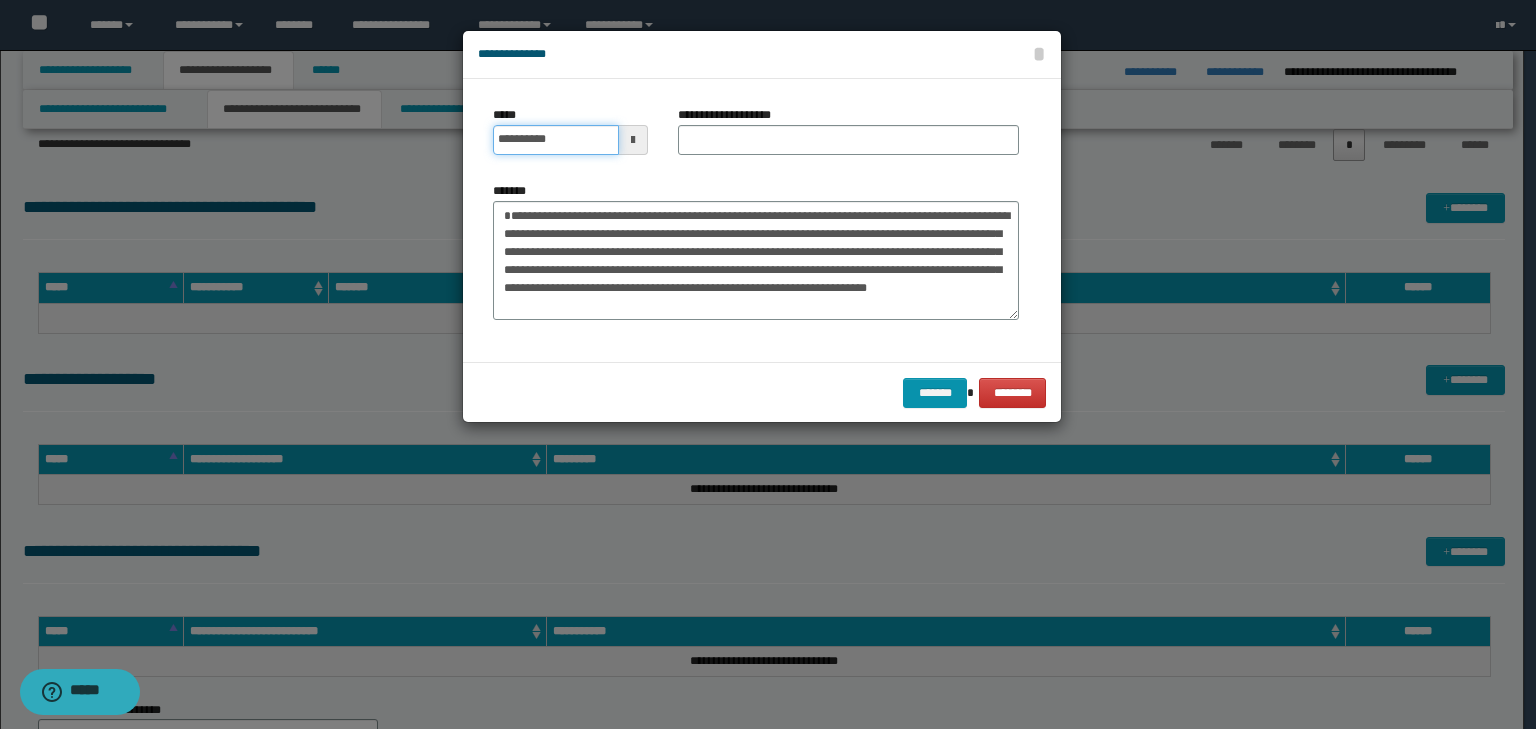 drag, startPoint x: 560, startPoint y: 146, endPoint x: 658, endPoint y: 143, distance: 98.045906 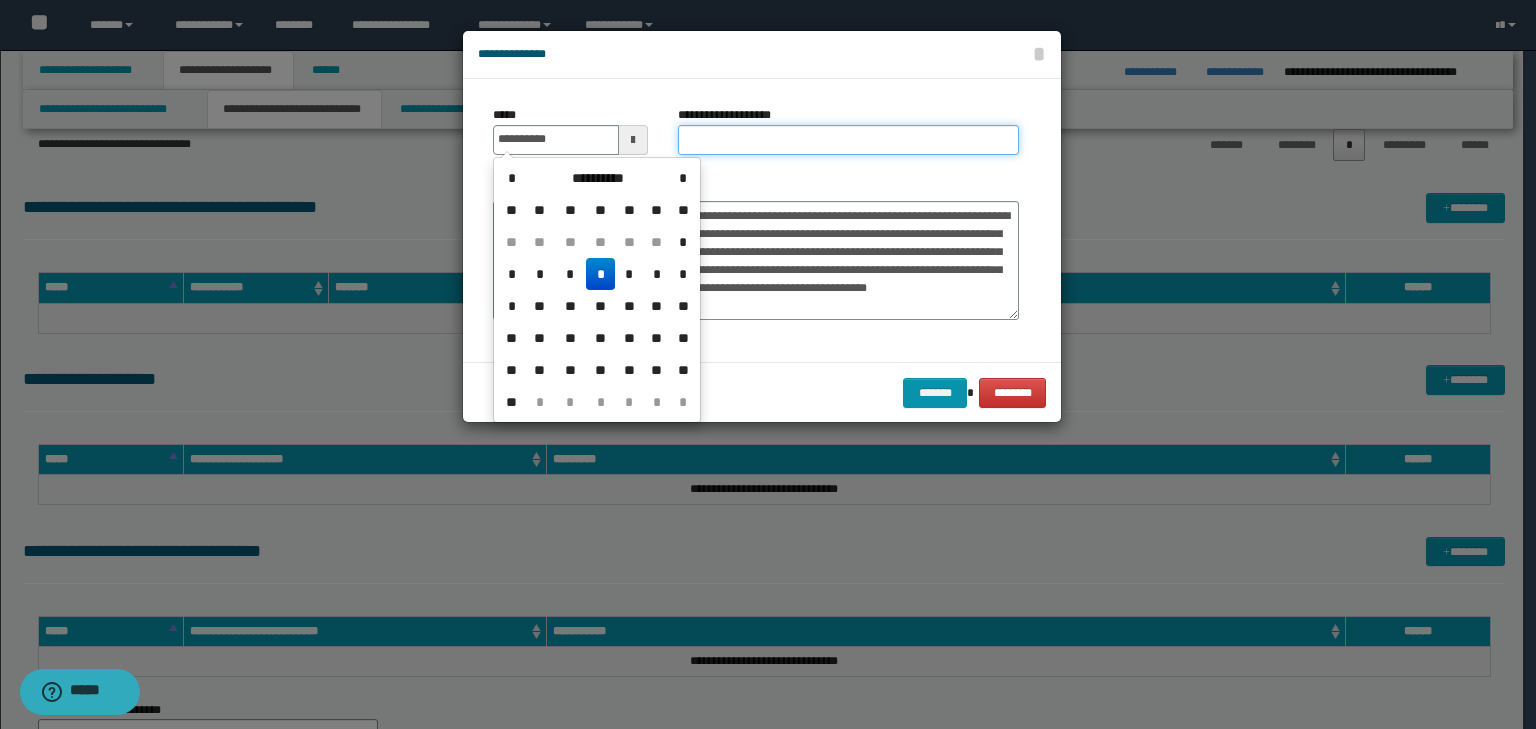 type on "**********" 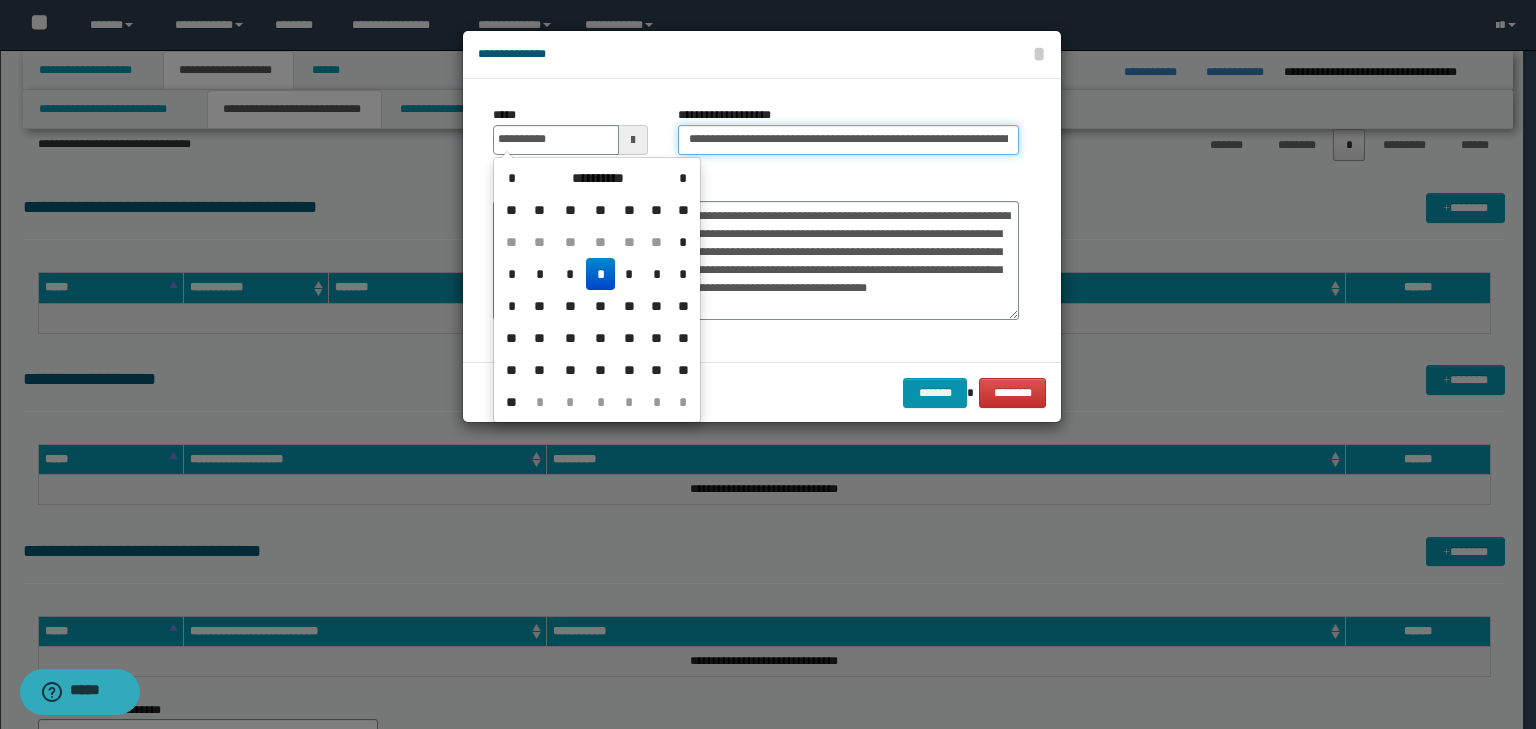 click on "**********" at bounding box center [848, 140] 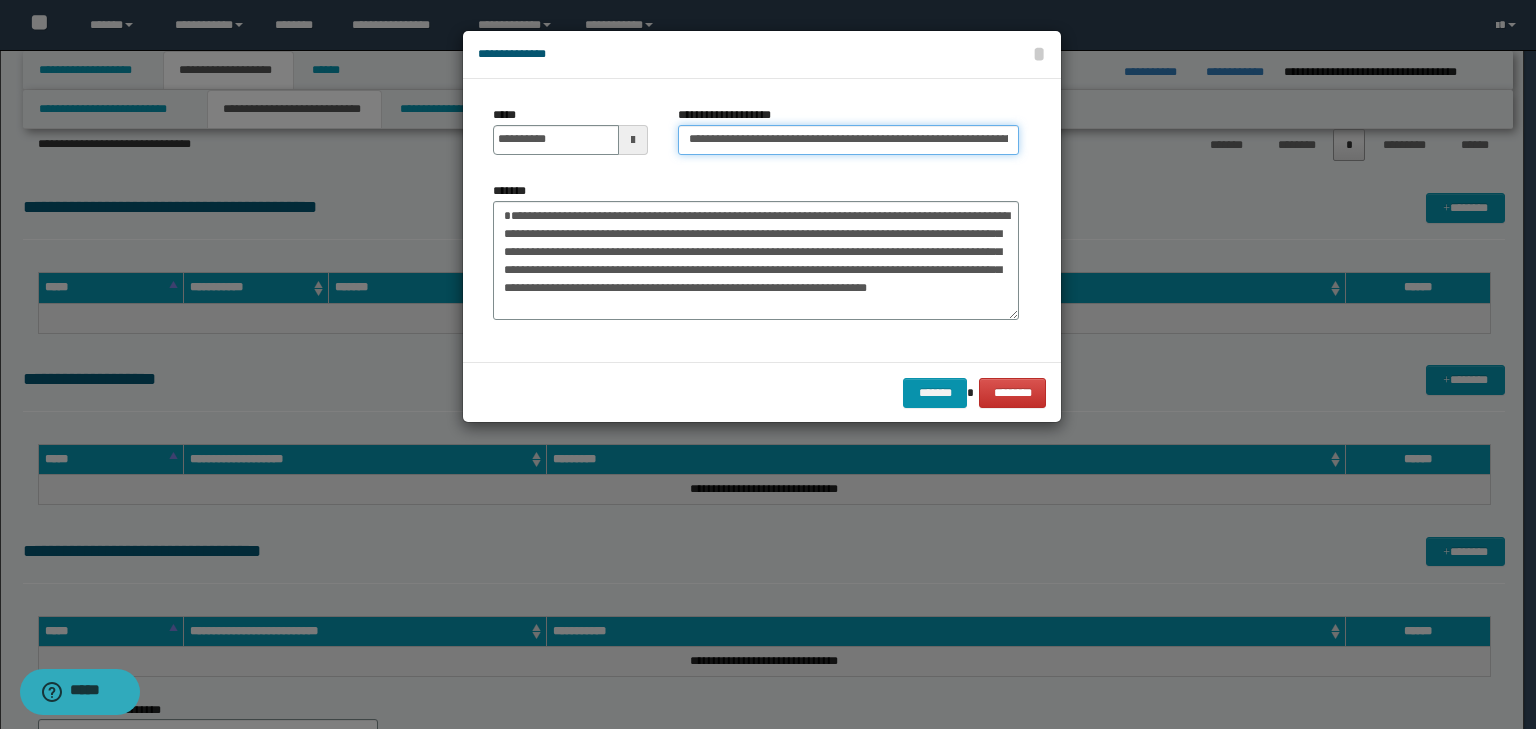 scroll, scrollTop: 0, scrollLeft: 93, axis: horizontal 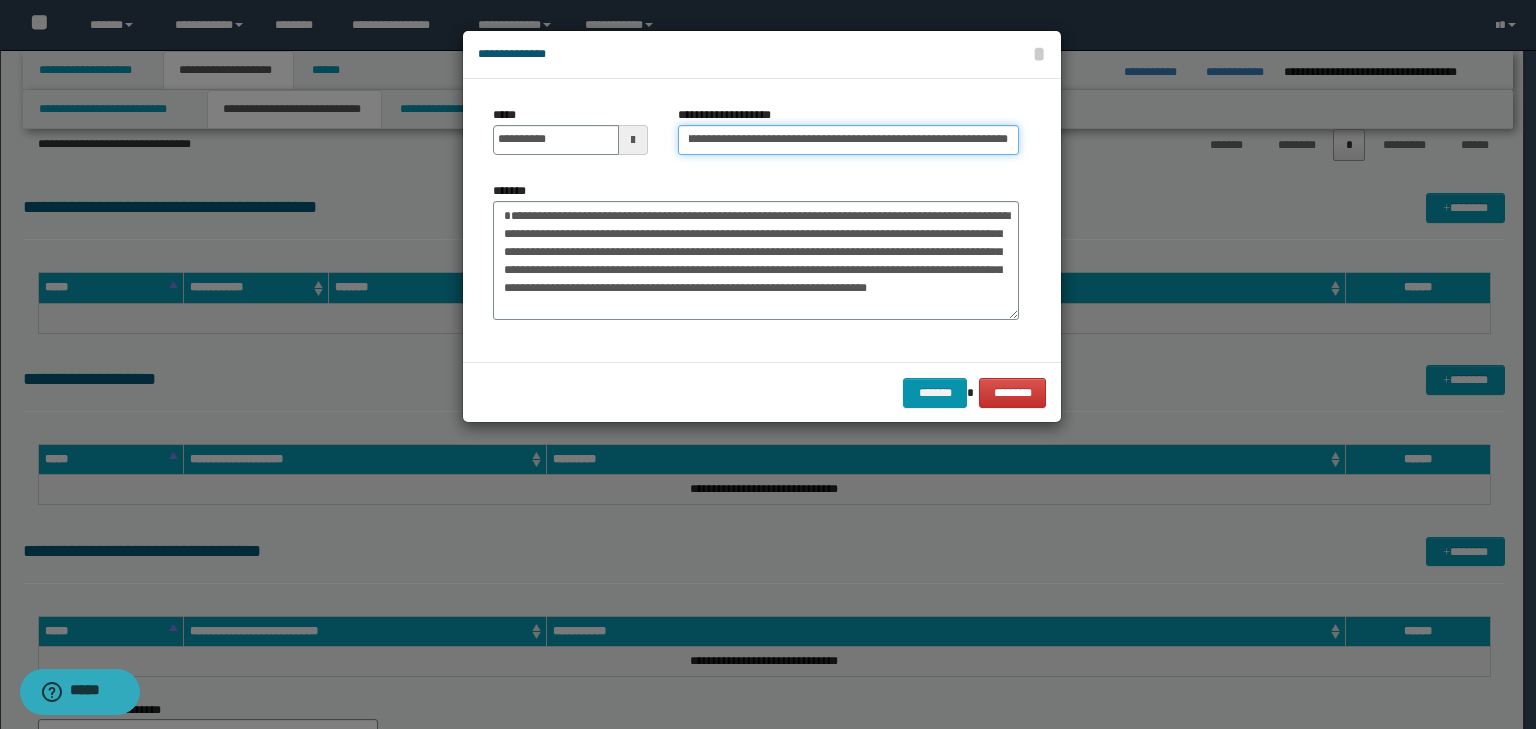 drag, startPoint x: 756, startPoint y: 142, endPoint x: 356, endPoint y: 103, distance: 401.89676 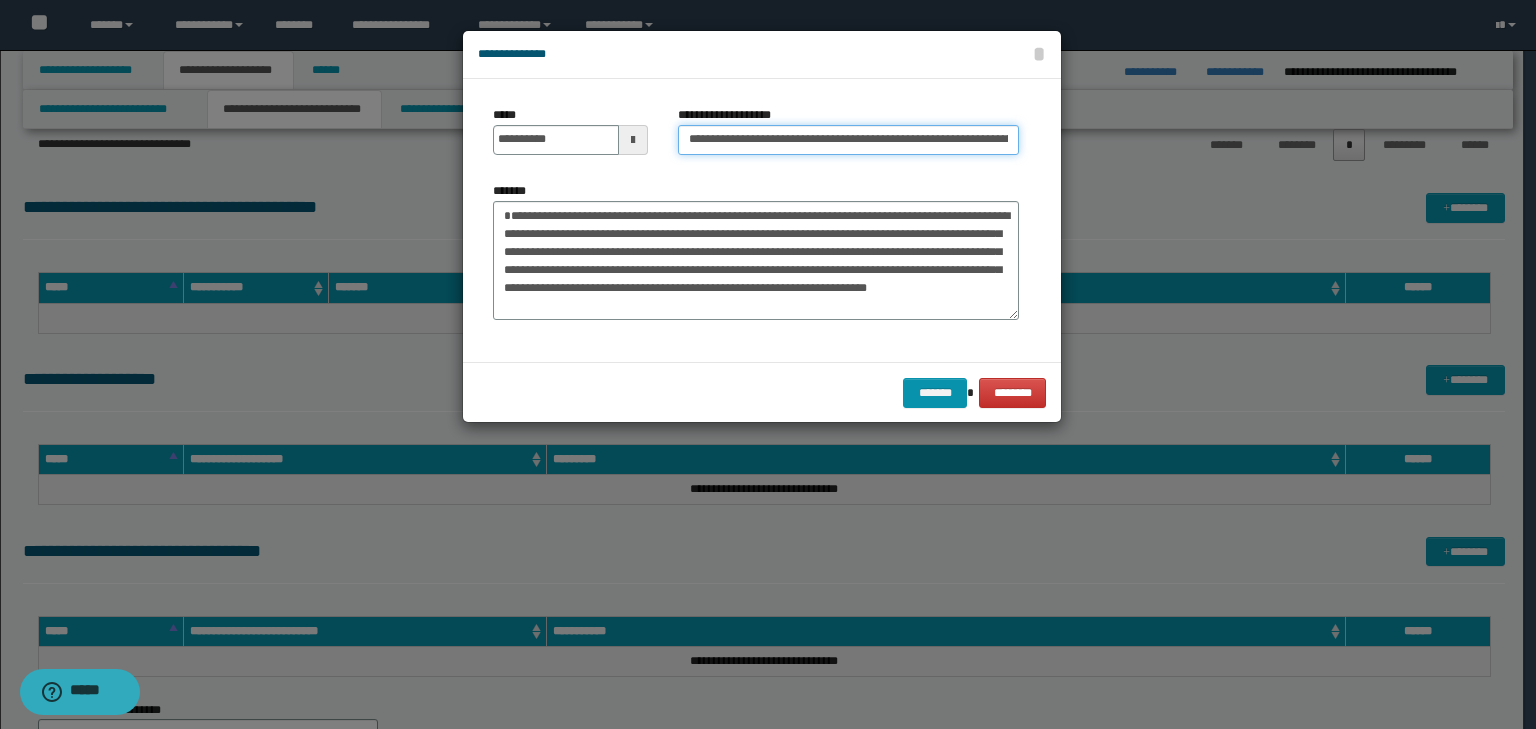 click on "**********" at bounding box center (848, 140) 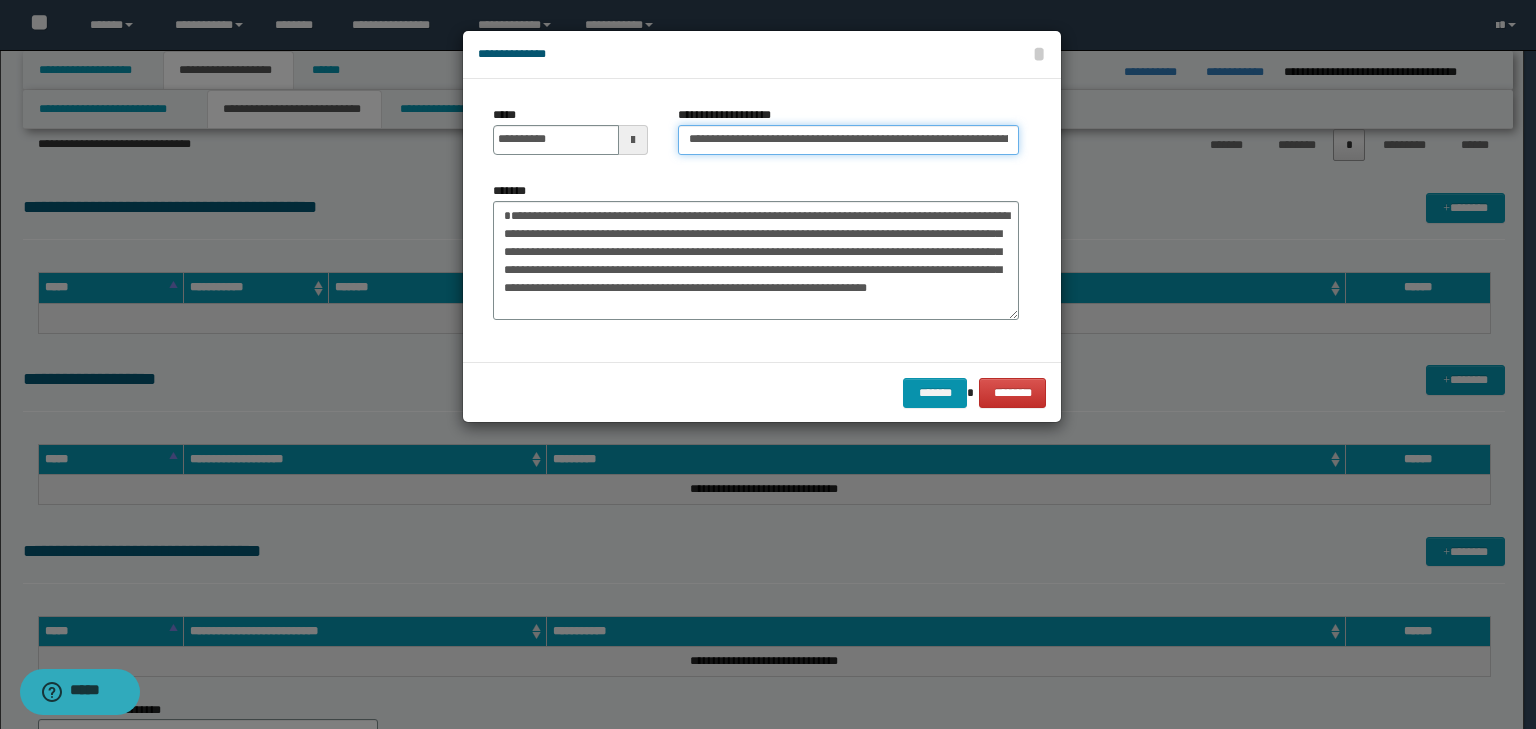 drag, startPoint x: 860, startPoint y: 136, endPoint x: 400, endPoint y: 147, distance: 460.1315 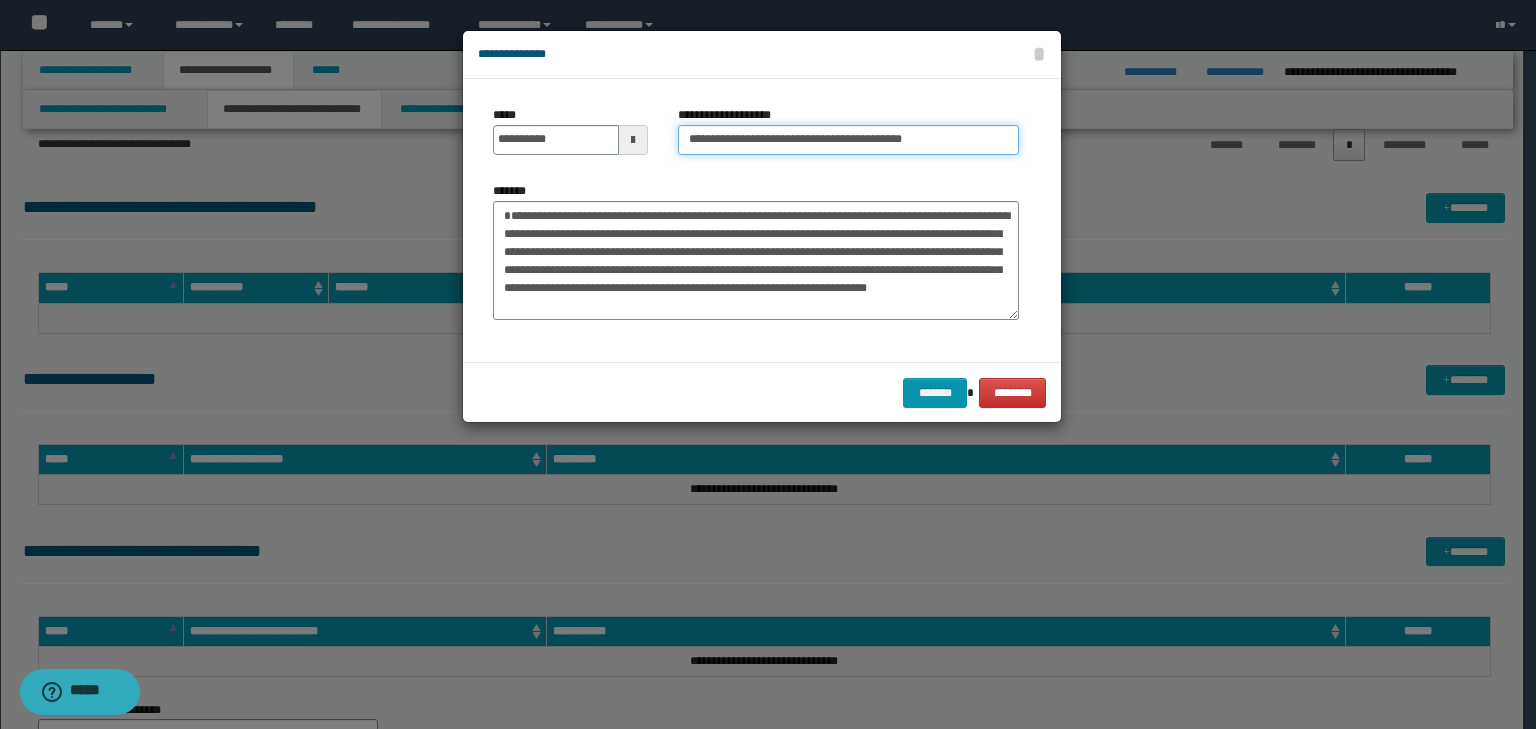 type on "**********" 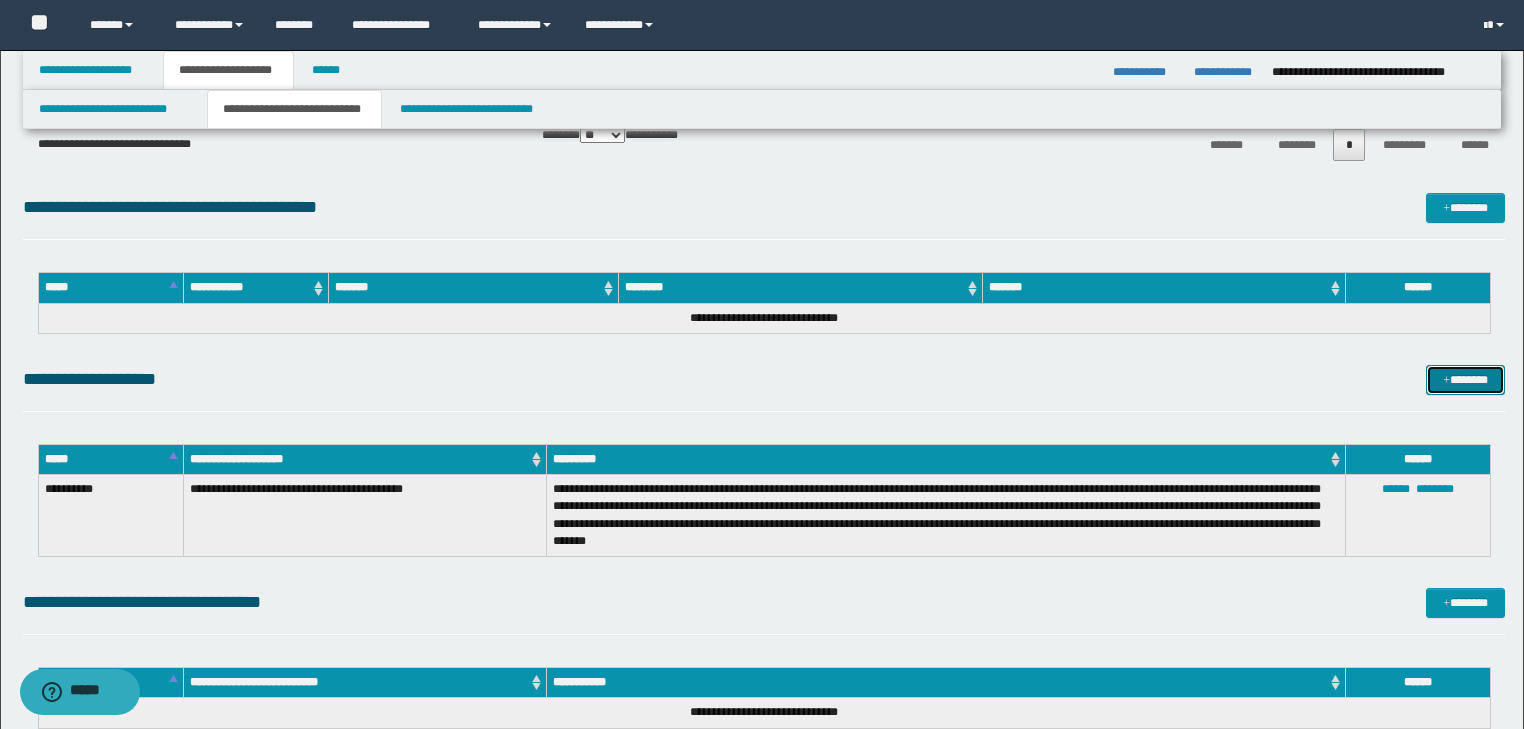 click on "*******" at bounding box center [1465, 380] 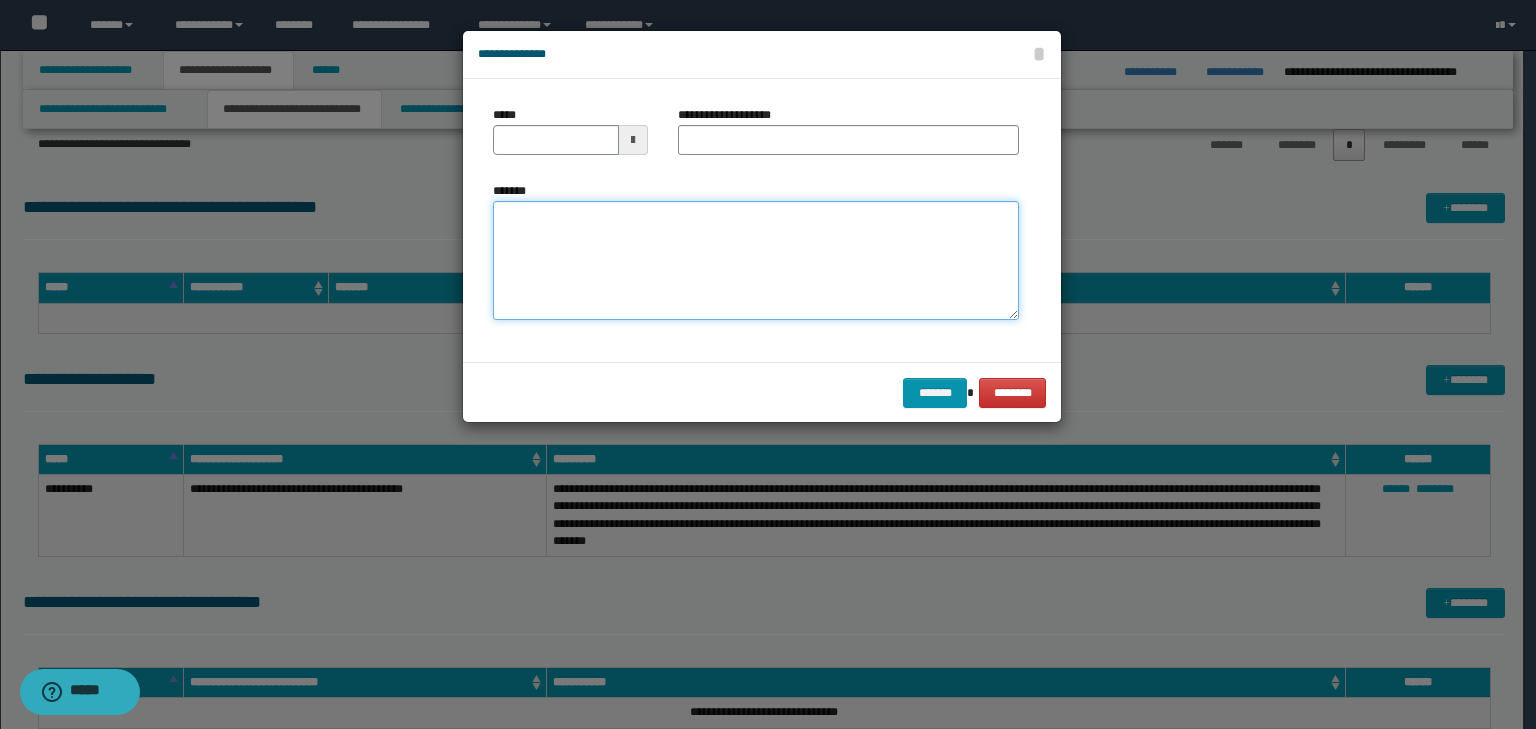 paste on "**********" 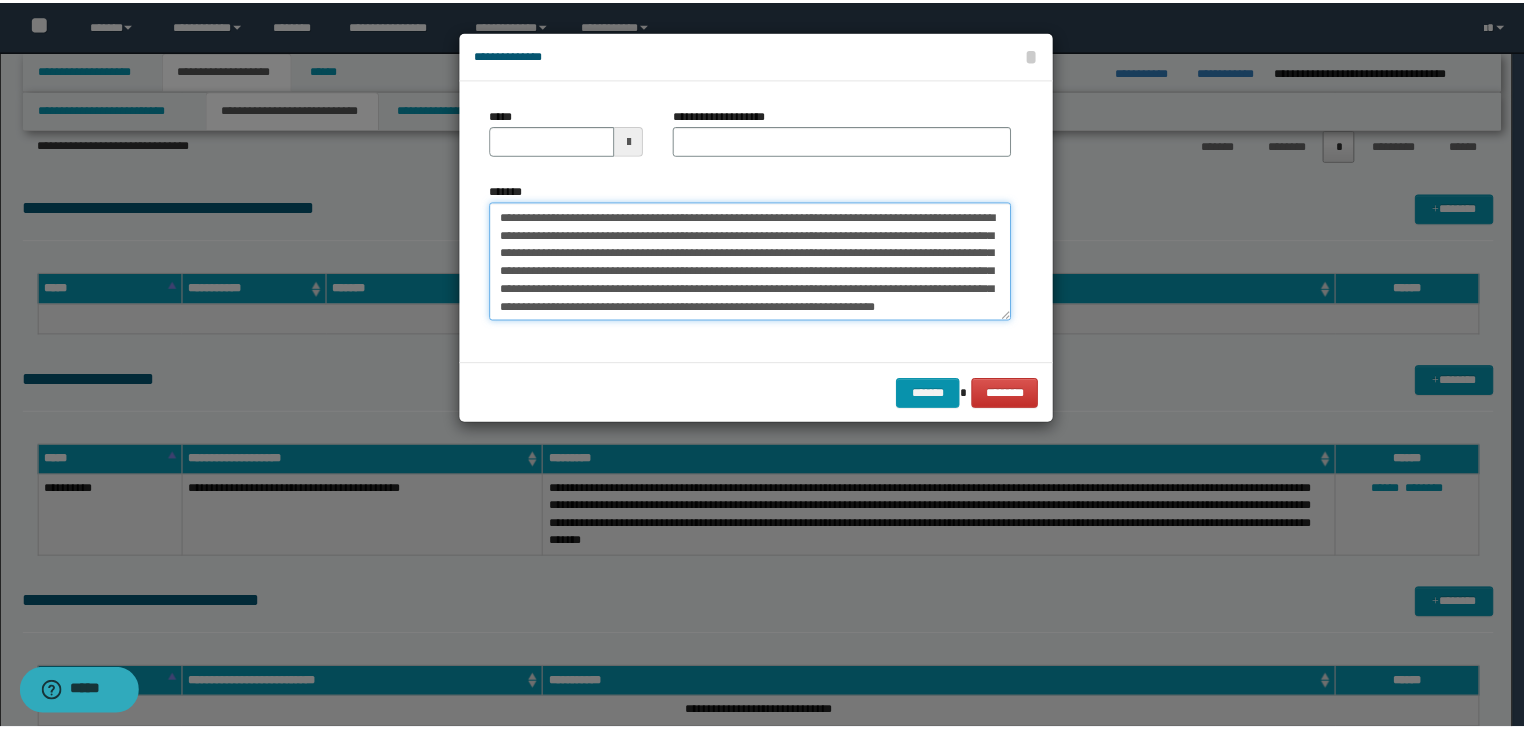 scroll, scrollTop: 0, scrollLeft: 0, axis: both 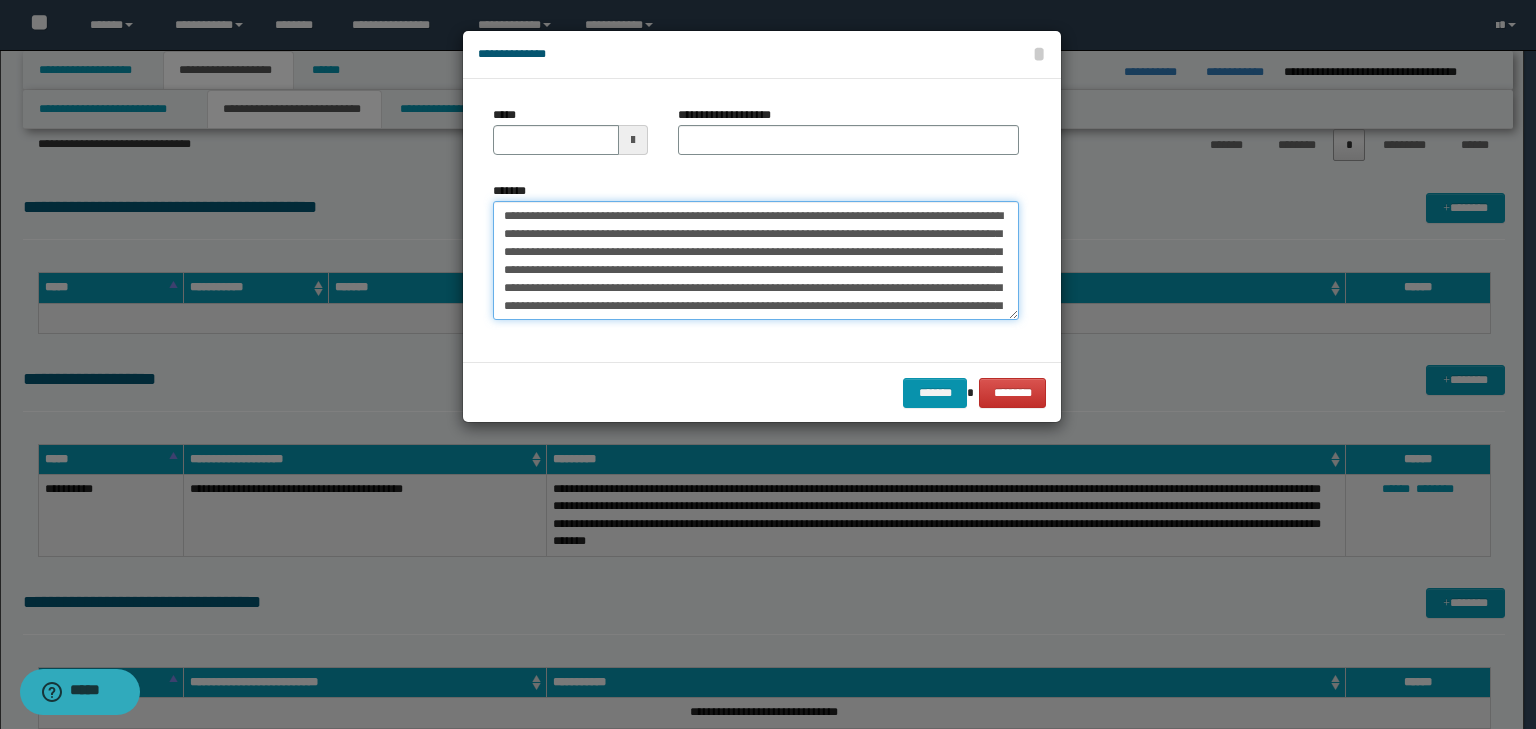 drag, startPoint x: 736, startPoint y: 216, endPoint x: 427, endPoint y: 218, distance: 309.00647 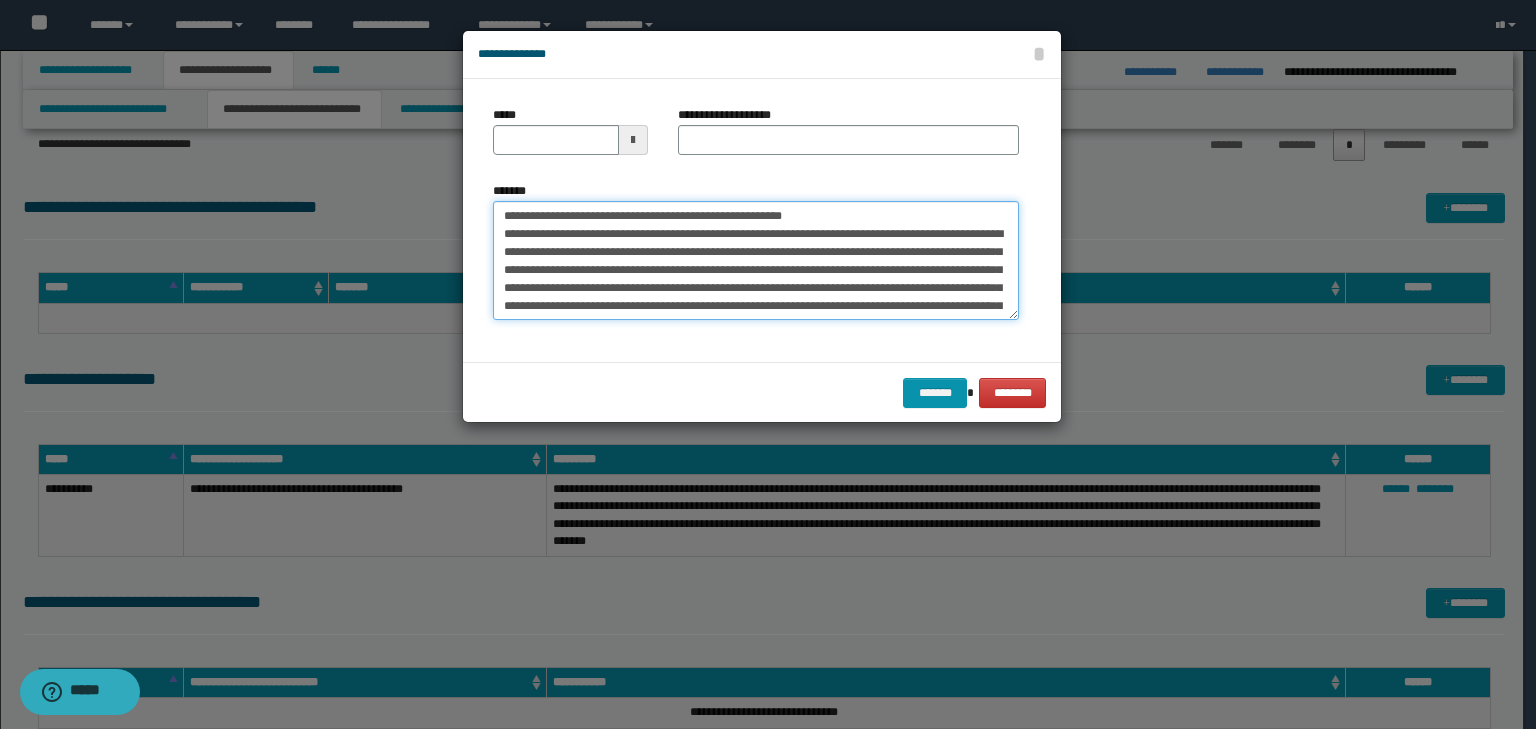 click on "**********" at bounding box center [756, 261] 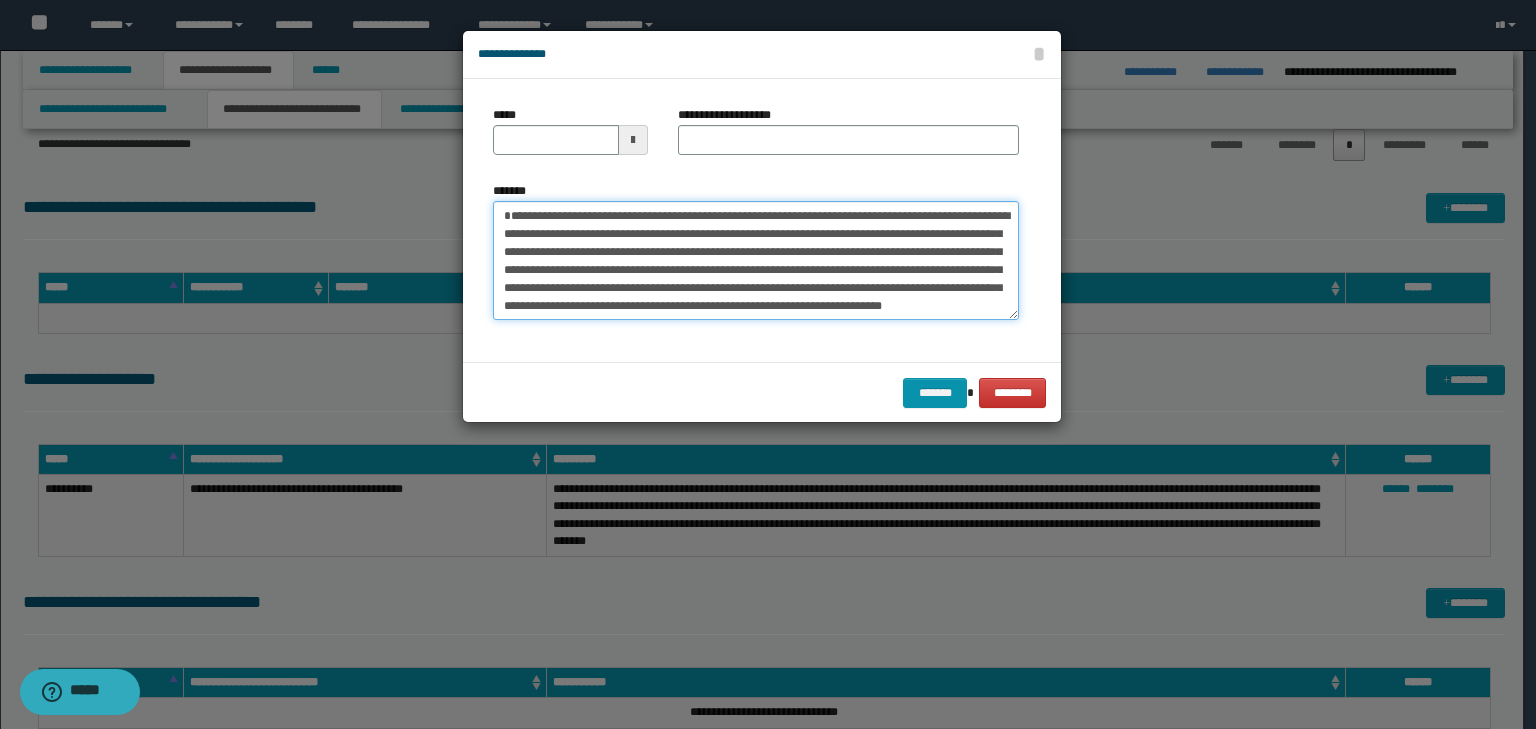 type 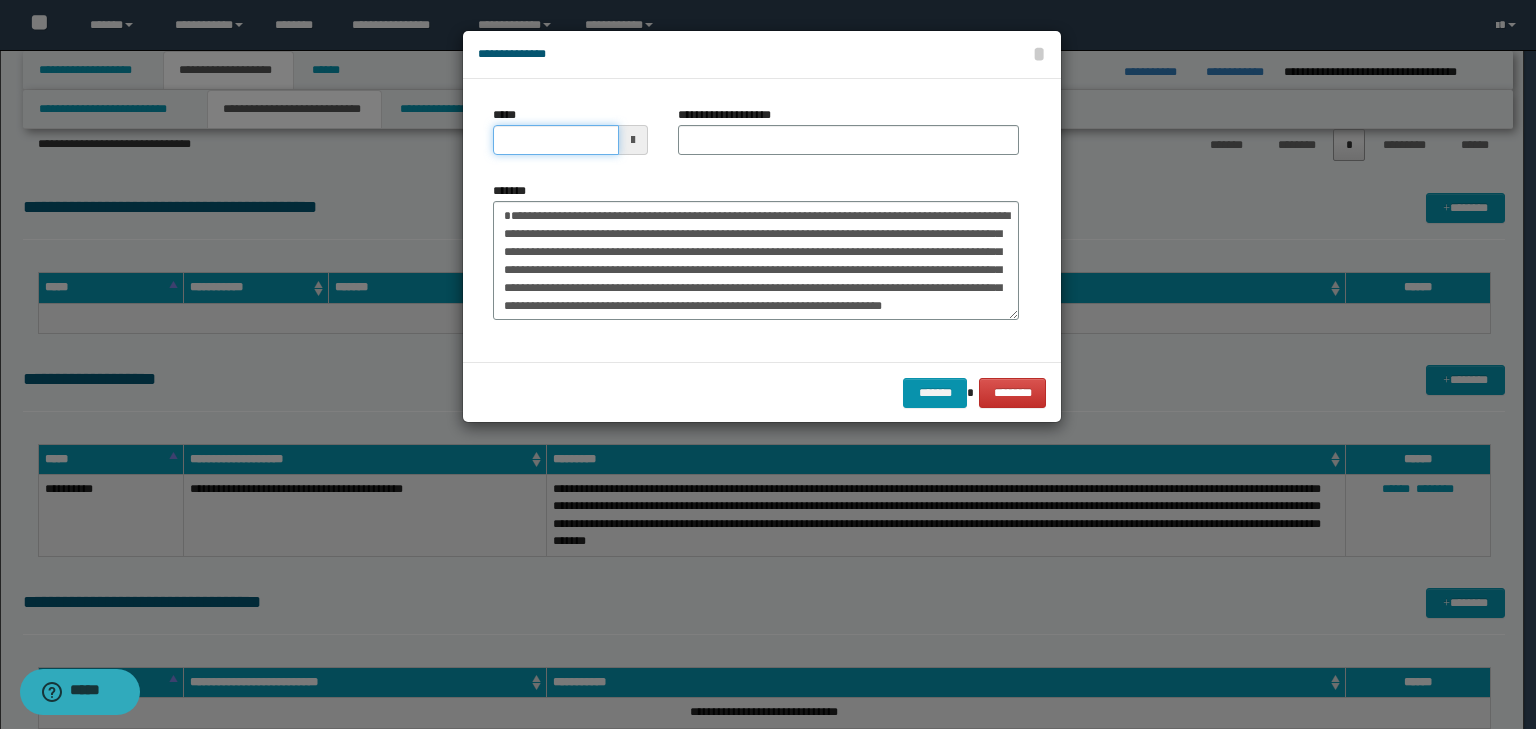 click on "*****" at bounding box center [556, 140] 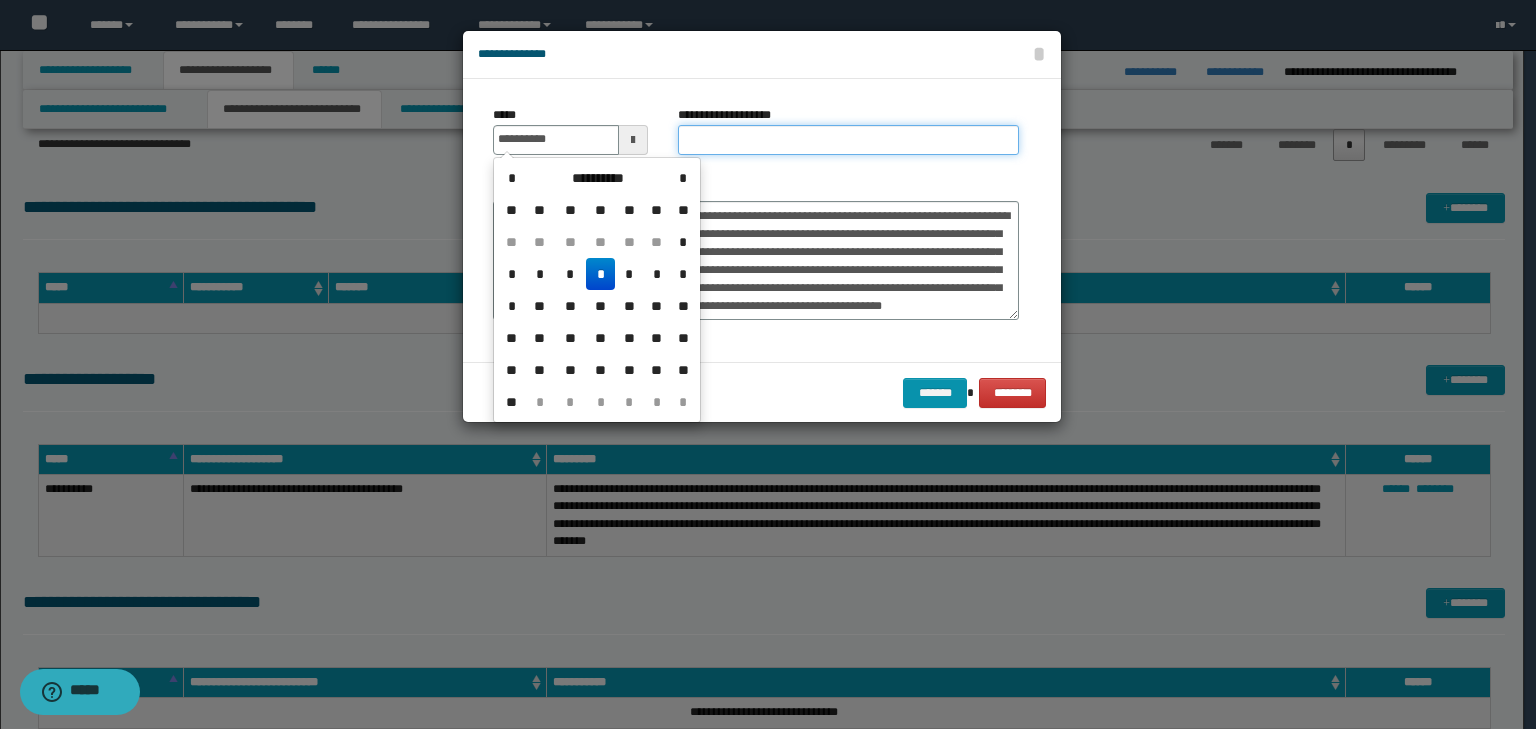 type on "**********" 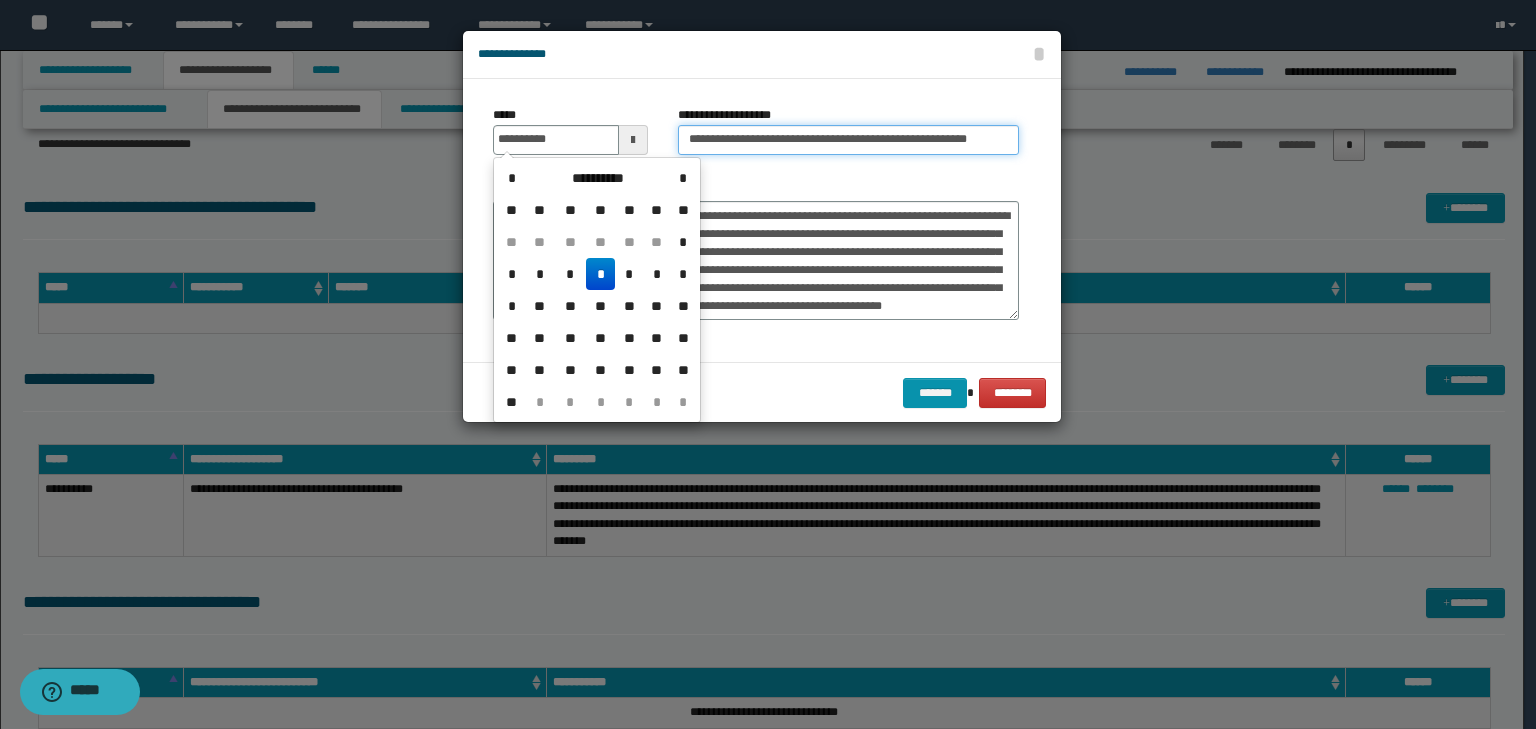 click on "**********" at bounding box center (848, 140) 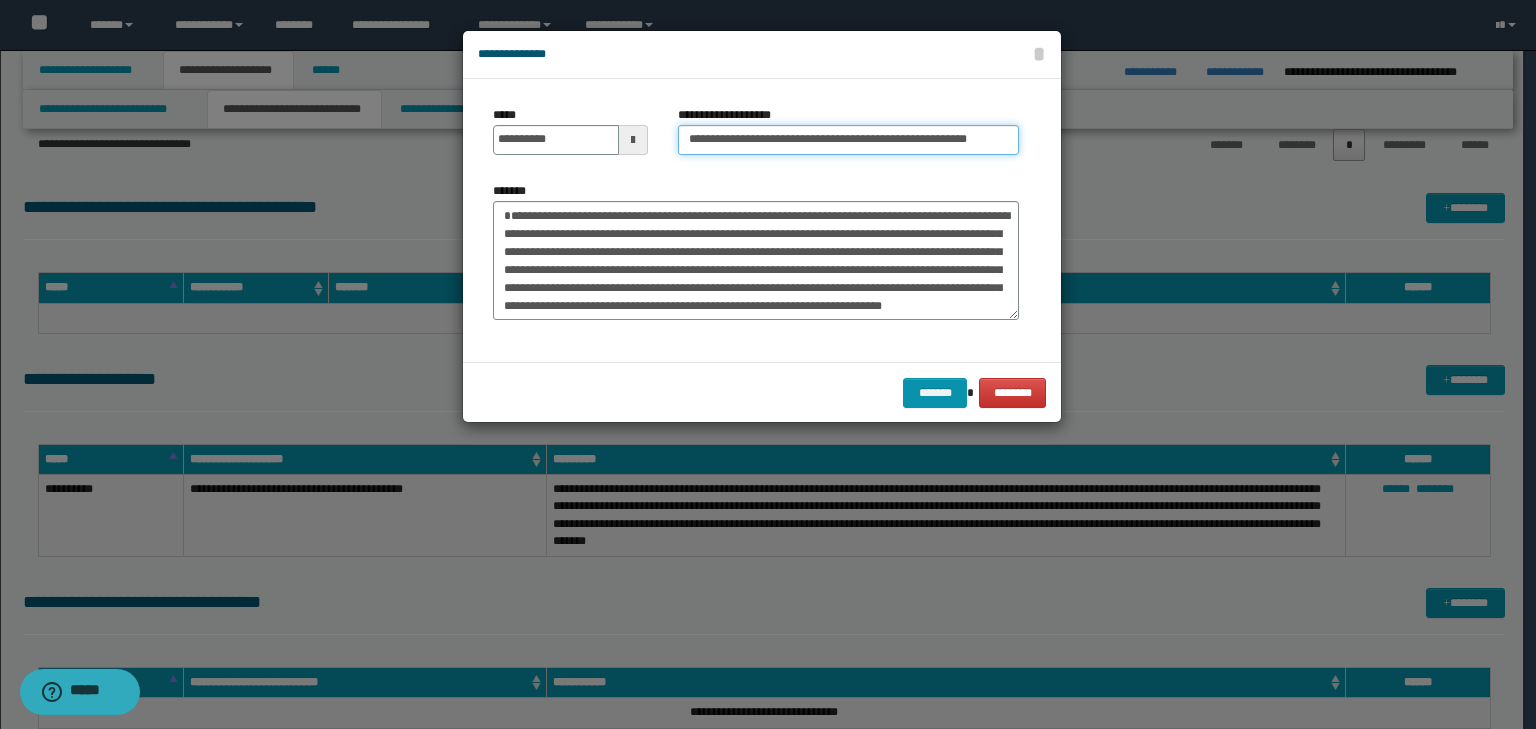 drag, startPoint x: 751, startPoint y: 140, endPoint x: 134, endPoint y: 128, distance: 617.1167 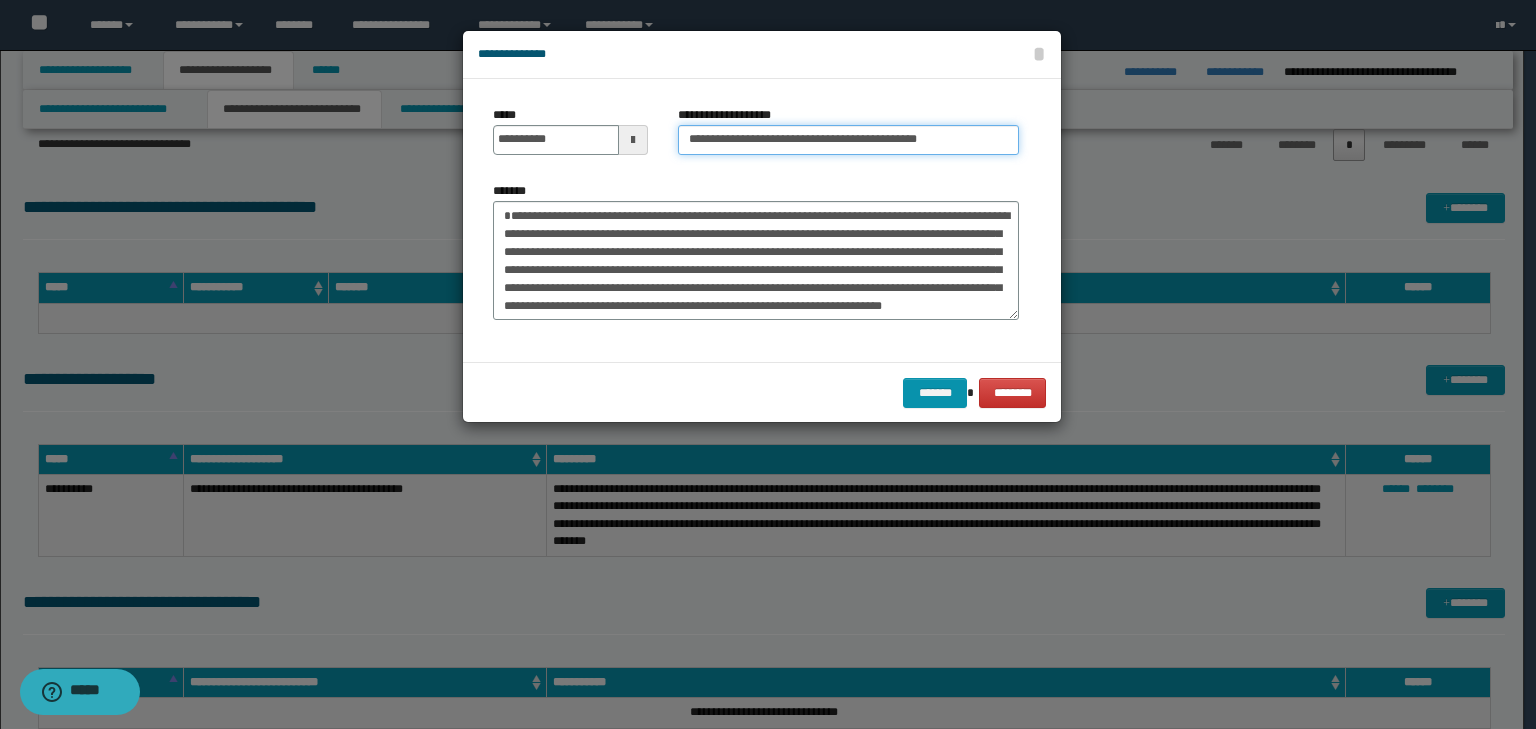 type on "**********" 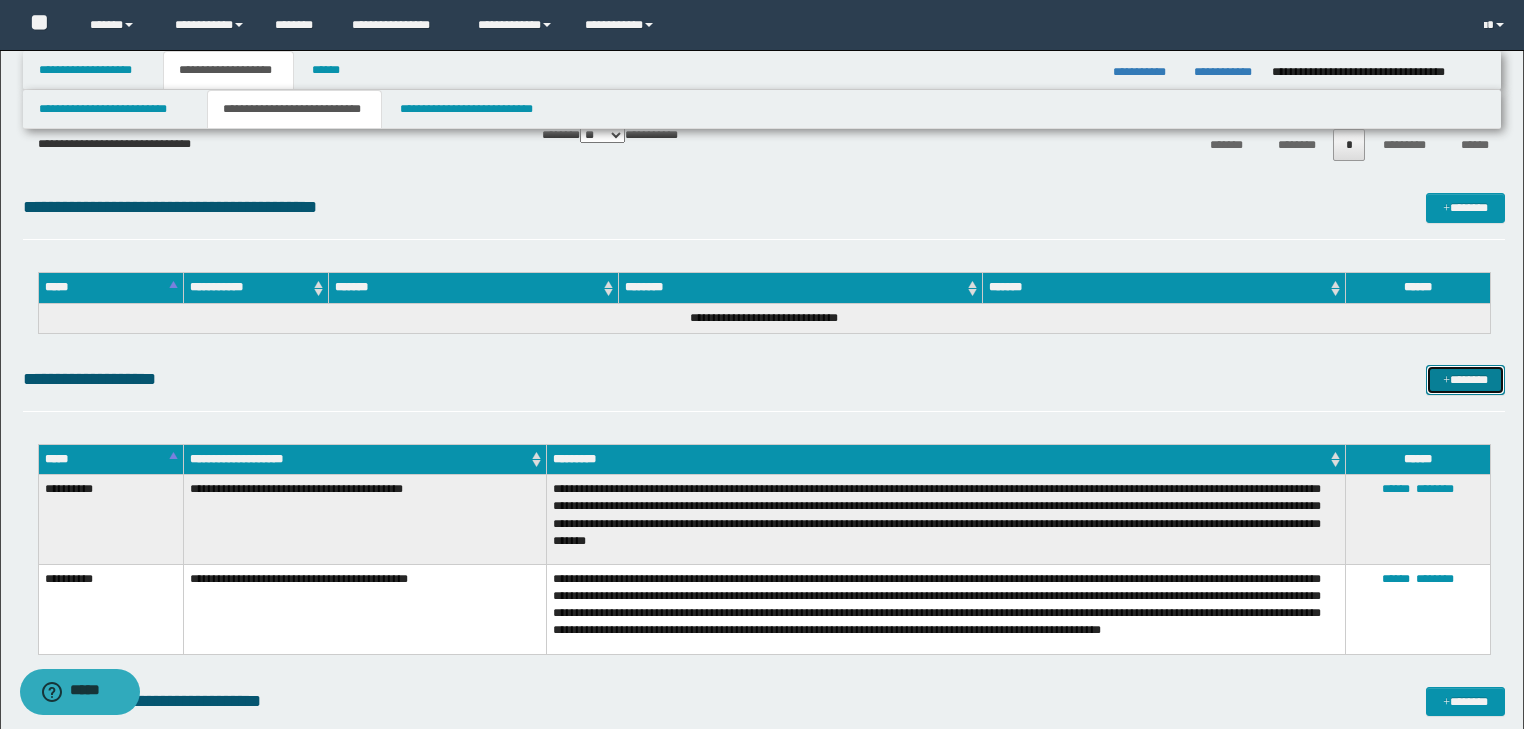 scroll, scrollTop: 3029, scrollLeft: 0, axis: vertical 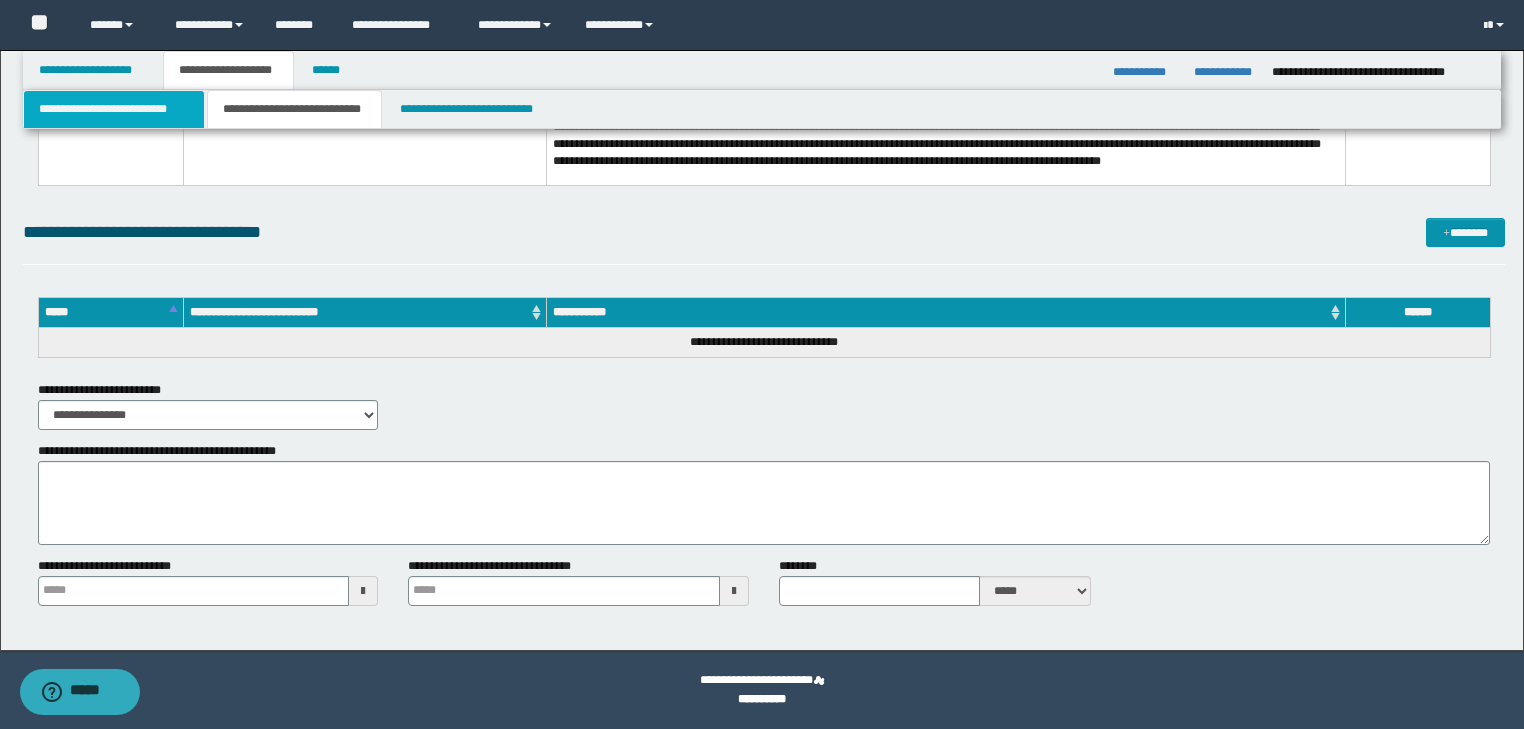 click on "**********" at bounding box center (114, 109) 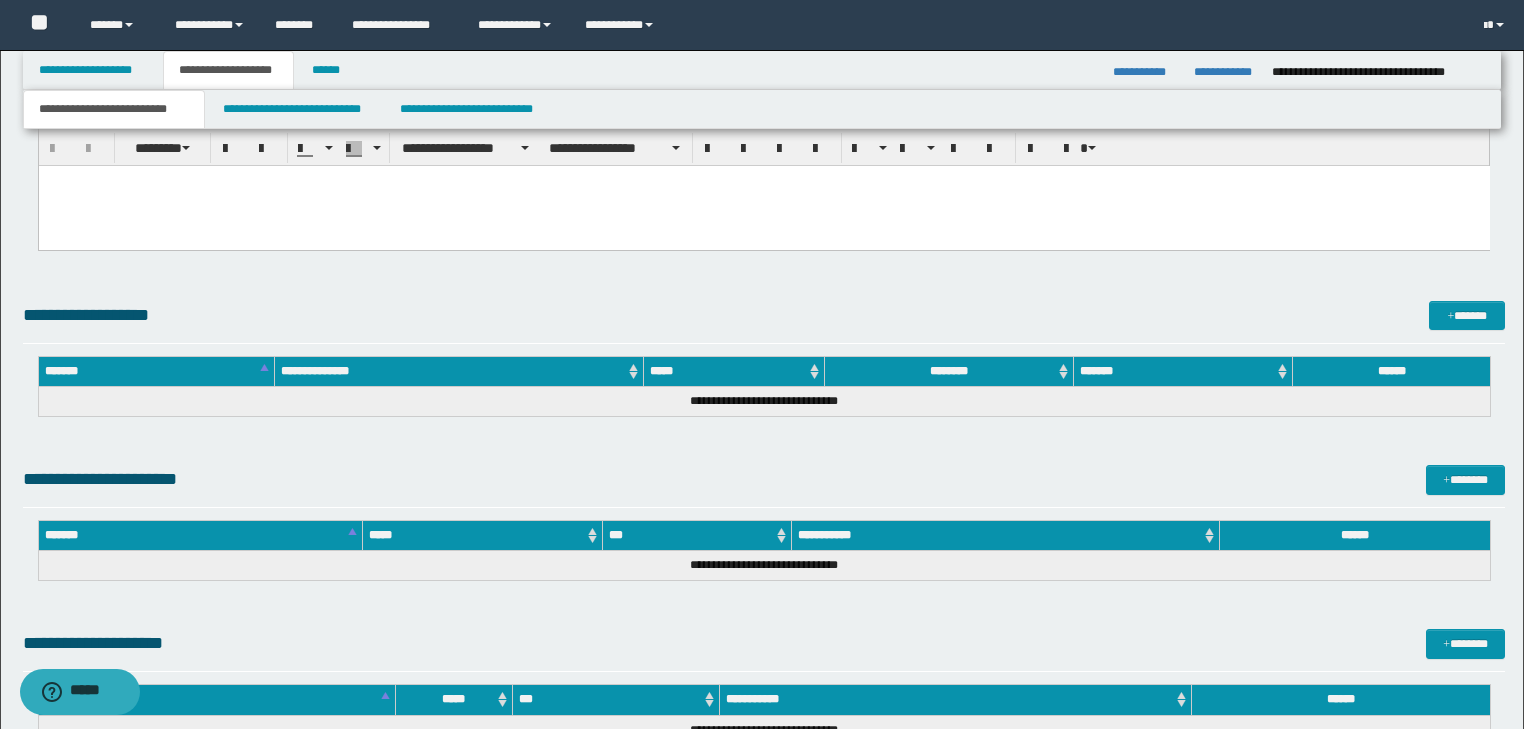 scroll, scrollTop: 940, scrollLeft: 0, axis: vertical 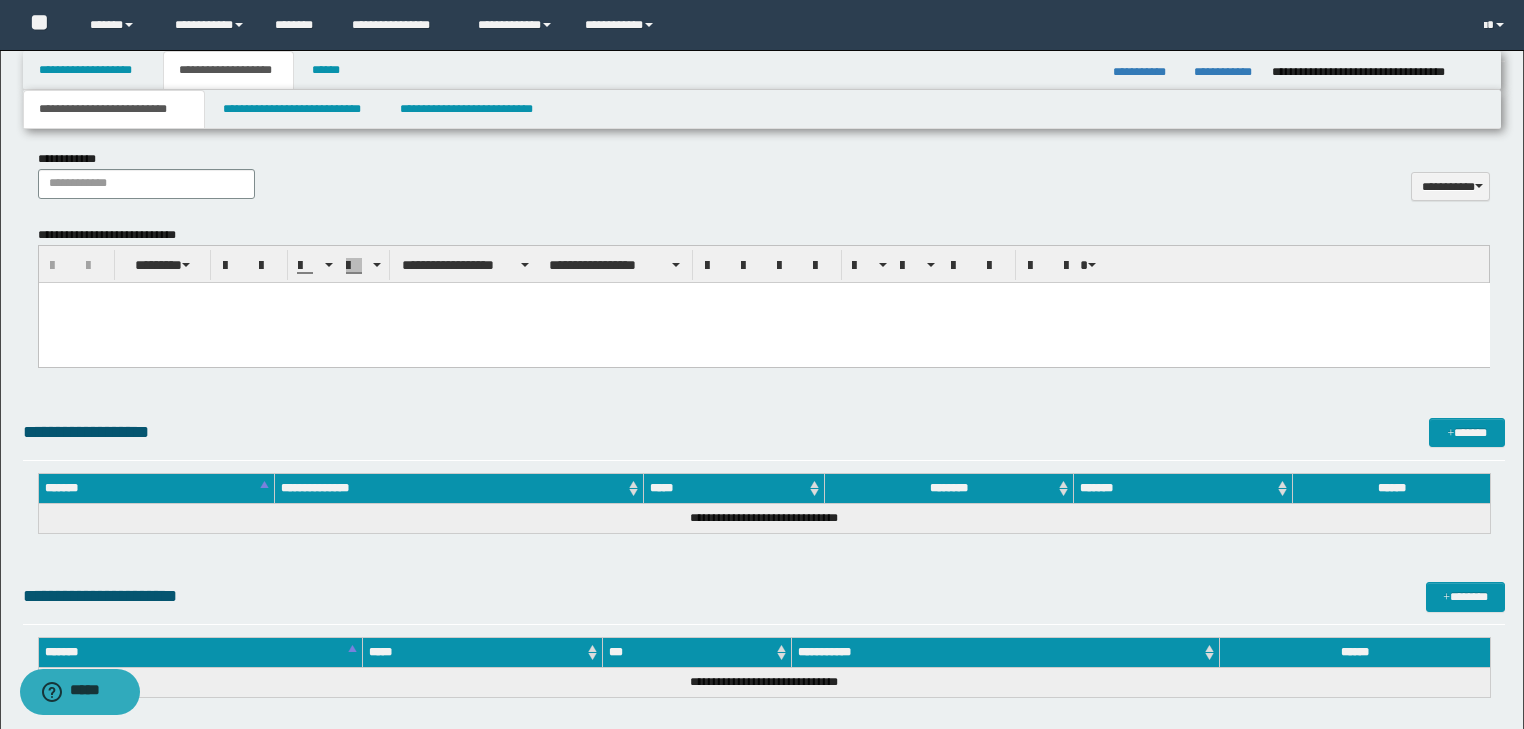 click at bounding box center (763, 322) 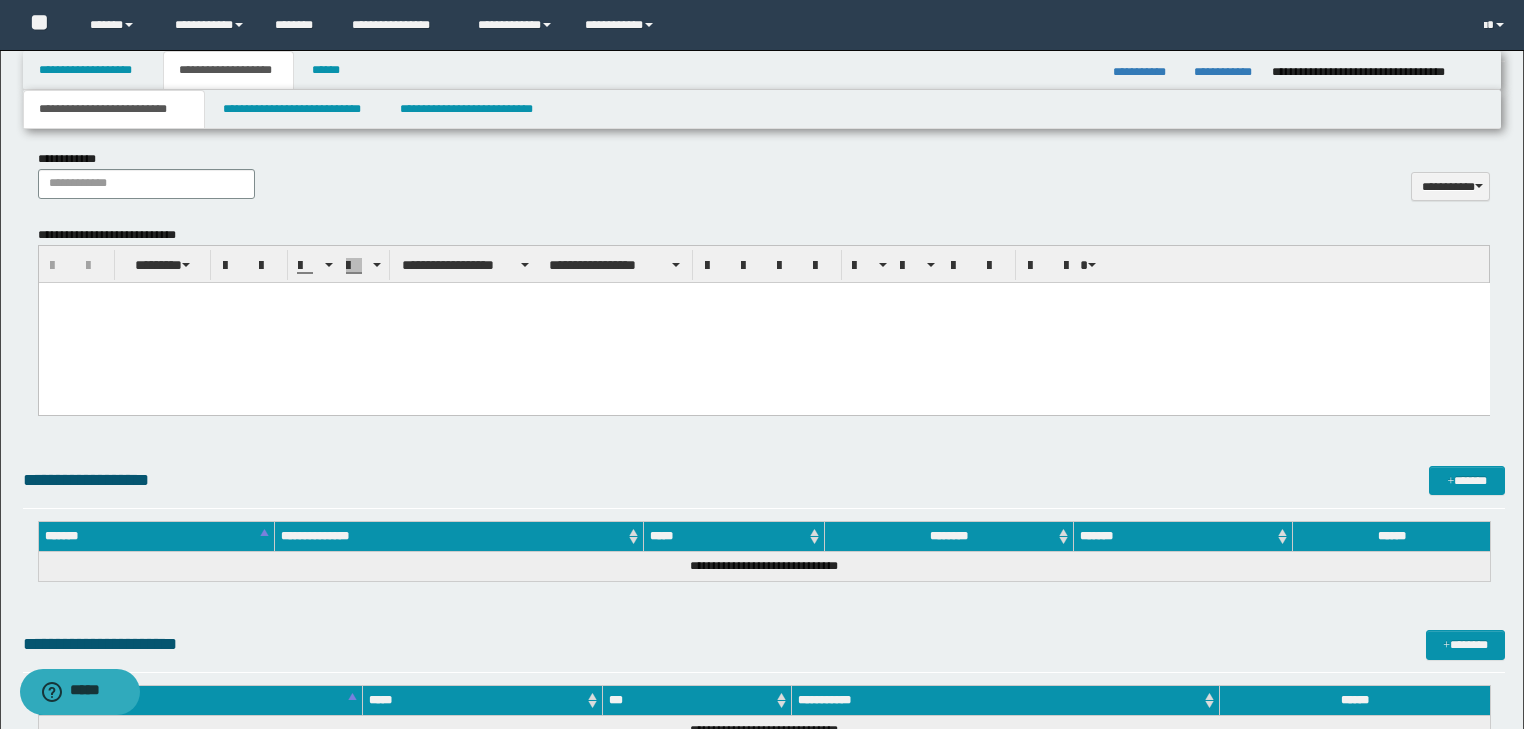 type 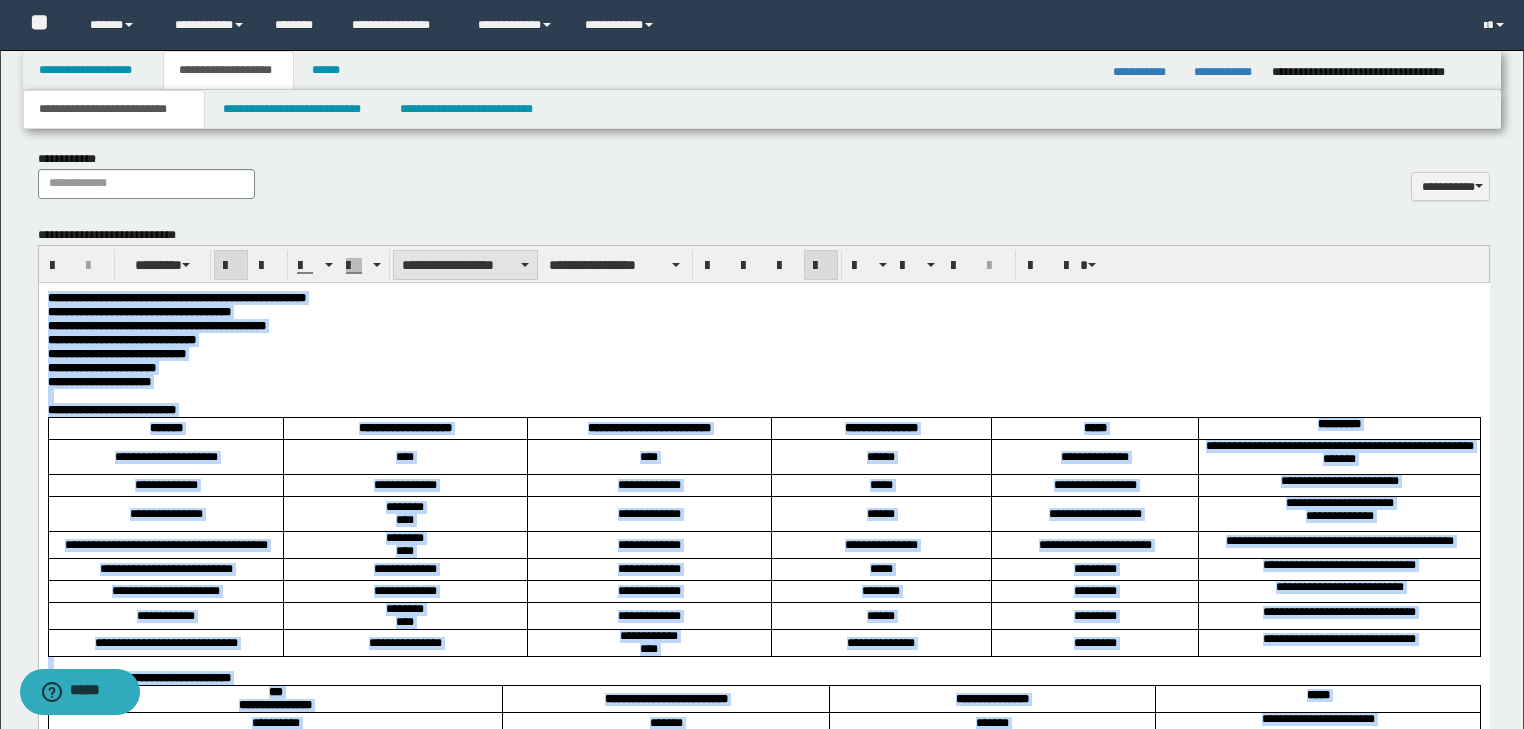 click on "**********" at bounding box center (465, 265) 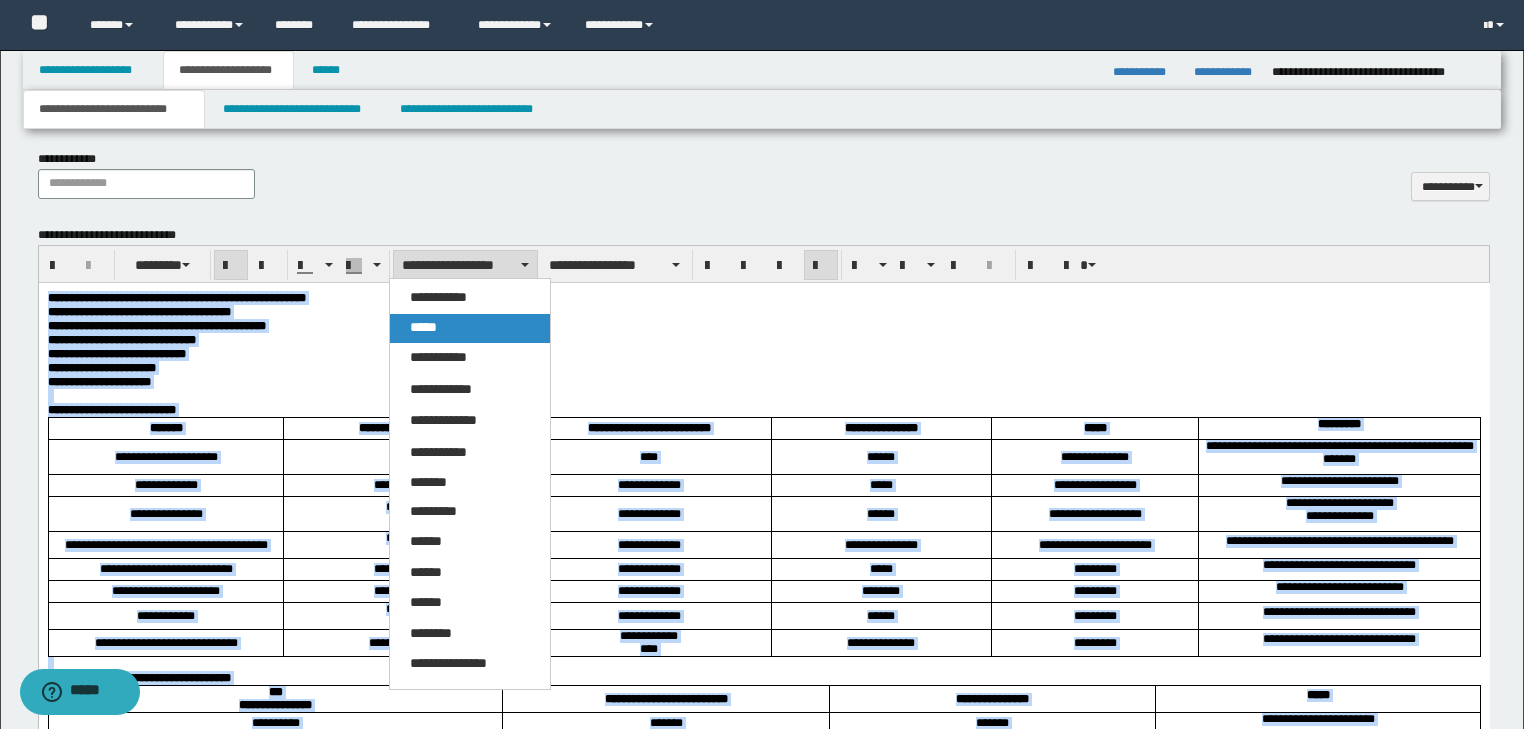click on "*****" at bounding box center (423, 327) 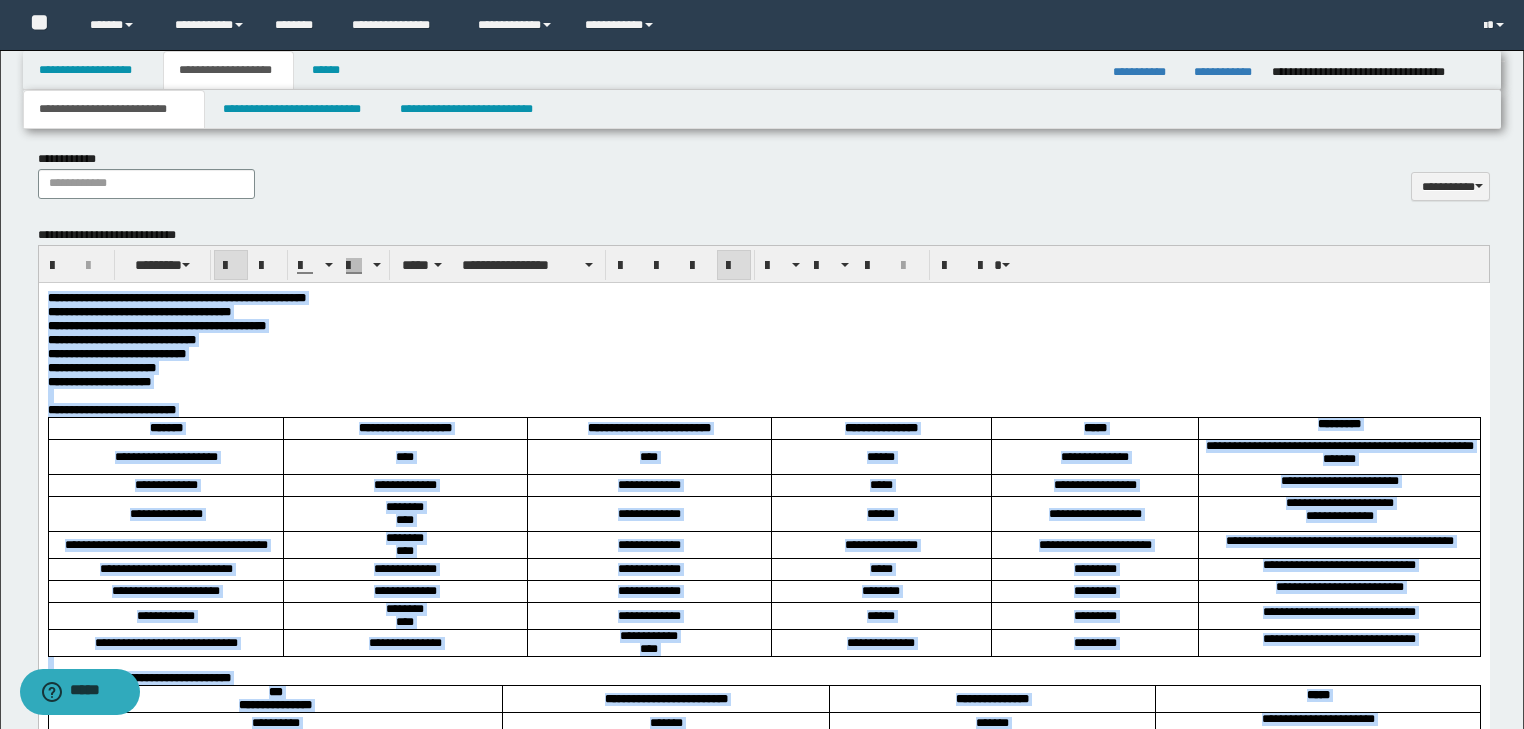 click on "**********" at bounding box center [763, 367] 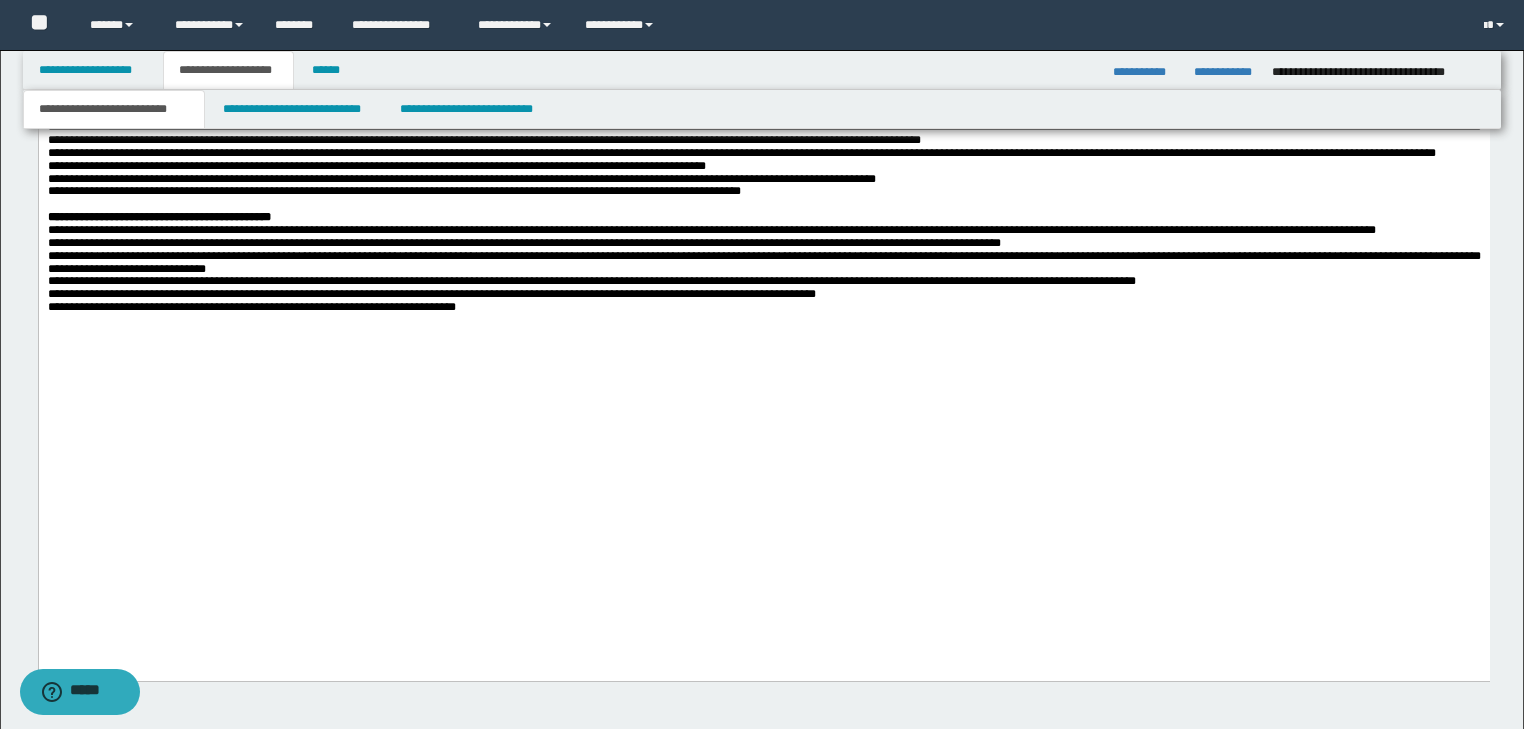 scroll, scrollTop: 3420, scrollLeft: 0, axis: vertical 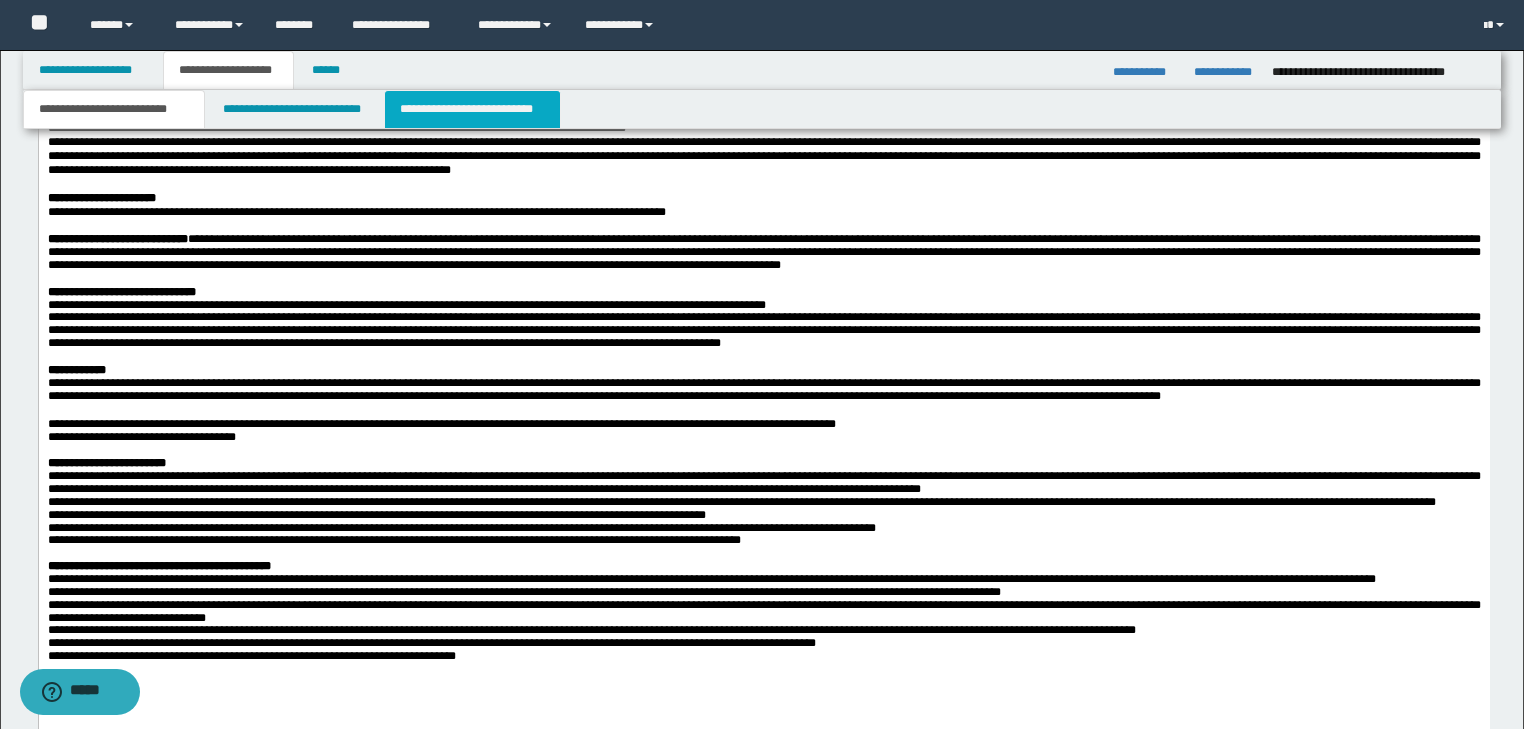click on "**********" at bounding box center [472, 109] 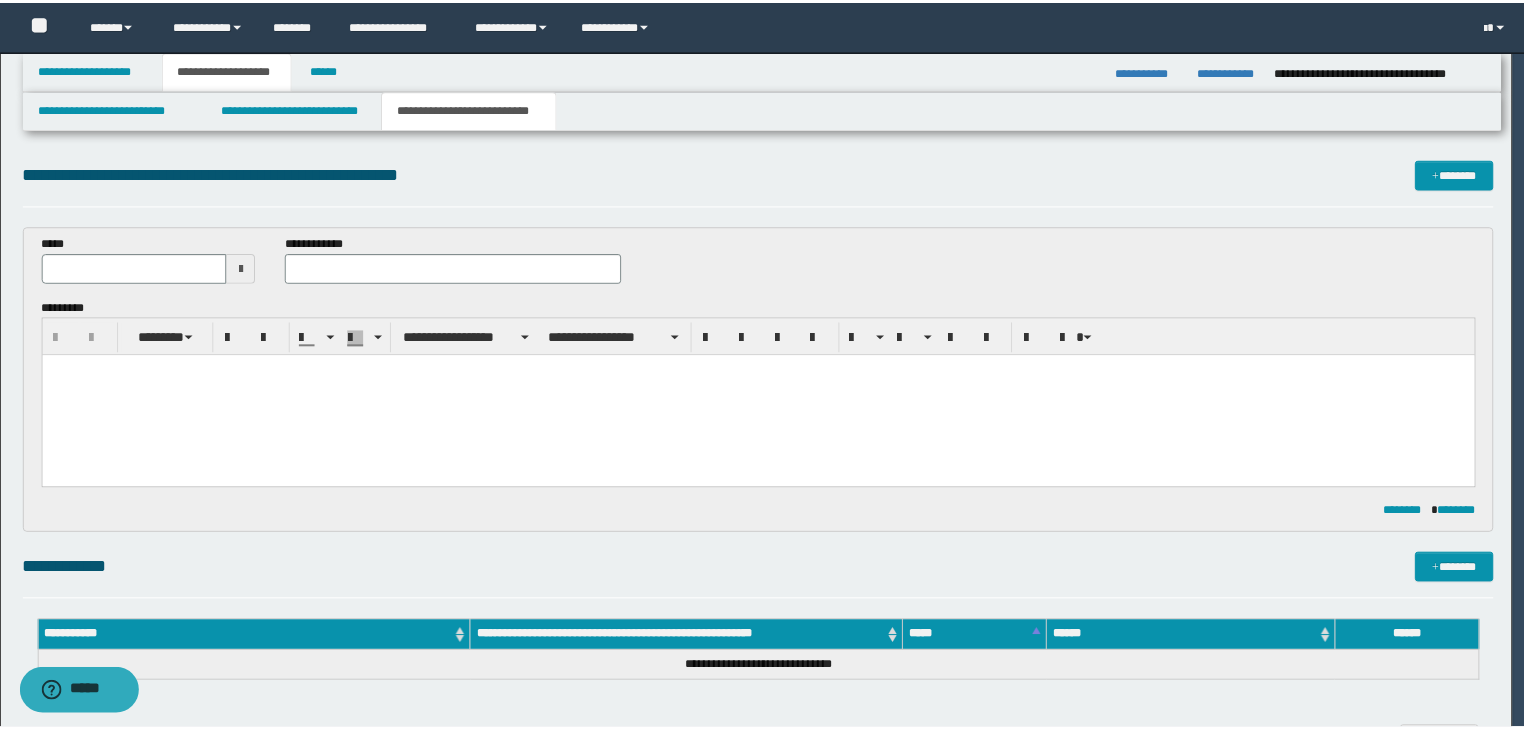scroll, scrollTop: 0, scrollLeft: 0, axis: both 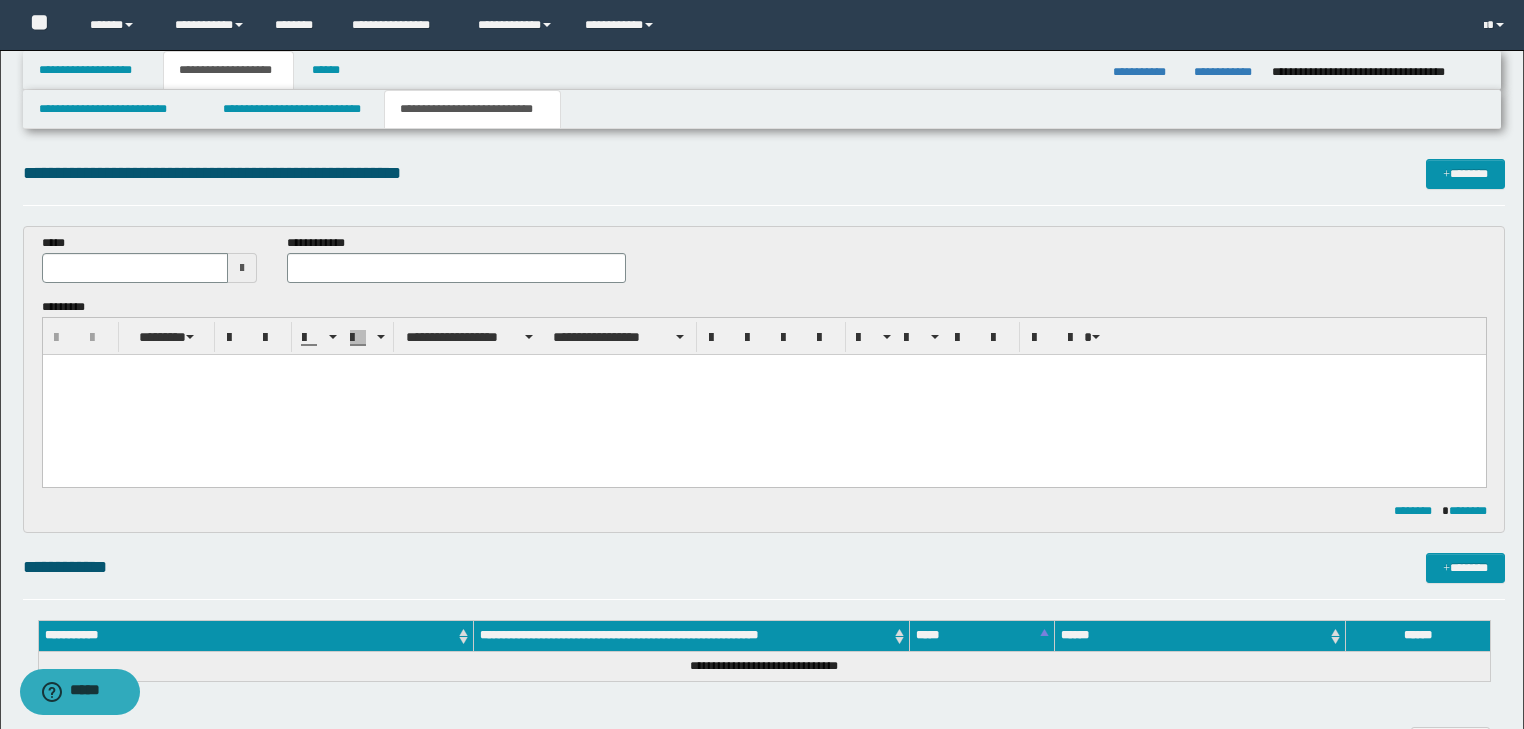 click at bounding box center (763, 394) 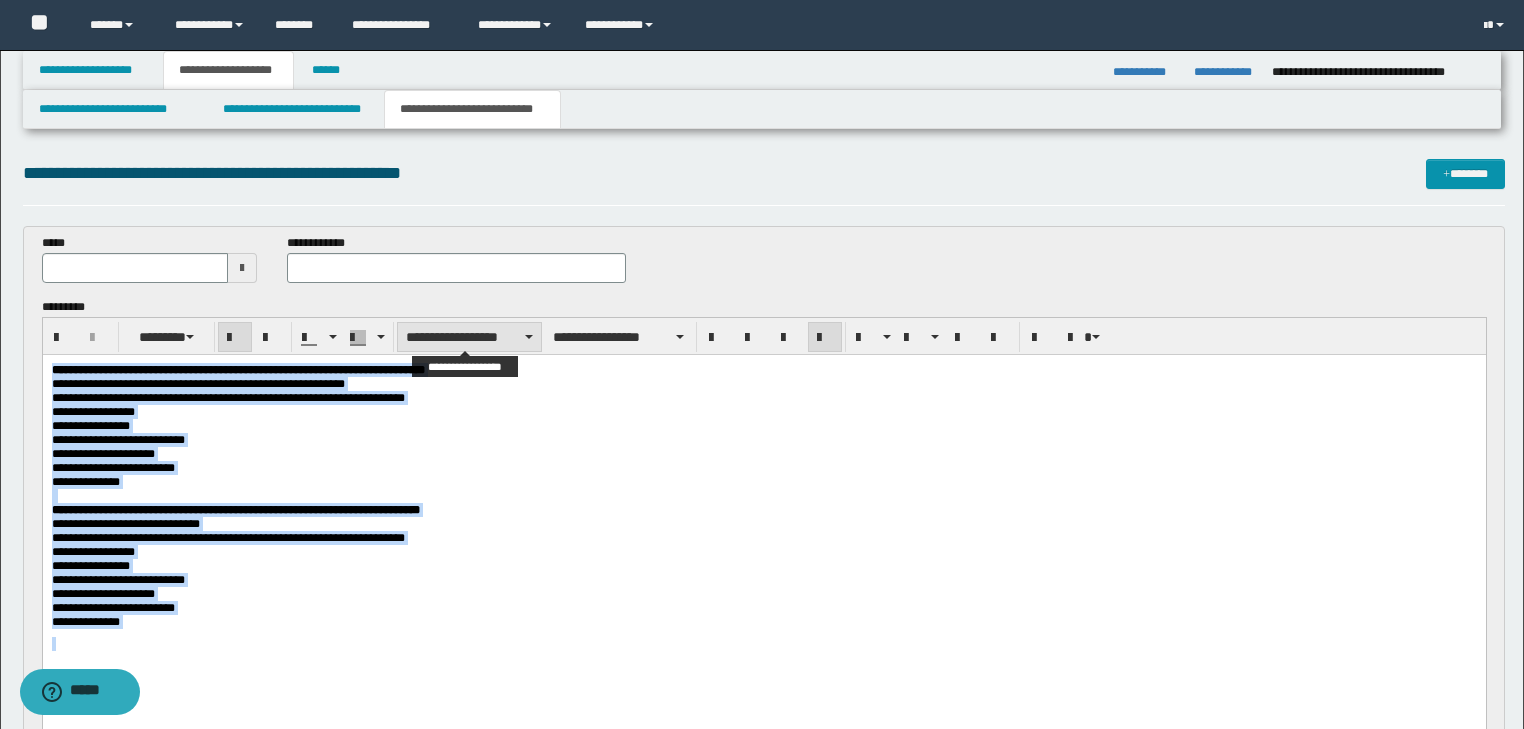 click on "**********" at bounding box center (469, 337) 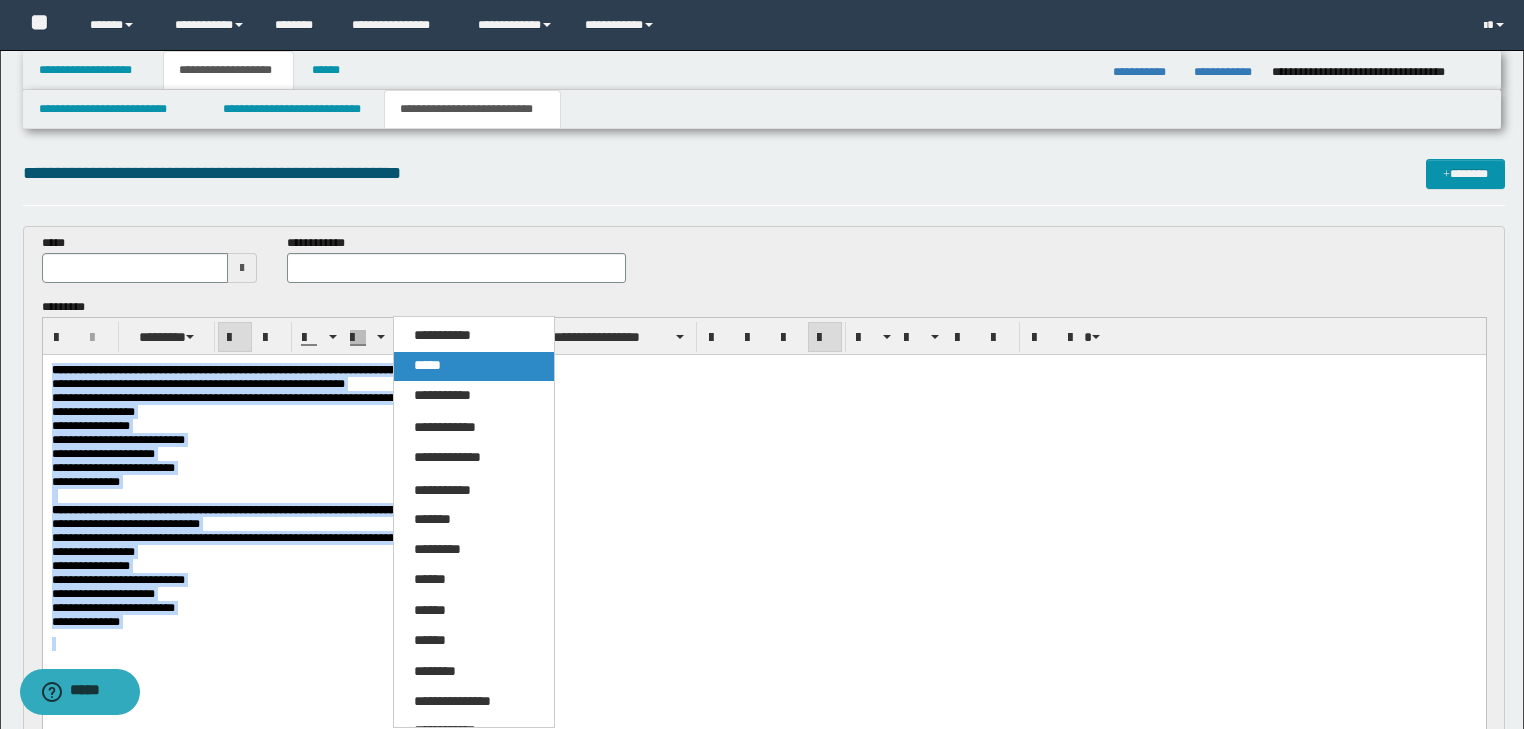 click on "*****" at bounding box center (474, 366) 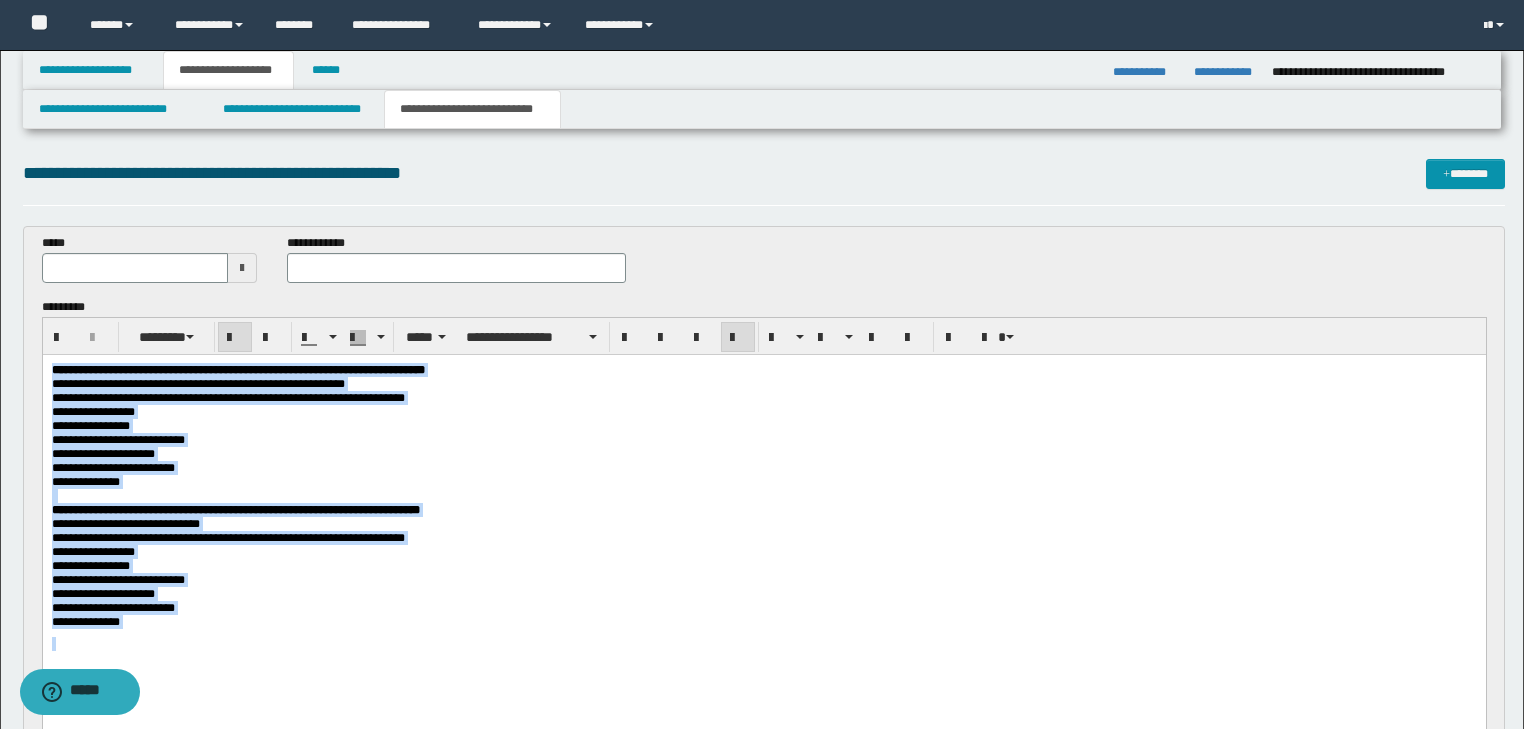 click on "**********" at bounding box center (235, 509) 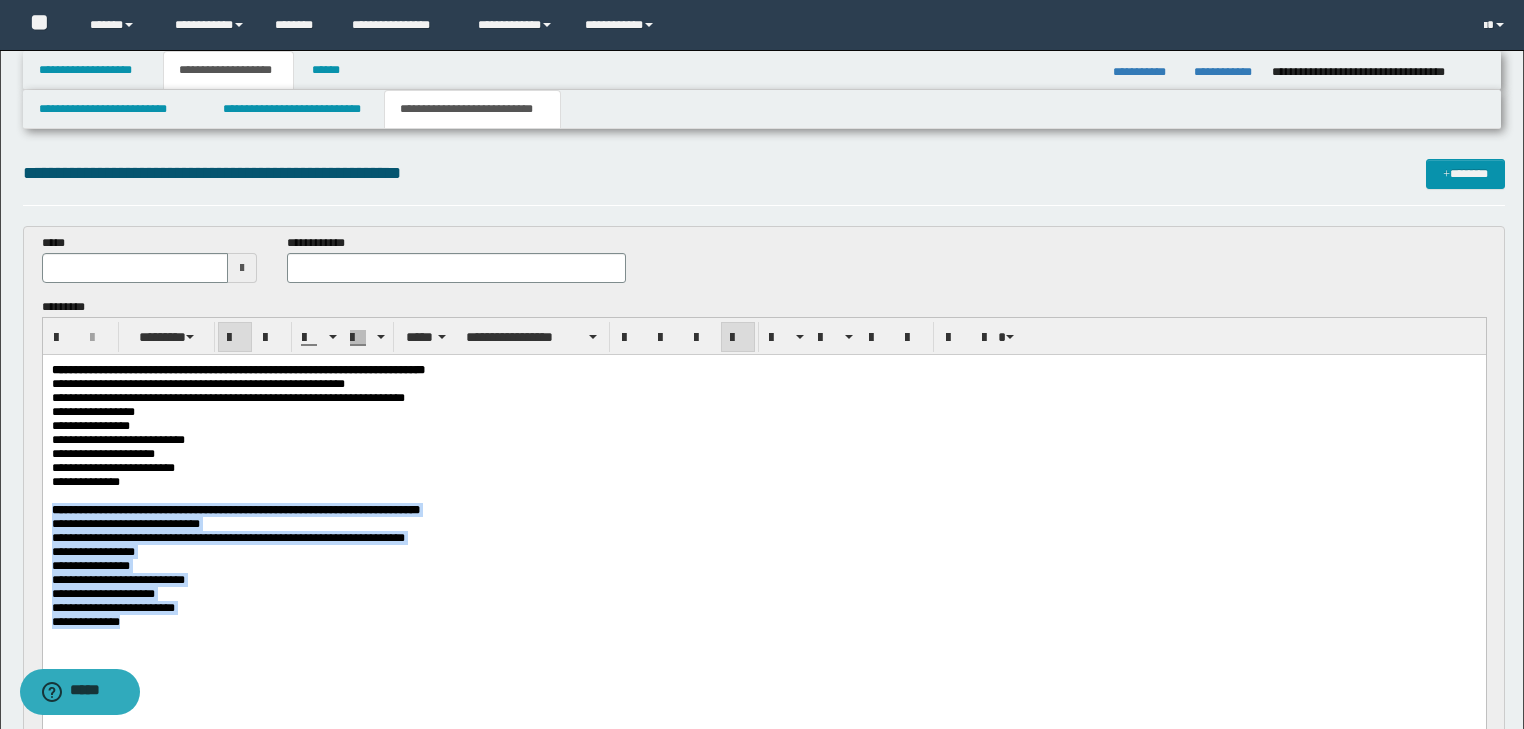 drag, startPoint x: 157, startPoint y: 665, endPoint x: 26, endPoint y: 529, distance: 188.83061 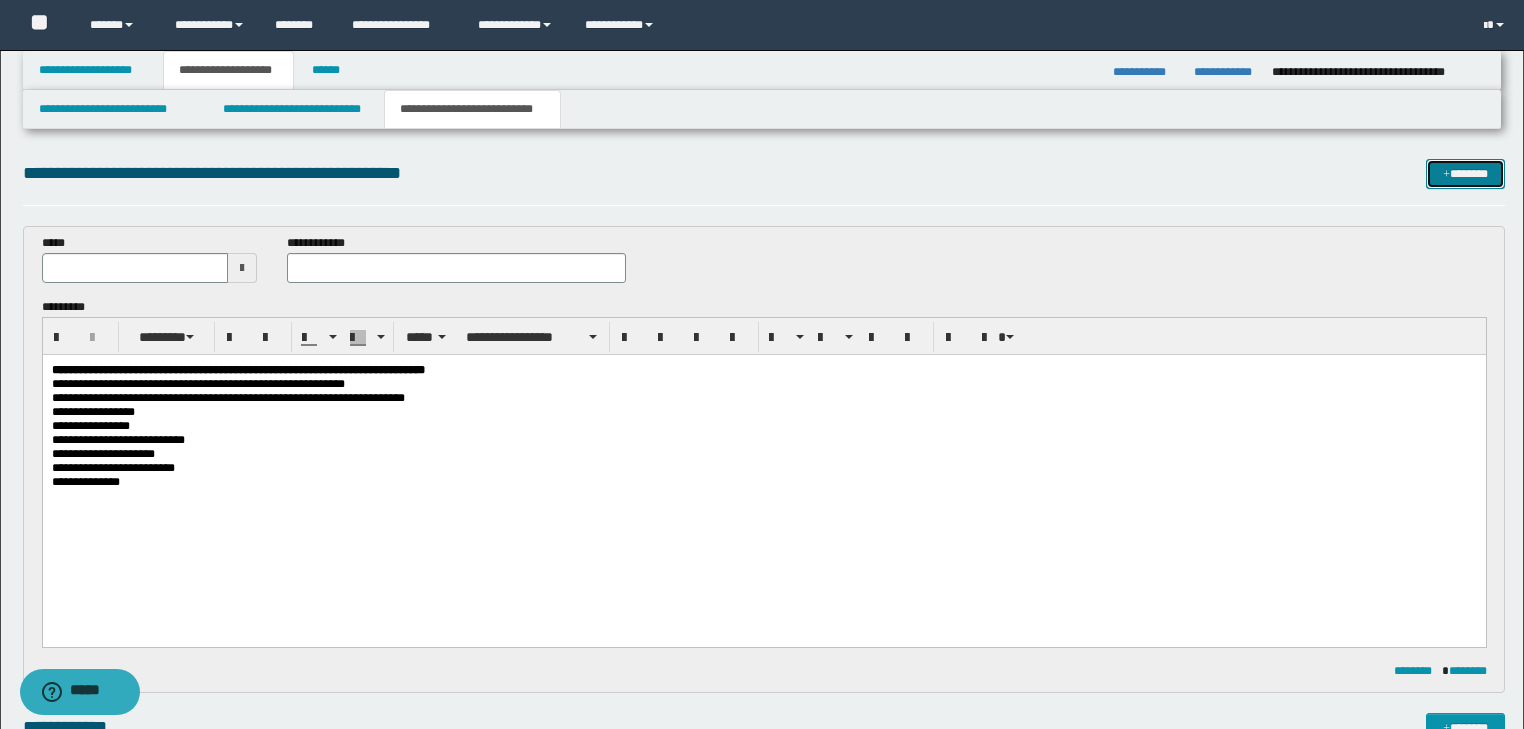 click on "*******" at bounding box center (1465, 174) 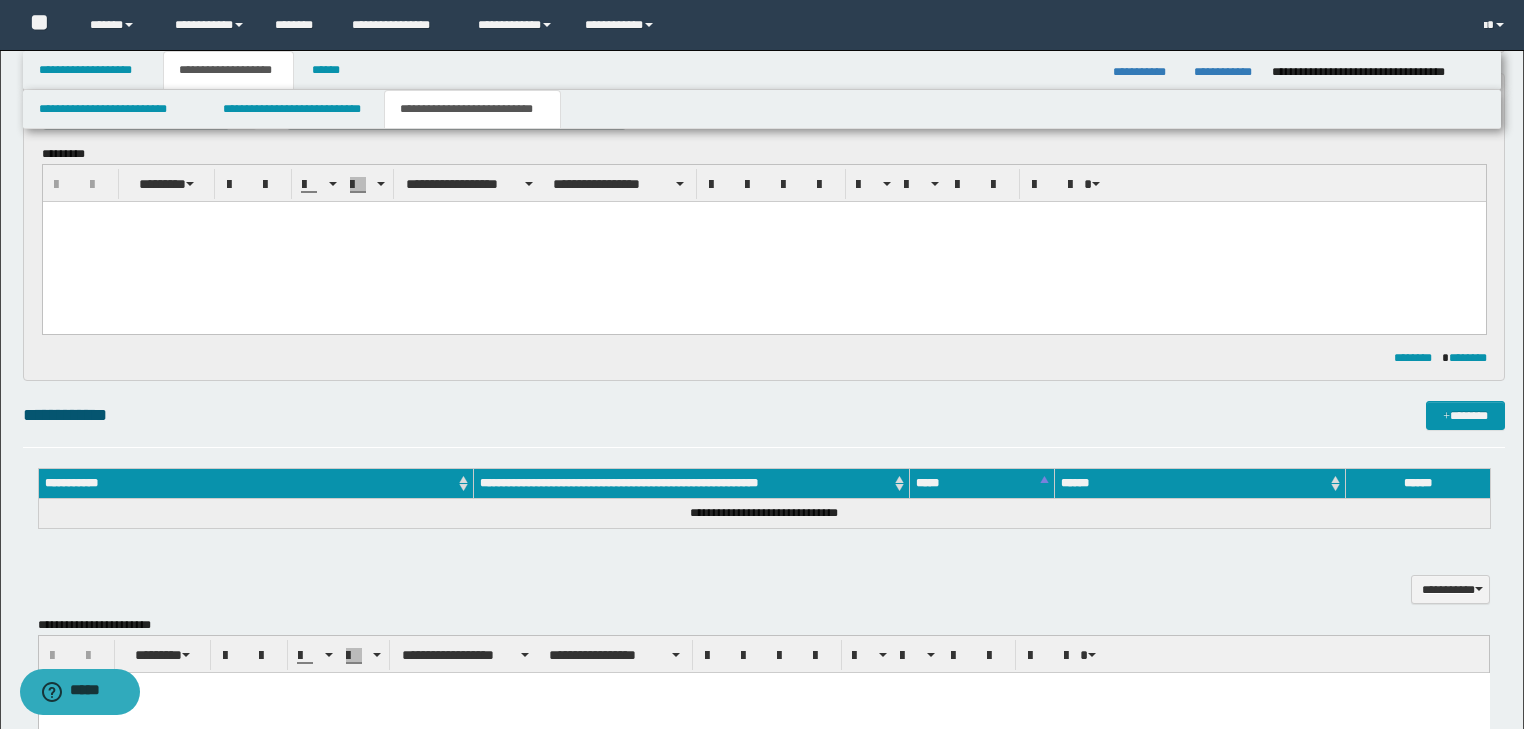 scroll, scrollTop: 0, scrollLeft: 0, axis: both 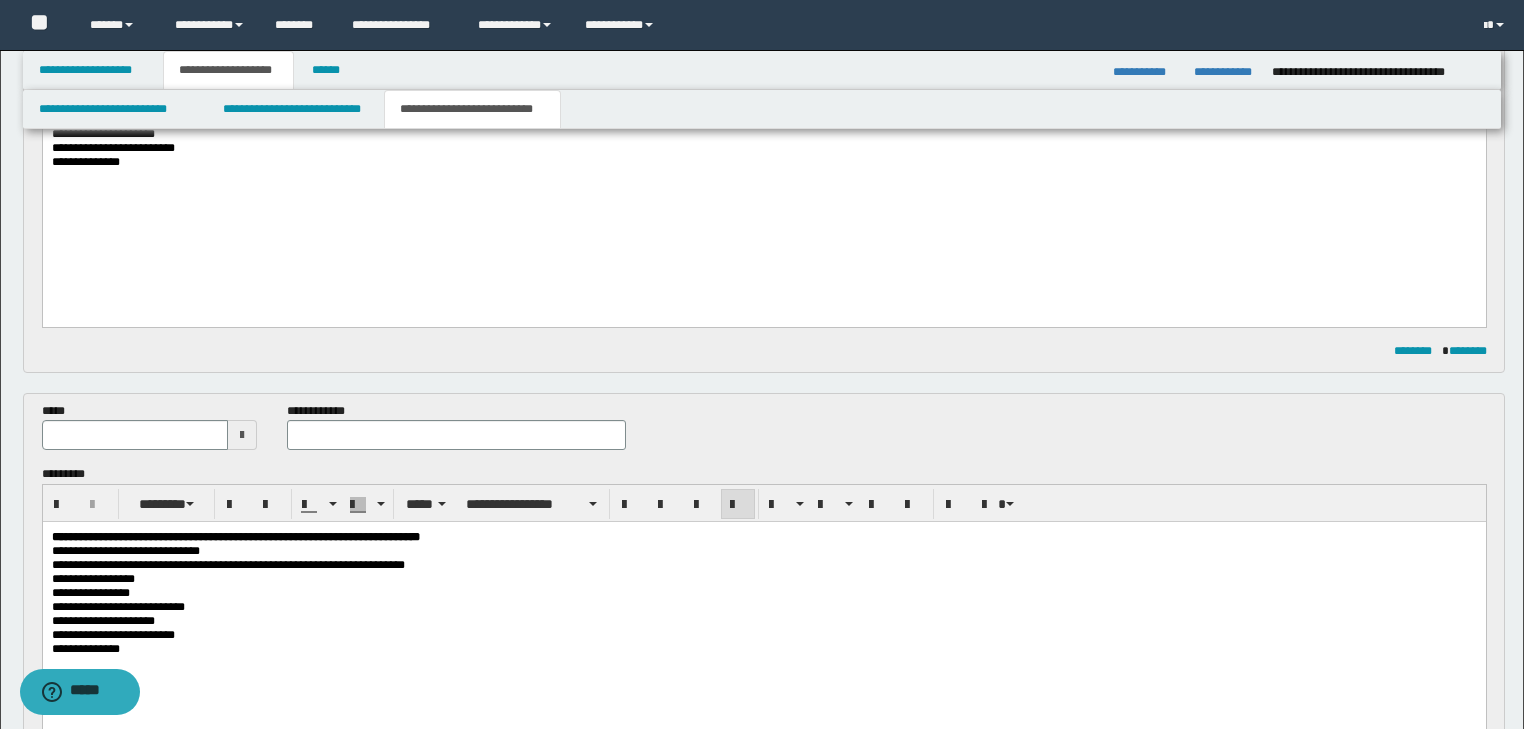 click on "*****" at bounding box center [150, 426] 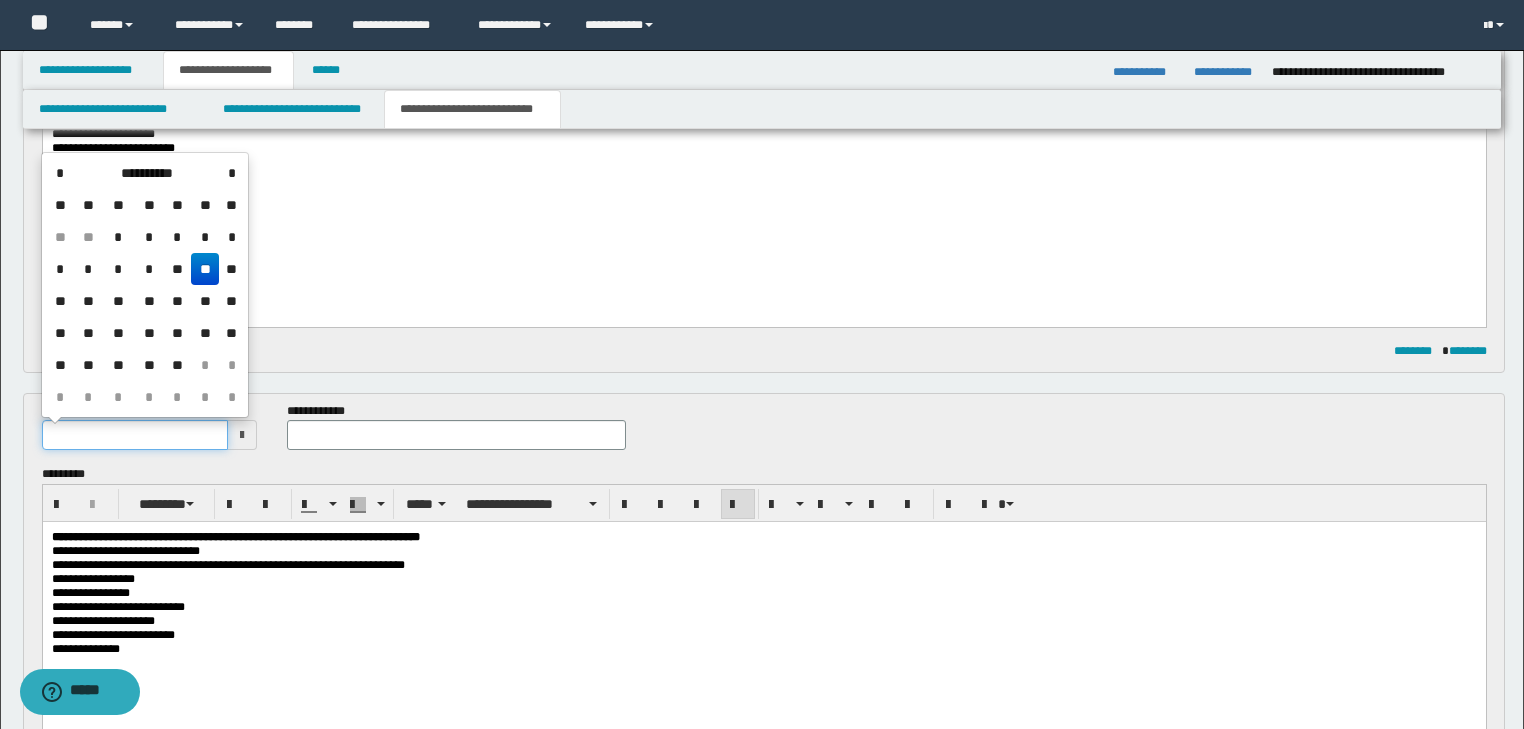 click at bounding box center [135, 435] 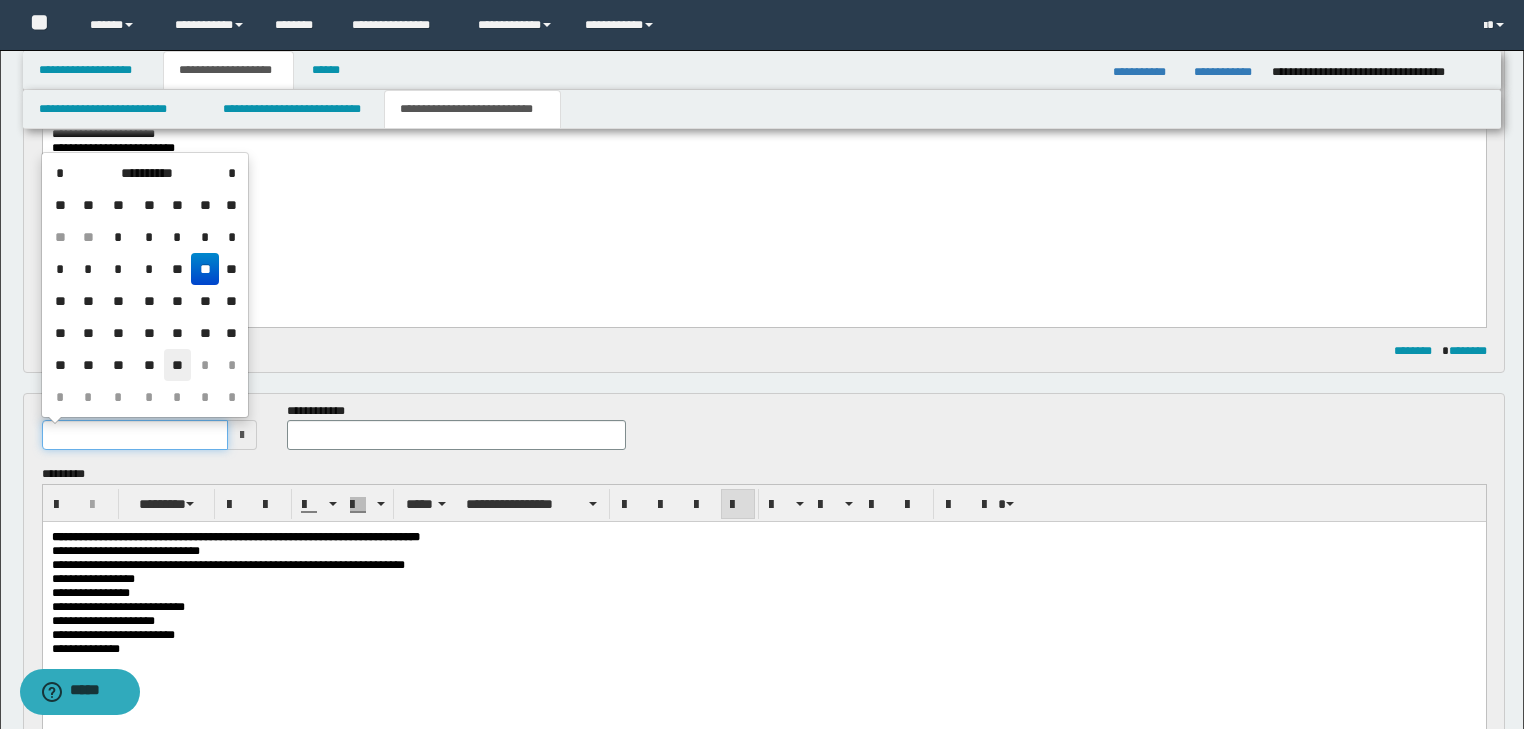 type on "**********" 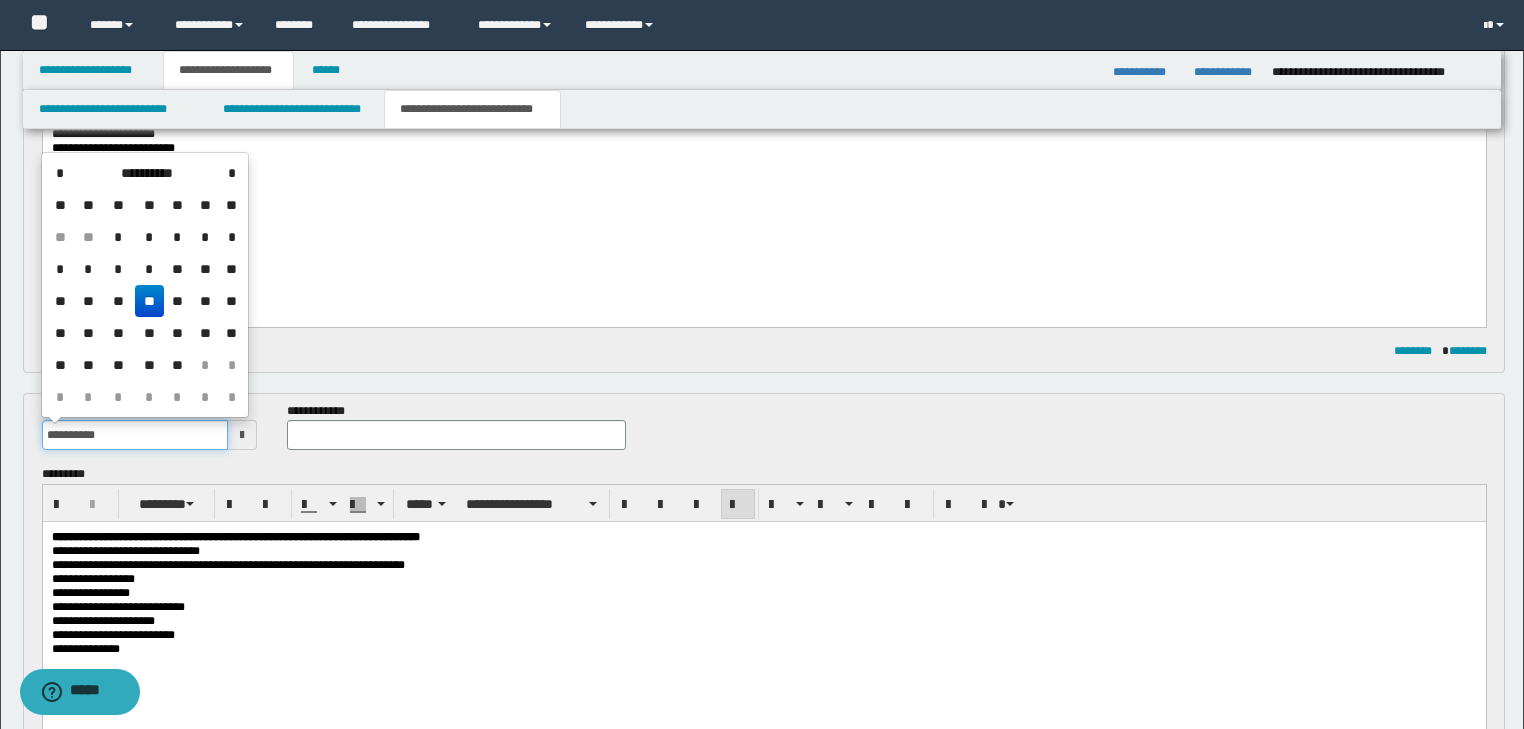 scroll, scrollTop: 0, scrollLeft: 0, axis: both 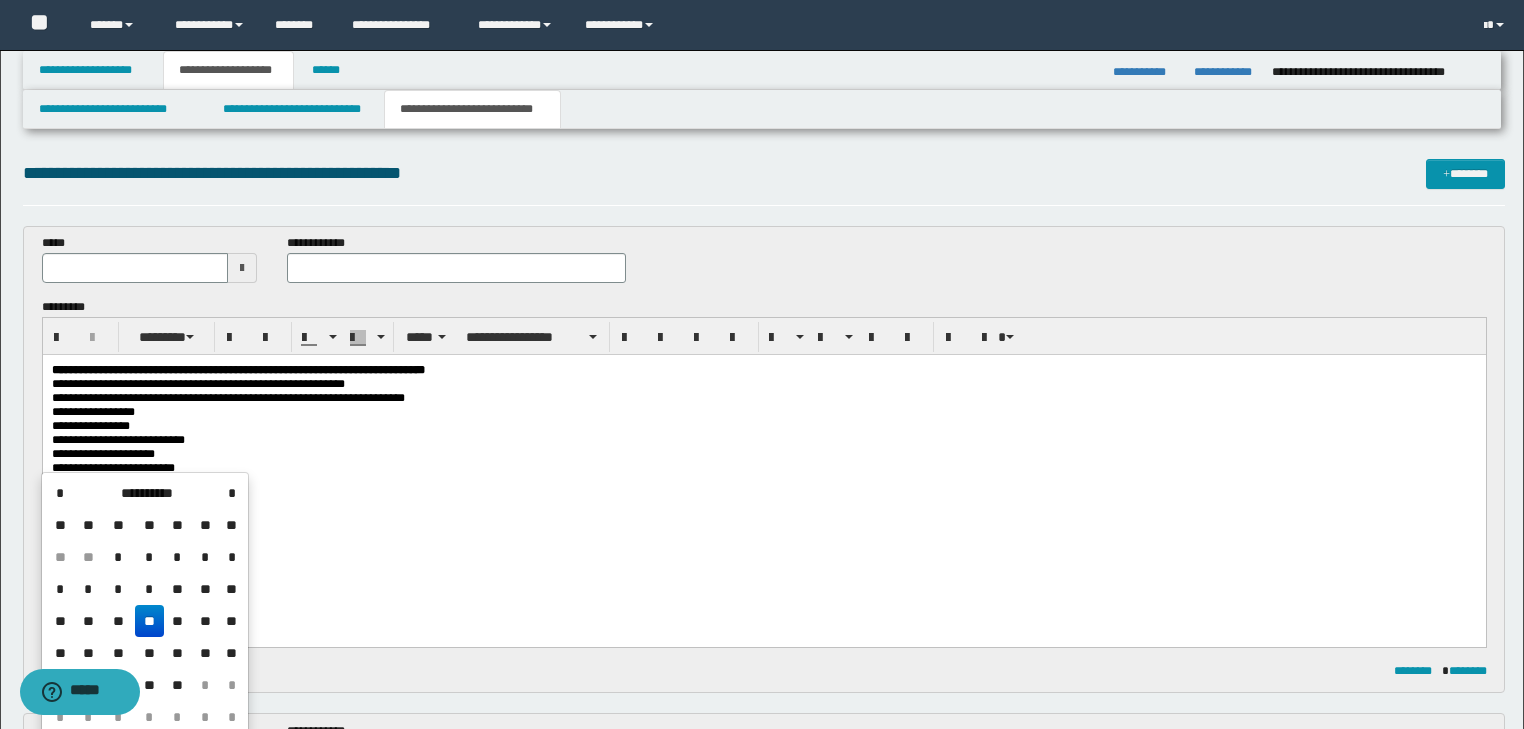 type 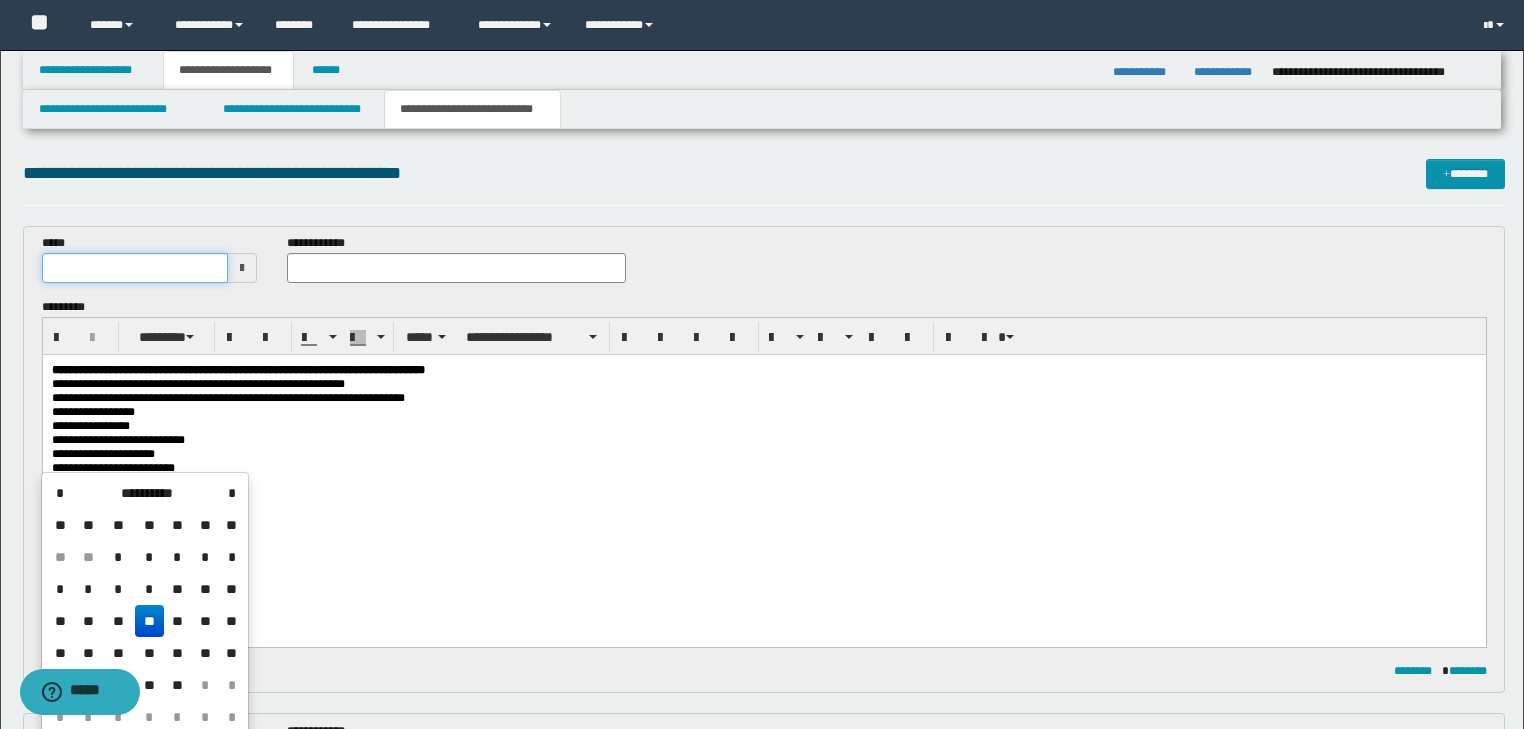 type on "**********" 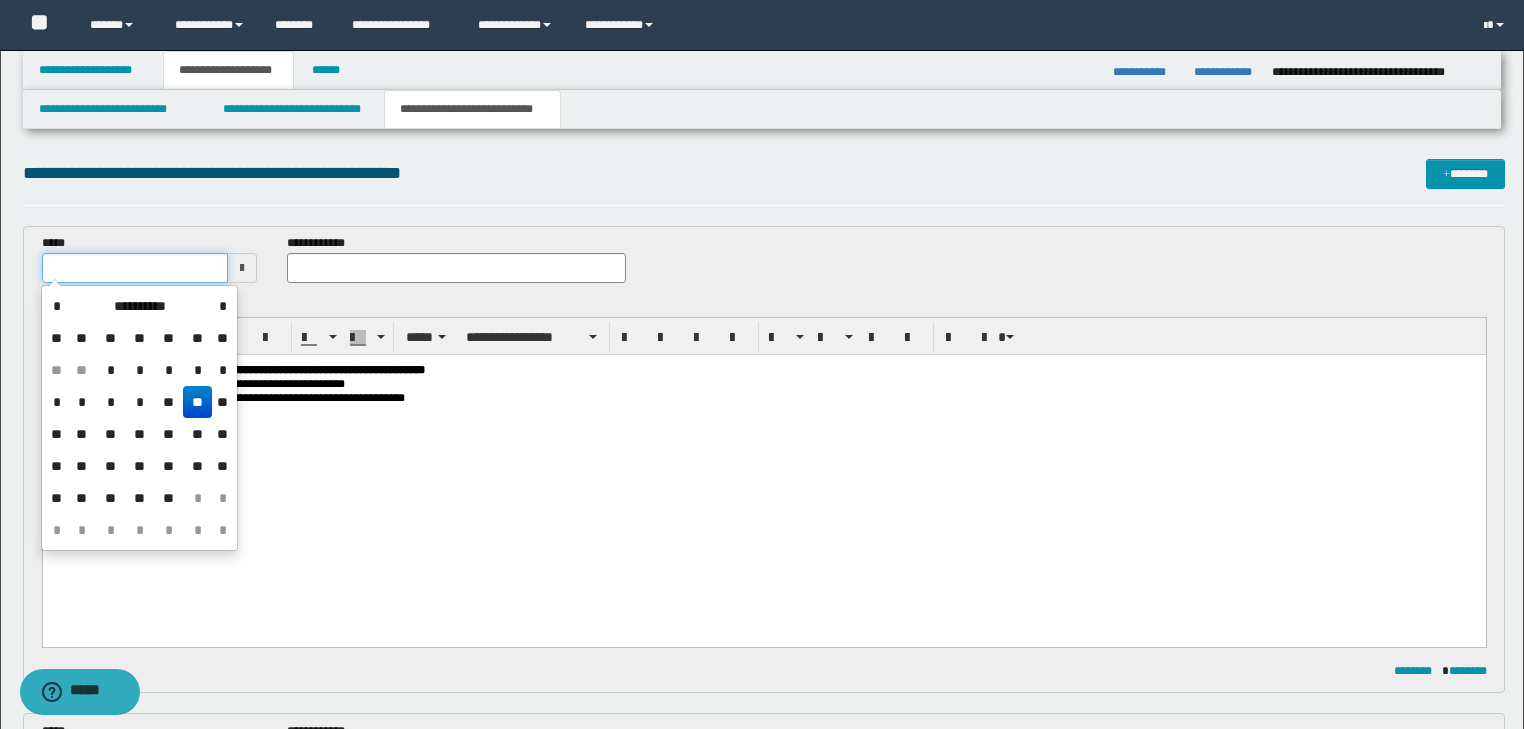 click at bounding box center [135, 268] 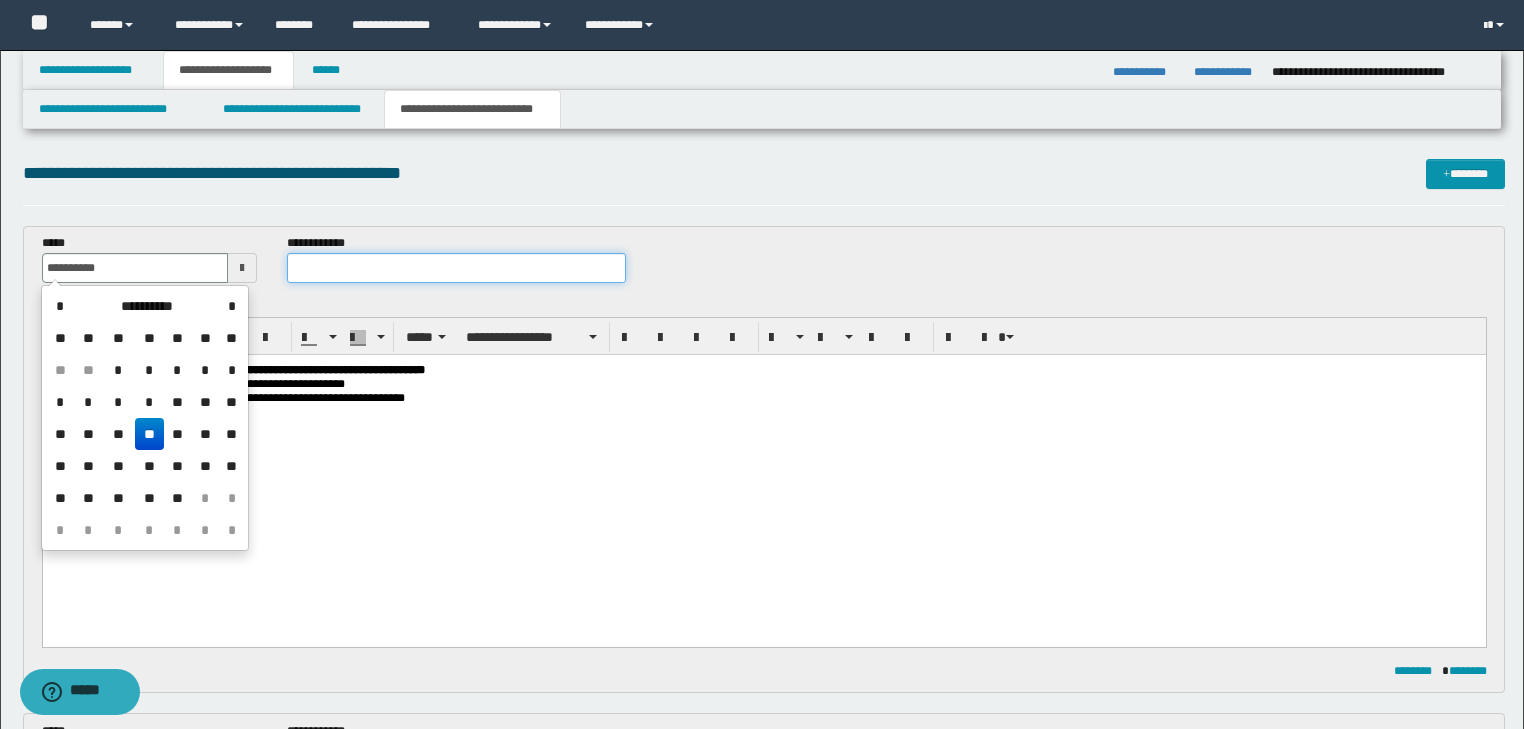 type on "**********" 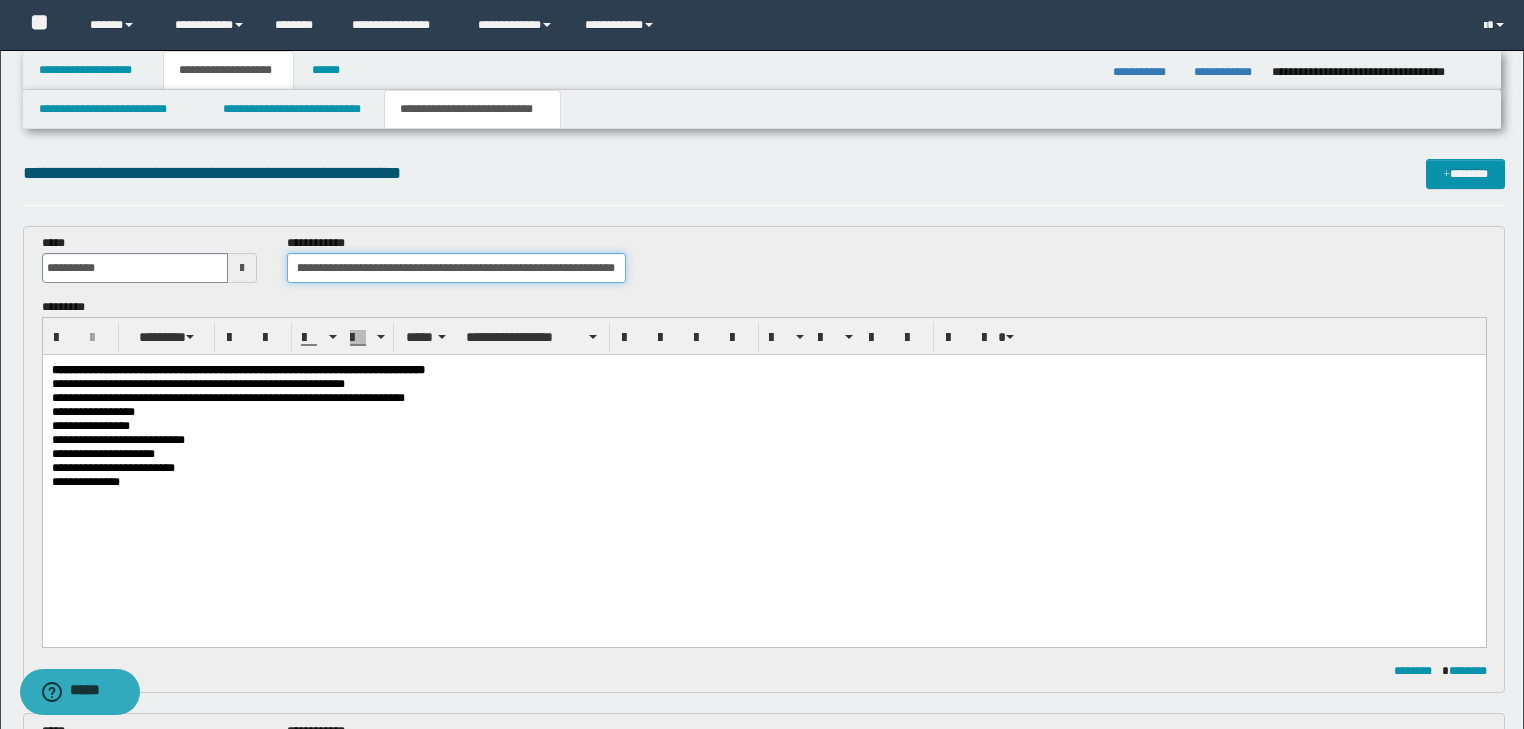 scroll, scrollTop: 0, scrollLeft: 0, axis: both 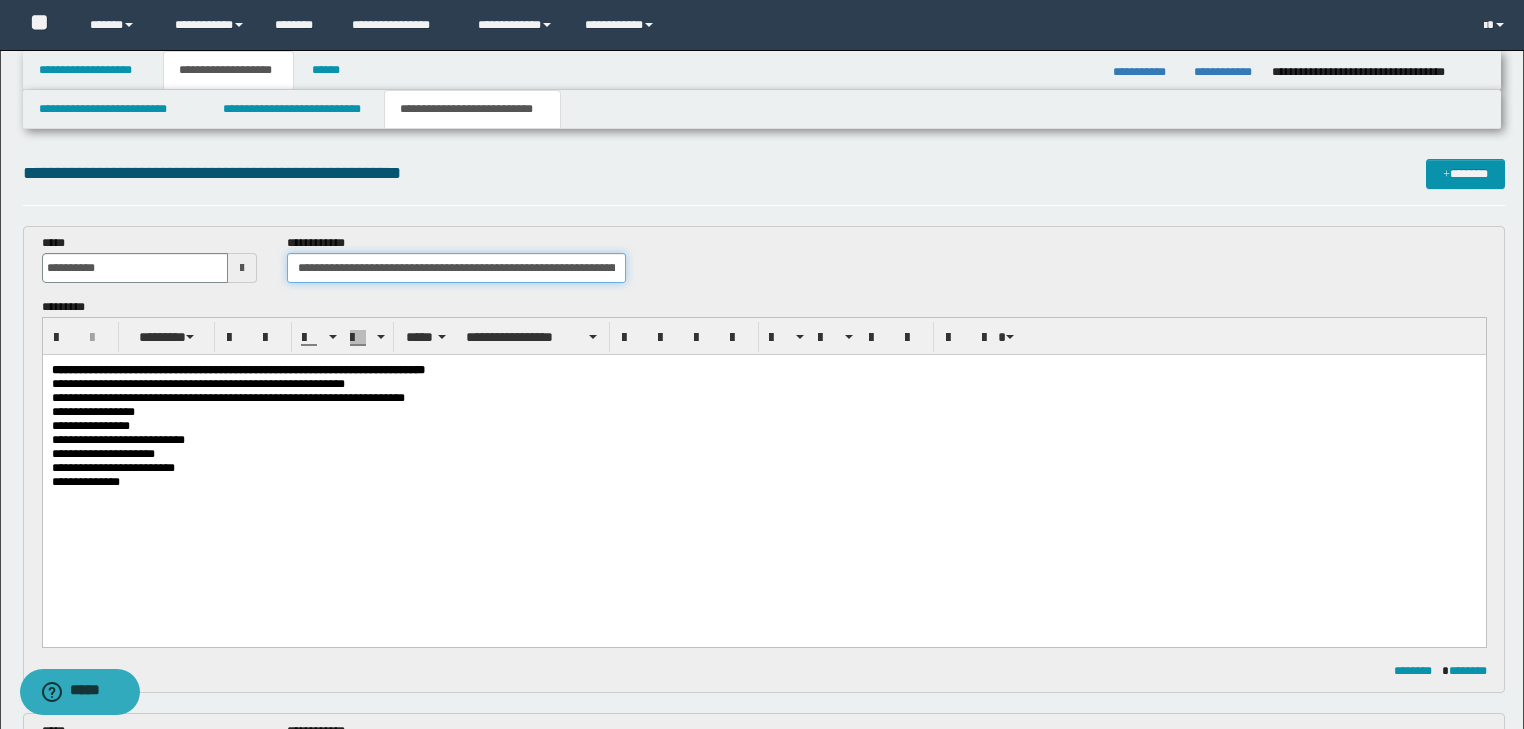 drag, startPoint x: 354, startPoint y: 265, endPoint x: 87, endPoint y: 275, distance: 267.1872 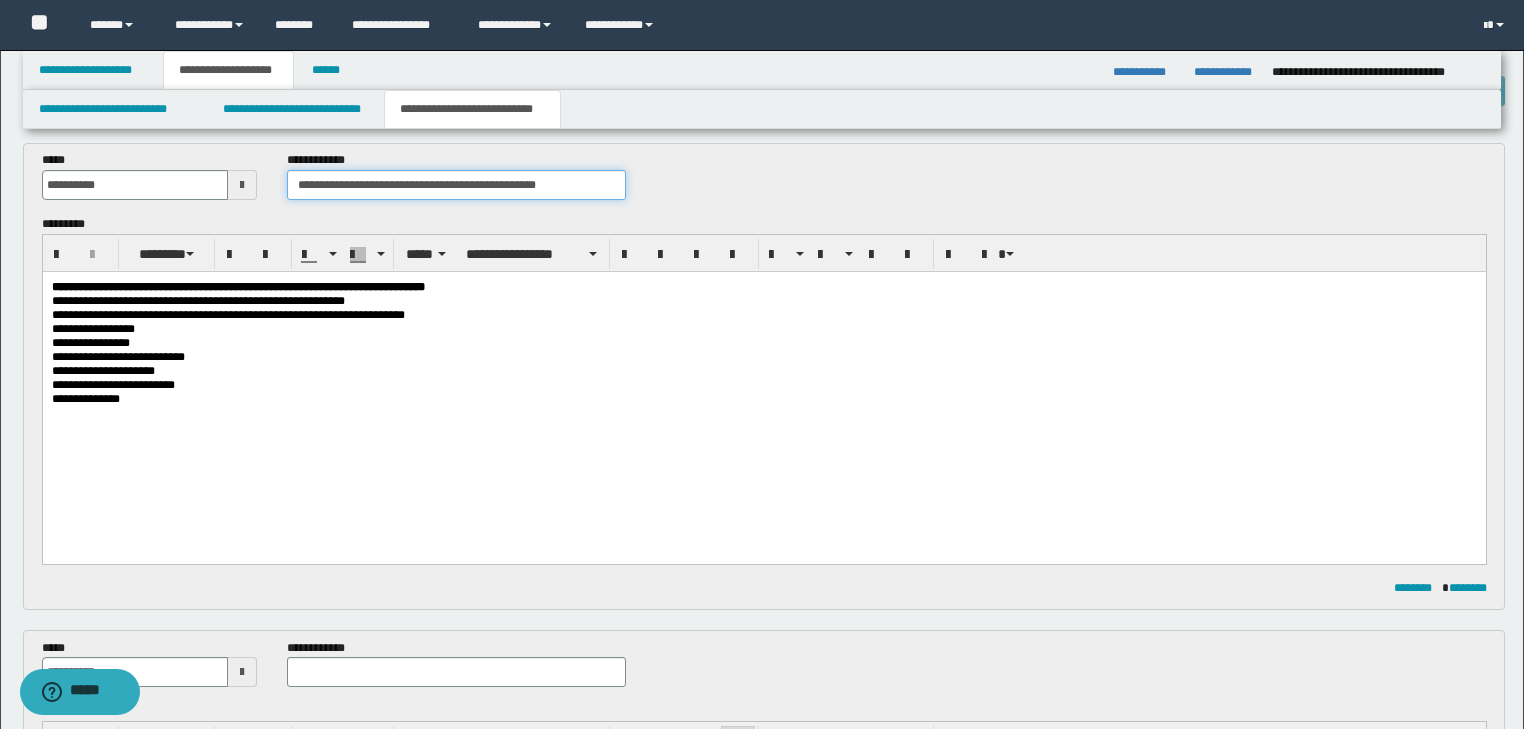 scroll, scrollTop: 240, scrollLeft: 0, axis: vertical 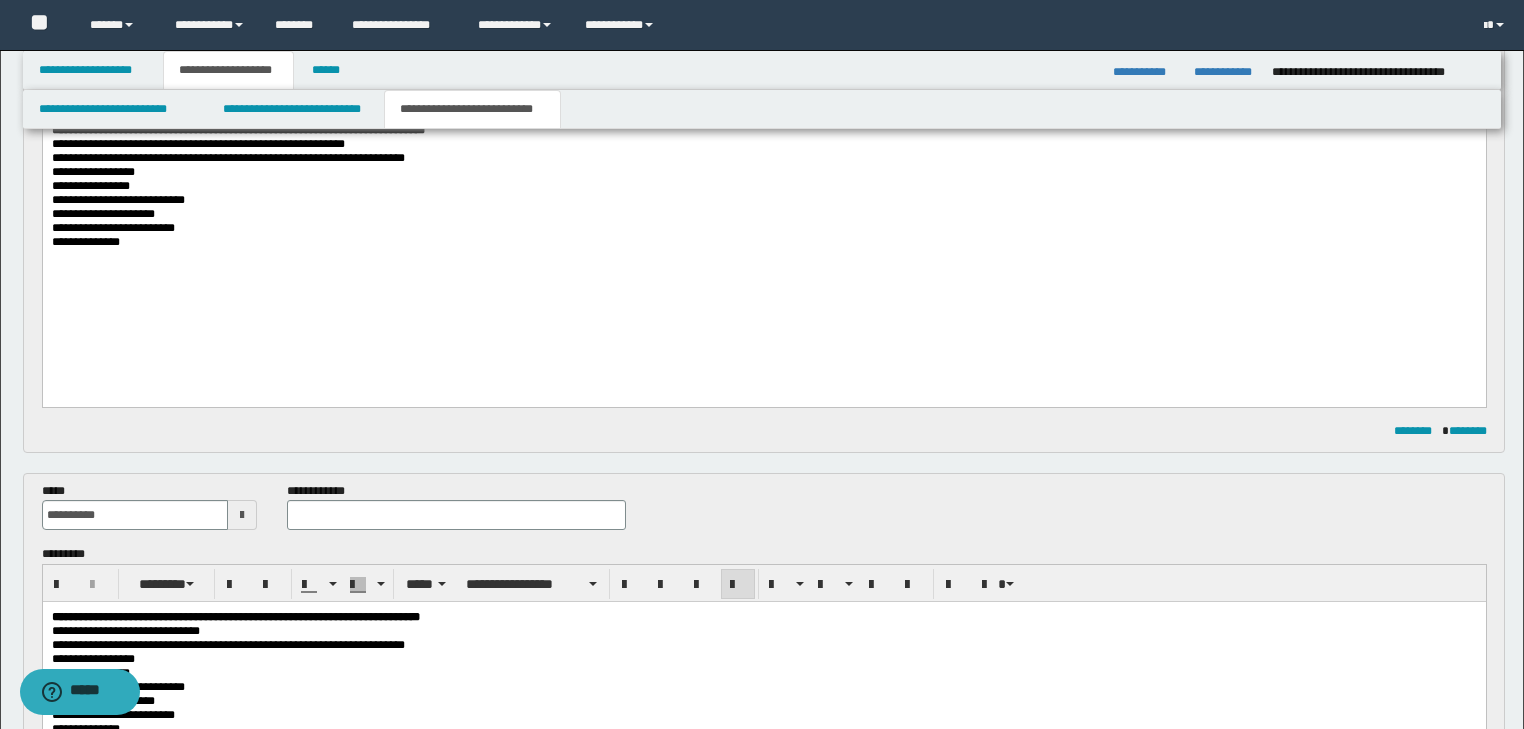 type on "**********" 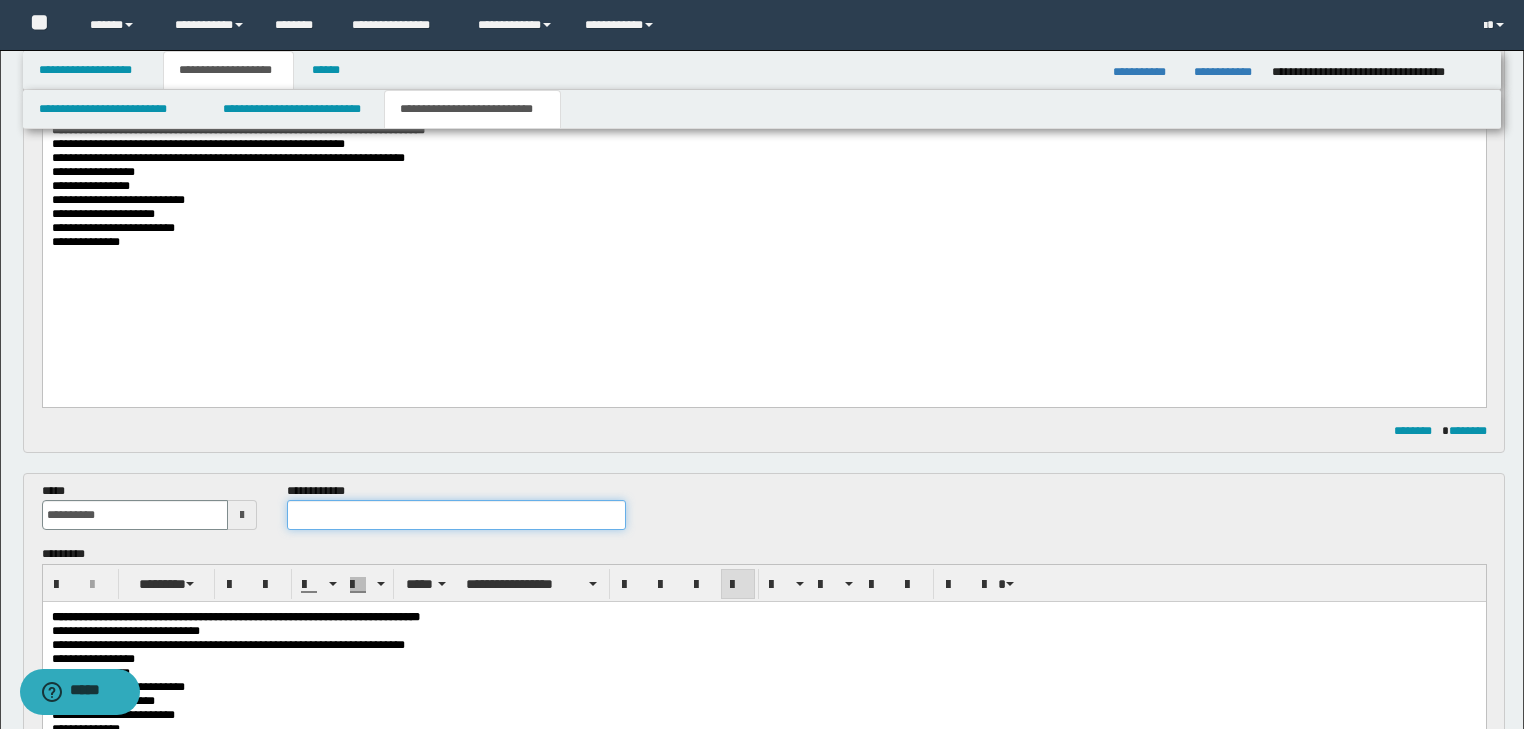 drag, startPoint x: 430, startPoint y: 522, endPoint x: 448, endPoint y: 512, distance: 20.59126 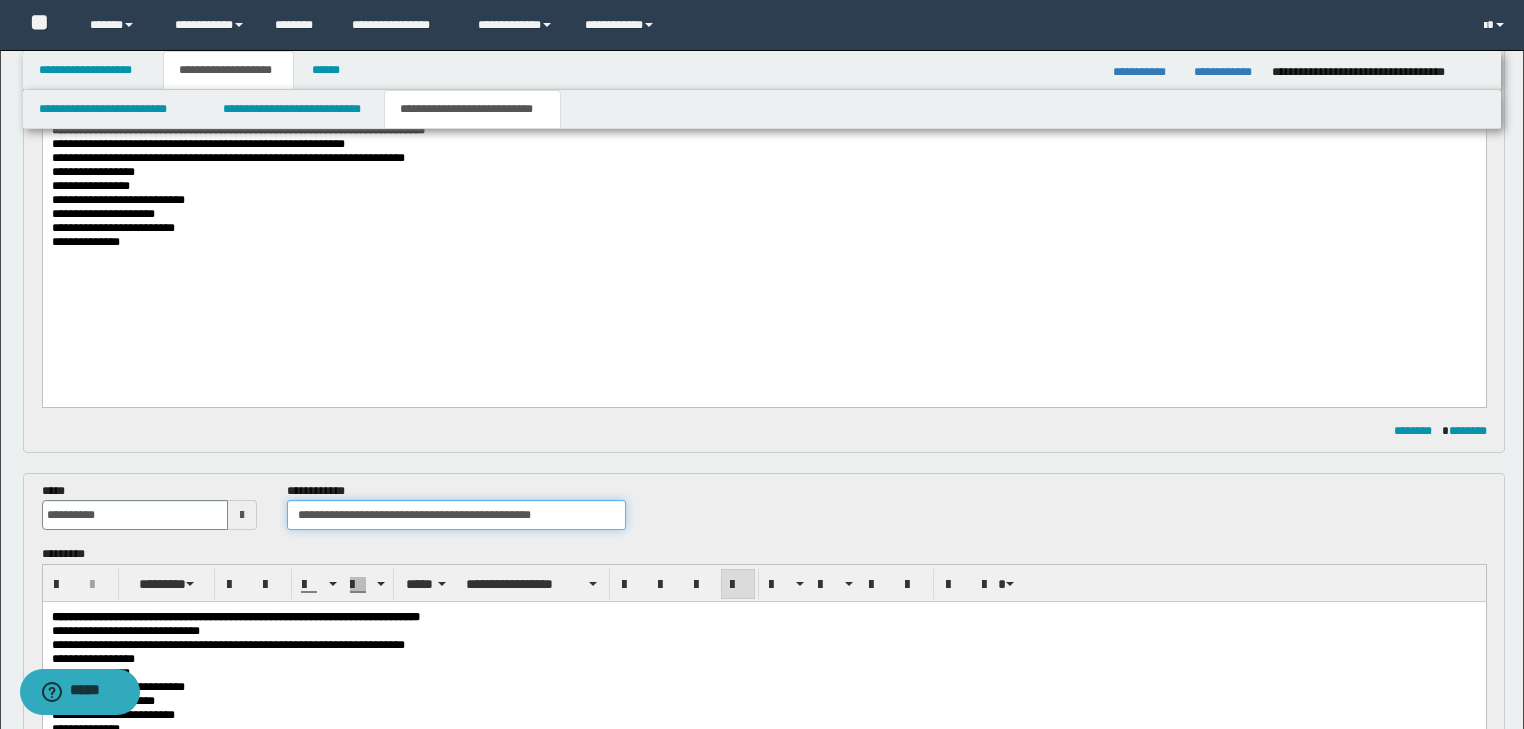 type on "**********" 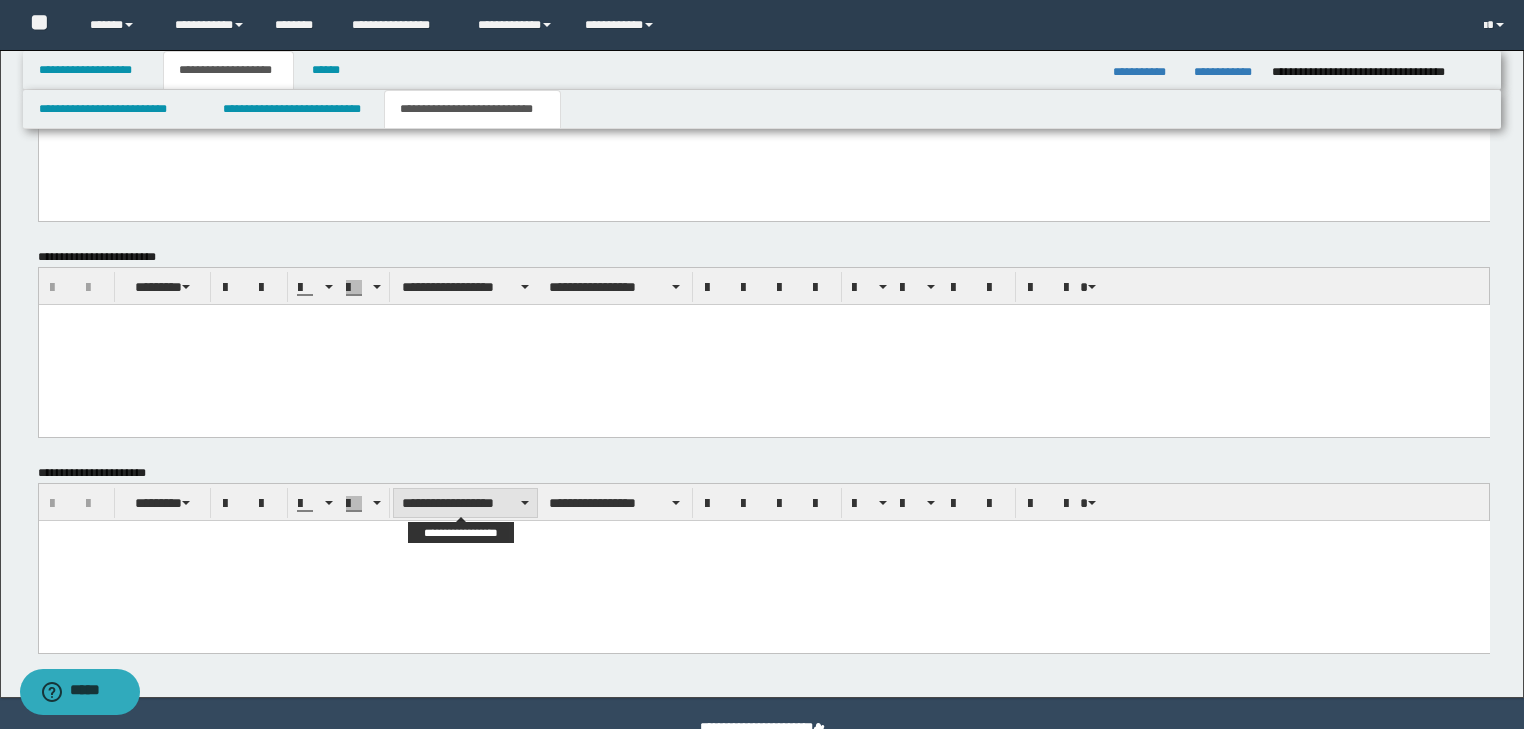 scroll, scrollTop: 1406, scrollLeft: 0, axis: vertical 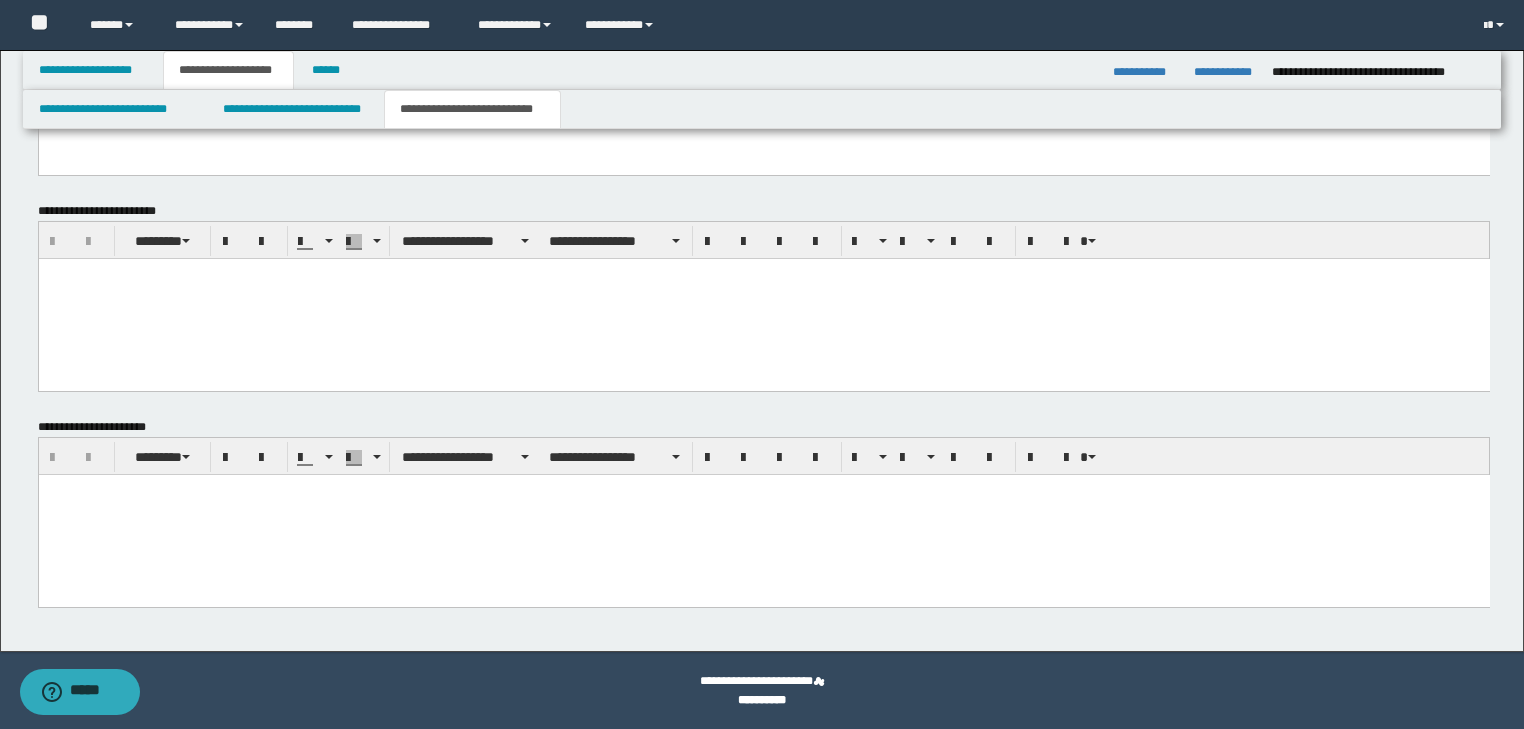 click at bounding box center (763, 514) 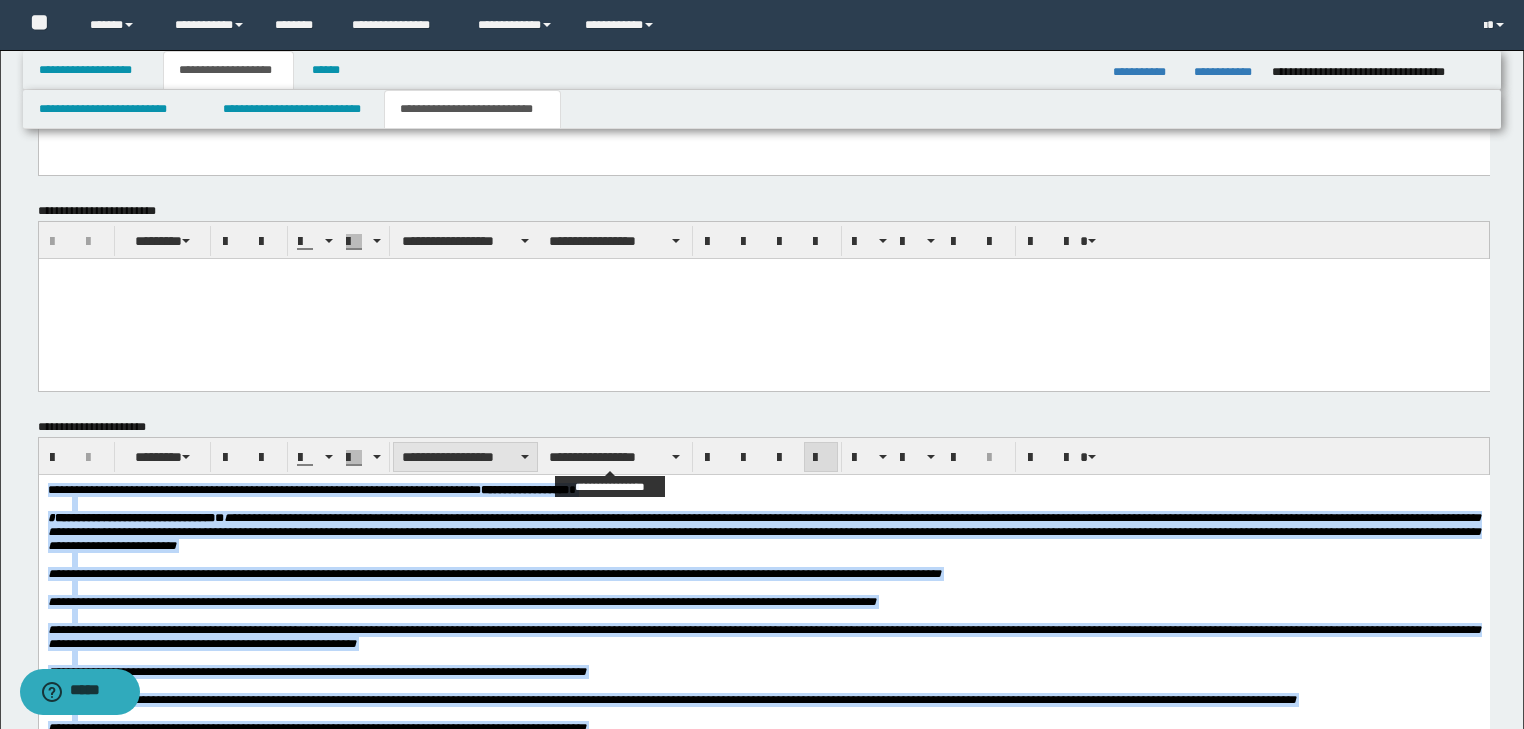 click on "**********" at bounding box center (465, 457) 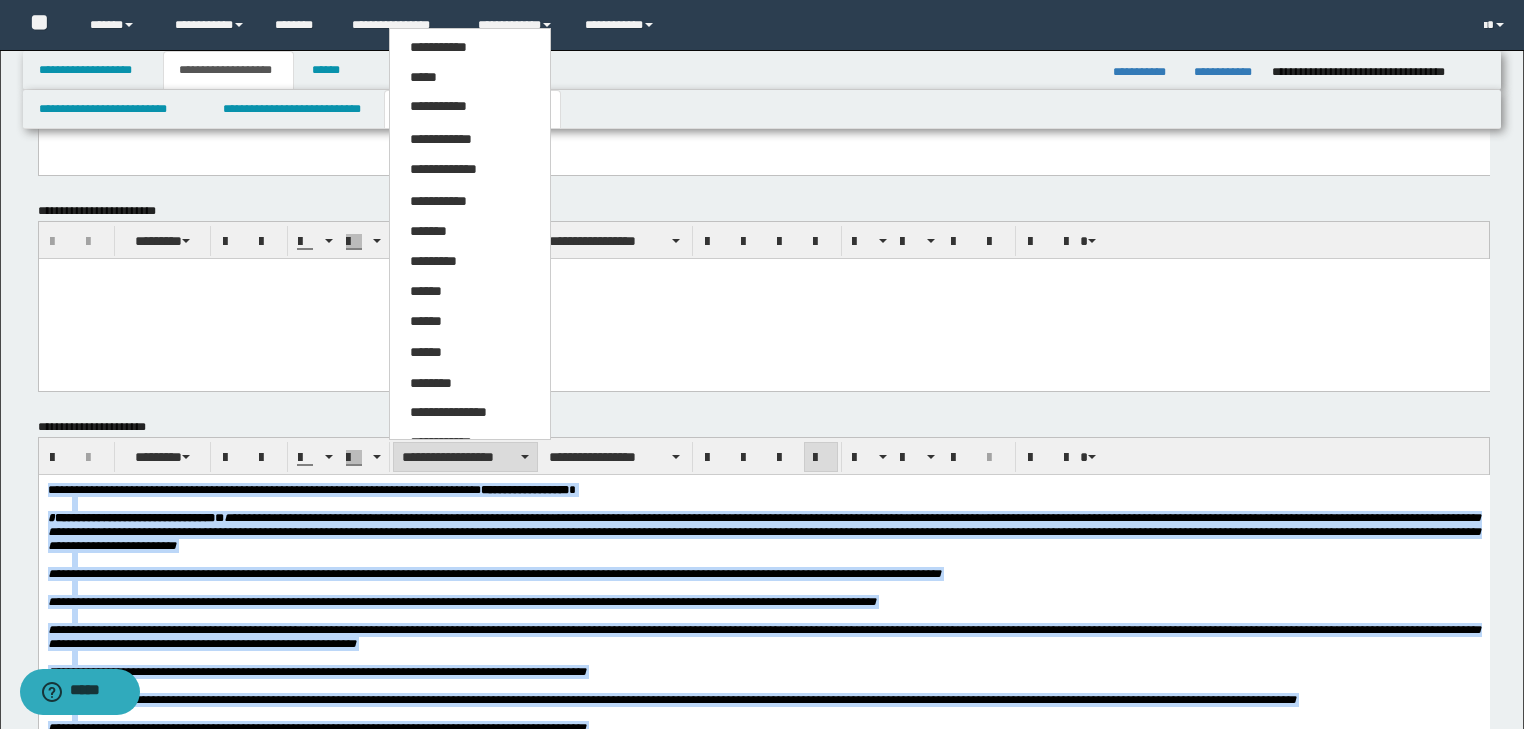 click on "*****" at bounding box center [423, 77] 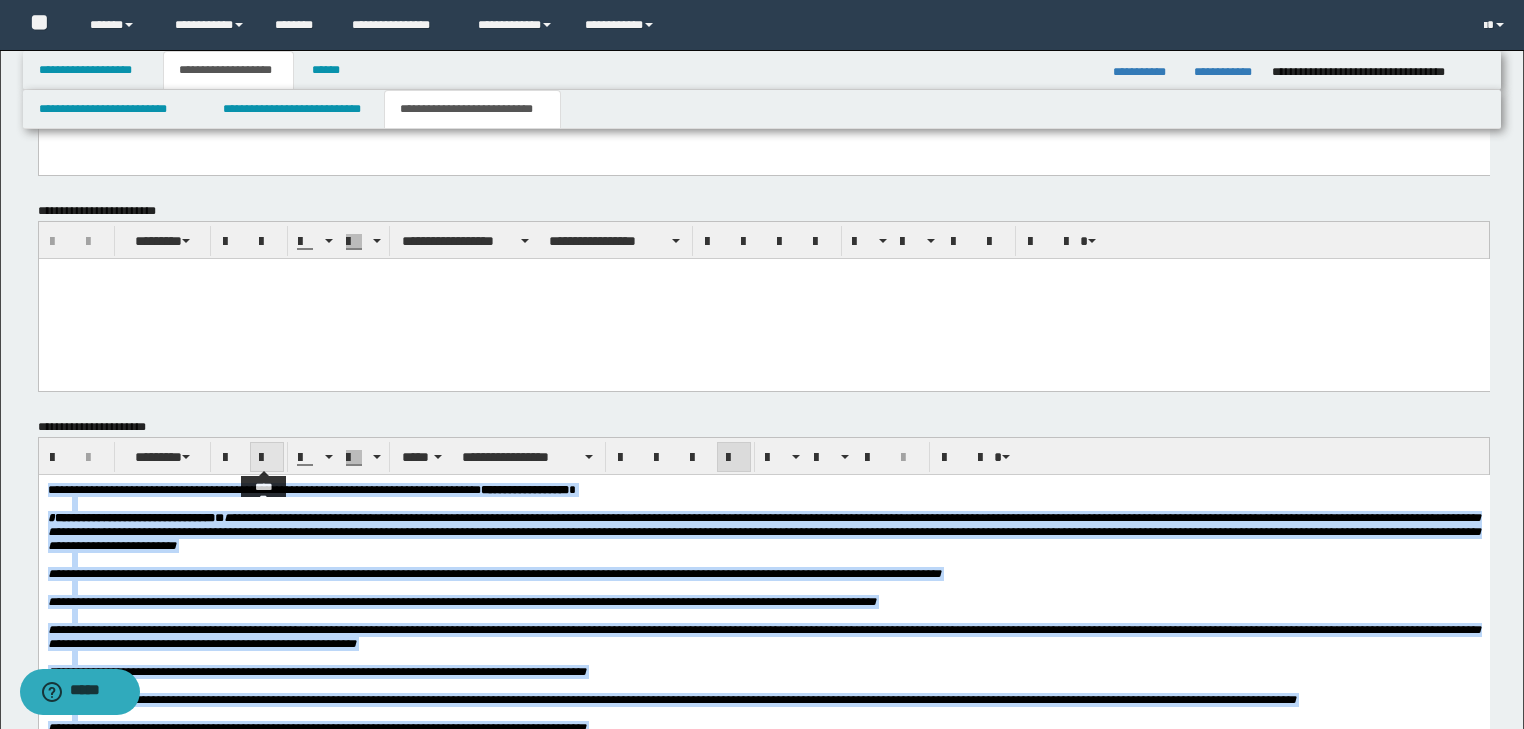 click at bounding box center (267, 458) 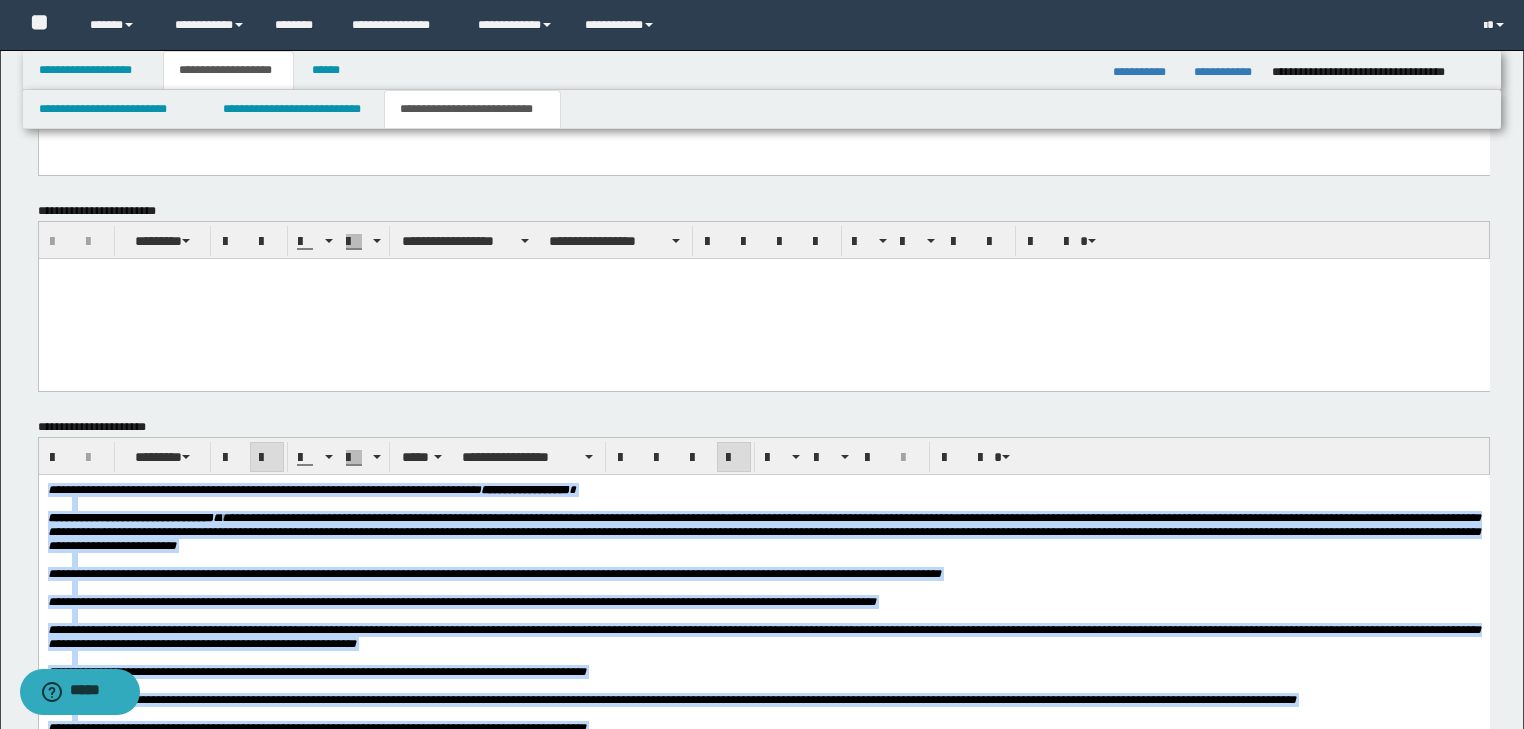 click at bounding box center [267, 458] 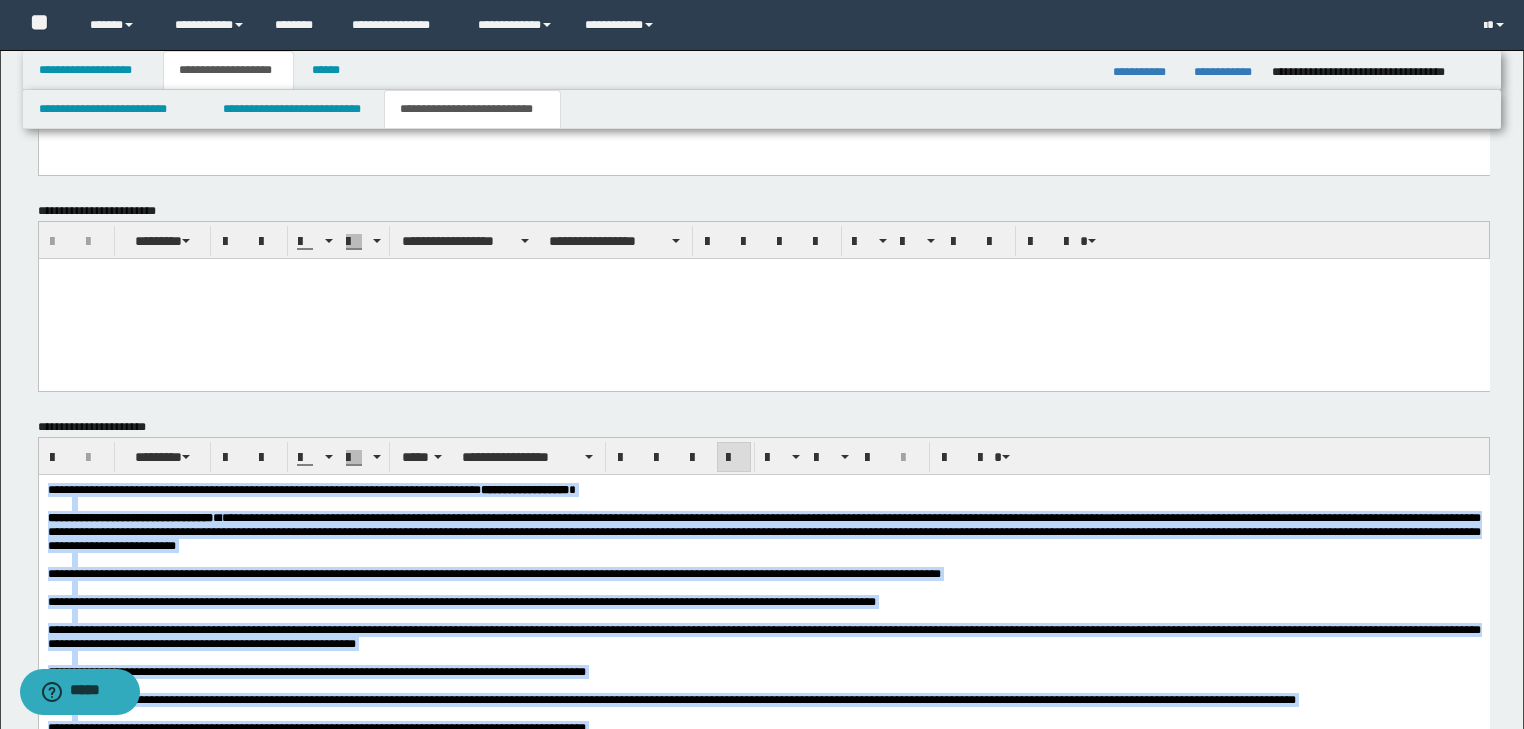 click on "**********" at bounding box center (461, 601) 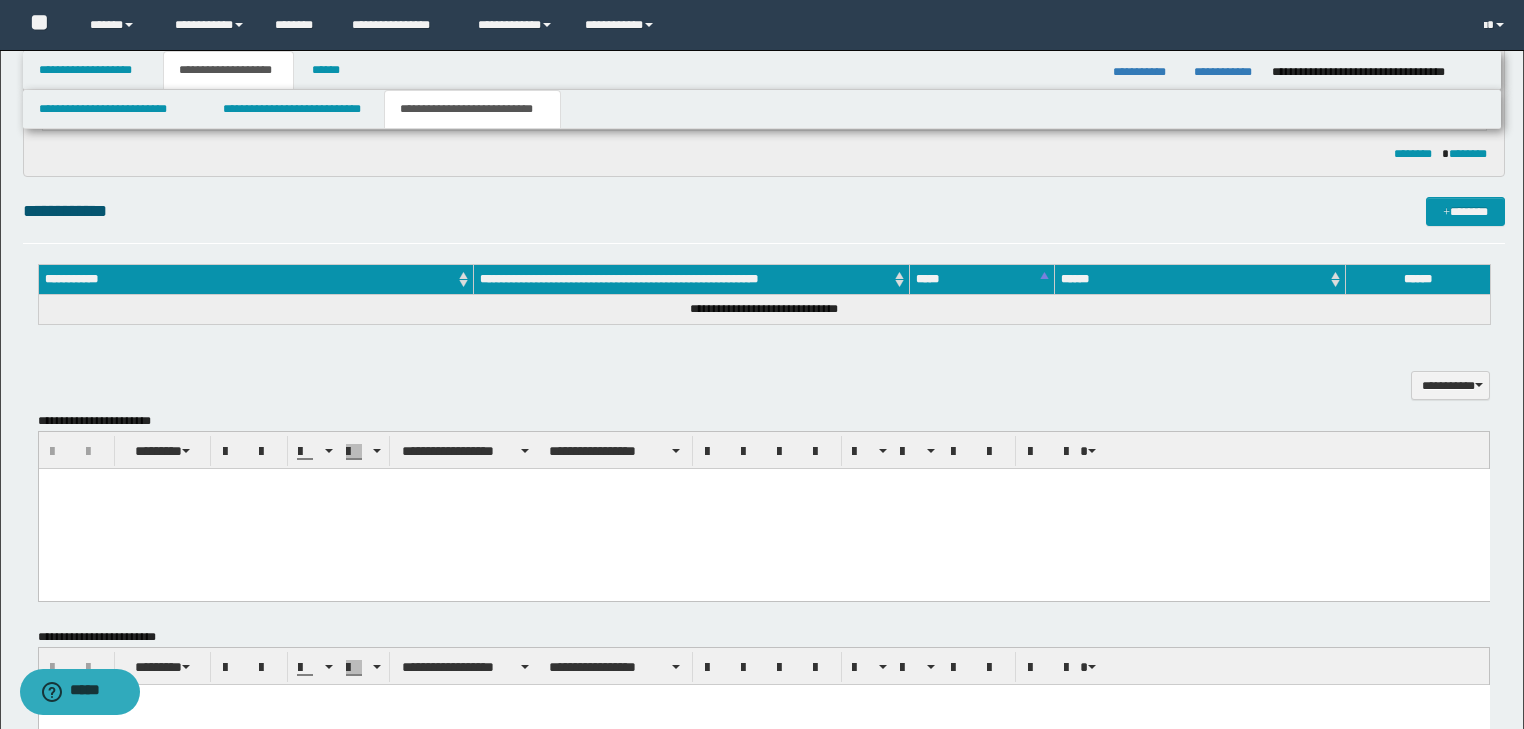 scroll, scrollTop: 926, scrollLeft: 0, axis: vertical 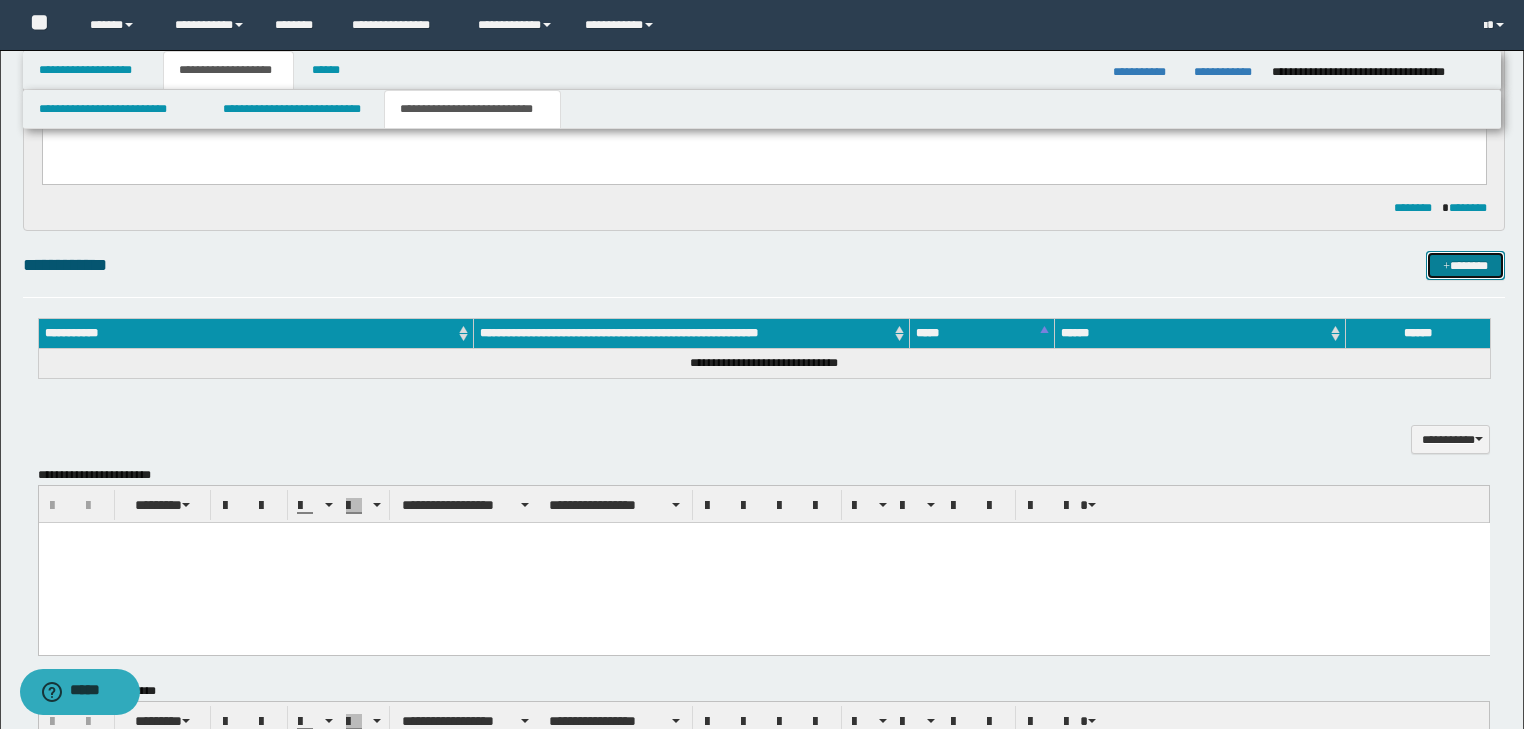 click on "*******" at bounding box center [1465, 266] 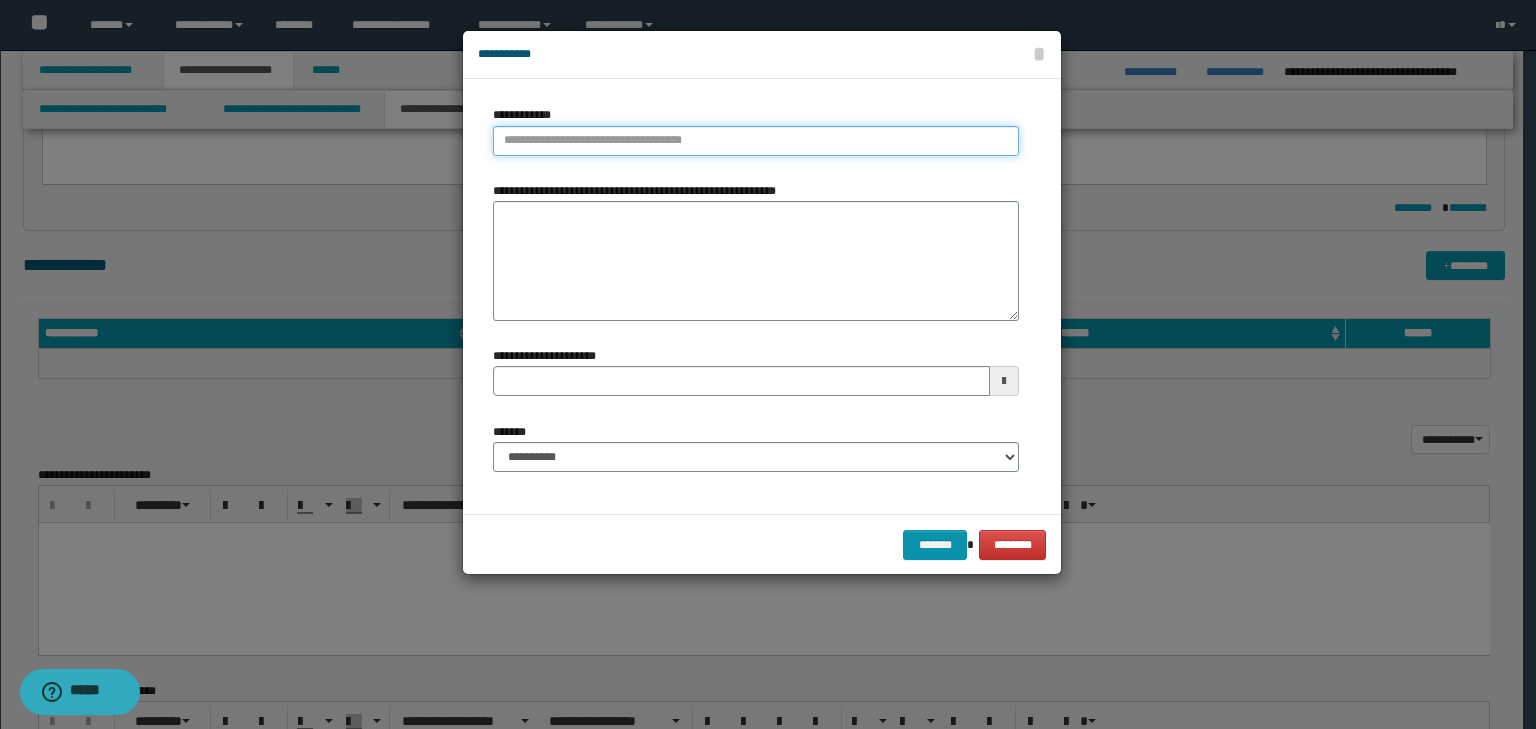 click on "**********" at bounding box center [756, 141] 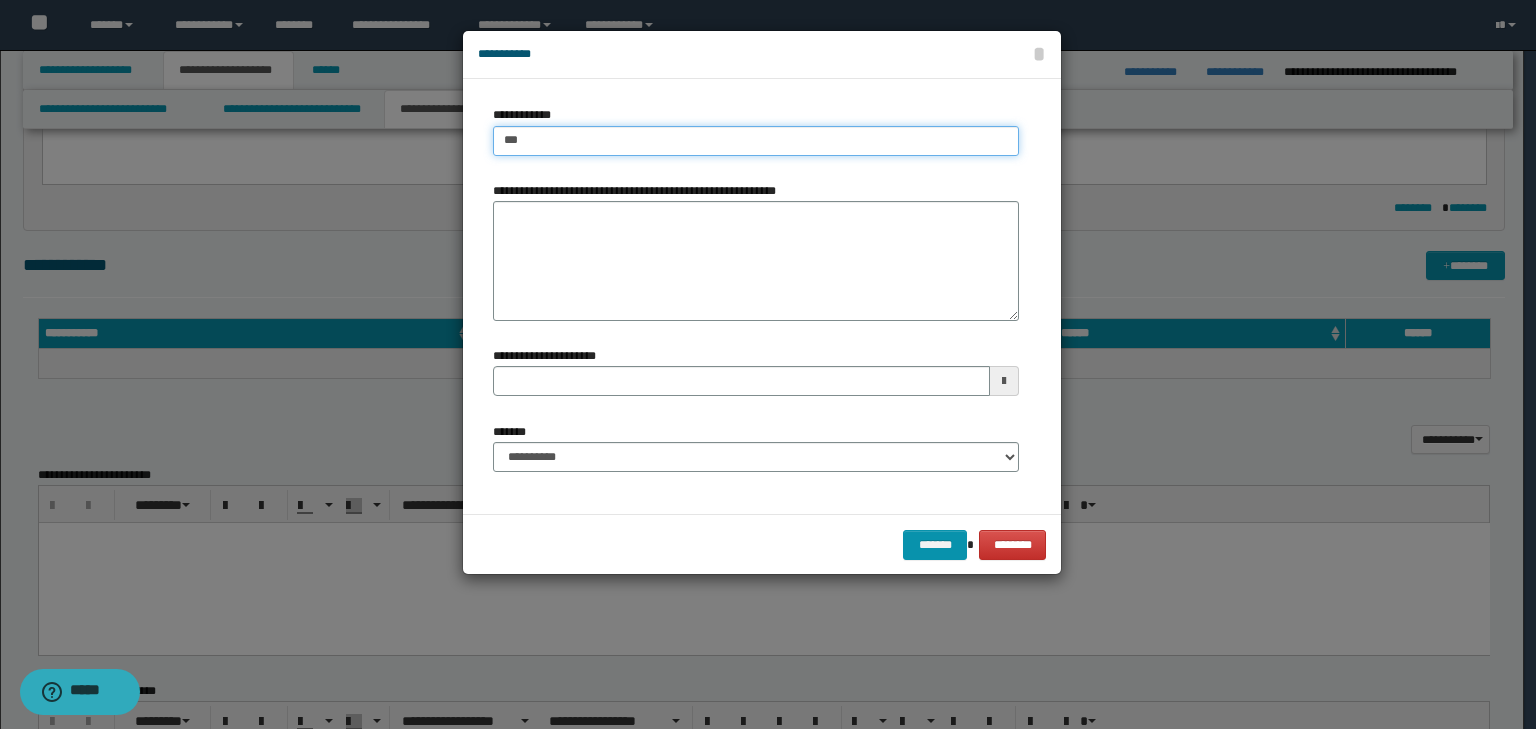 type on "****" 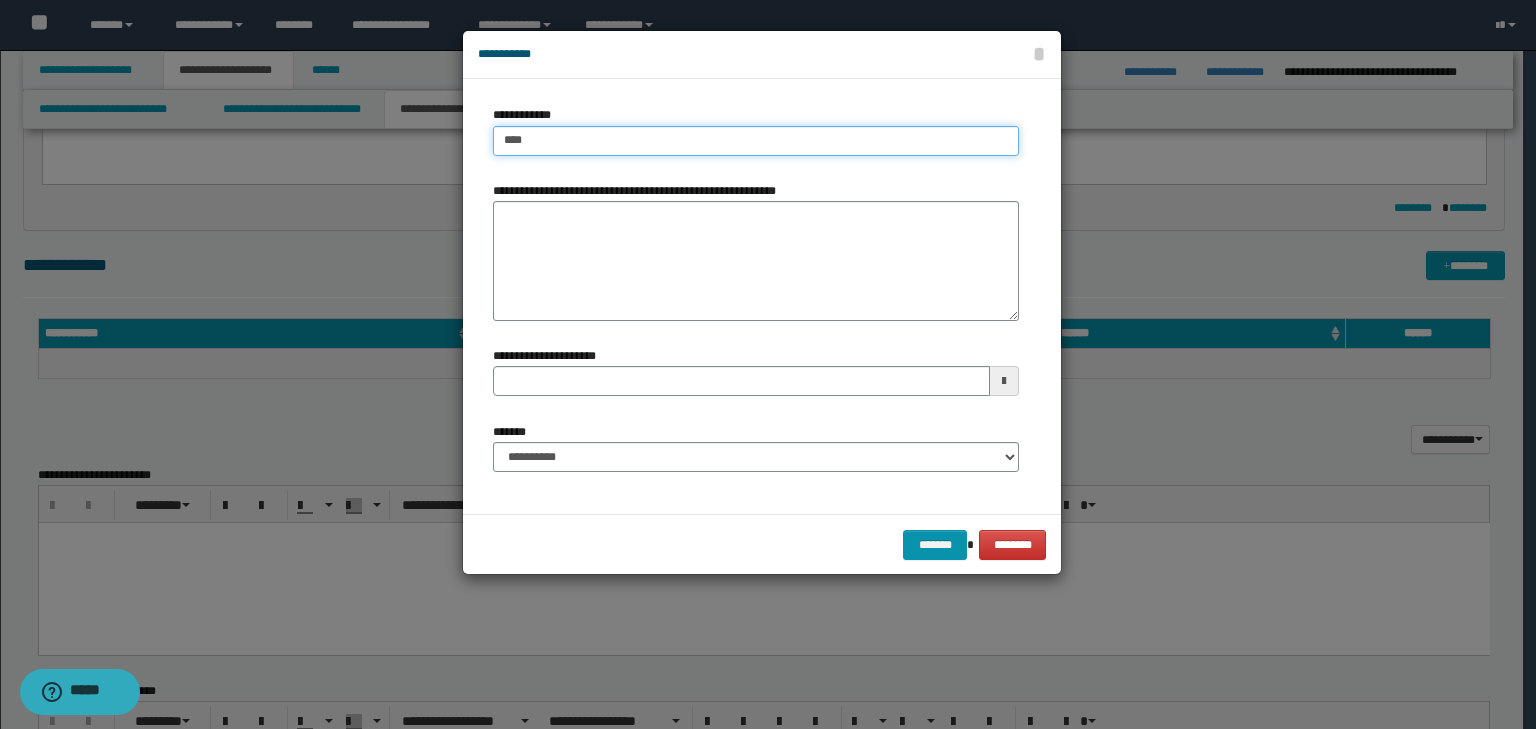 type on "****" 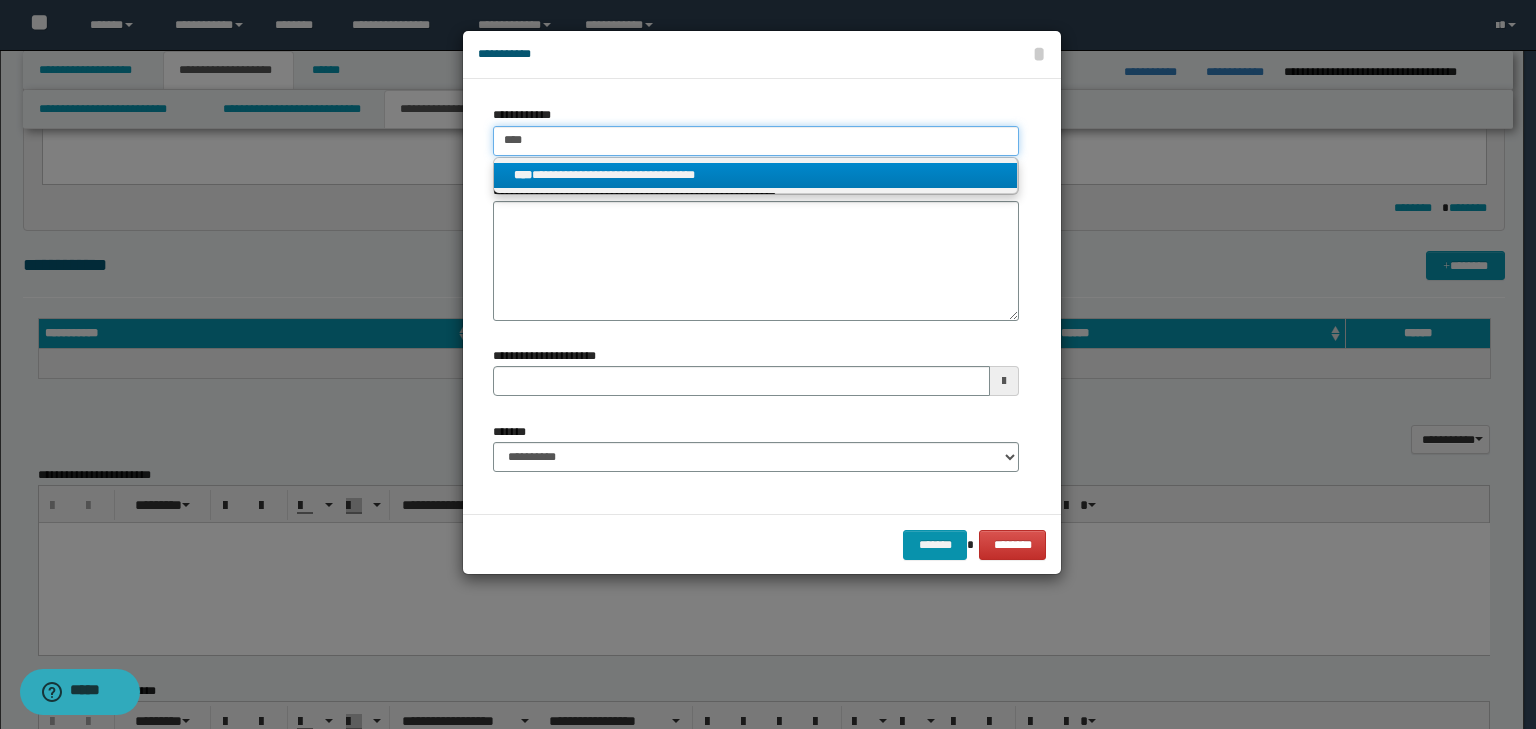 type on "****" 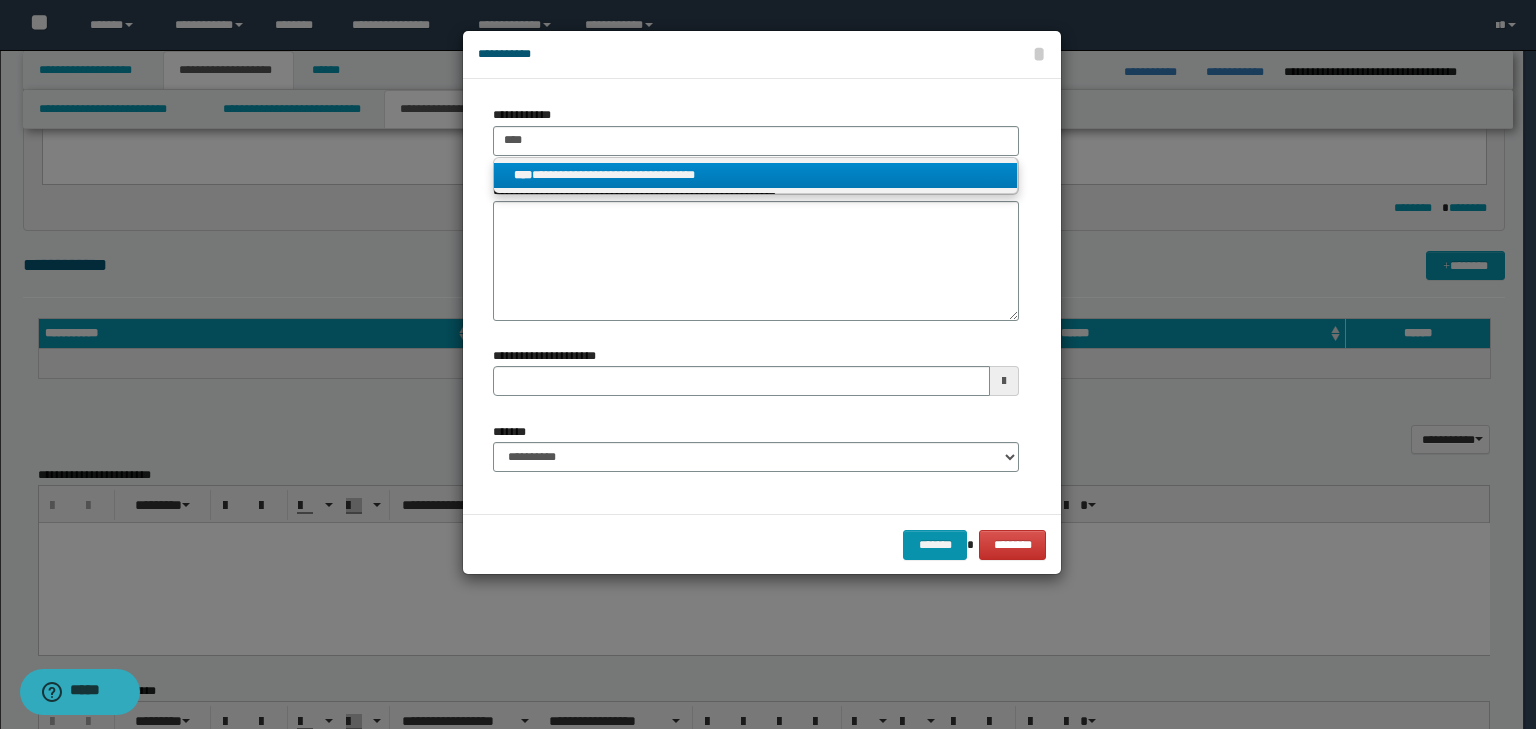 click on "**********" at bounding box center [756, 175] 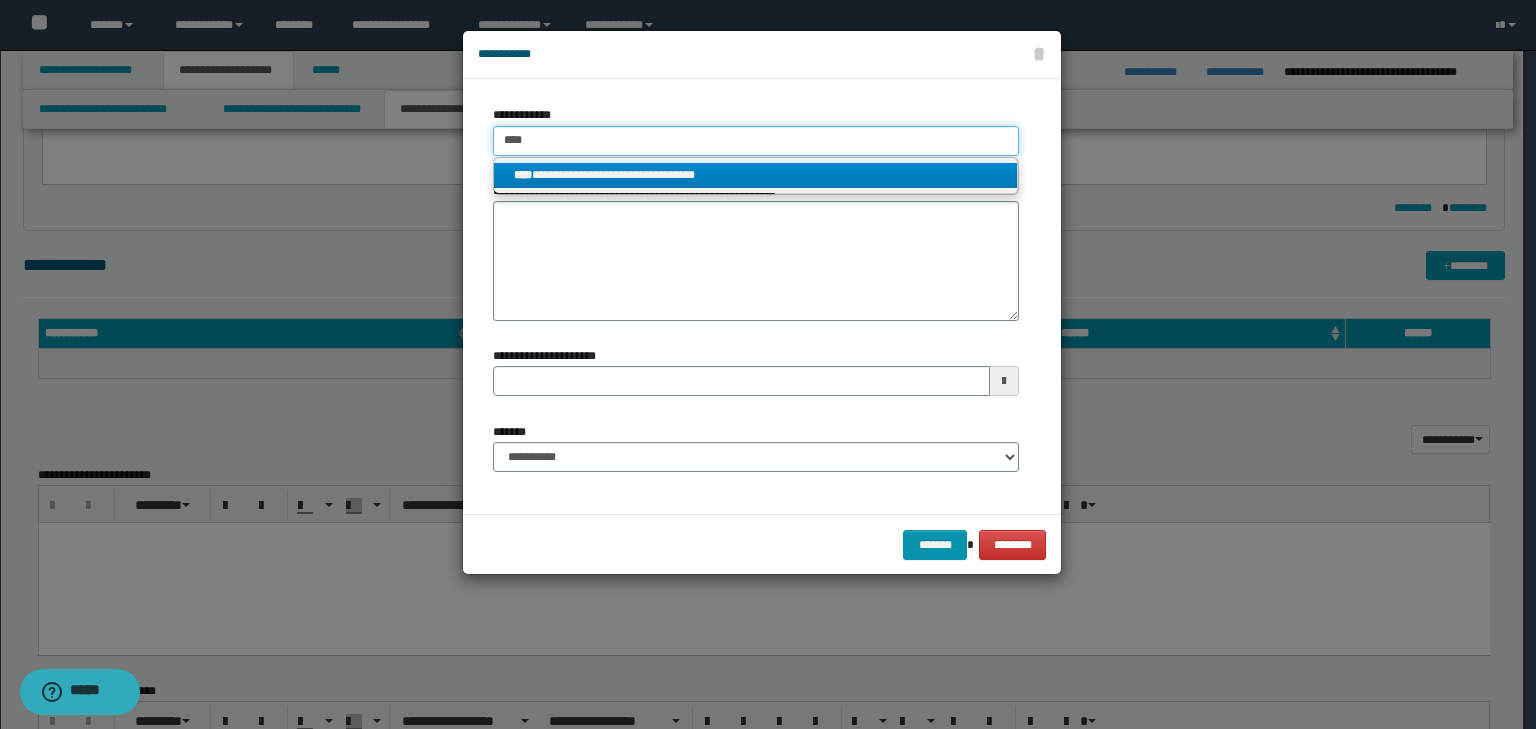 type 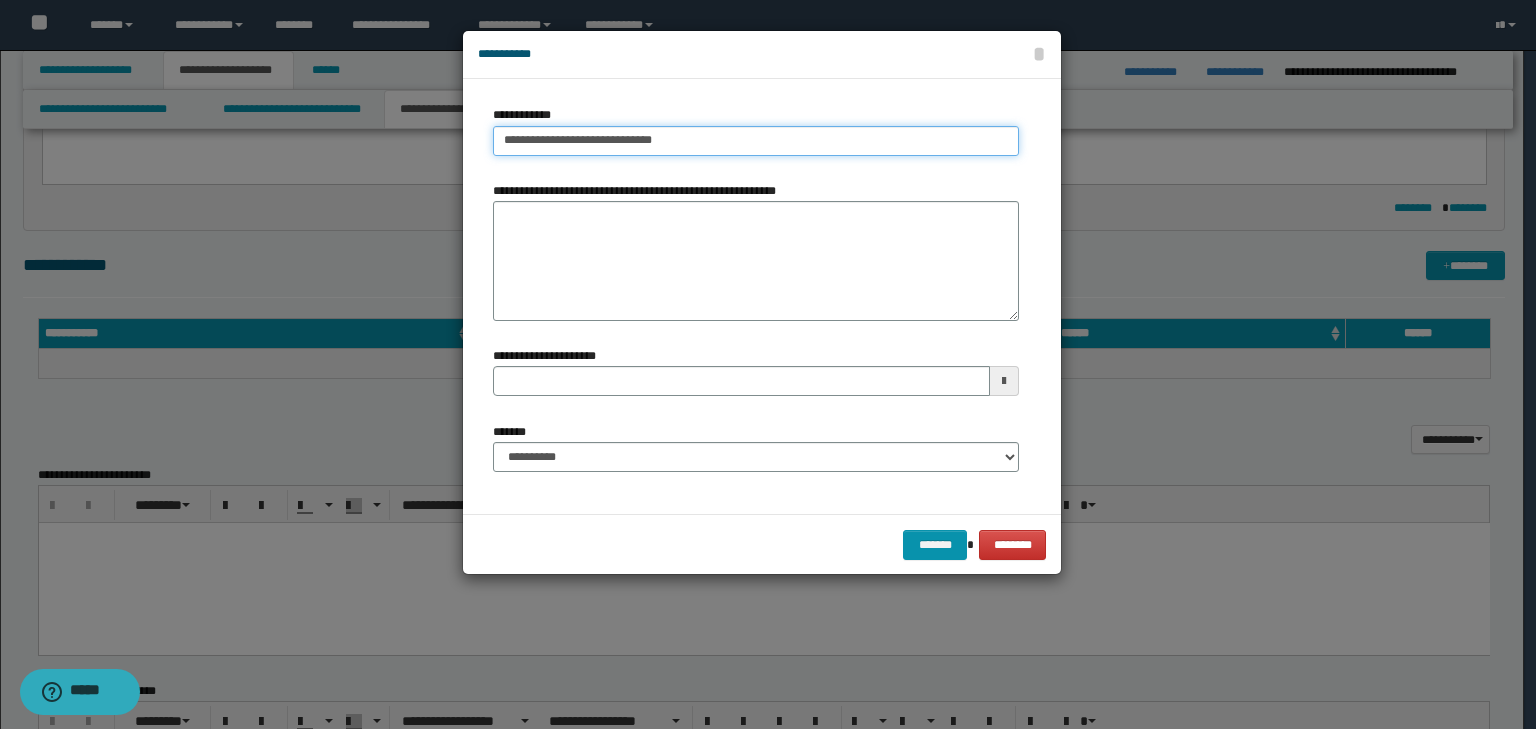 type on "**********" 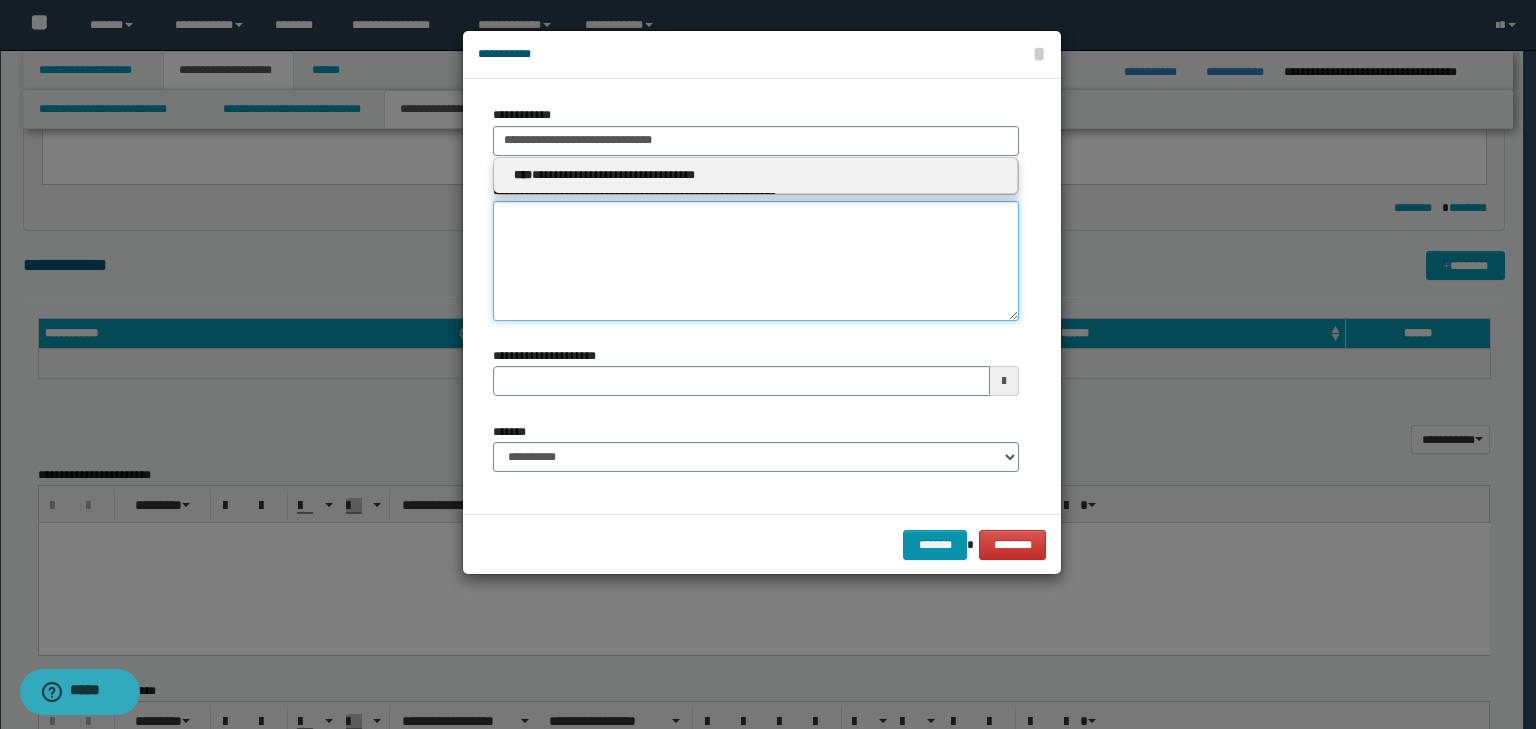 type 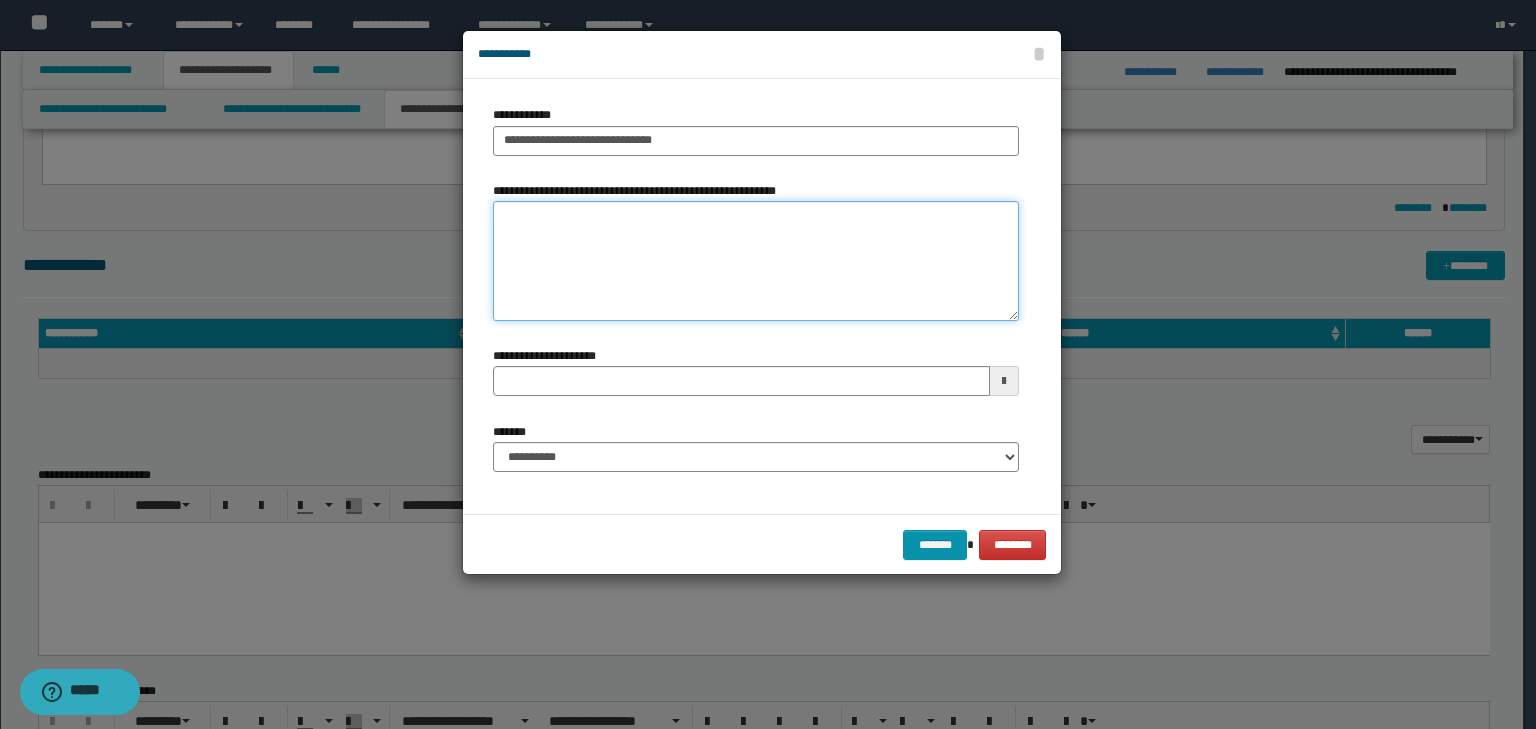 click on "**********" at bounding box center (756, 261) 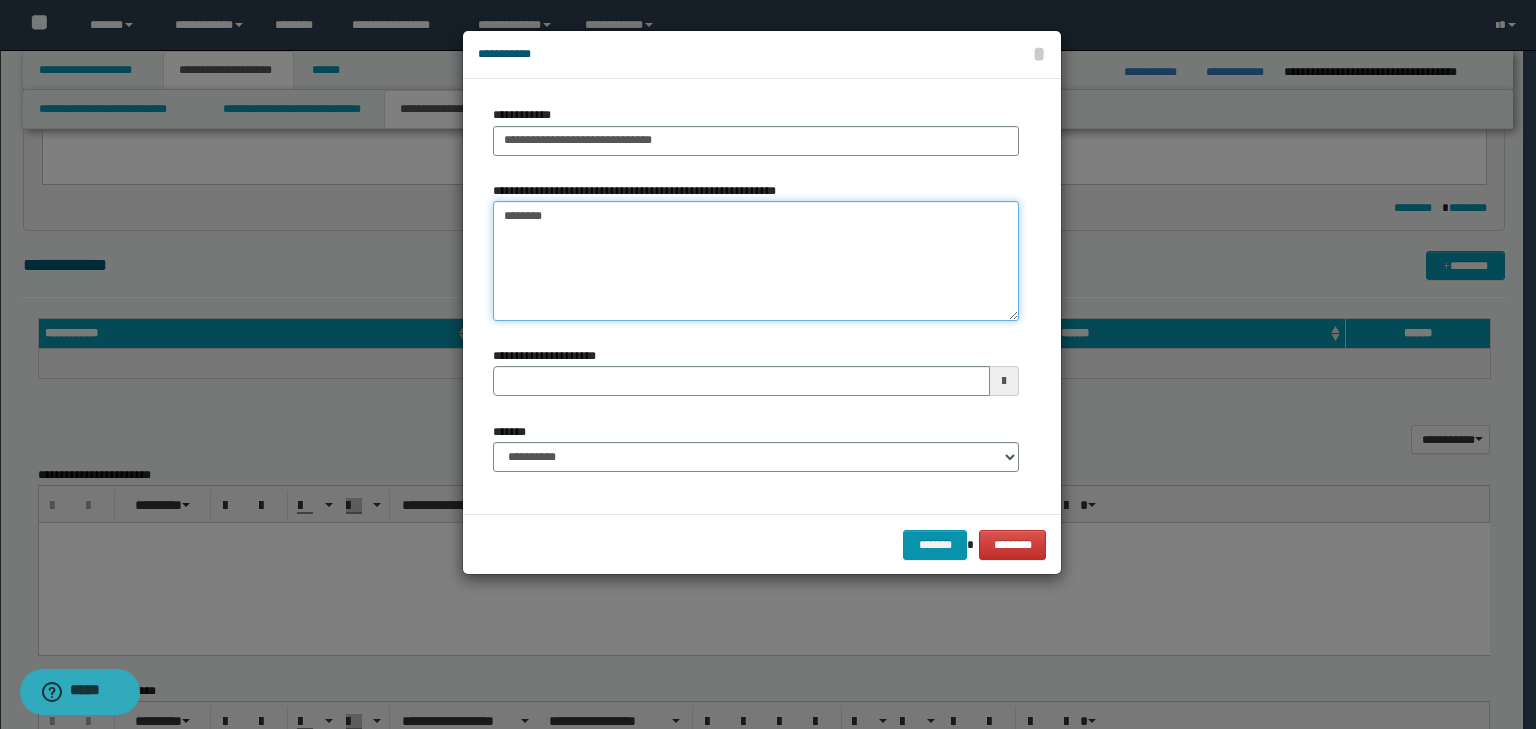 type on "*********" 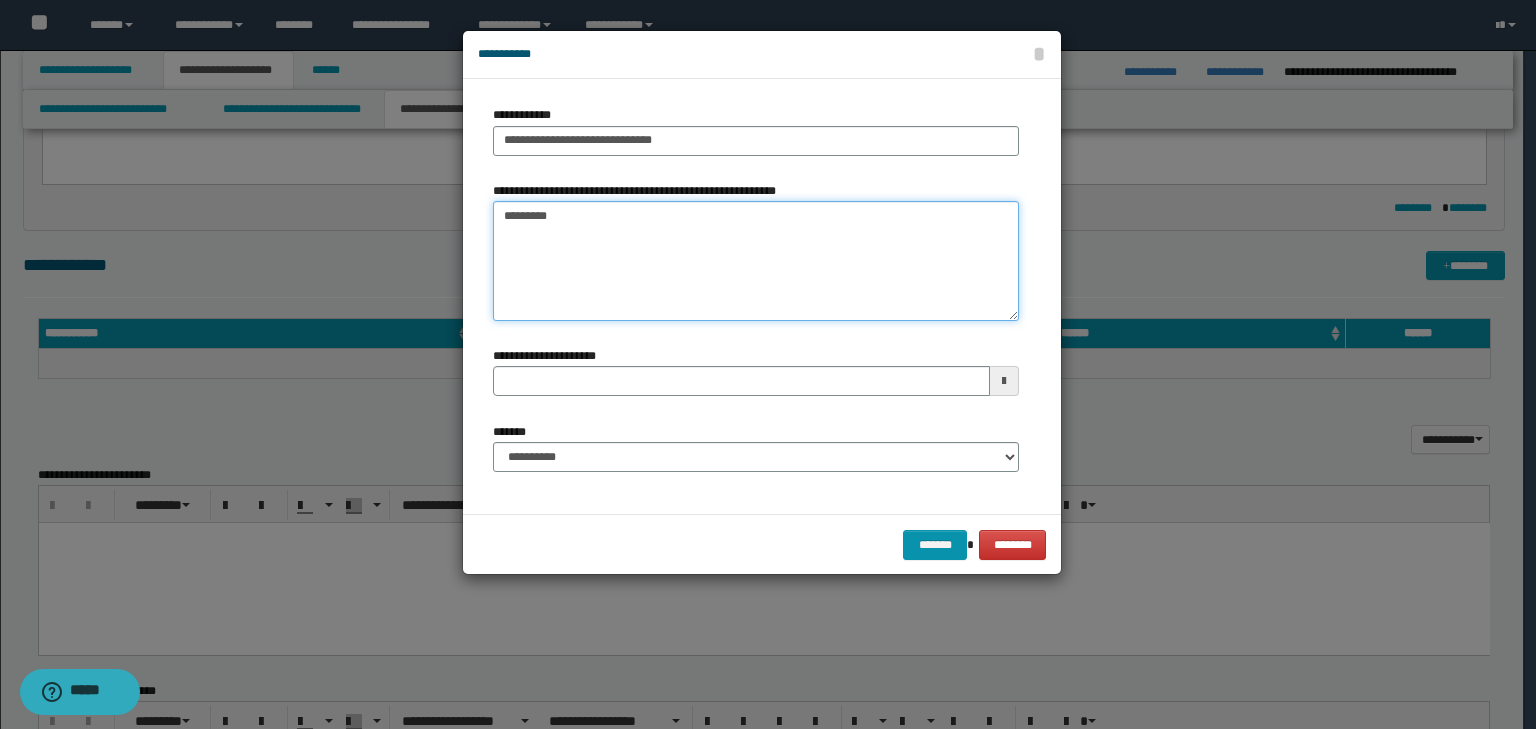 type 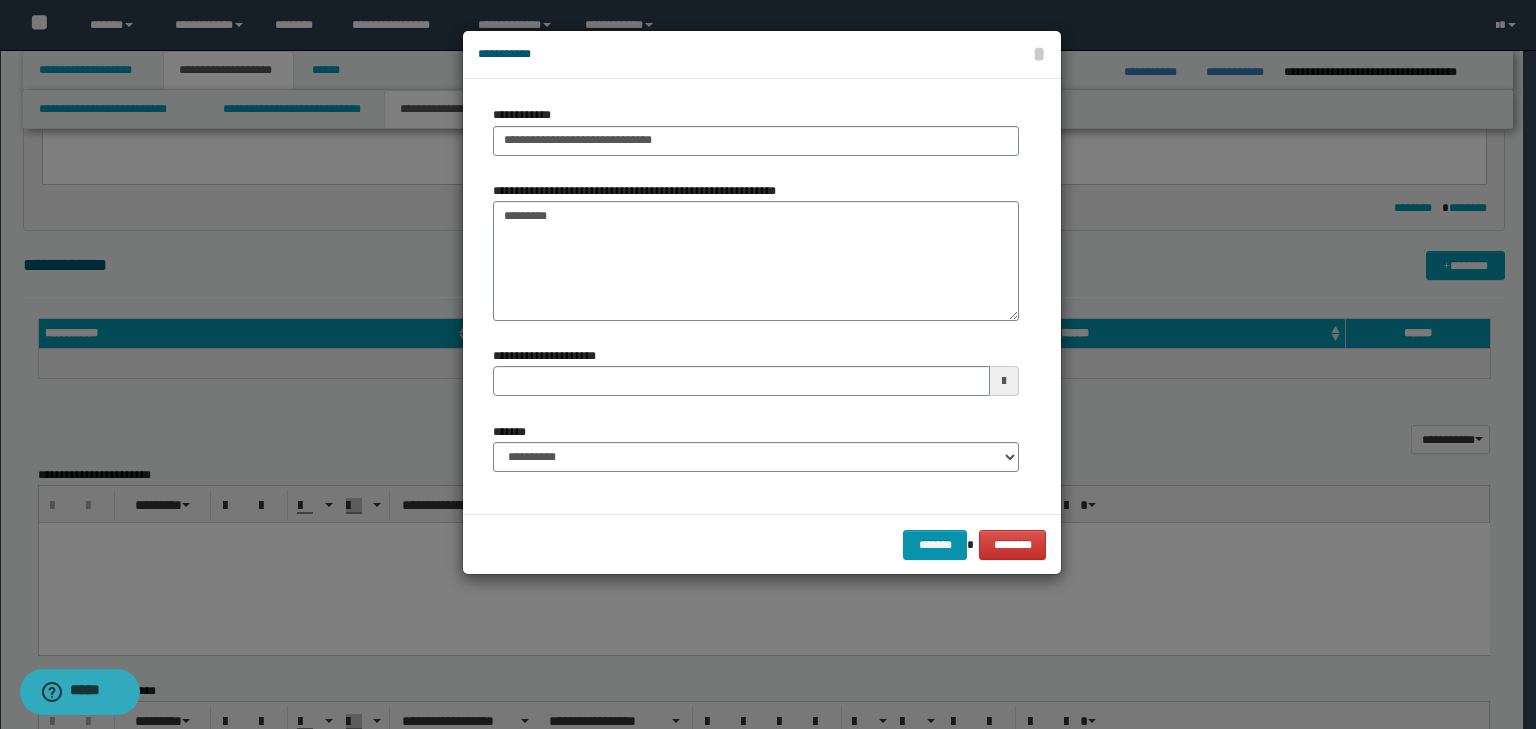 click on "**********" at bounding box center (756, 447) 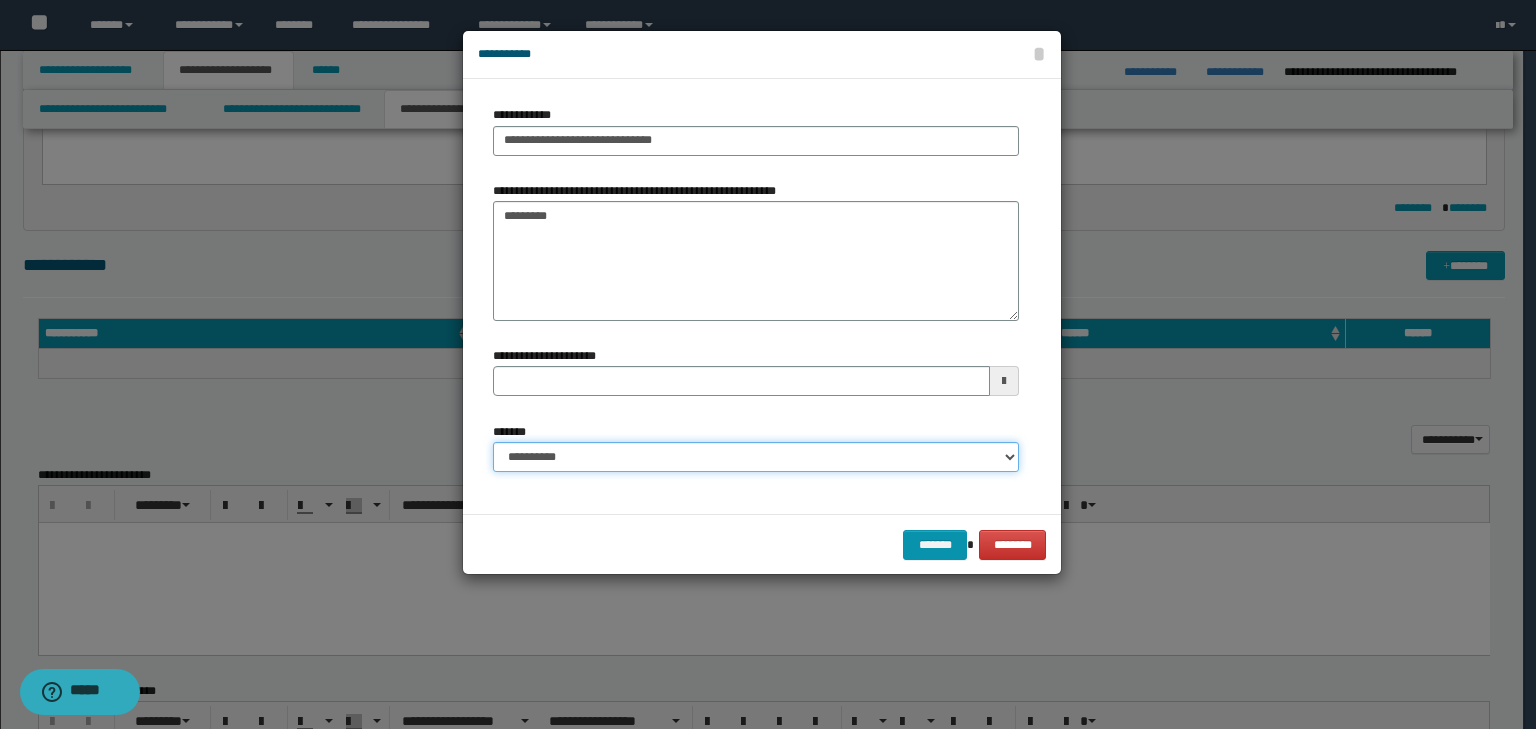drag, startPoint x: 640, startPoint y: 441, endPoint x: 640, endPoint y: 464, distance: 23 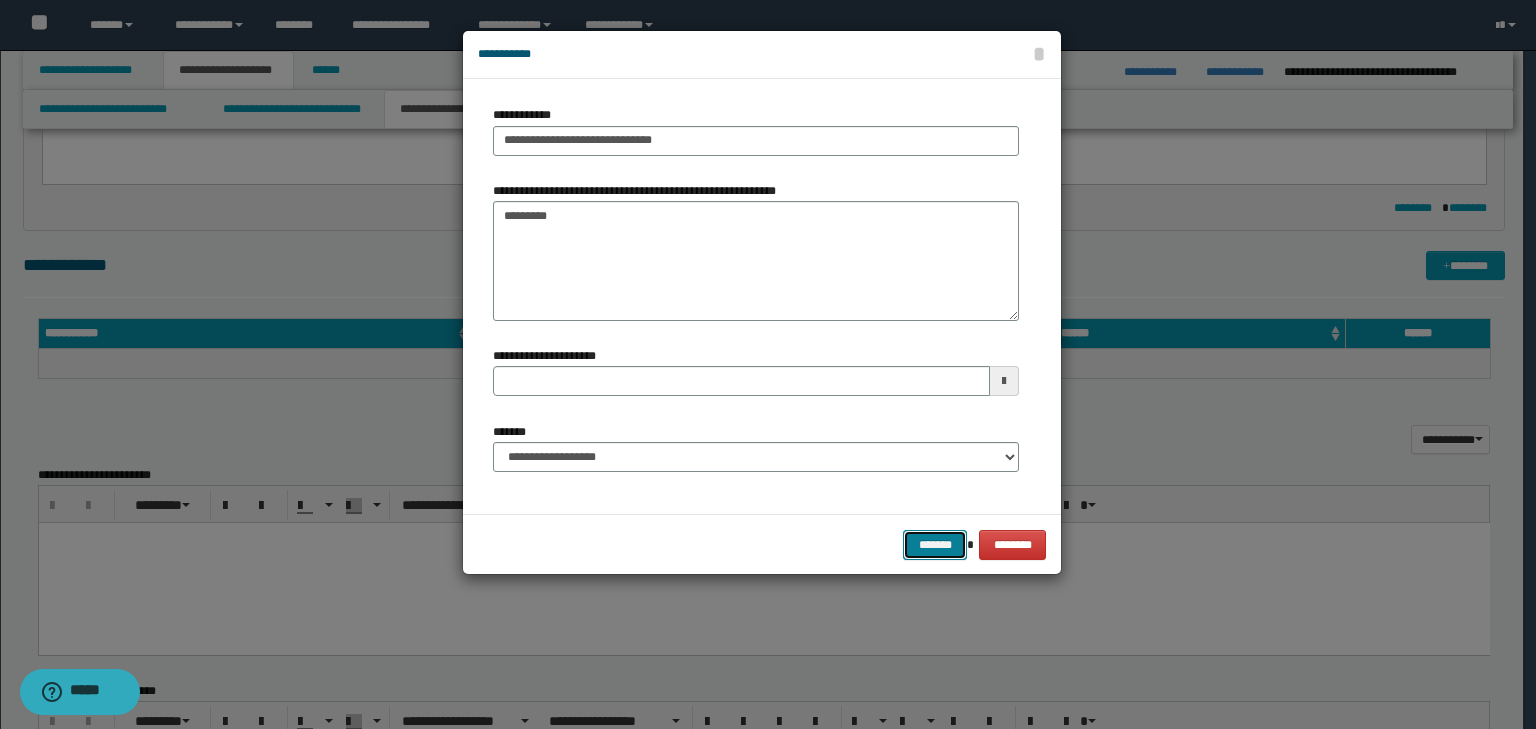 click on "*******" at bounding box center [935, 545] 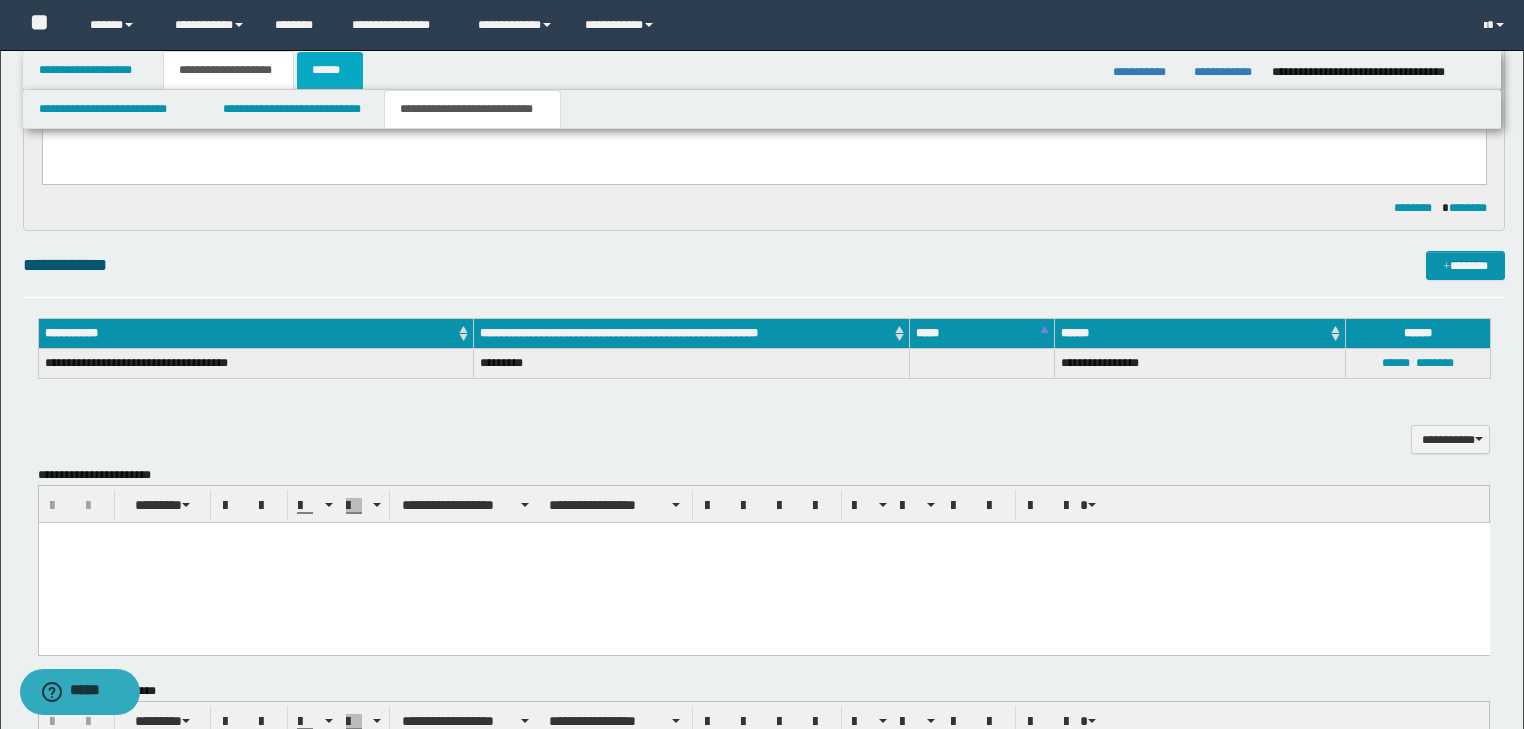 click on "******" at bounding box center (330, 70) 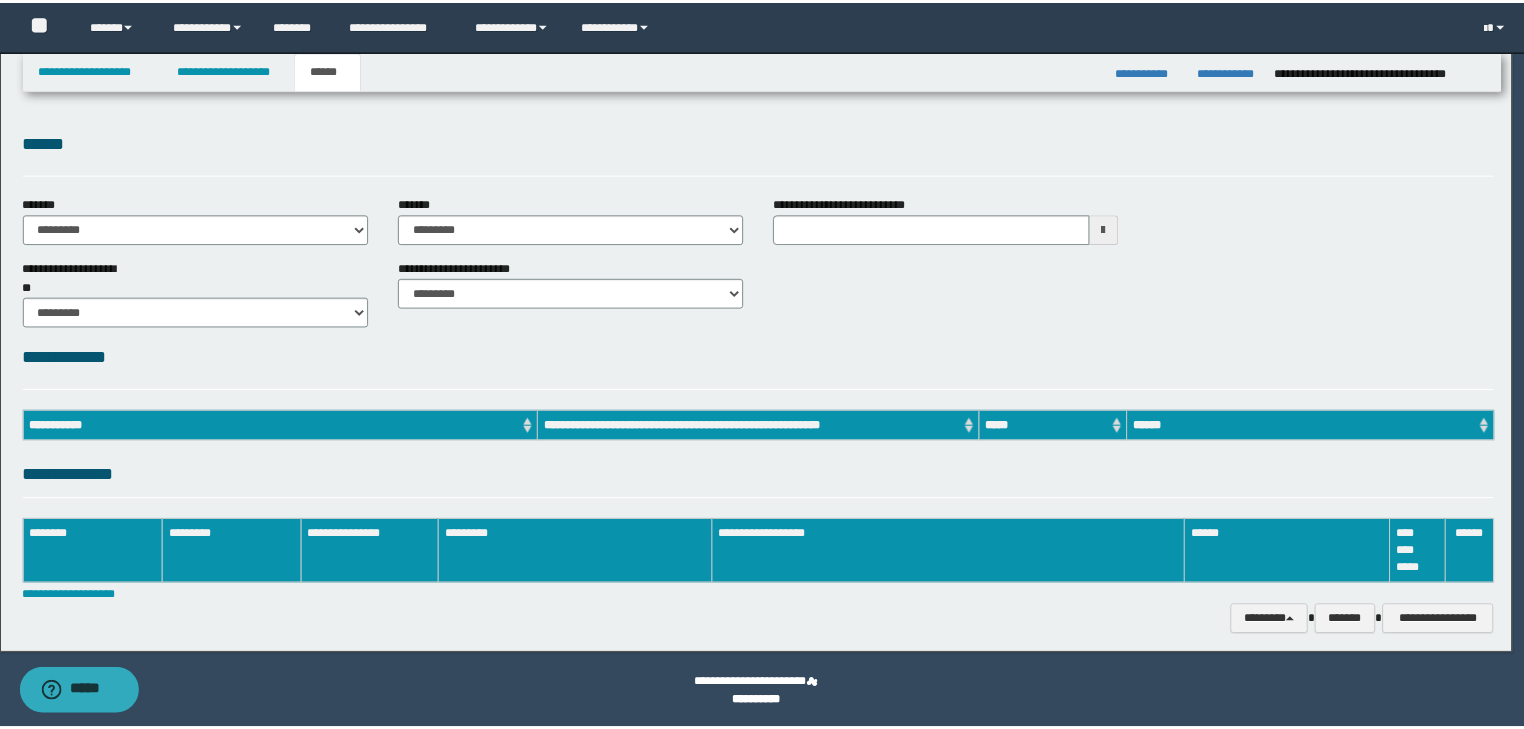 scroll, scrollTop: 0, scrollLeft: 0, axis: both 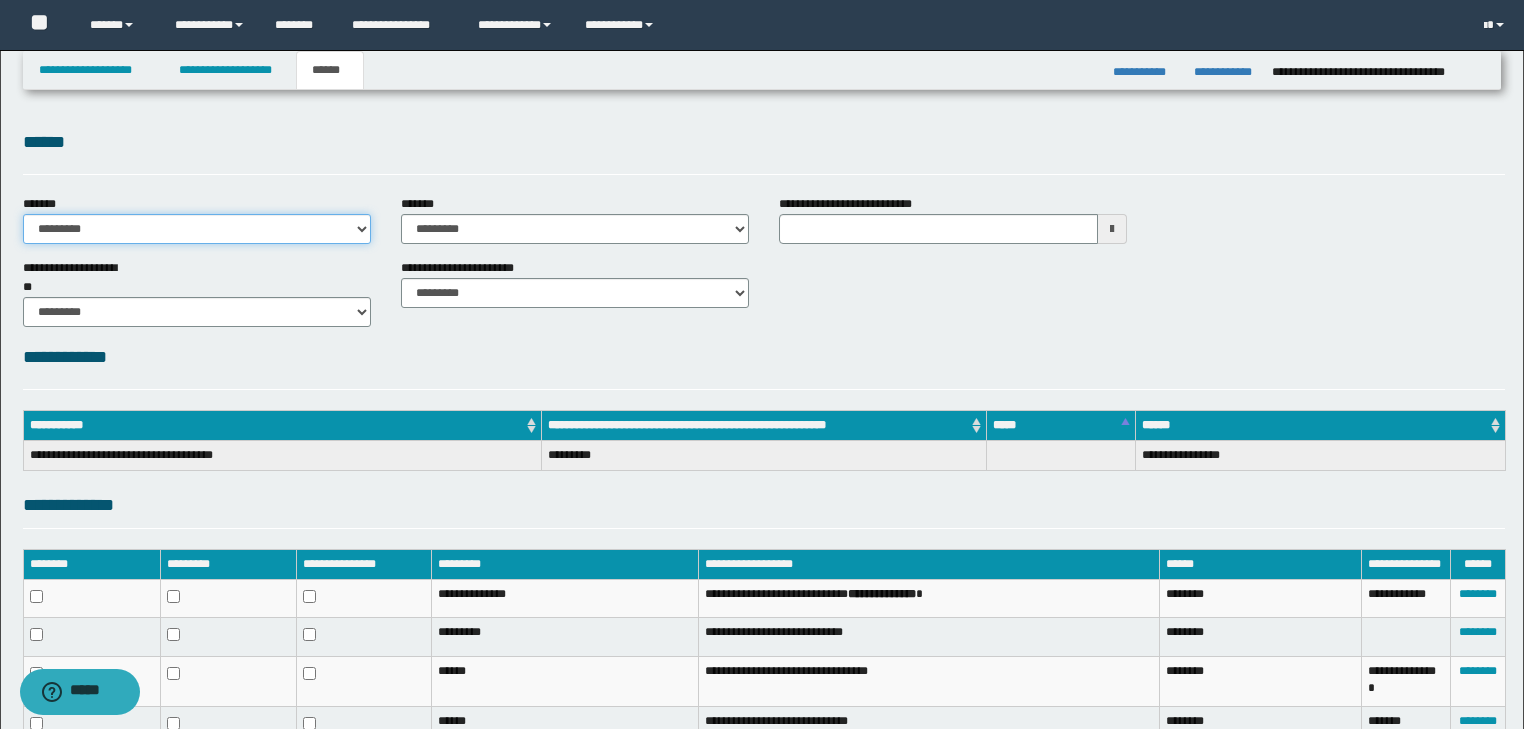click on "**********" at bounding box center (197, 229) 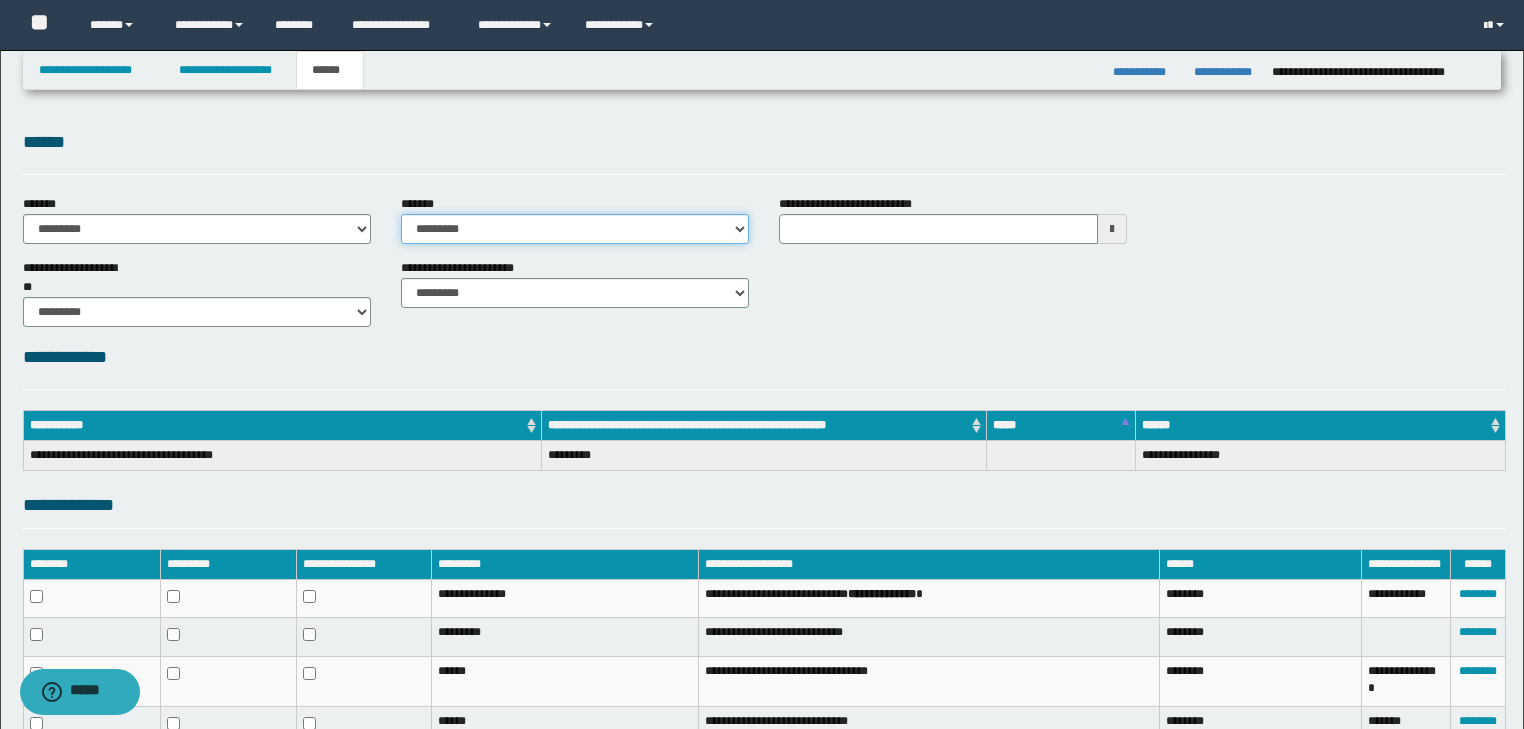 click on "**********" at bounding box center (575, 229) 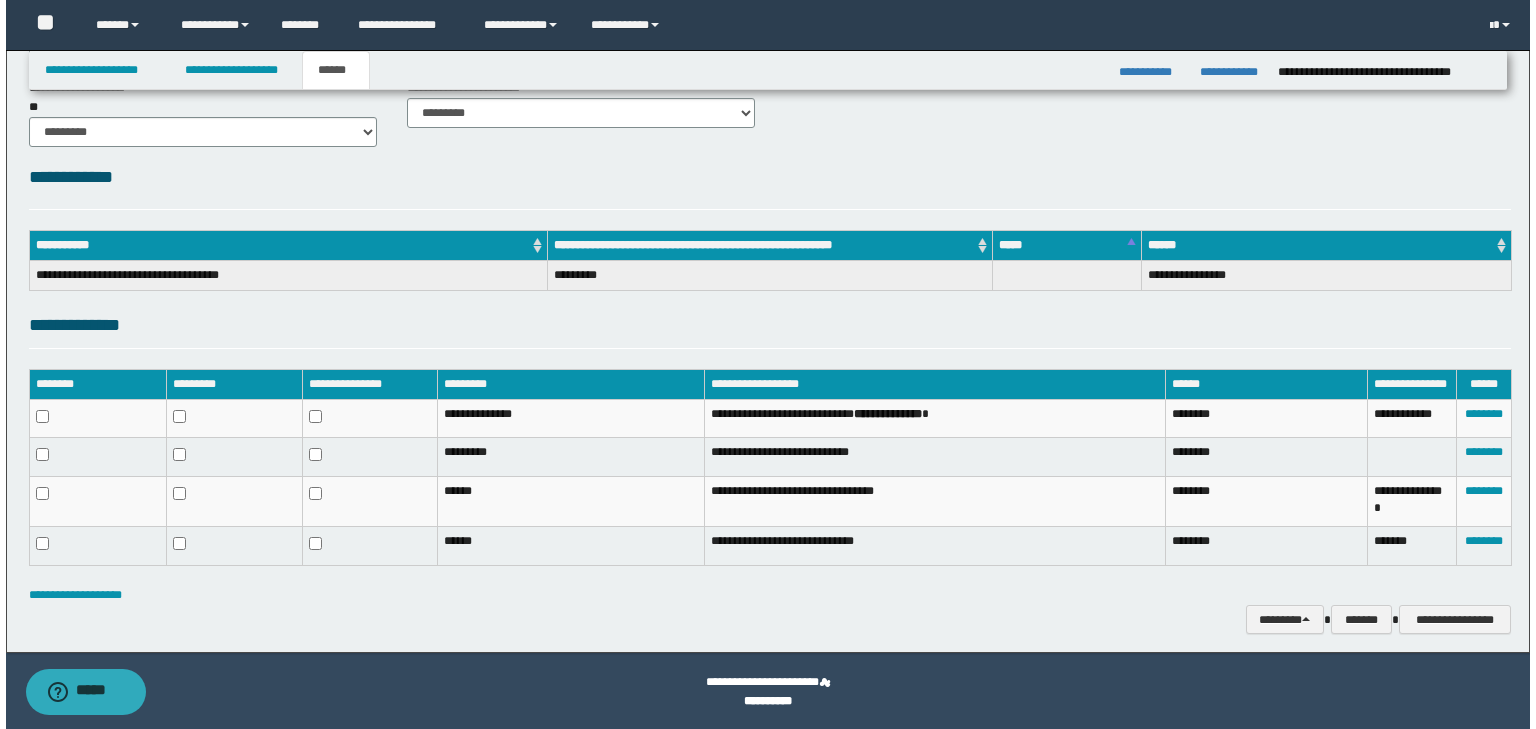 scroll, scrollTop: 181, scrollLeft: 0, axis: vertical 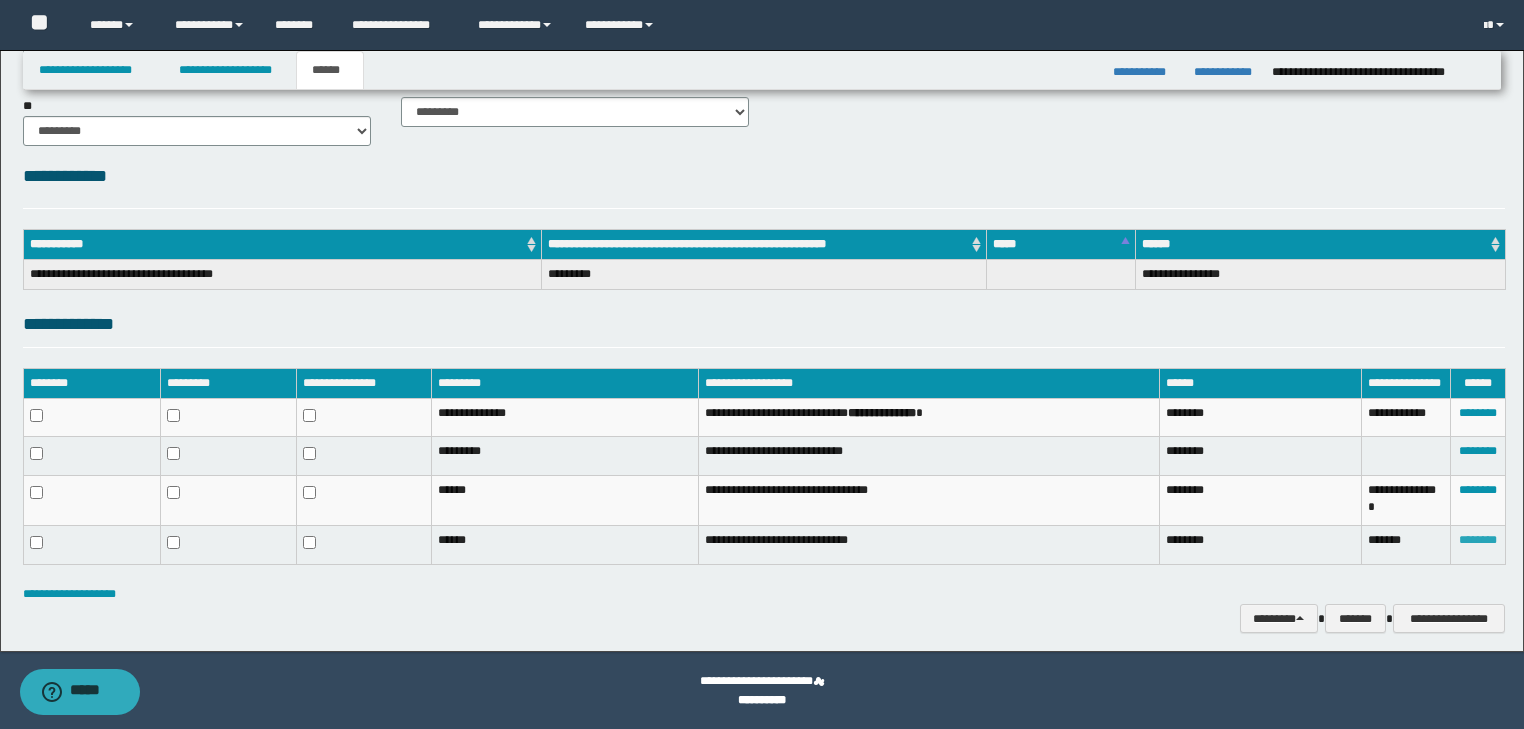 click on "********" at bounding box center [1478, 540] 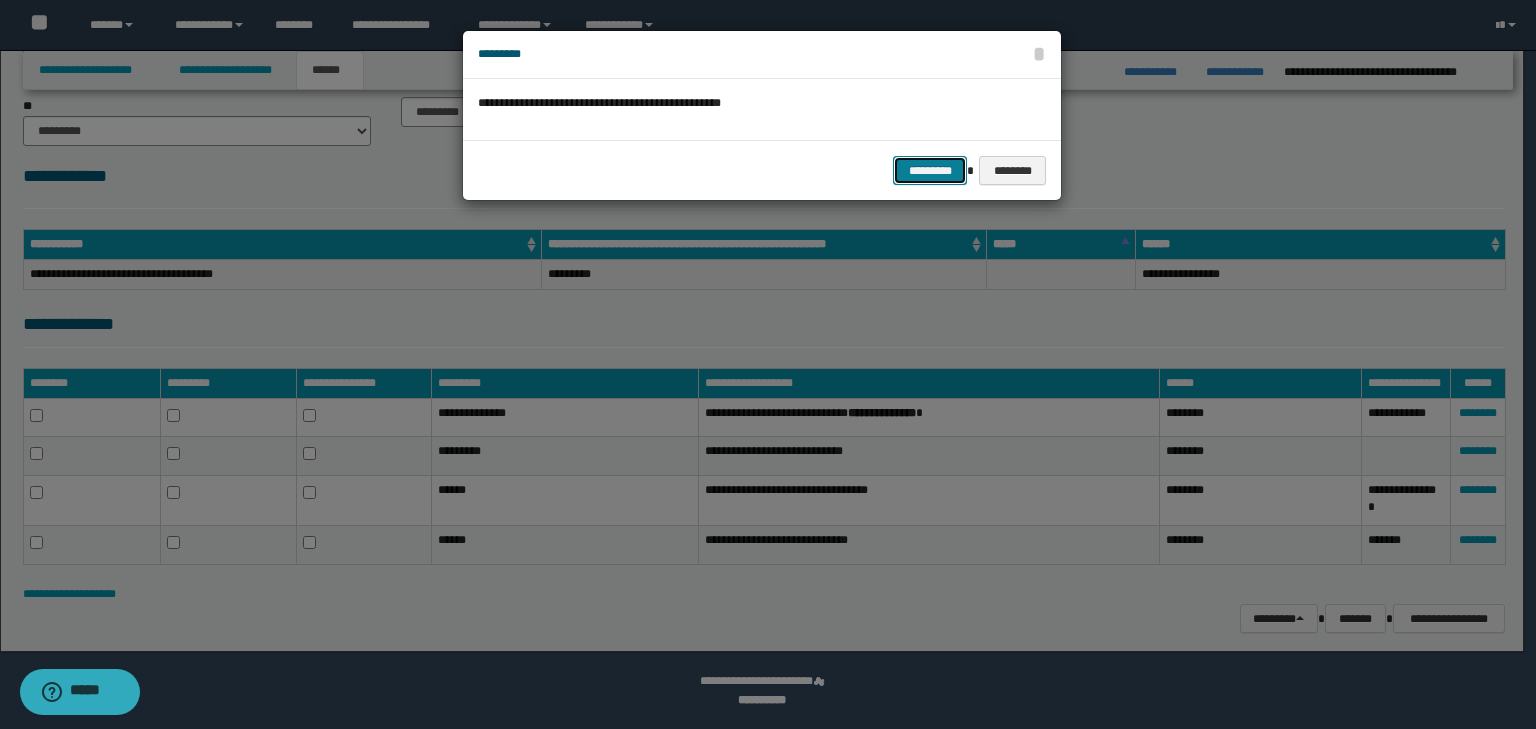 click on "*********" at bounding box center [930, 171] 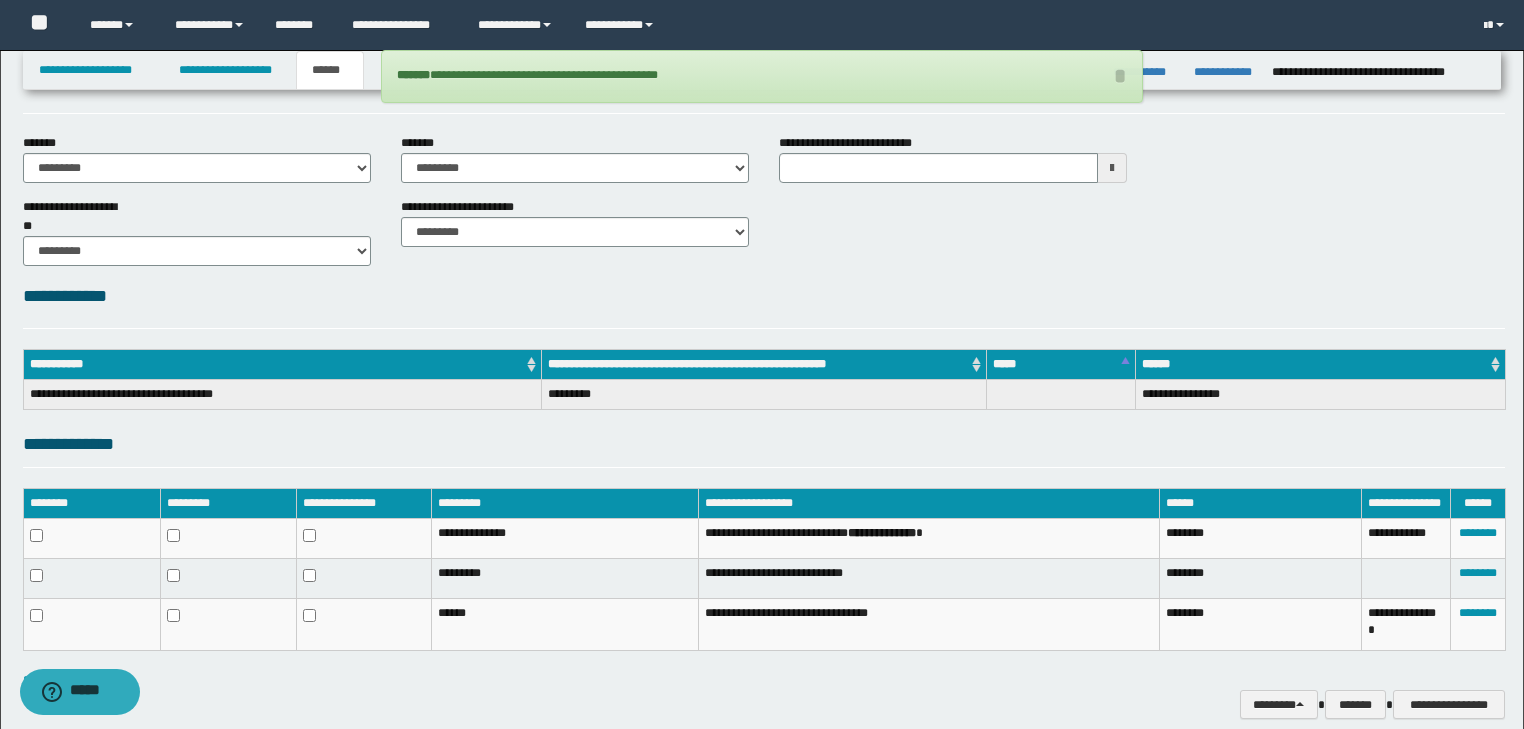 scroll, scrollTop: 0, scrollLeft: 0, axis: both 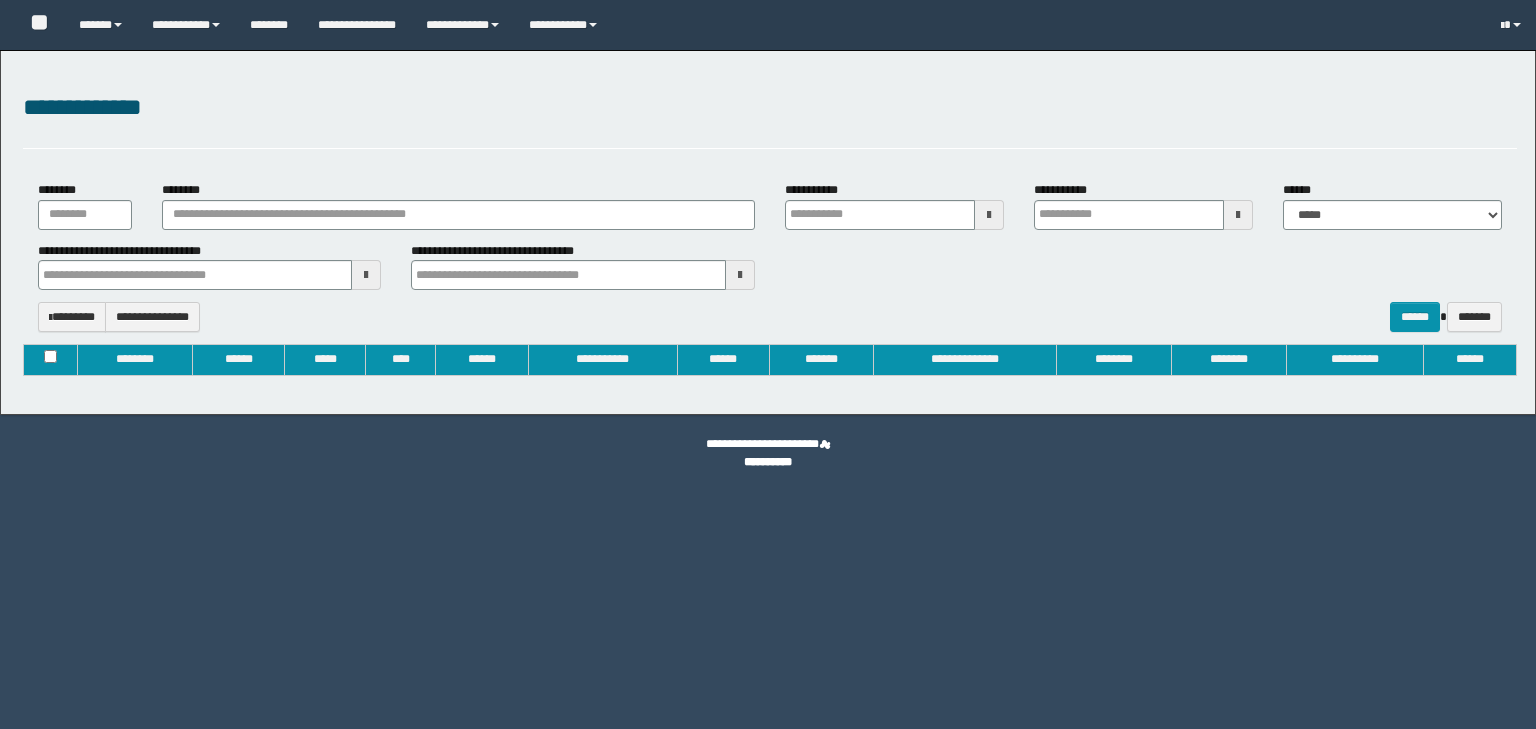 type on "**********" 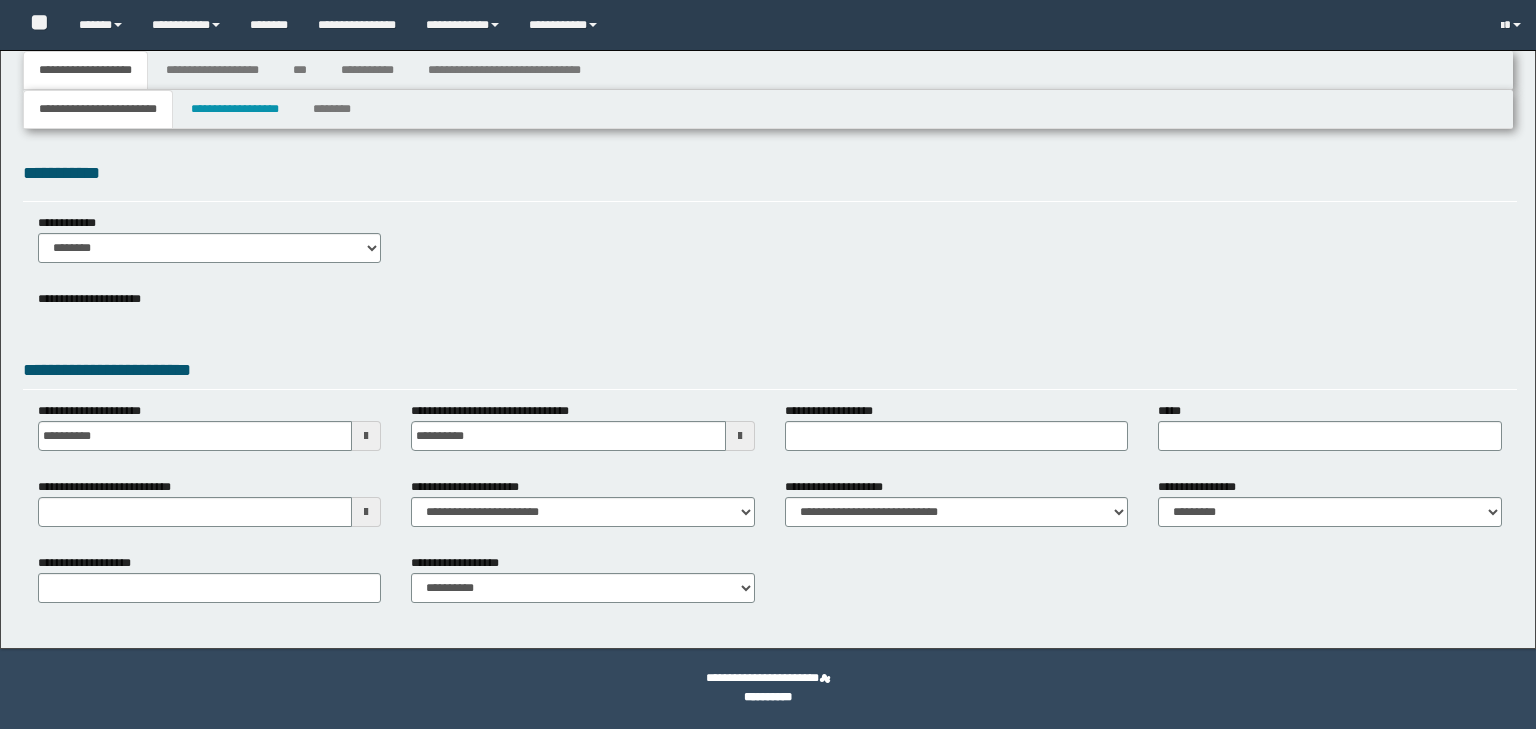 select on "*" 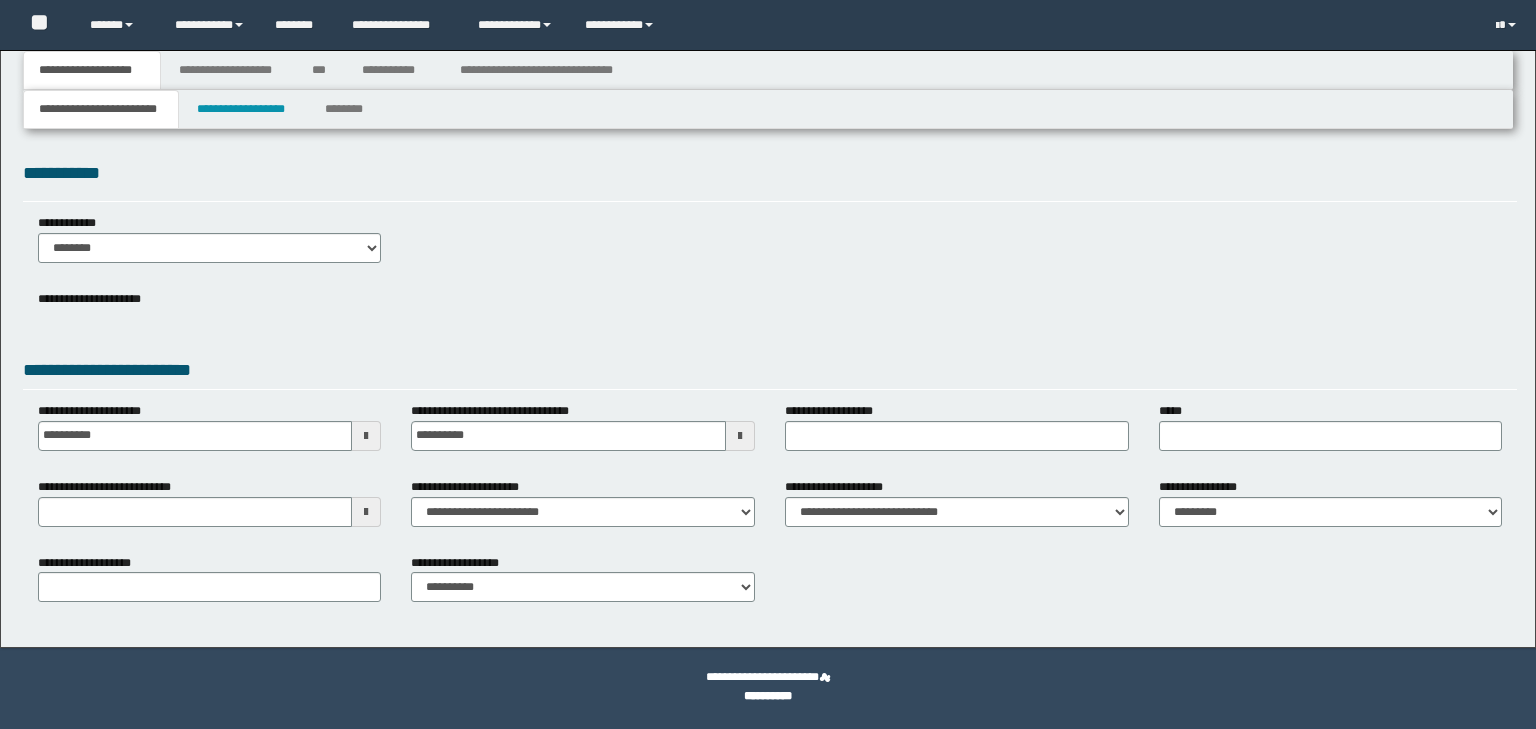 scroll, scrollTop: 0, scrollLeft: 0, axis: both 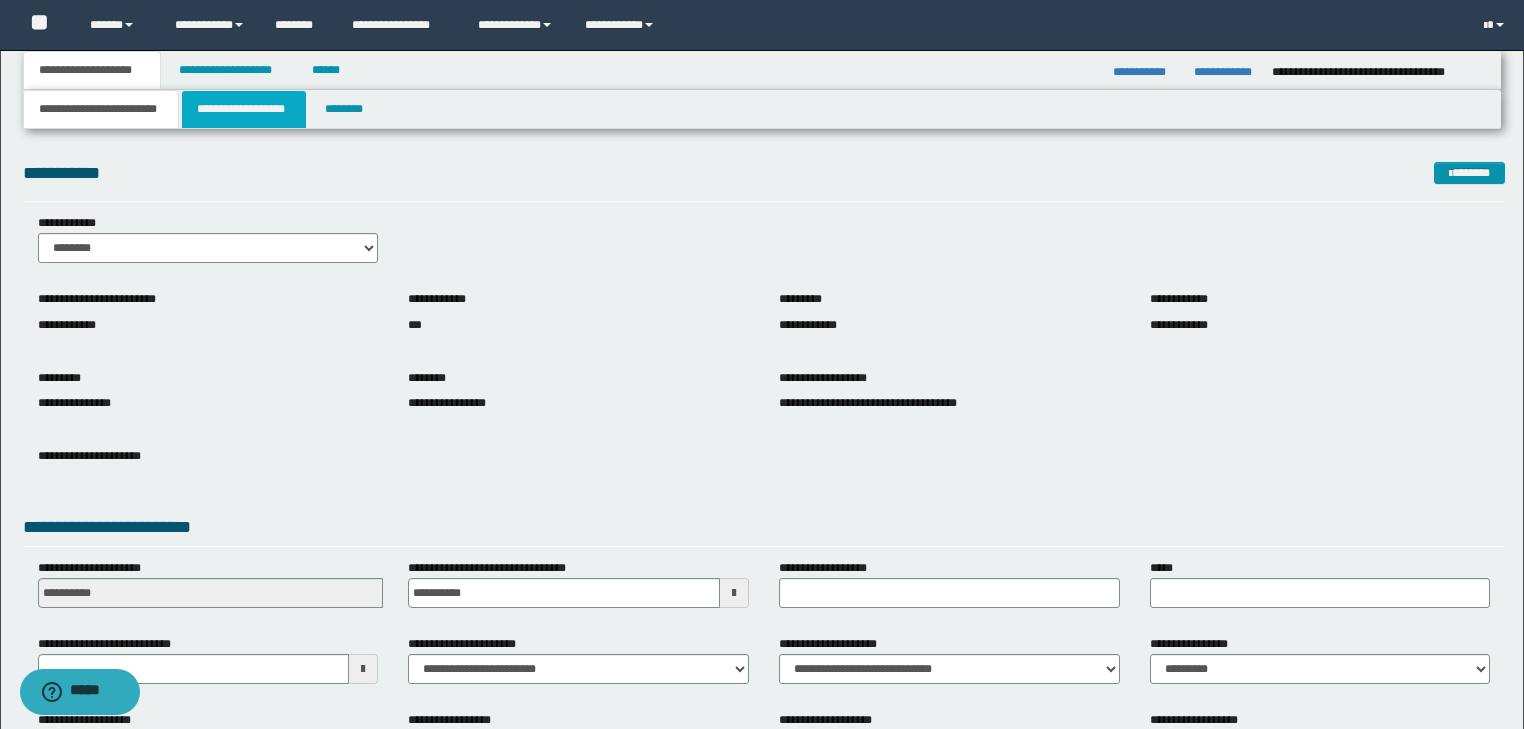 click on "**********" at bounding box center (244, 109) 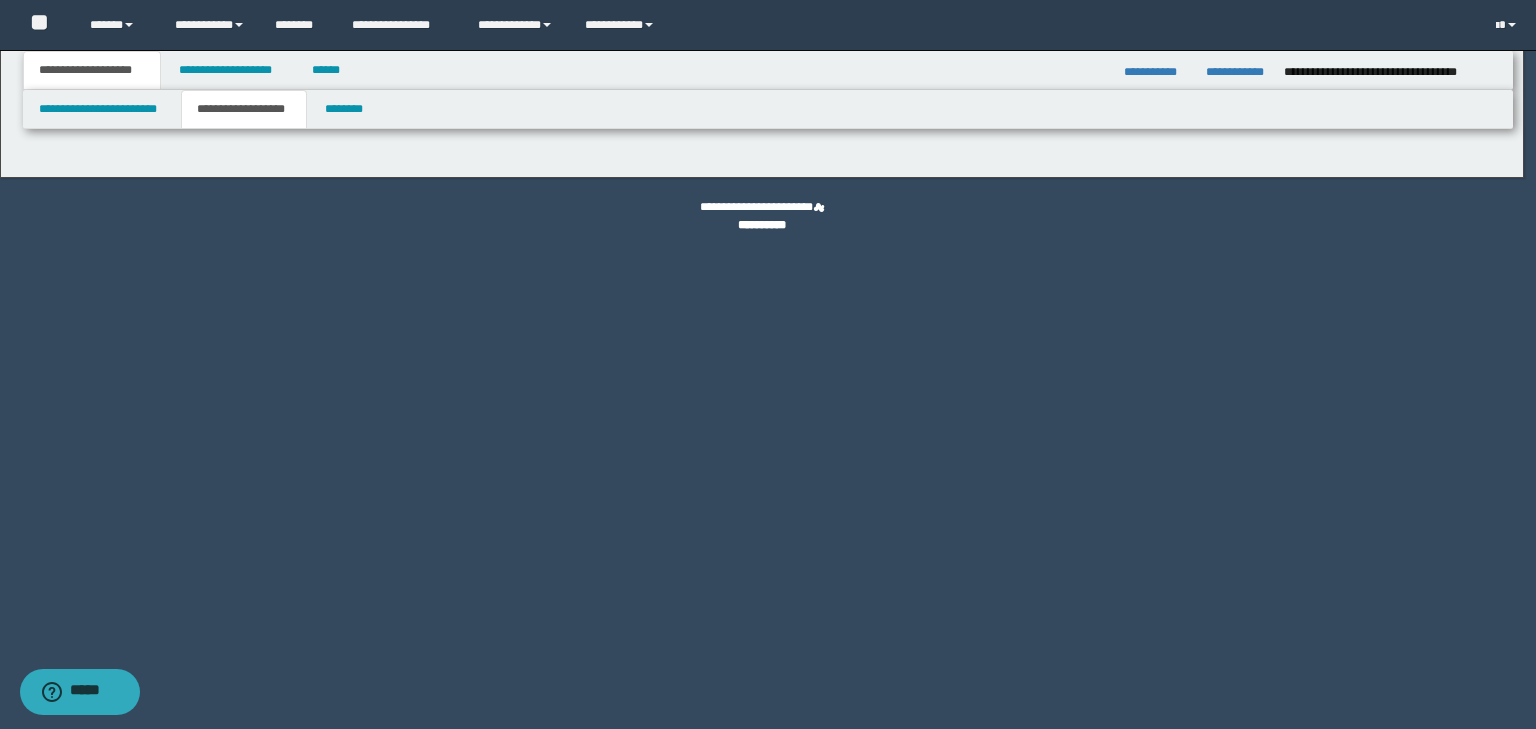 type on "********" 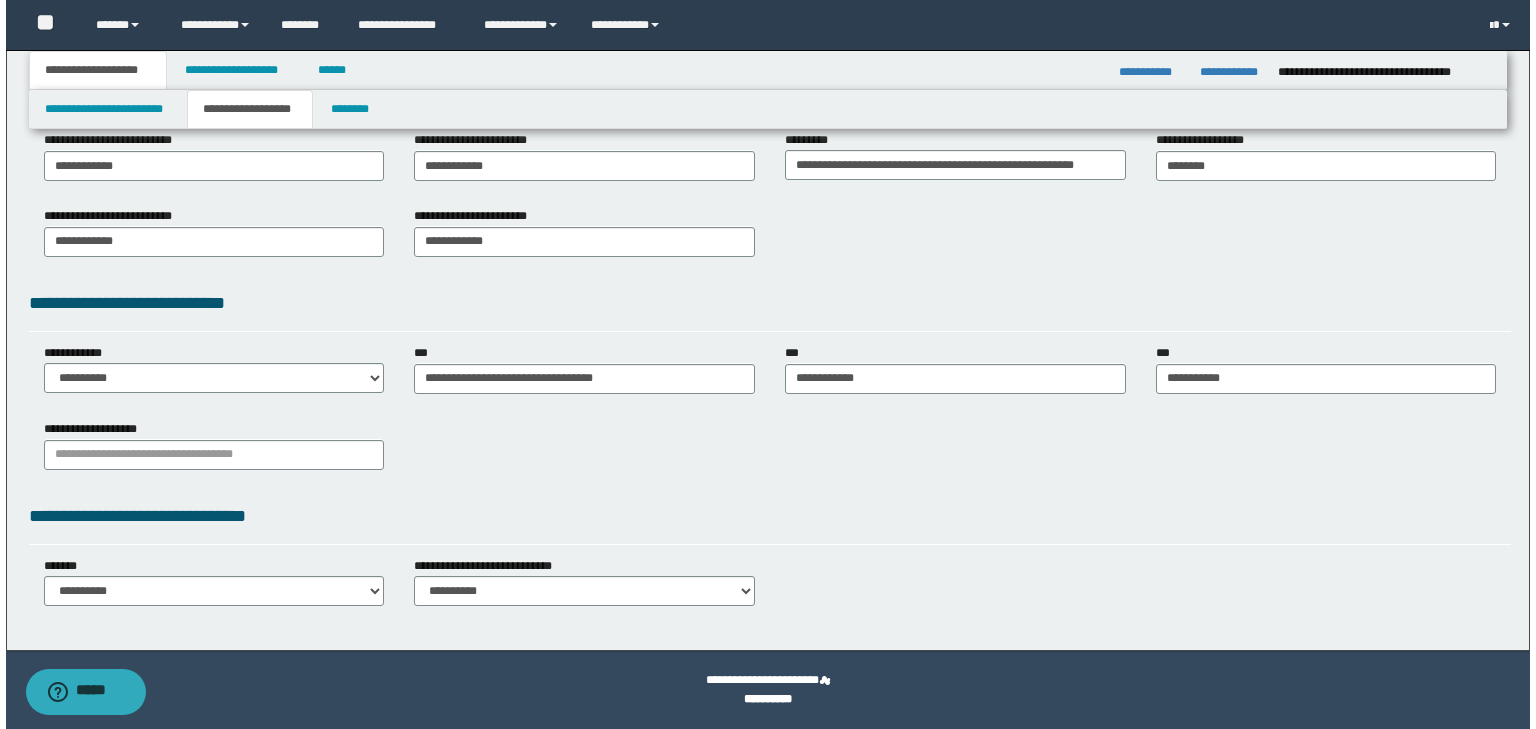 scroll, scrollTop: 0, scrollLeft: 0, axis: both 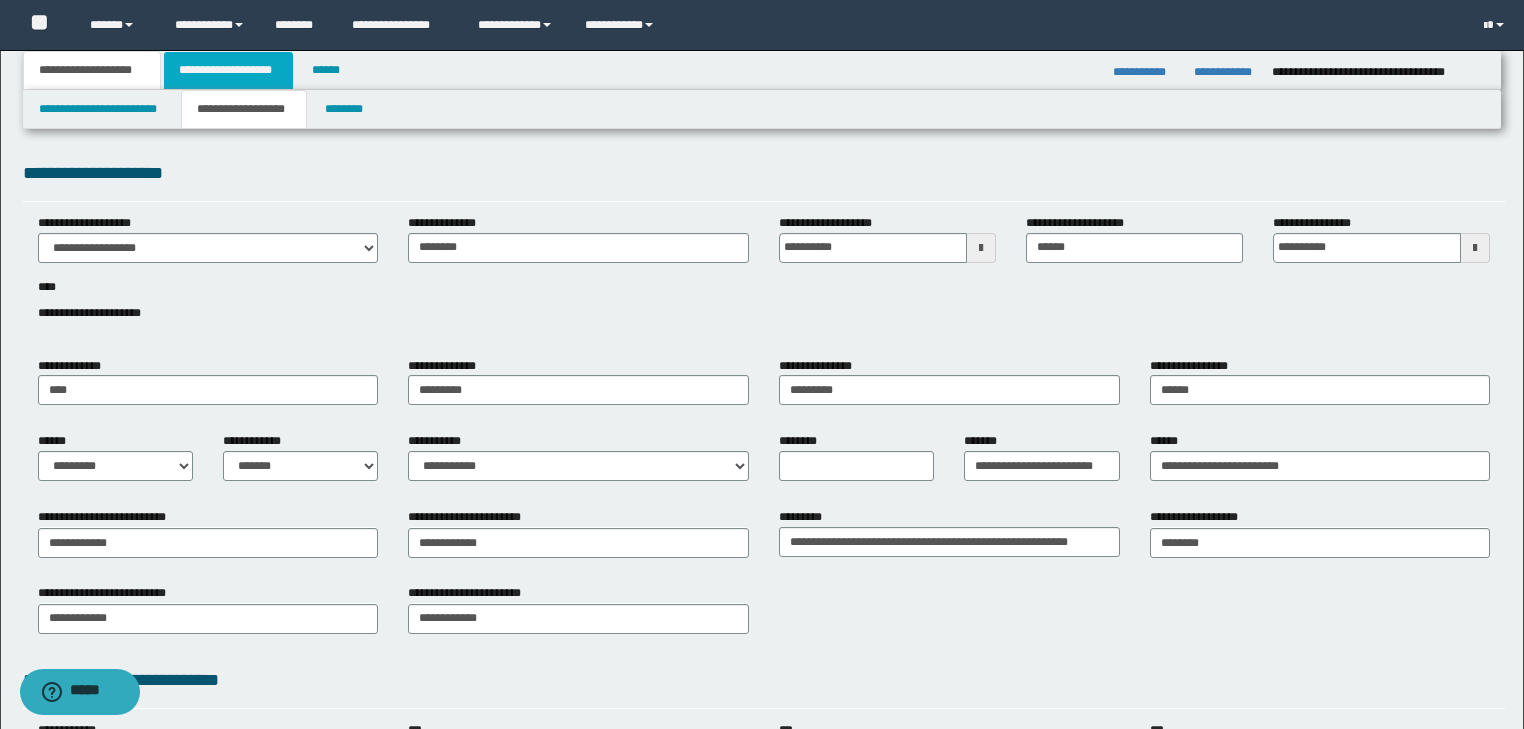 click on "**********" at bounding box center (228, 70) 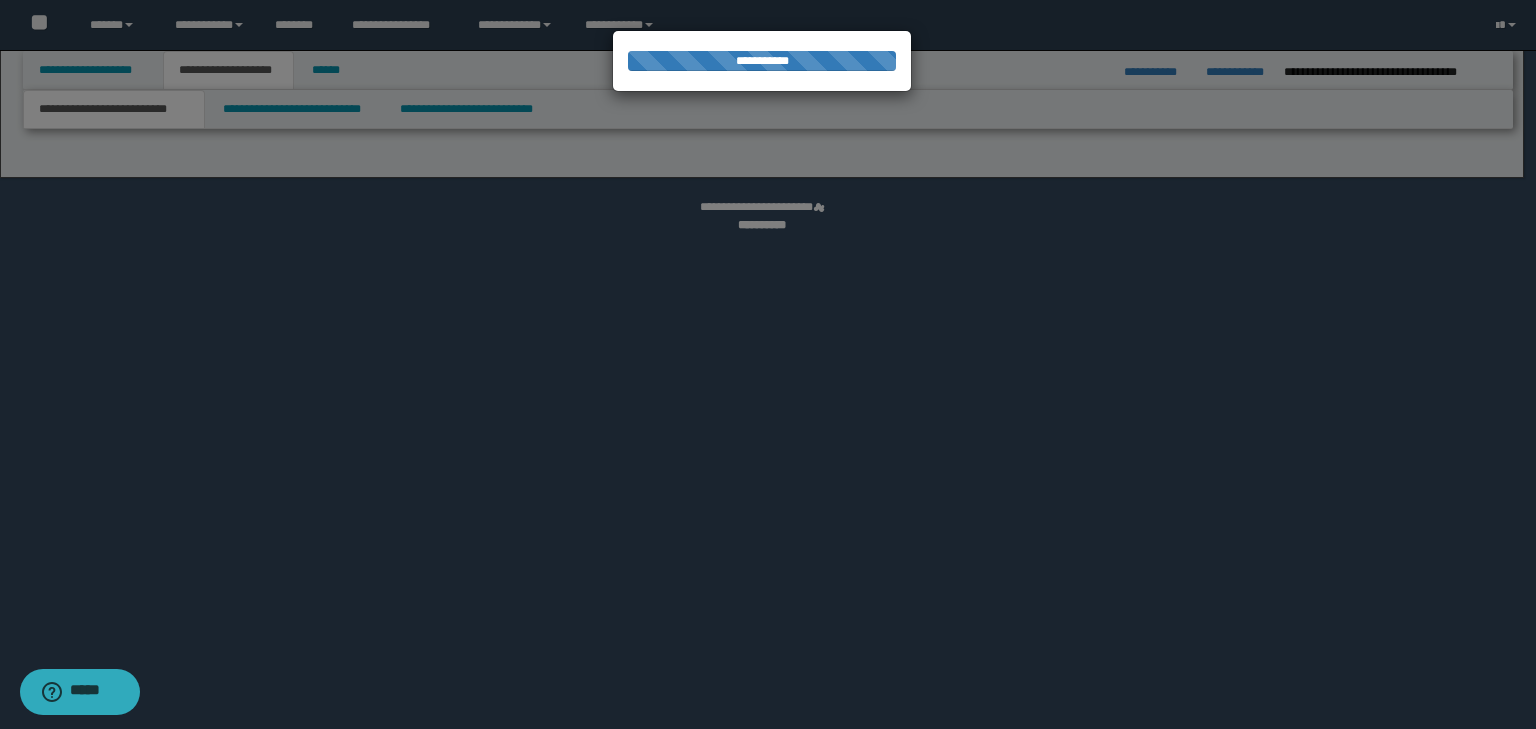 select on "*" 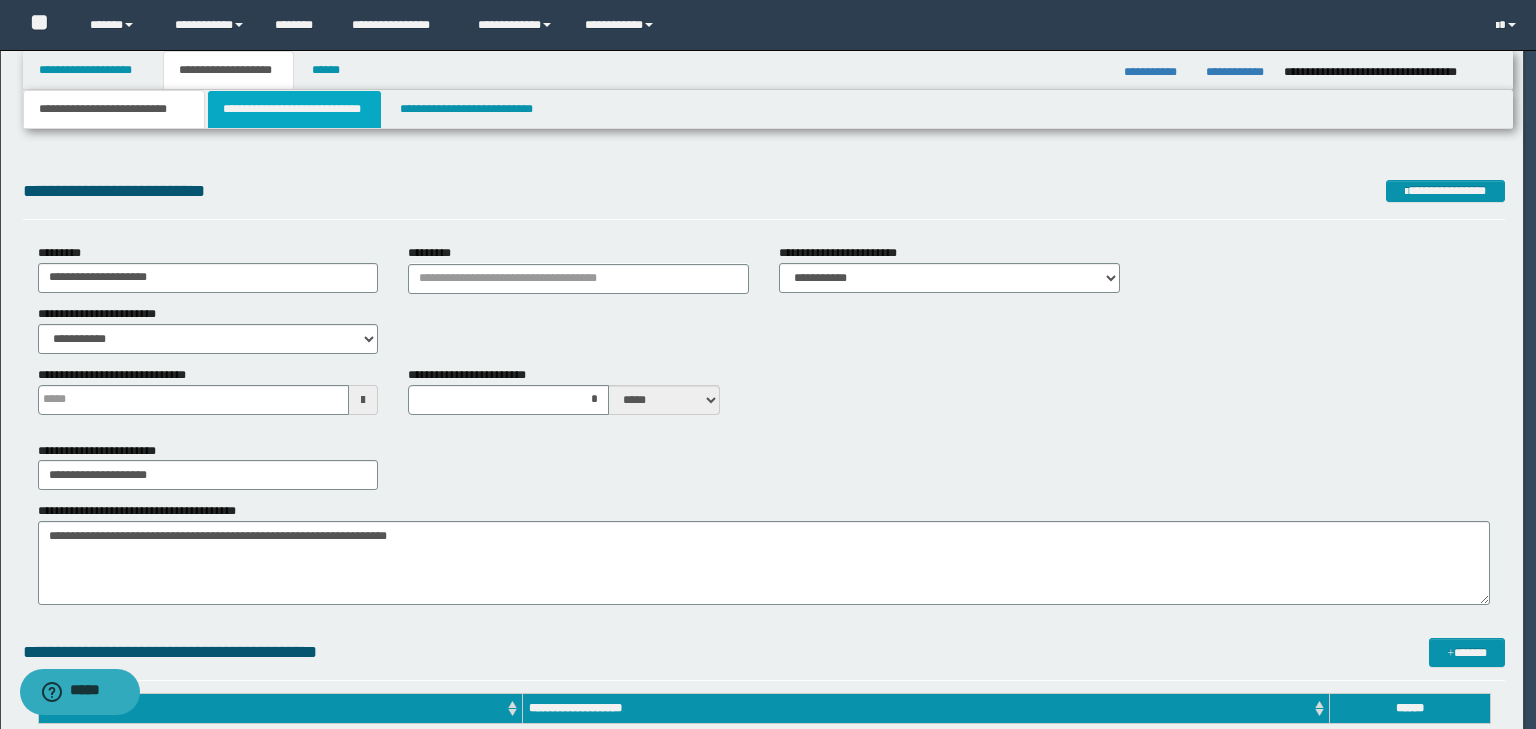 type 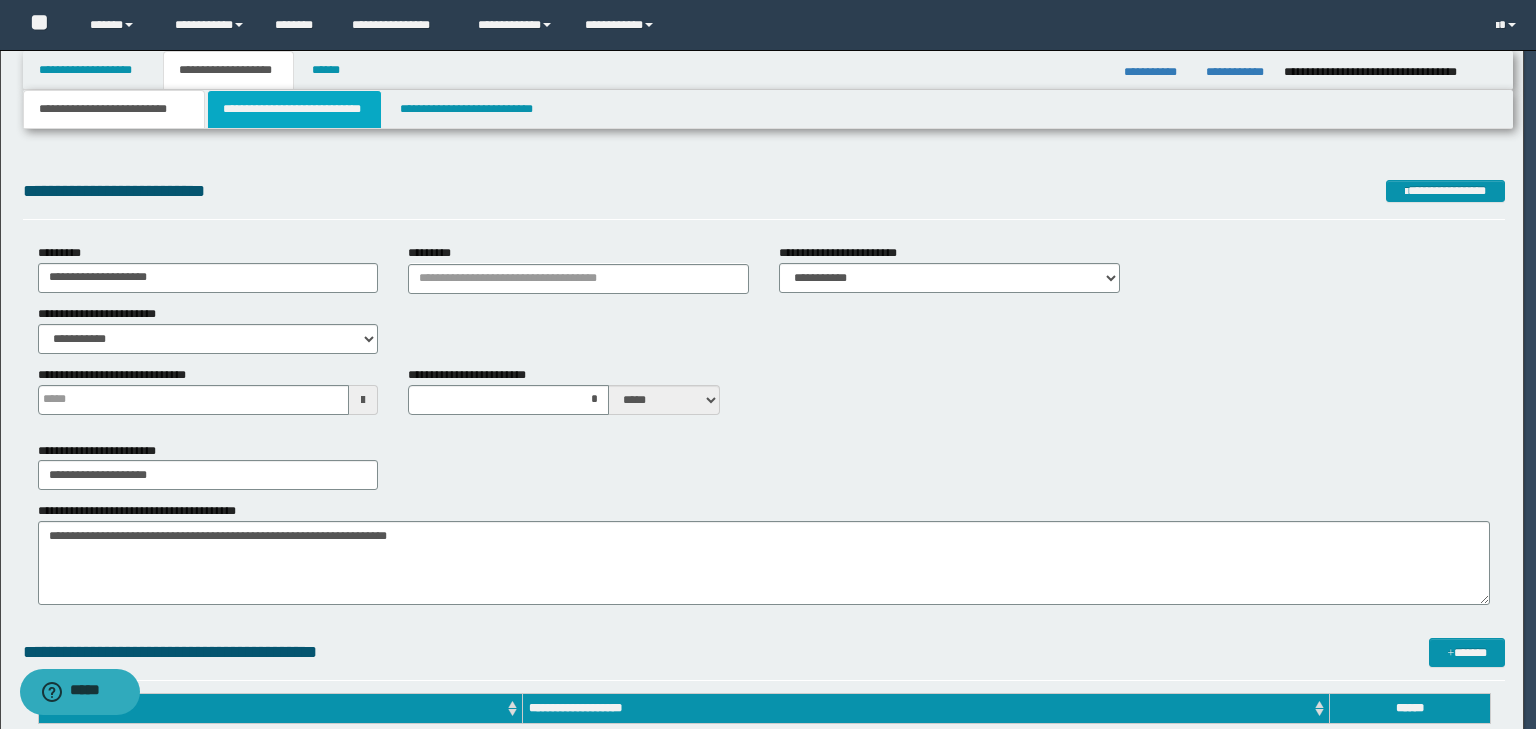 type on "*" 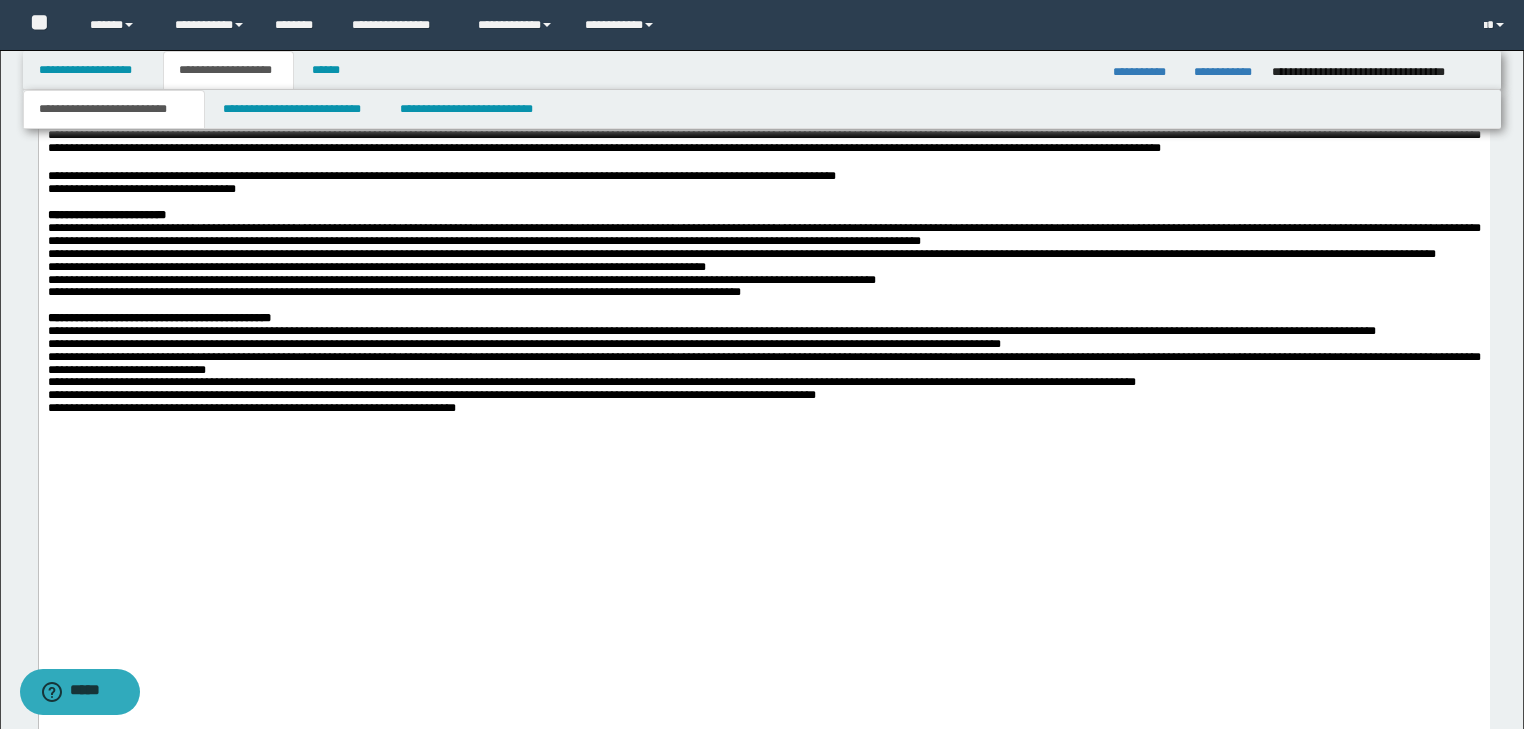 scroll, scrollTop: 3440, scrollLeft: 0, axis: vertical 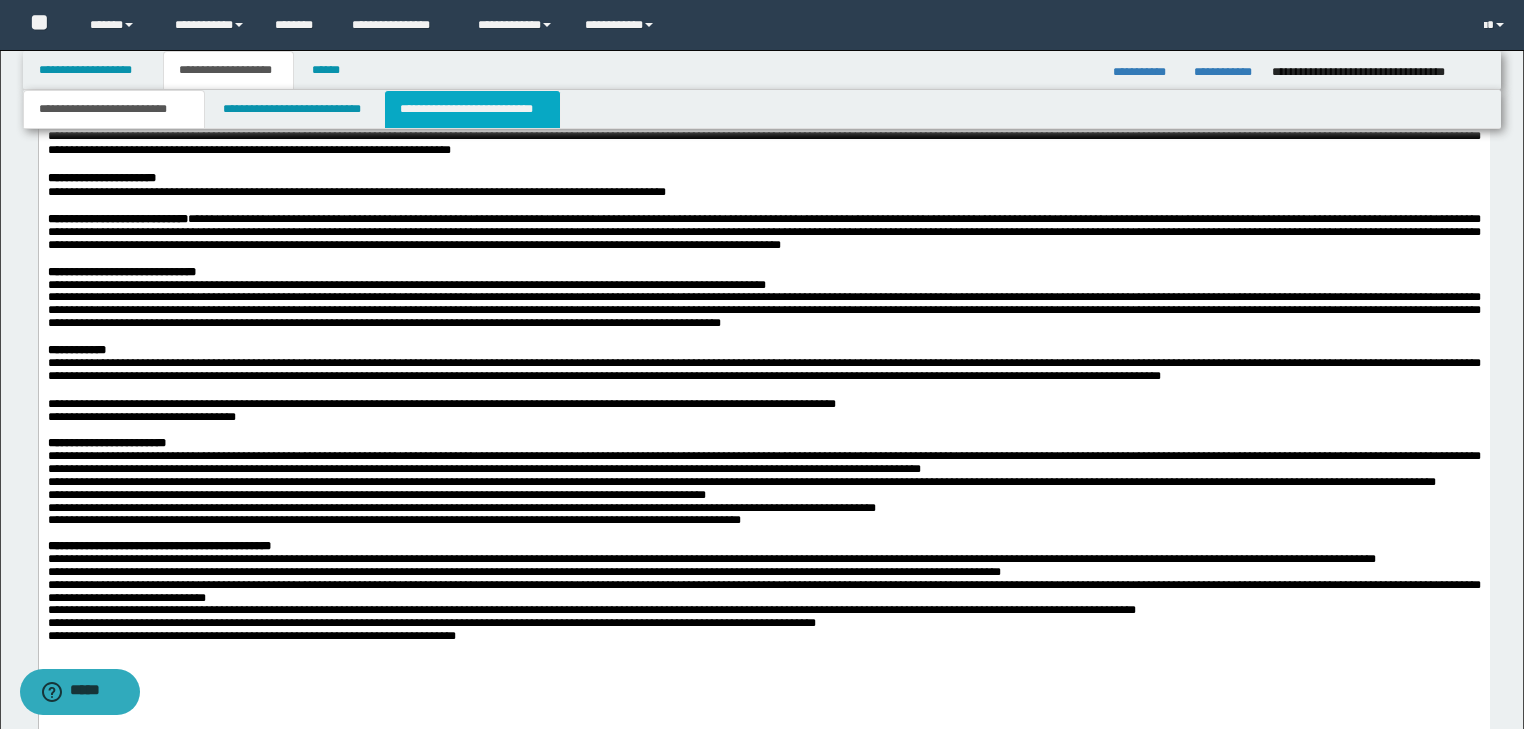 click on "**********" at bounding box center [472, 109] 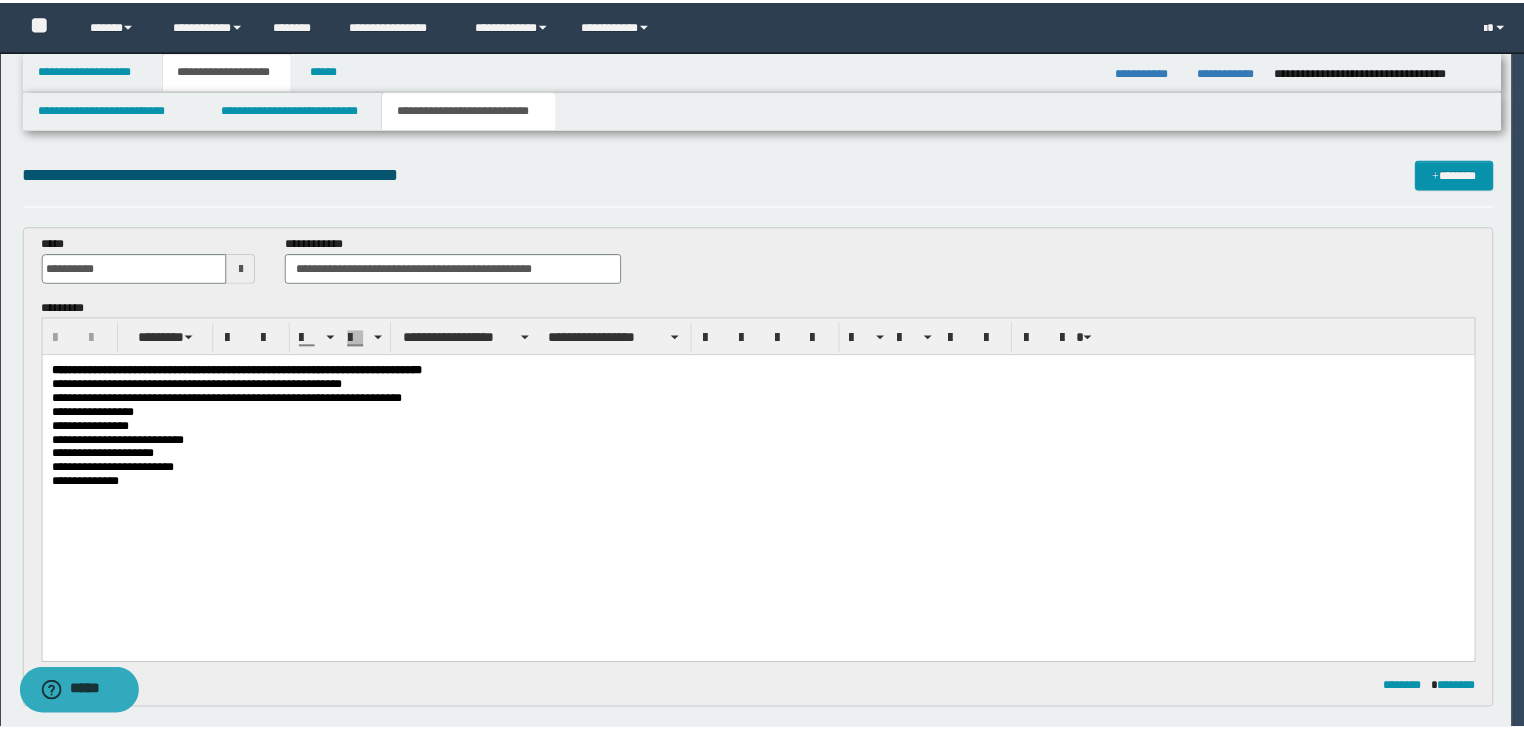 scroll, scrollTop: 0, scrollLeft: 0, axis: both 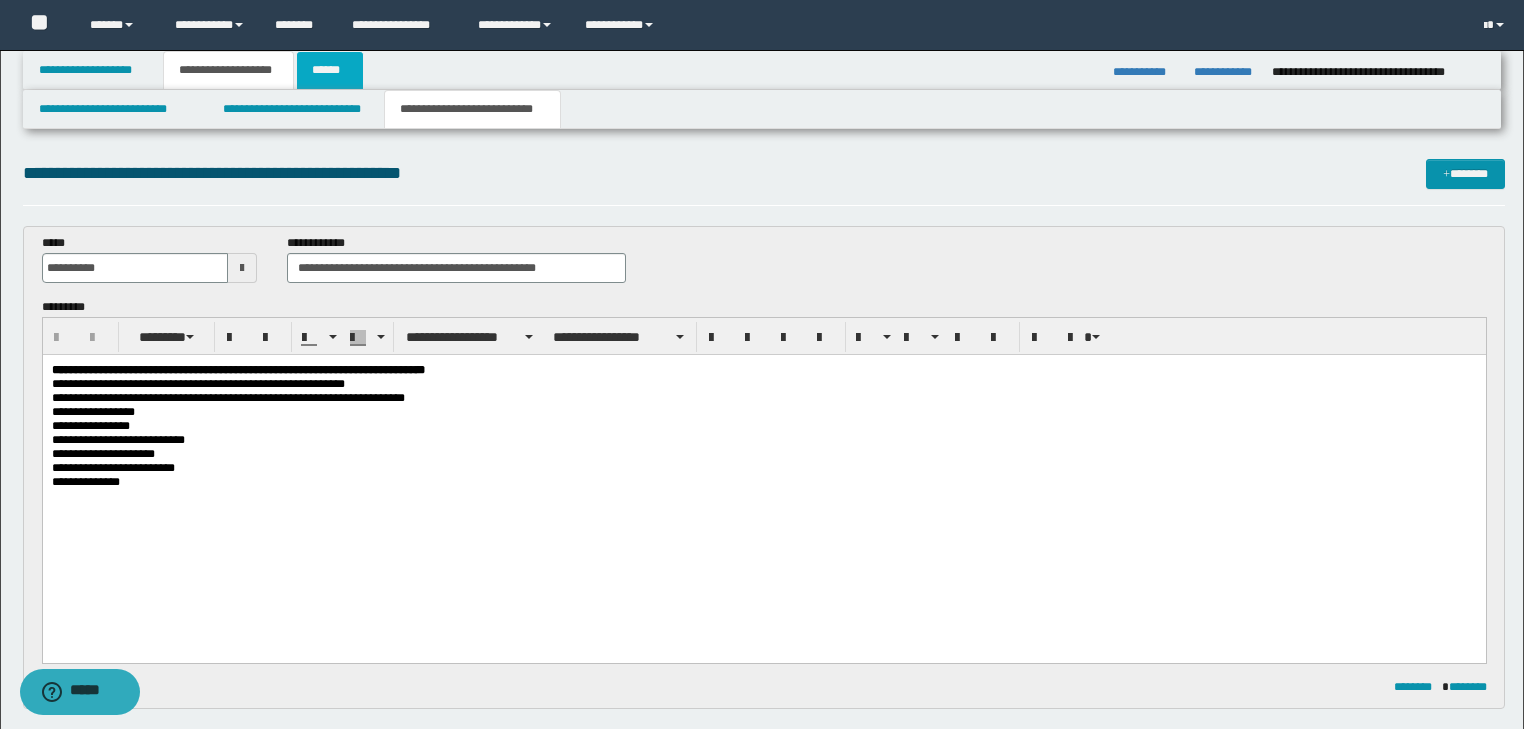 click on "******" at bounding box center (330, 70) 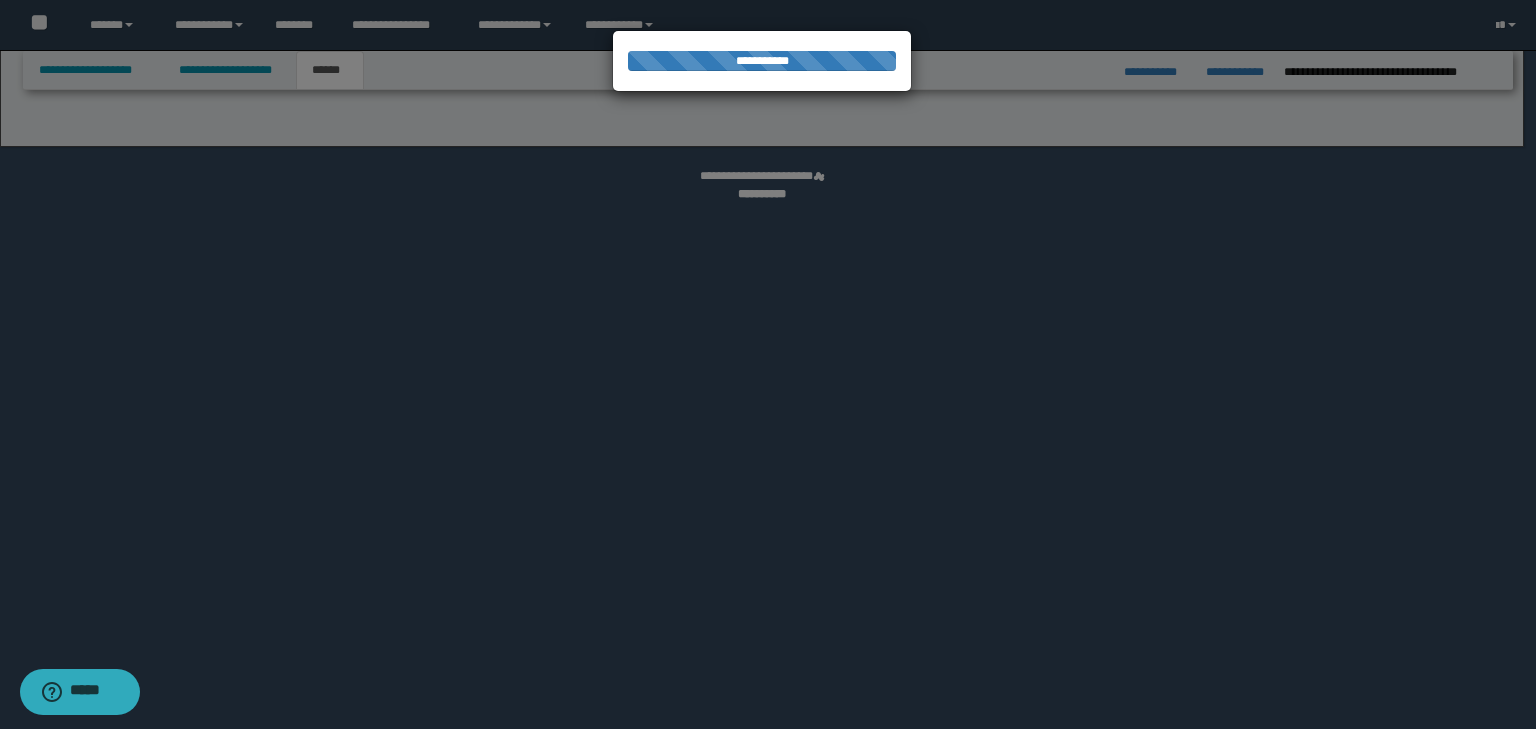 select on "*" 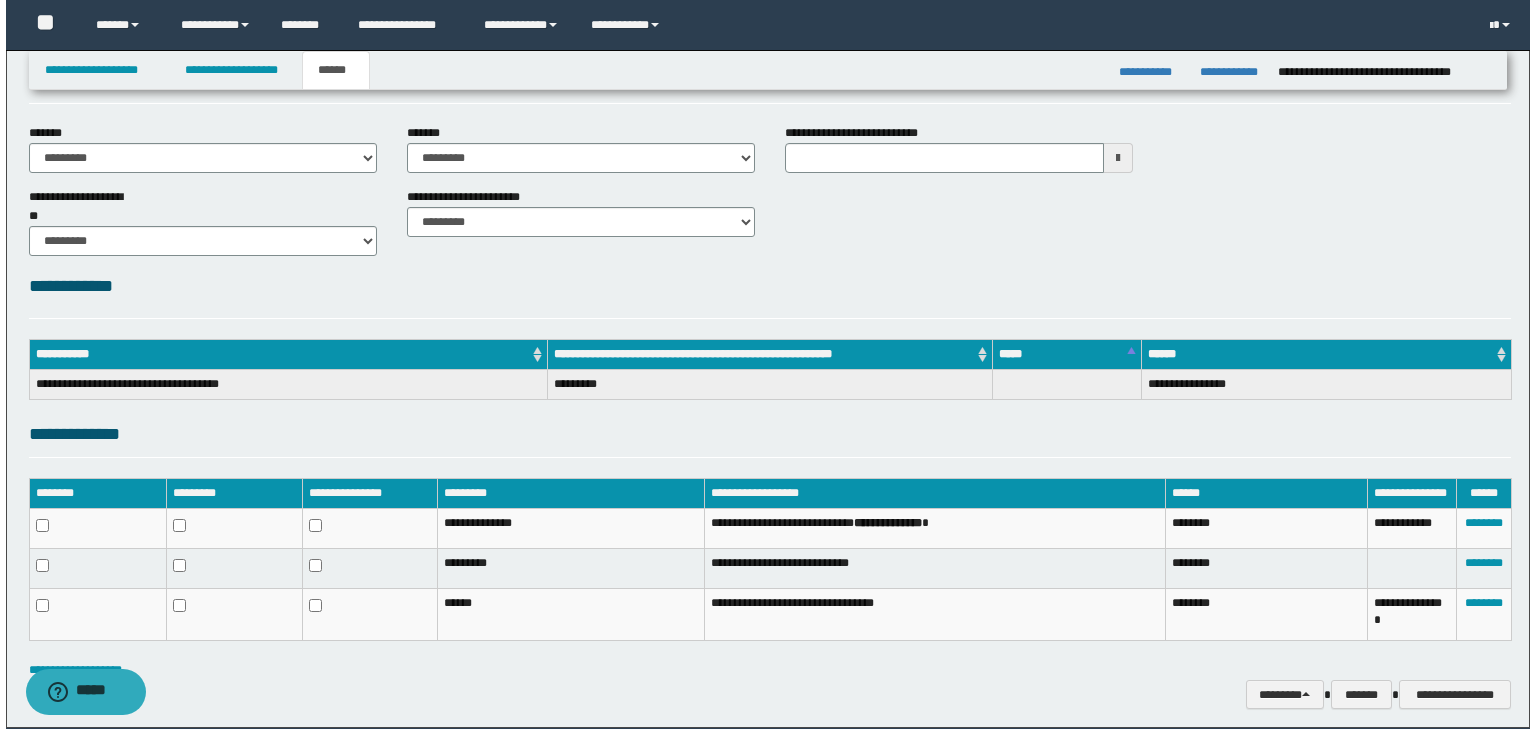 scroll, scrollTop: 0, scrollLeft: 0, axis: both 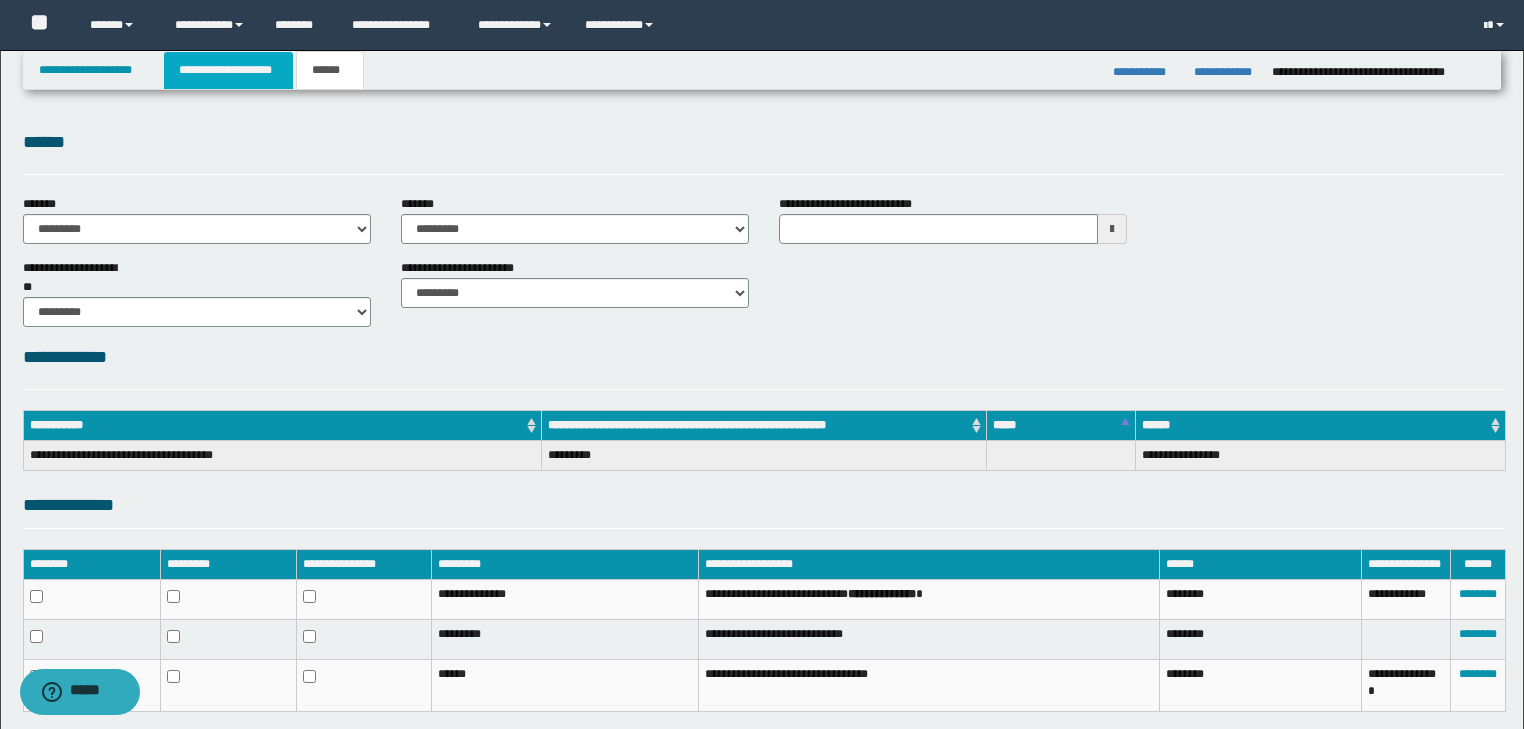 click on "**********" at bounding box center (228, 70) 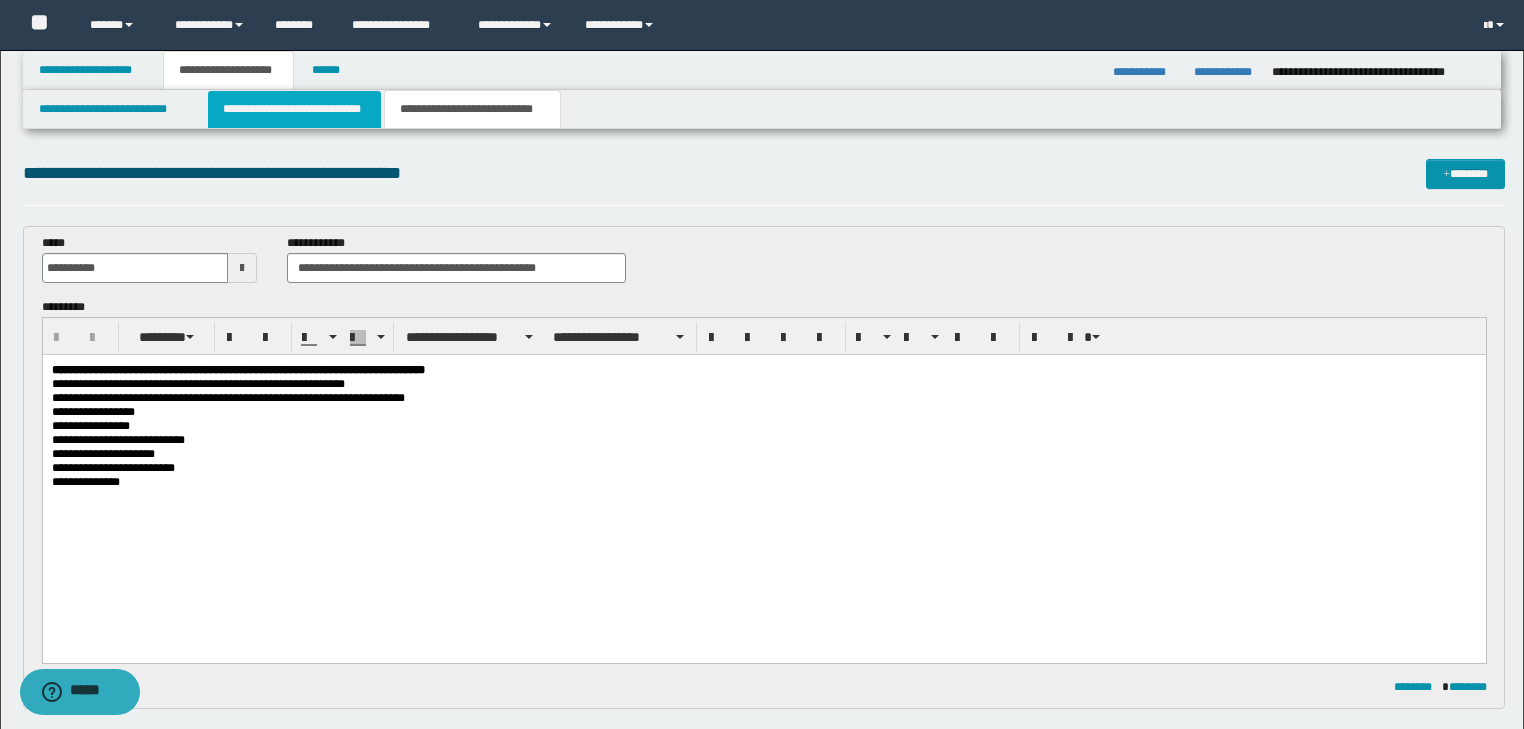 click on "**********" at bounding box center [294, 109] 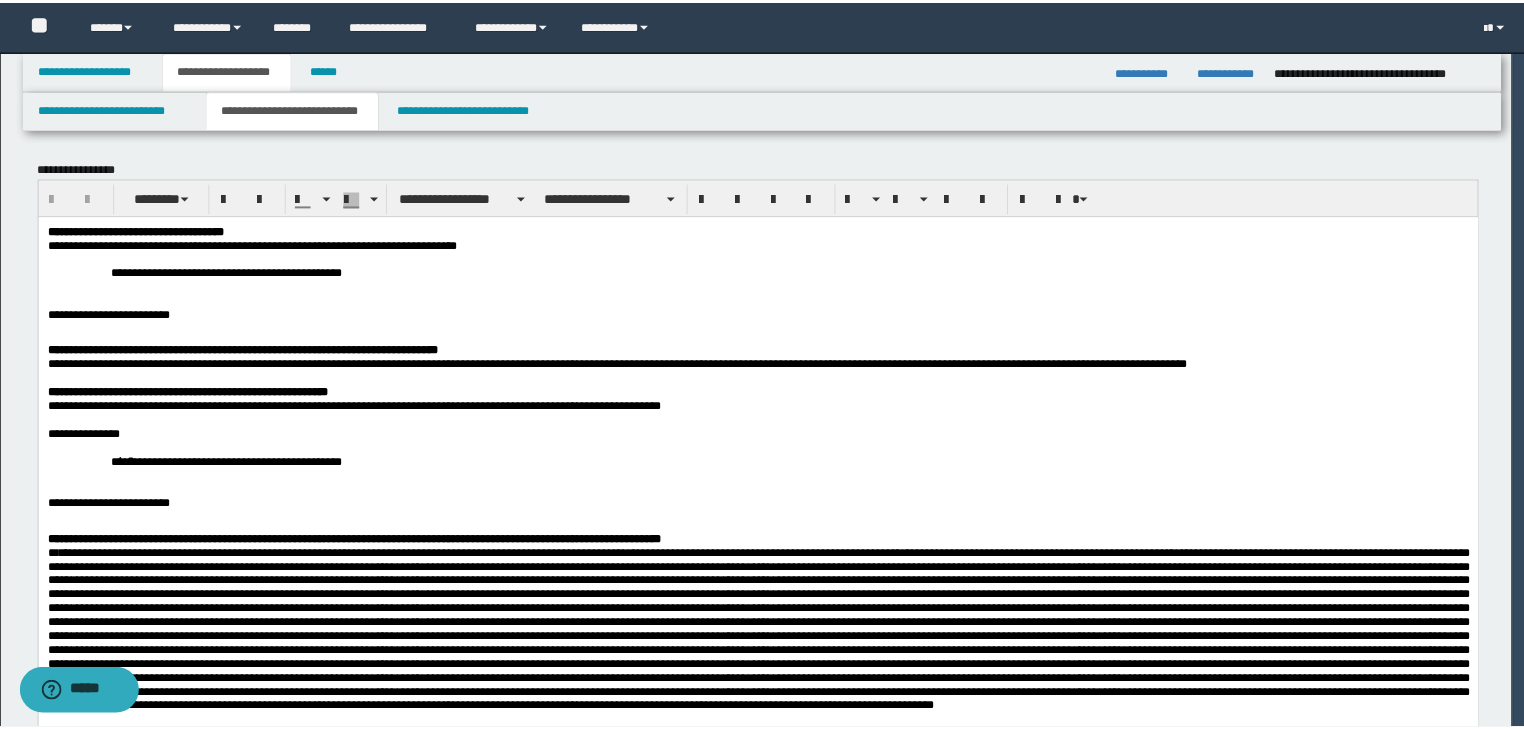 scroll, scrollTop: 0, scrollLeft: 0, axis: both 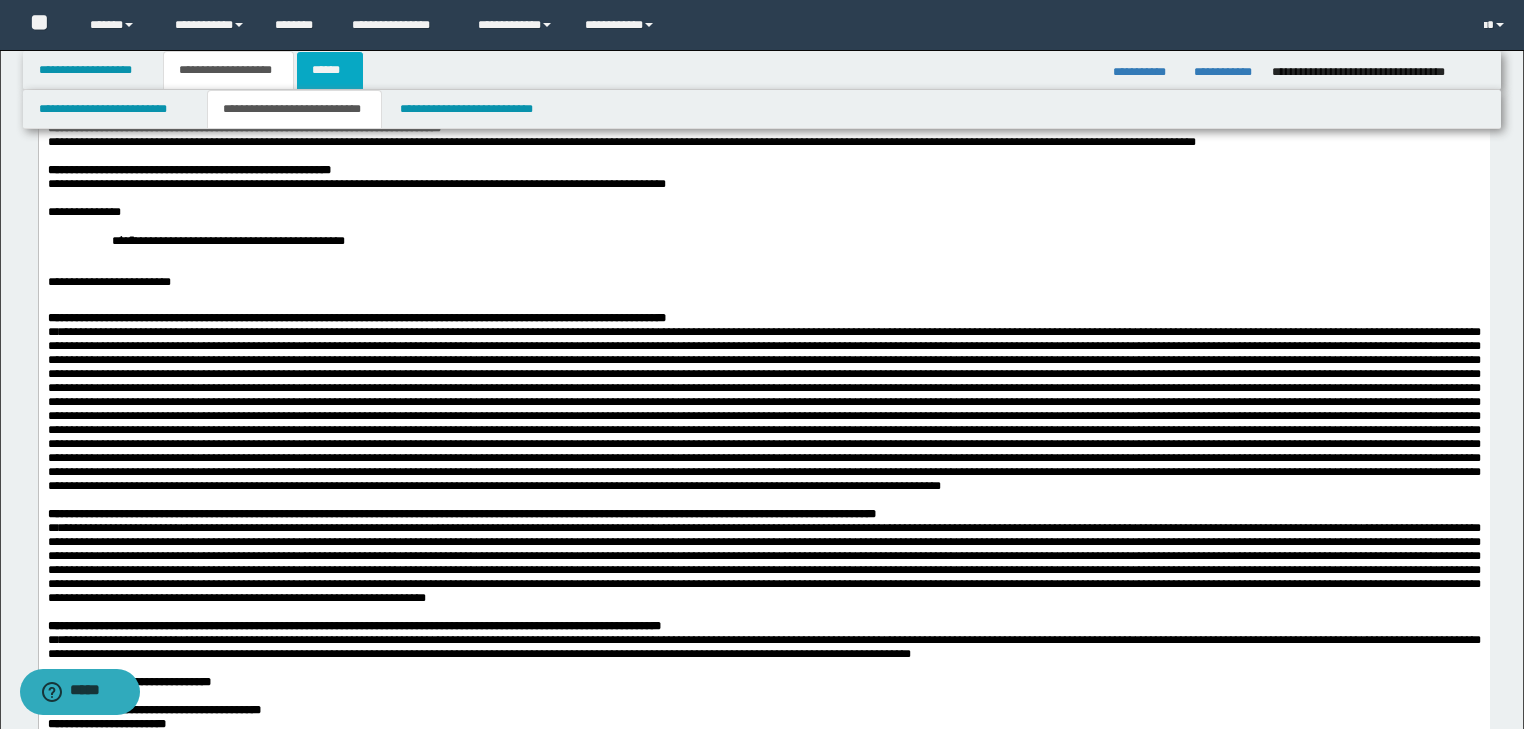 click on "******" at bounding box center (330, 70) 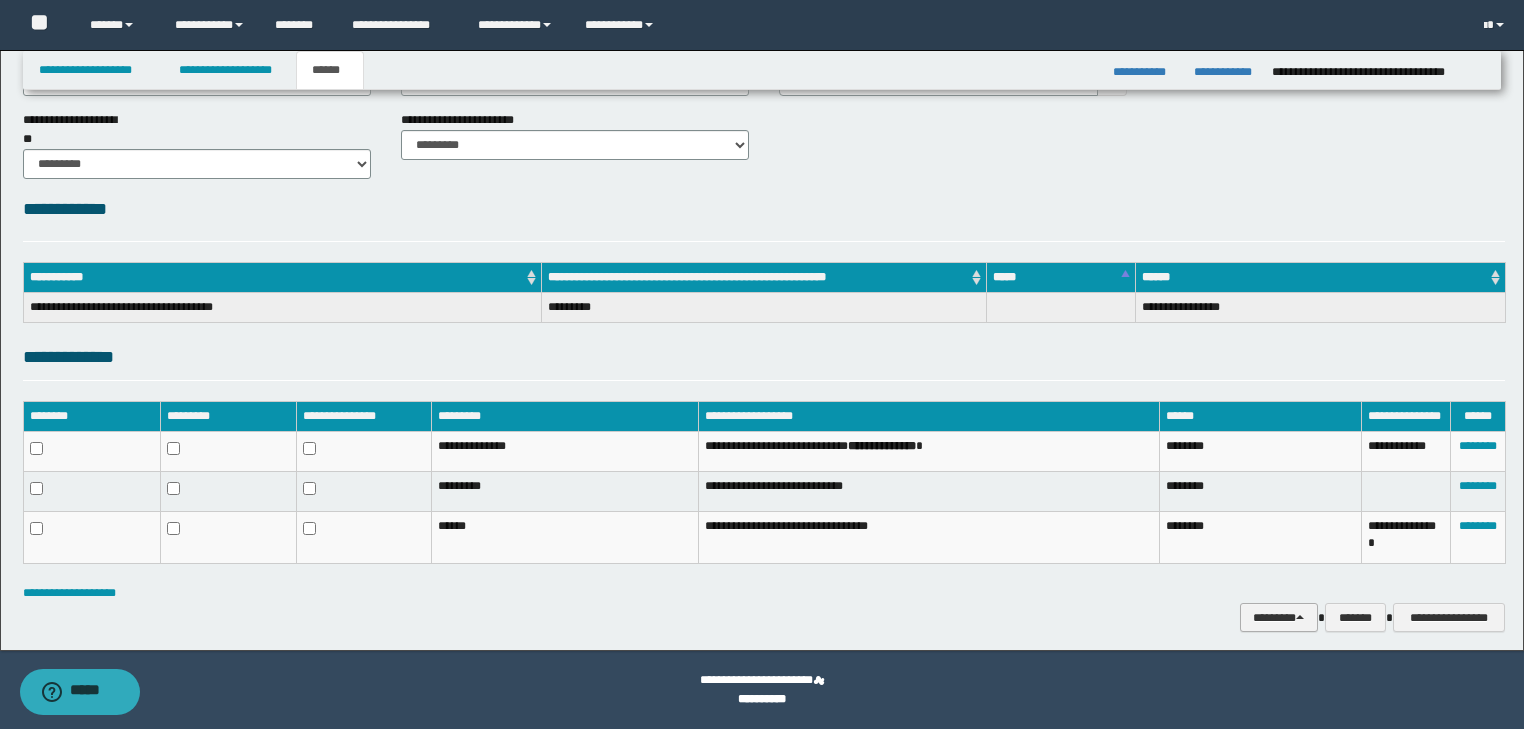click on "********" at bounding box center [1279, 618] 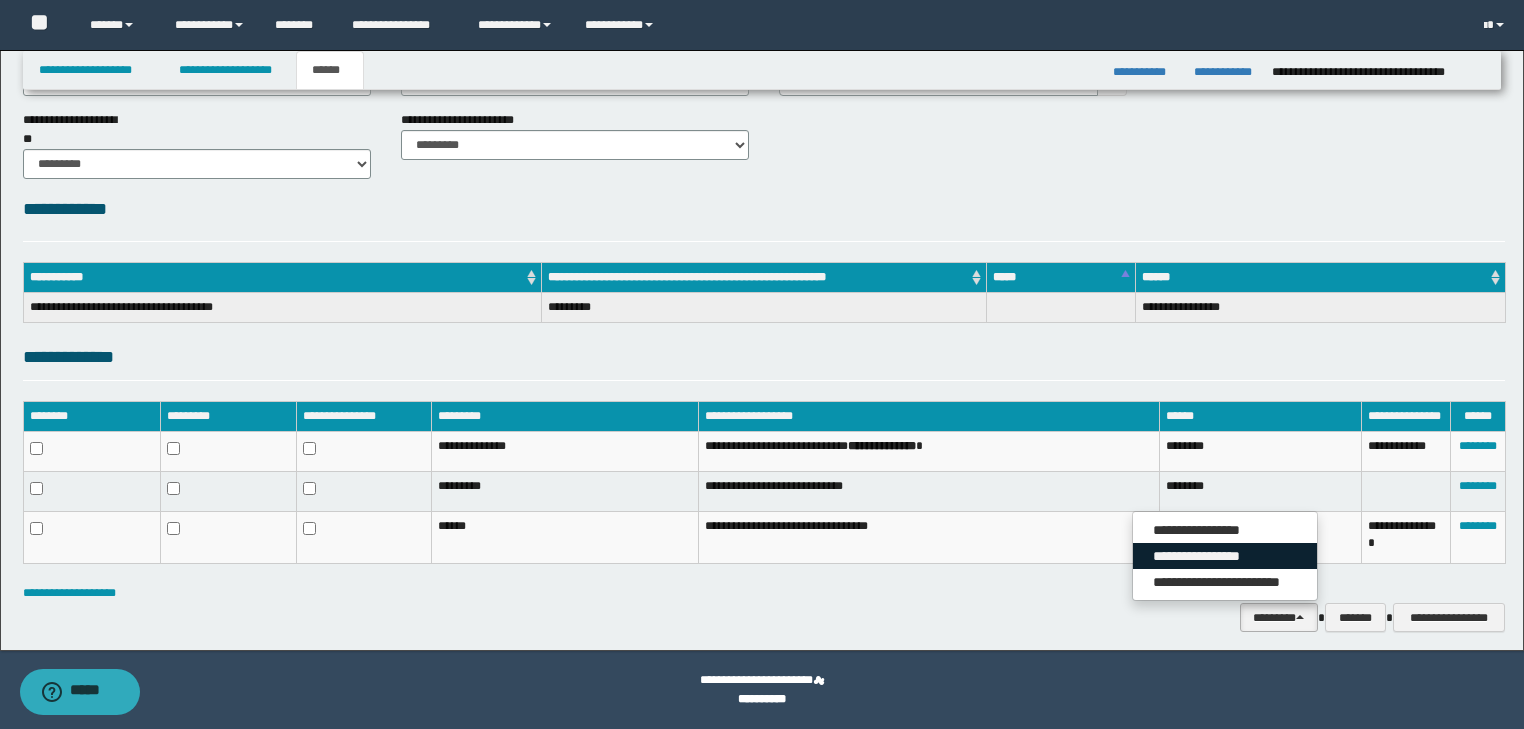 click on "**********" at bounding box center [1225, 556] 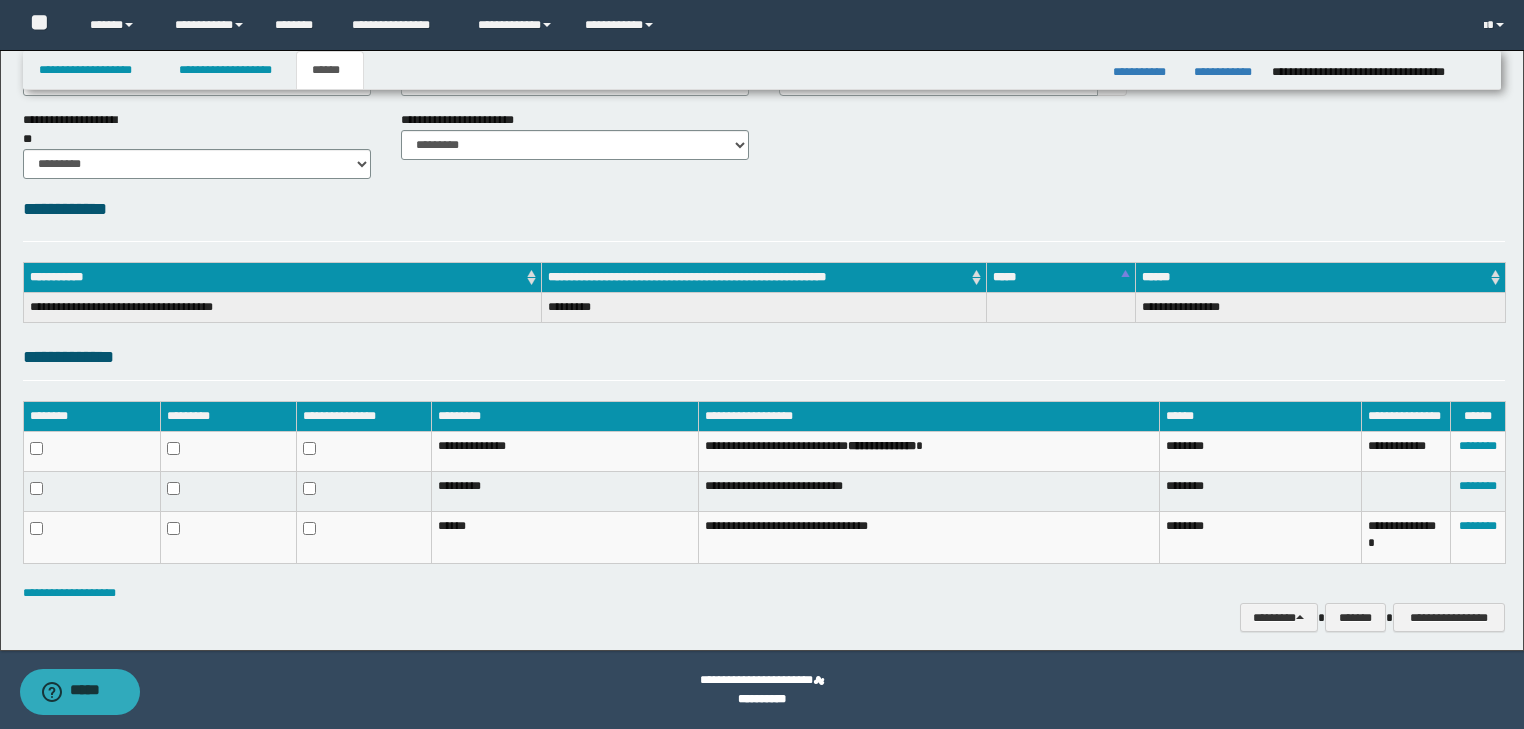 type 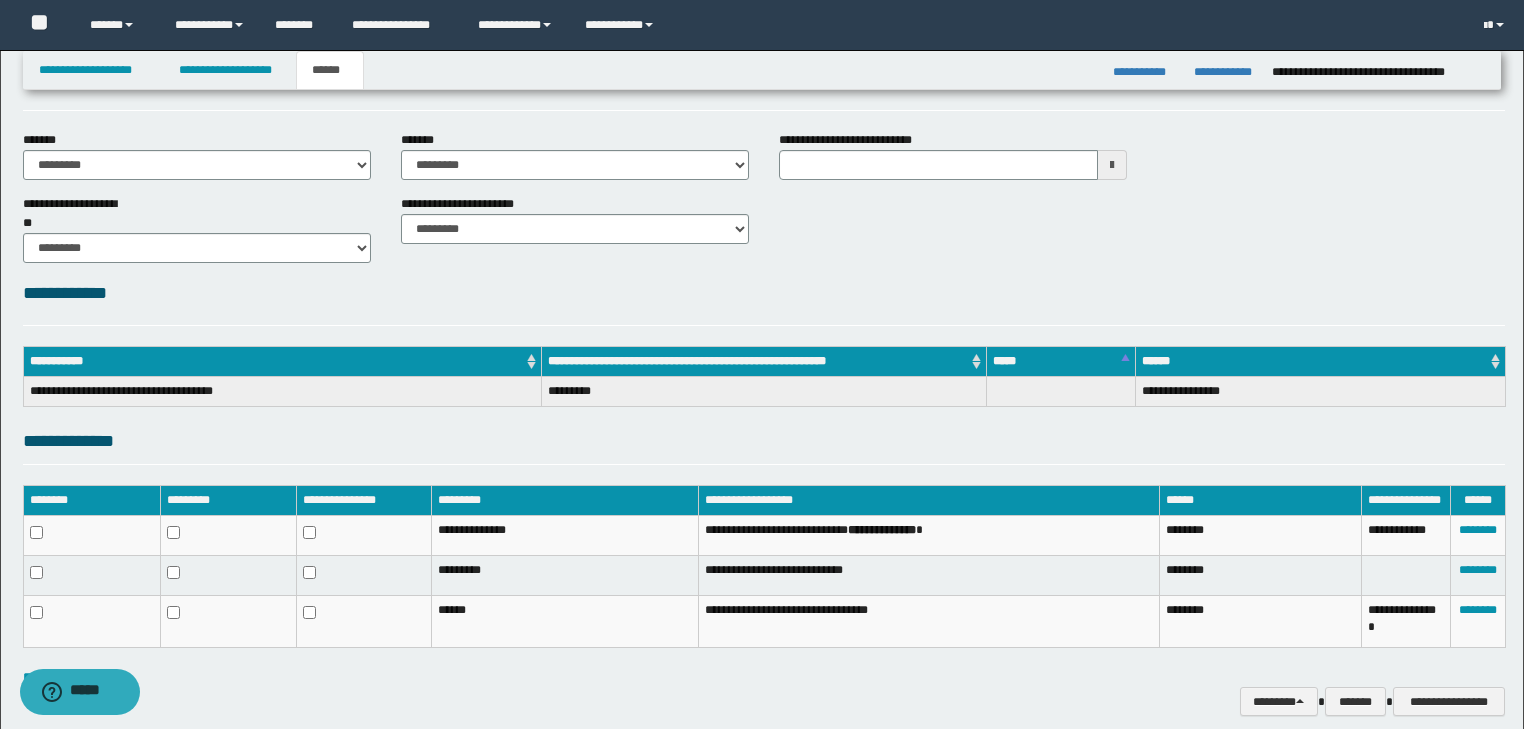 scroll, scrollTop: 0, scrollLeft: 0, axis: both 